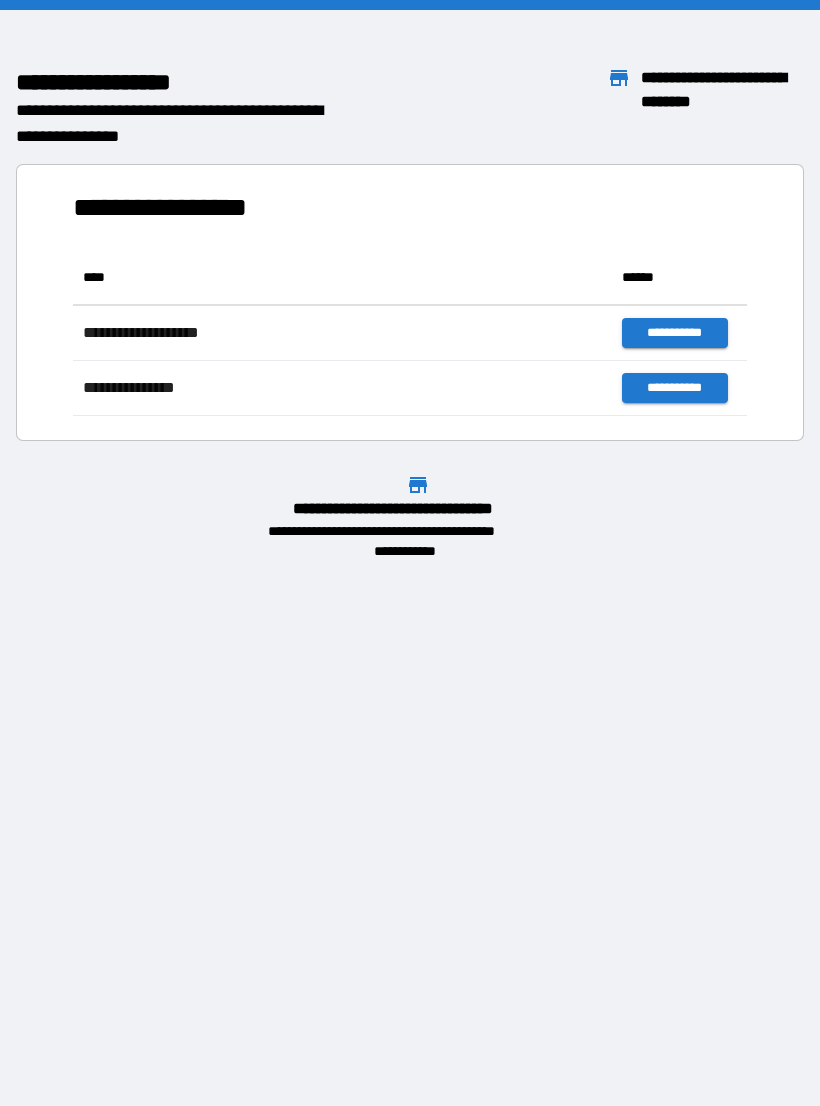 scroll, scrollTop: 0, scrollLeft: 0, axis: both 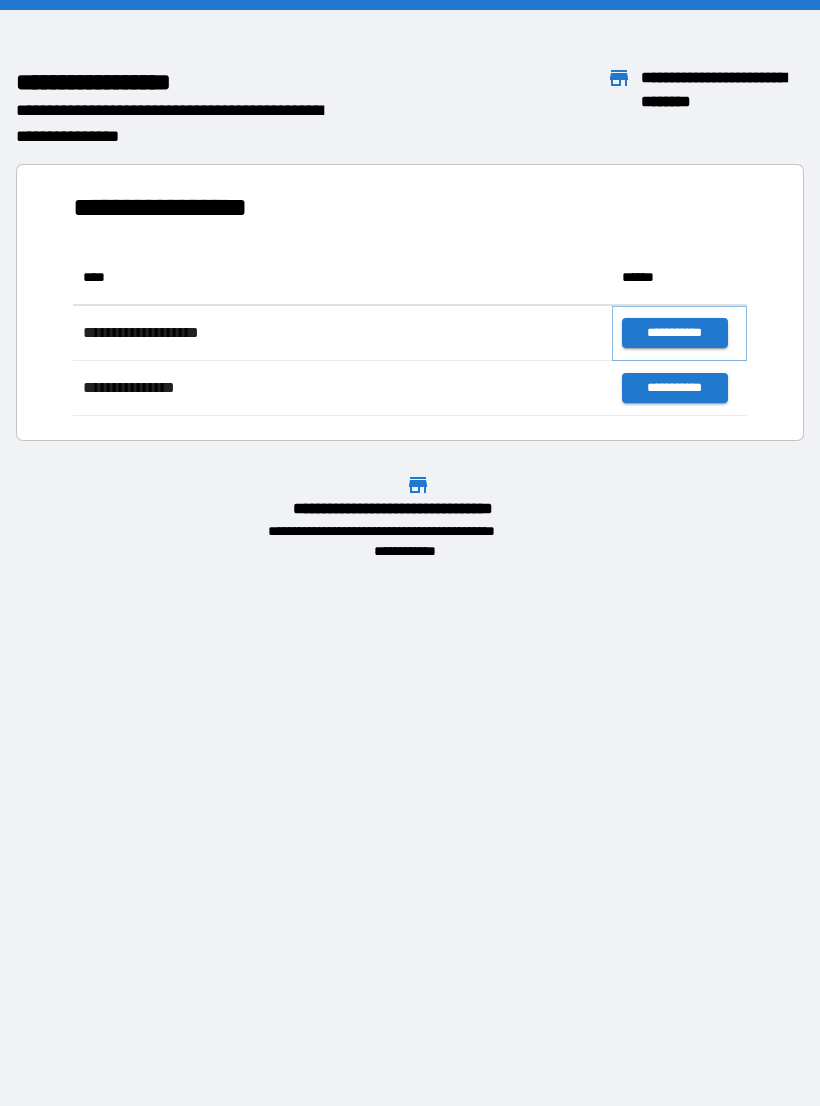click on "**********" at bounding box center (674, 333) 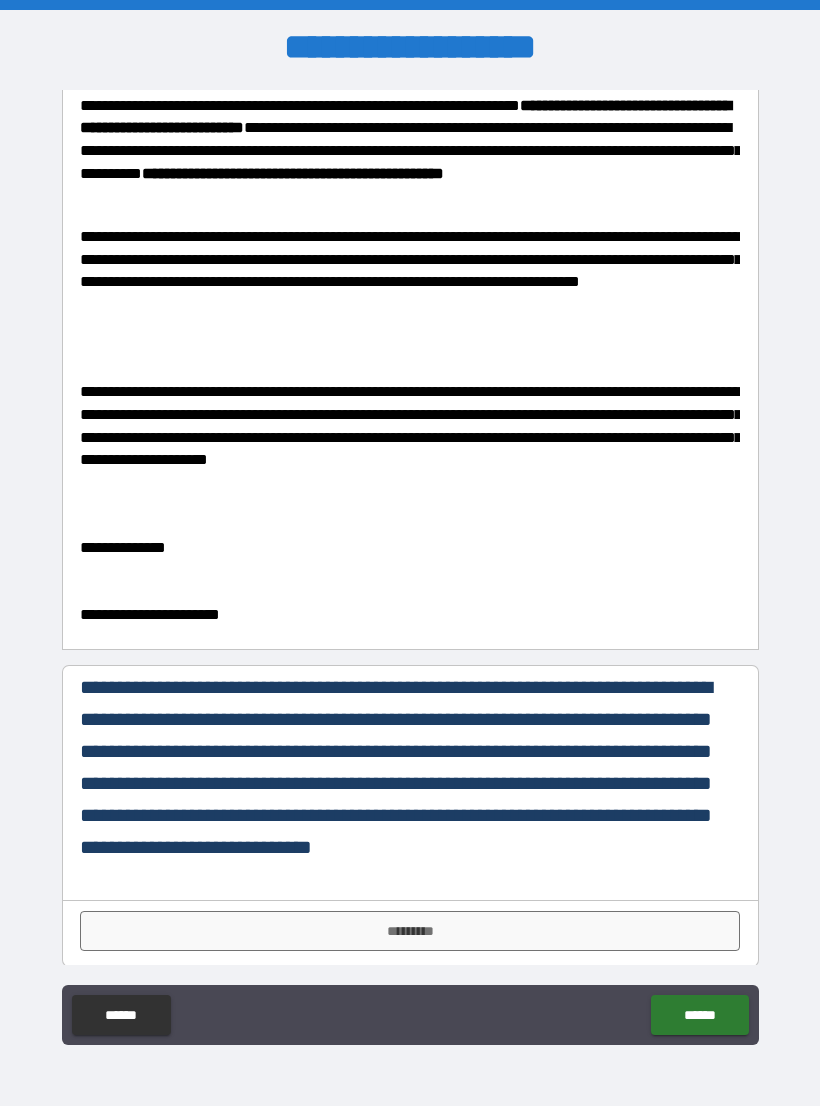 scroll, scrollTop: 160, scrollLeft: 0, axis: vertical 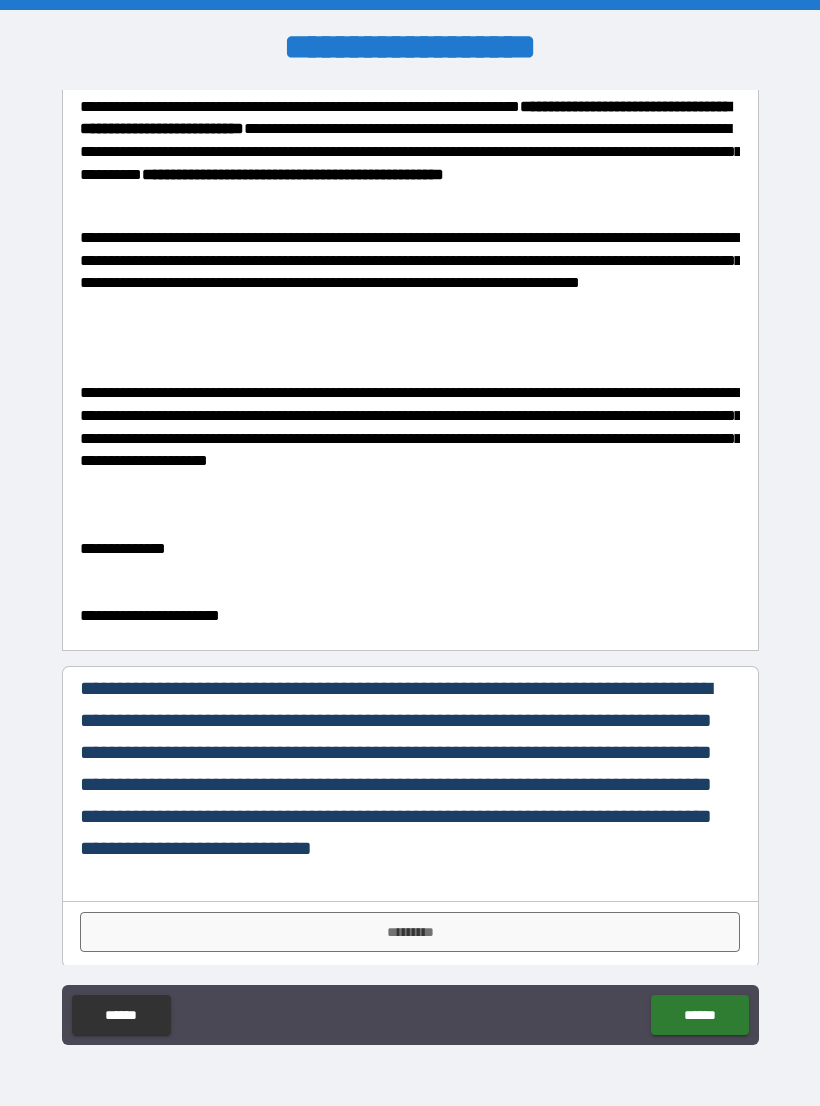 click on "*********" at bounding box center [410, 932] 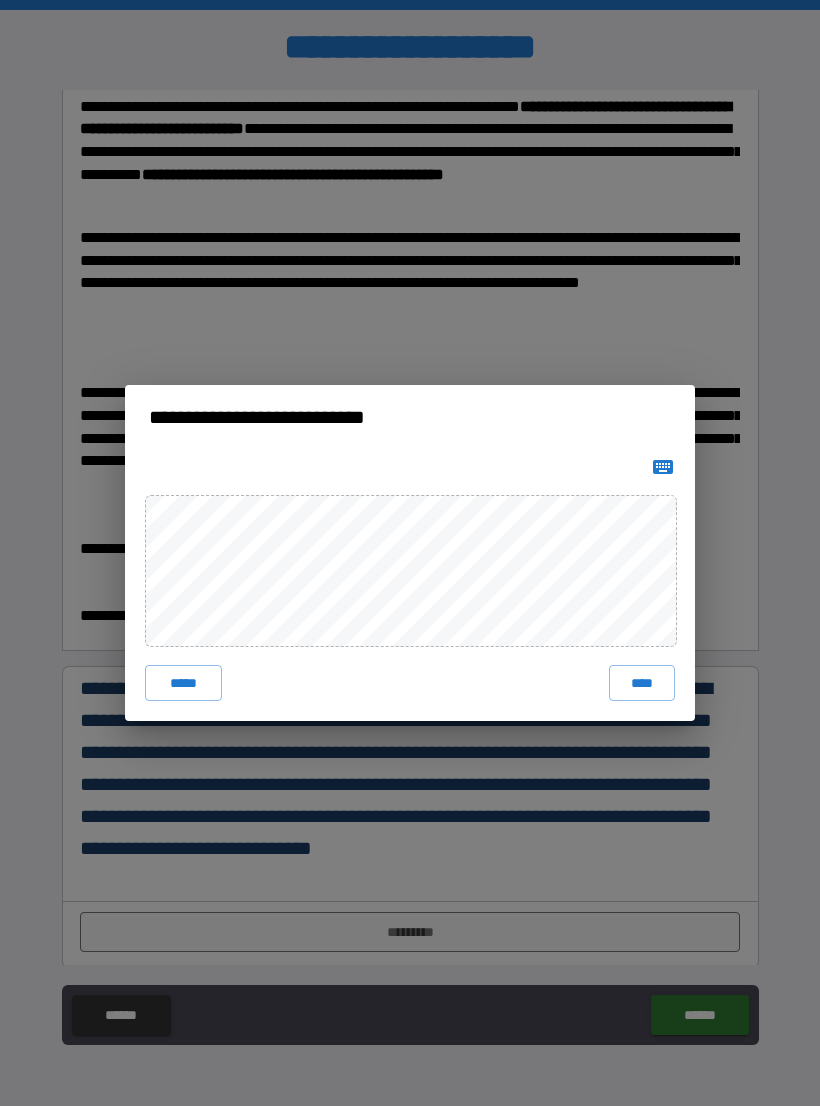 click on "****" at bounding box center (642, 683) 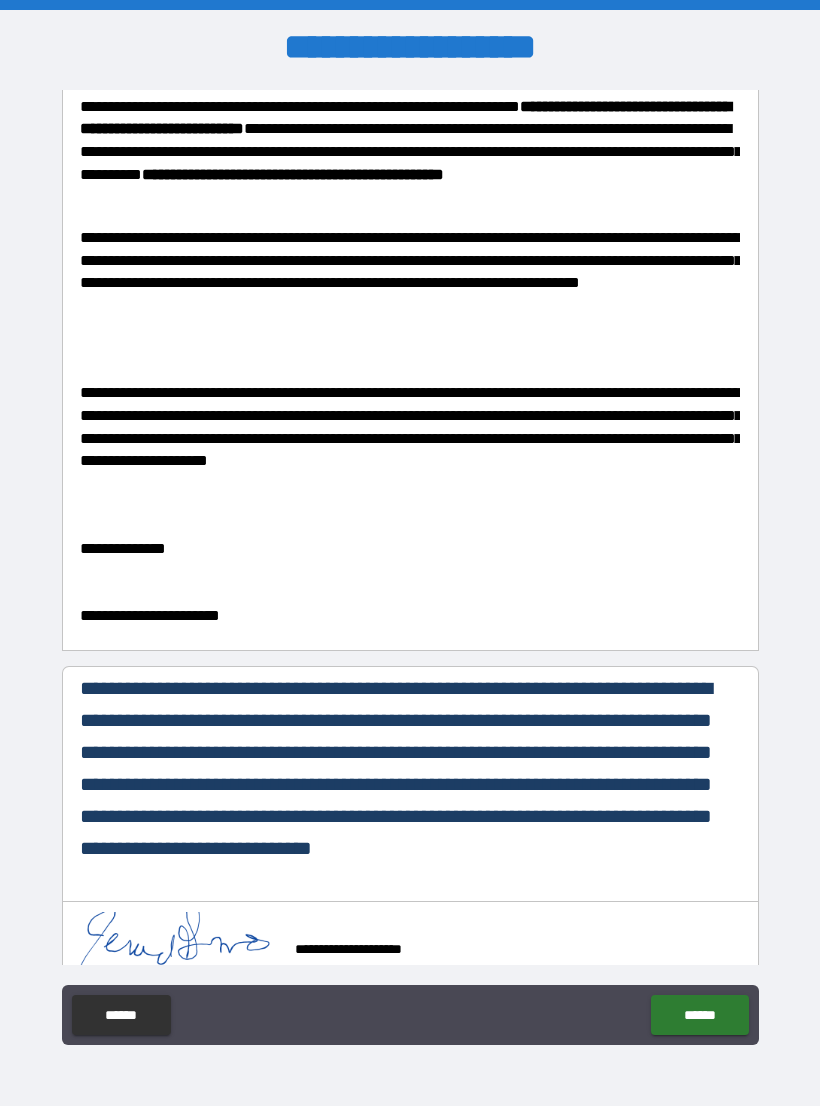scroll, scrollTop: 150, scrollLeft: 0, axis: vertical 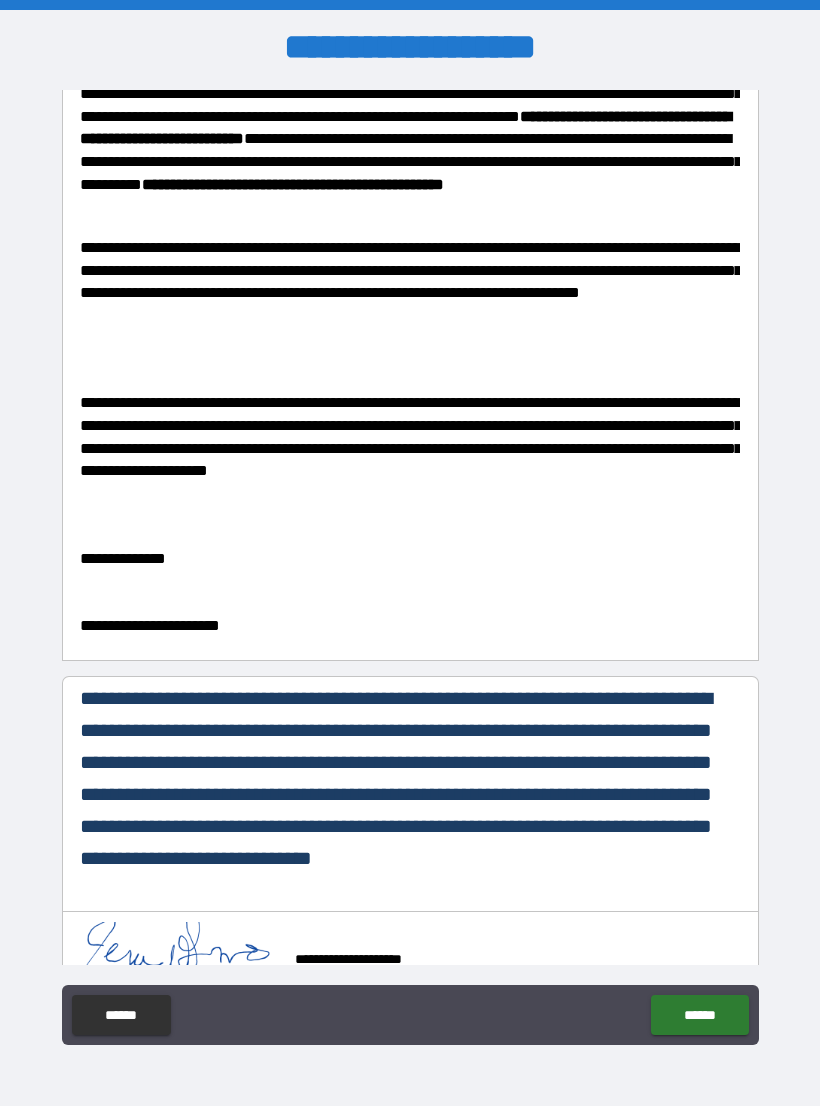 click on "******" at bounding box center (699, 1015) 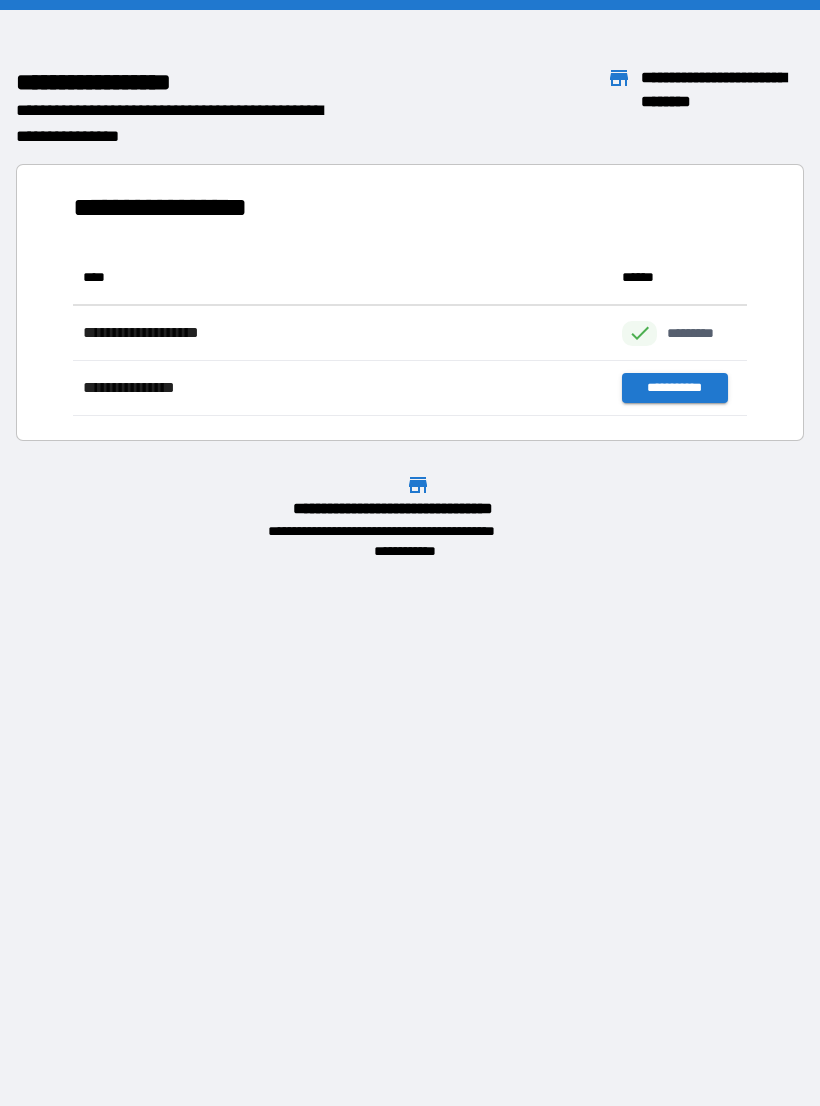 scroll, scrollTop: 1, scrollLeft: 1, axis: both 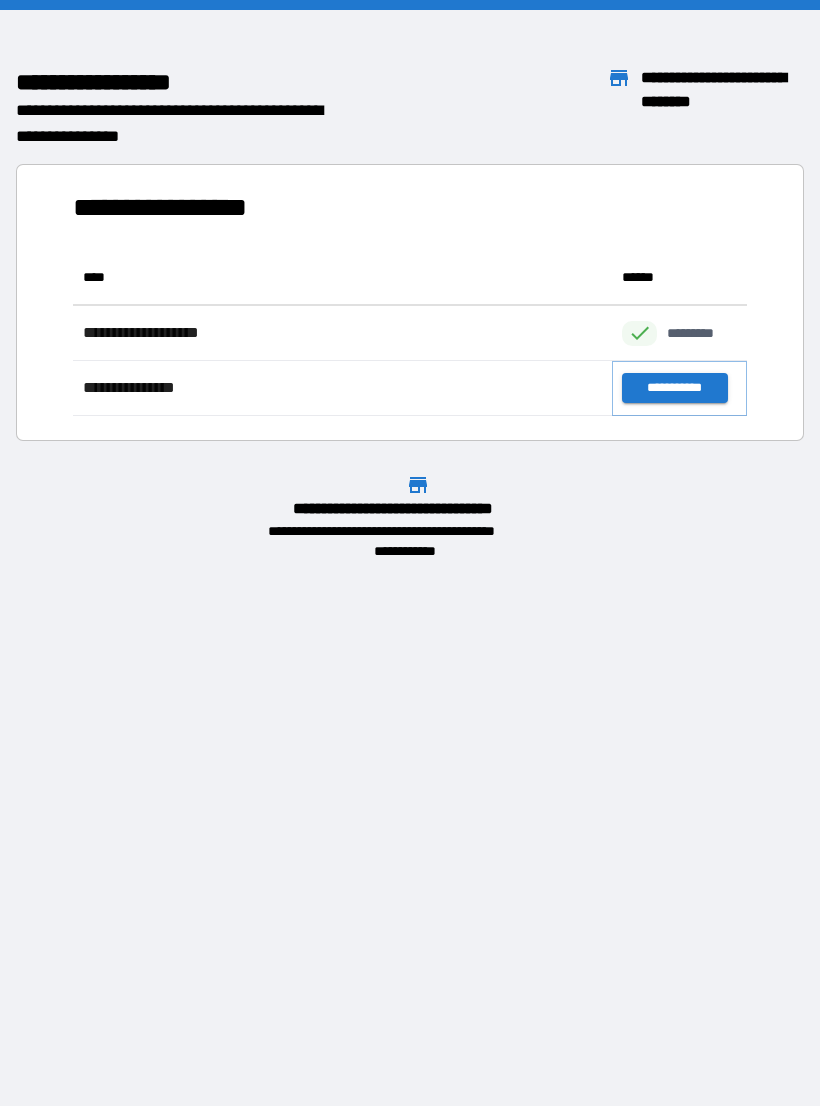 click on "**********" at bounding box center [674, 388] 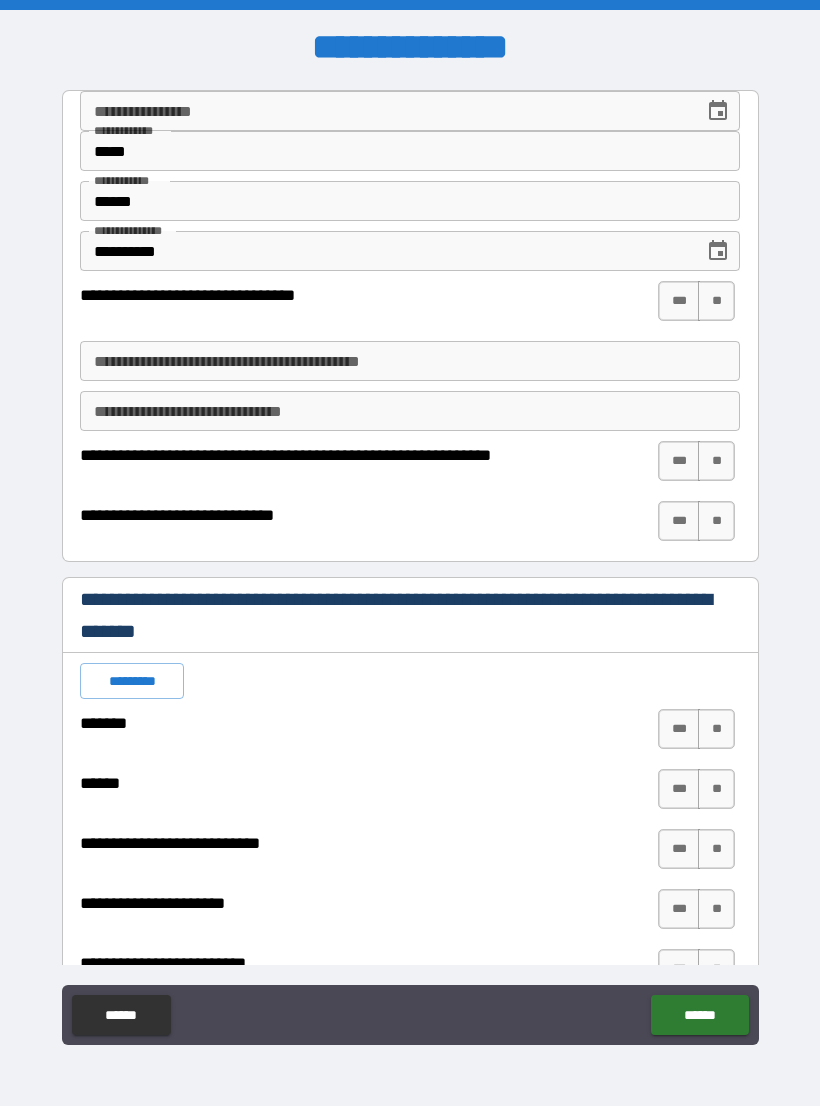 click on "***" at bounding box center [679, 301] 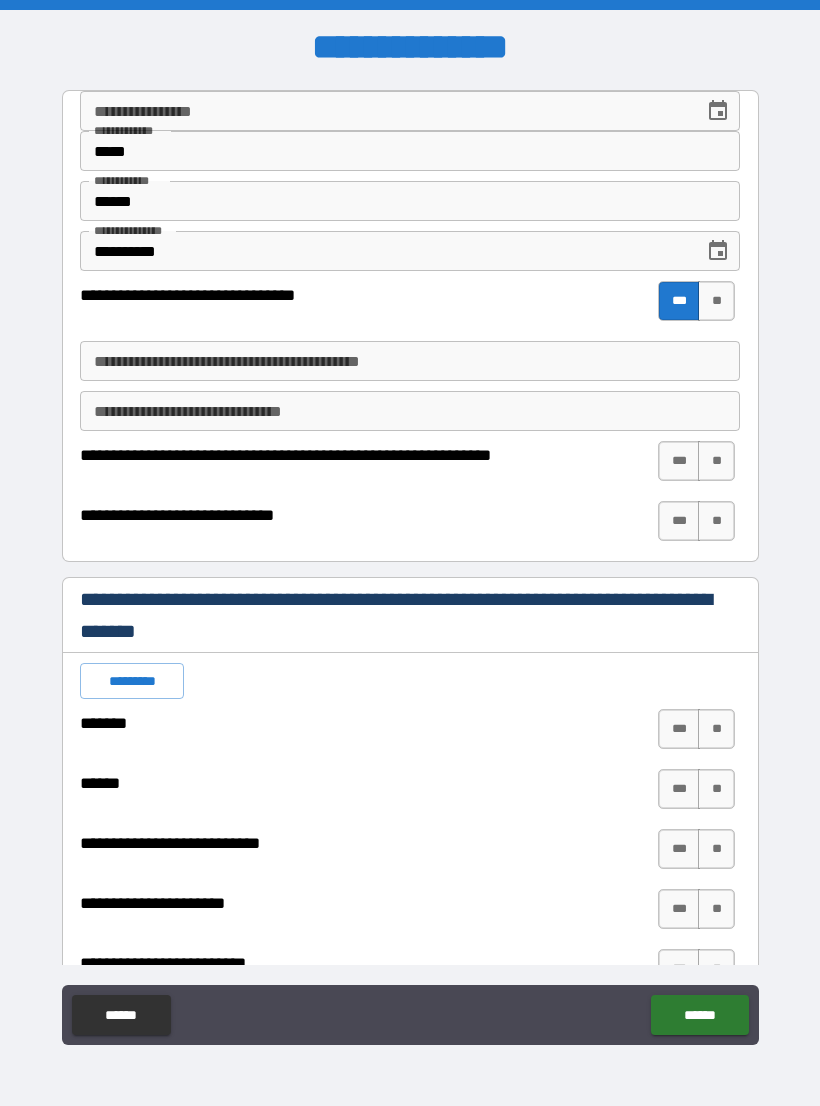 type on "*" 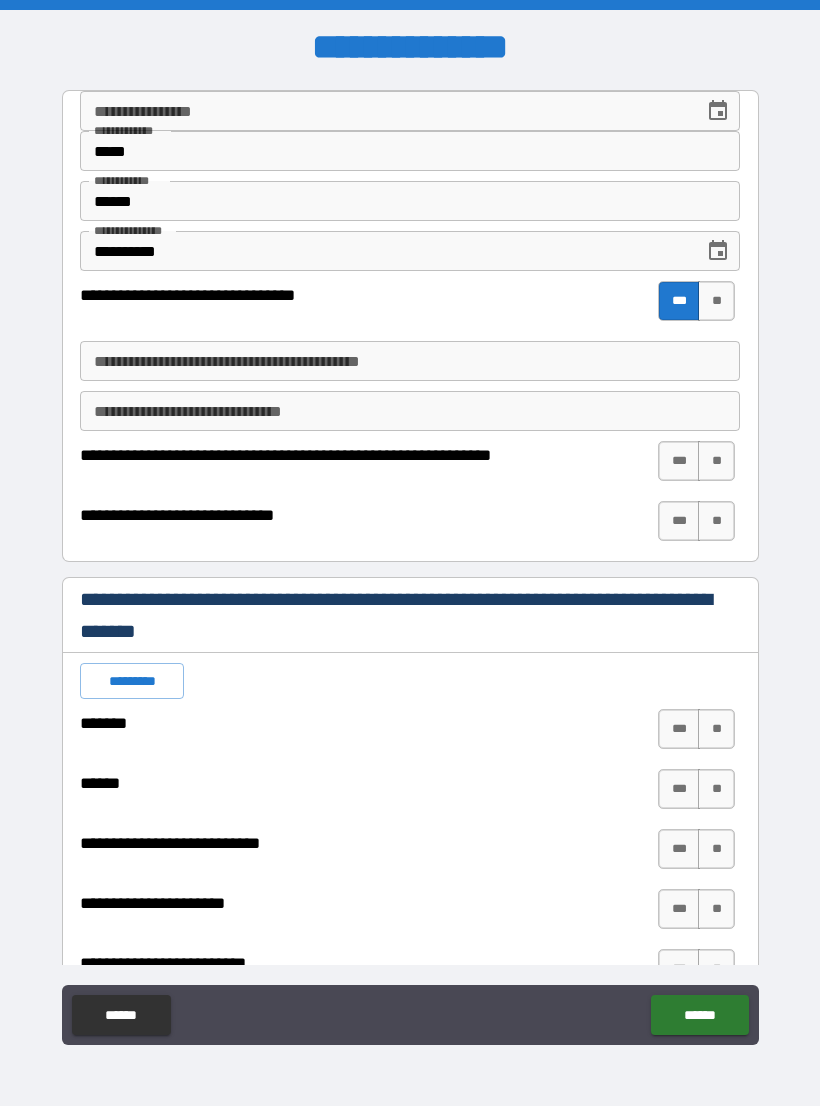 click on "**********" at bounding box center (410, 361) 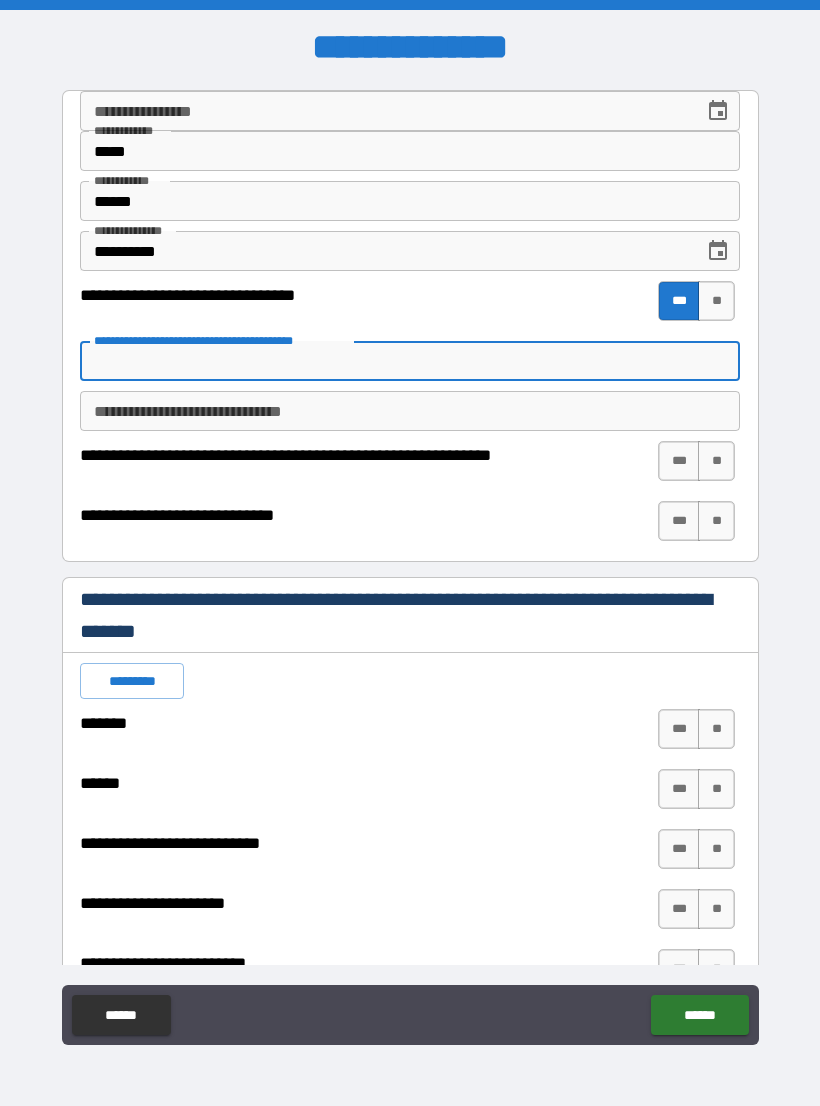 type on "*" 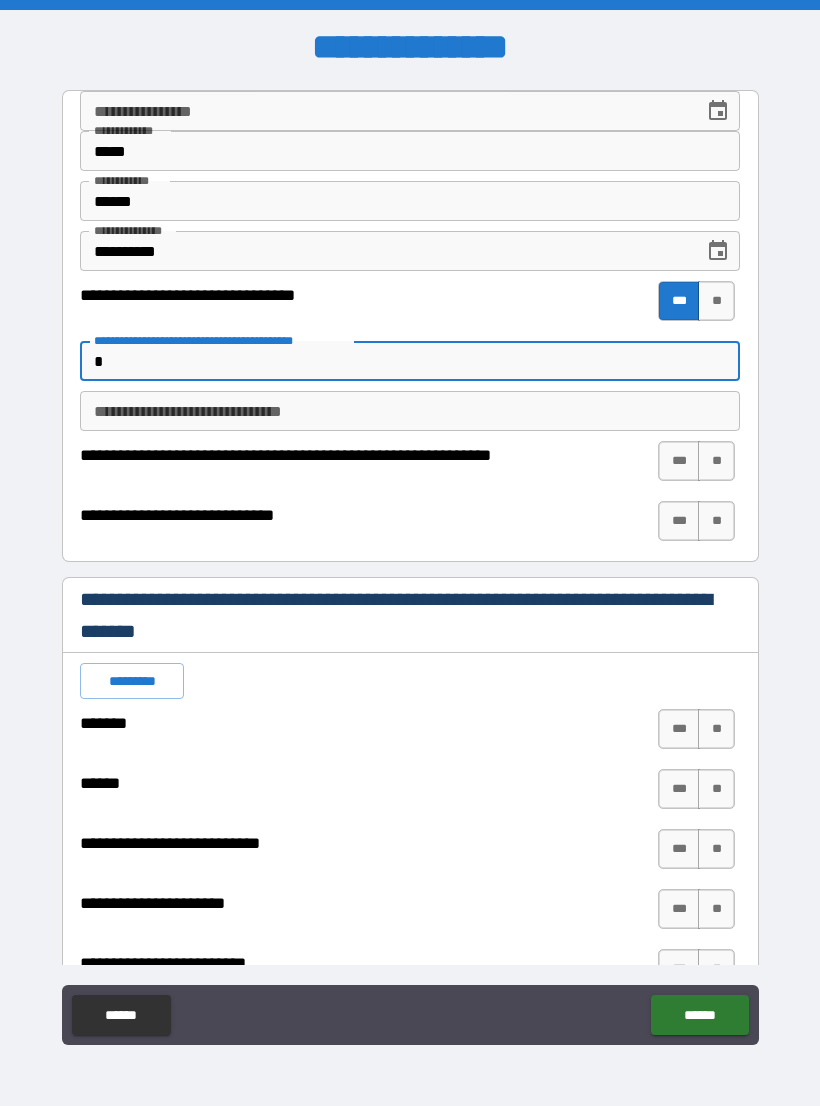 type on "*" 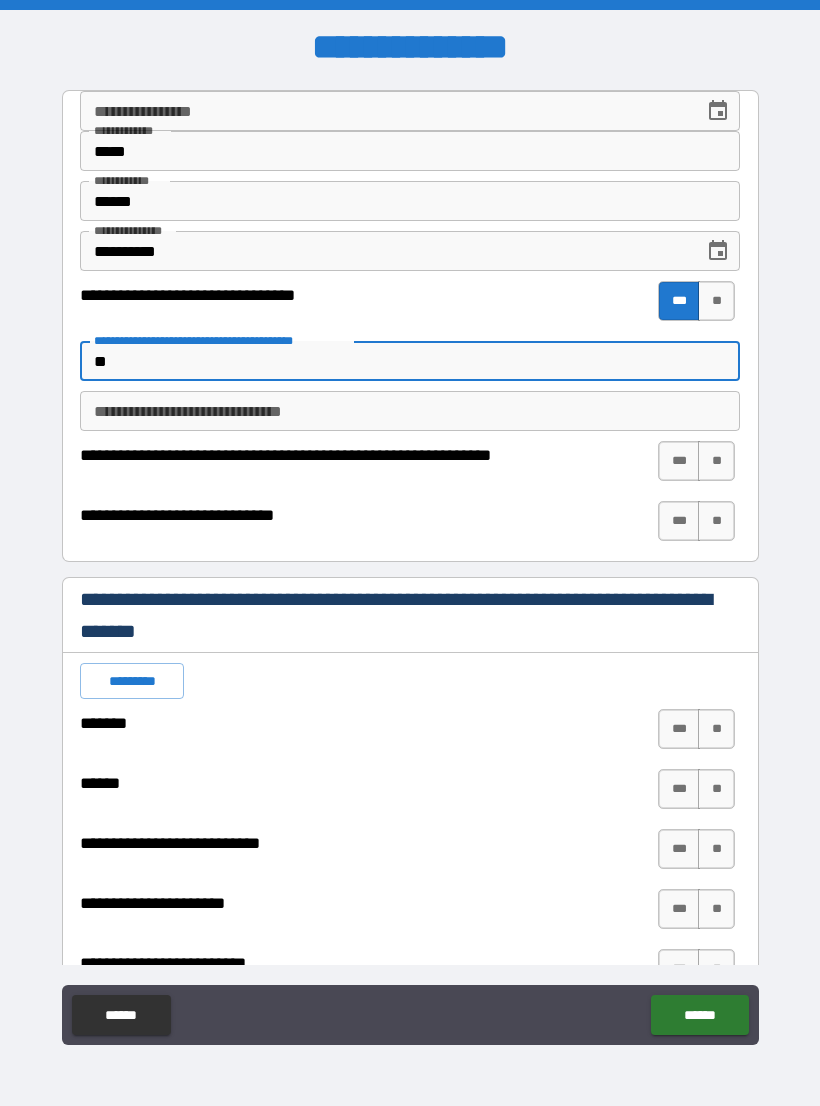 type on "*" 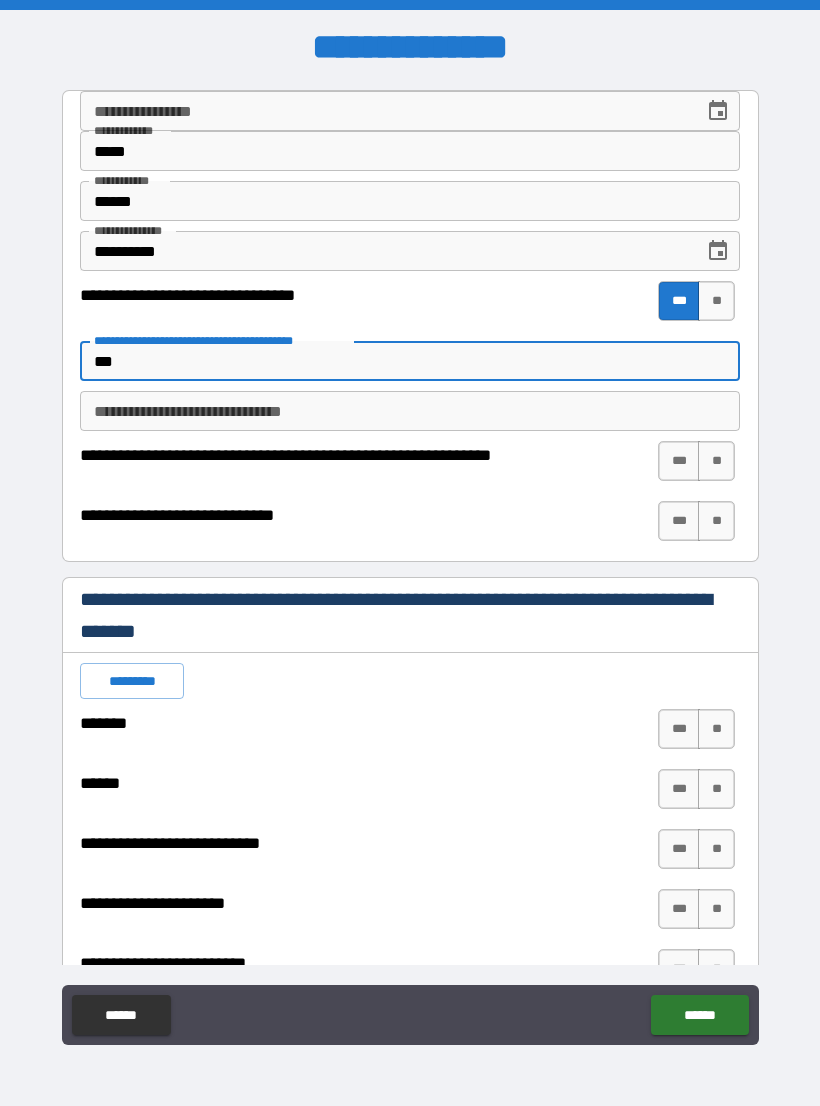 type on "*" 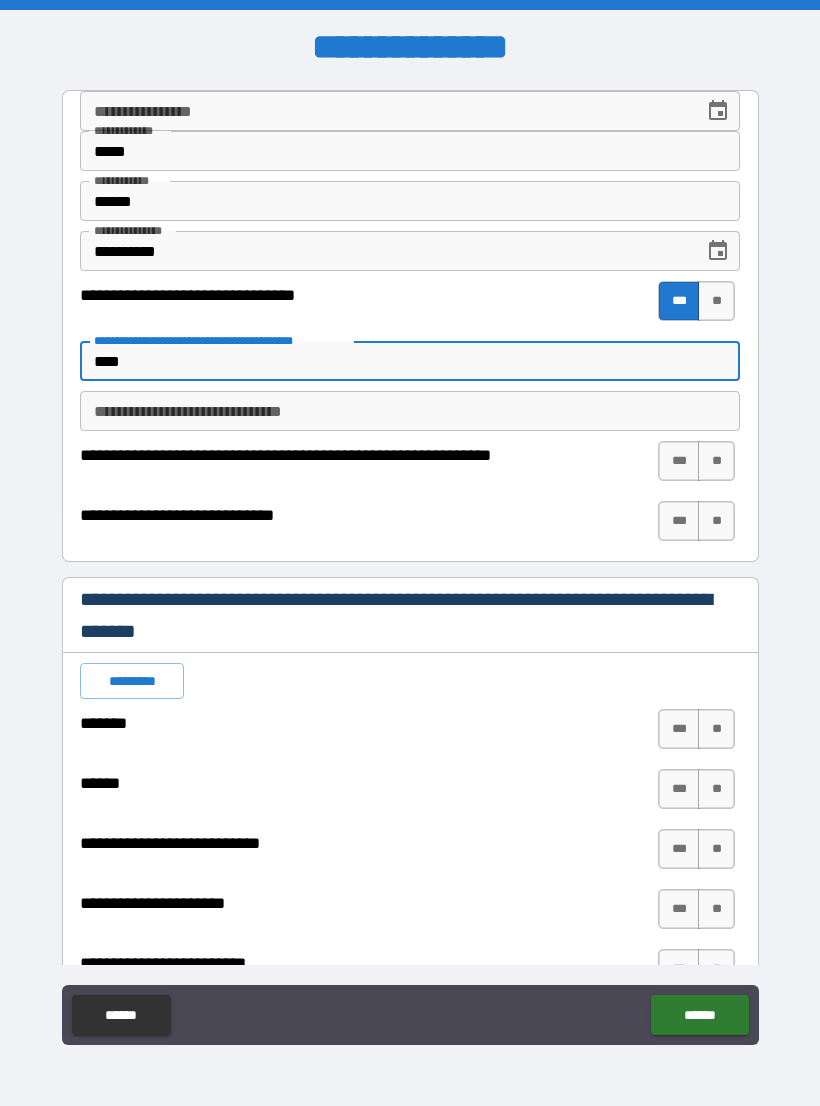 type on "*" 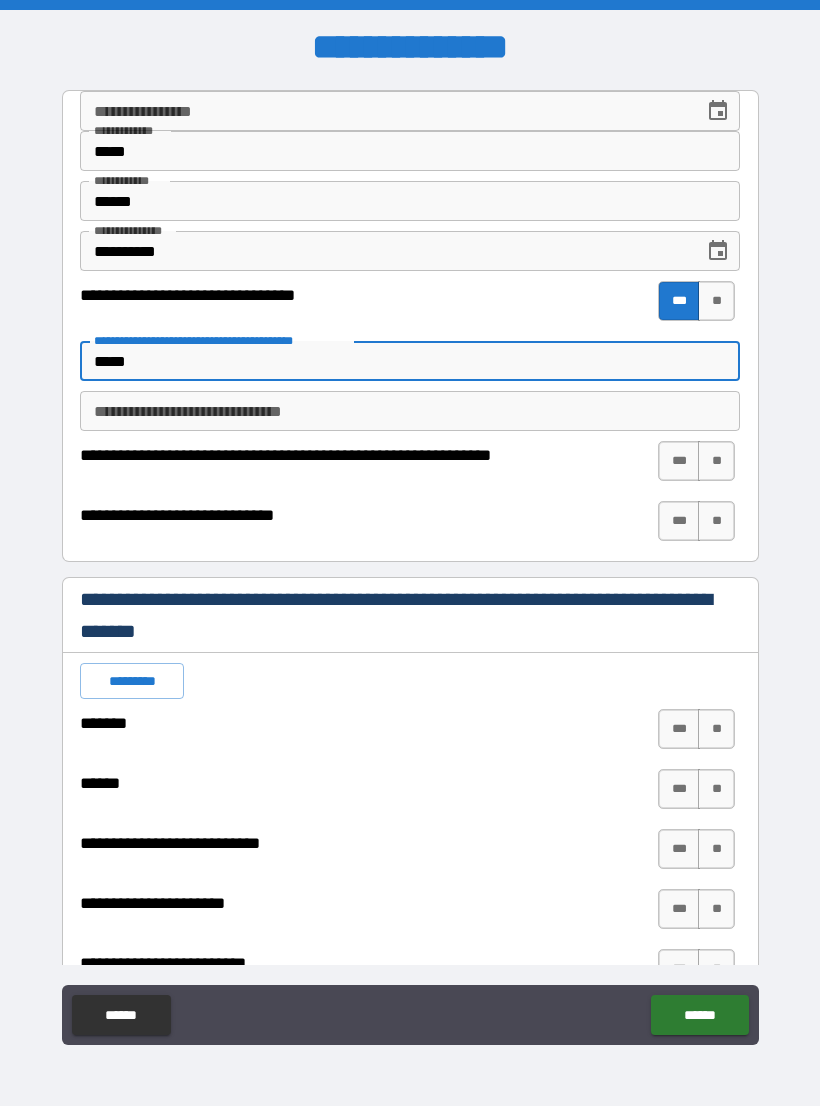 type on "*" 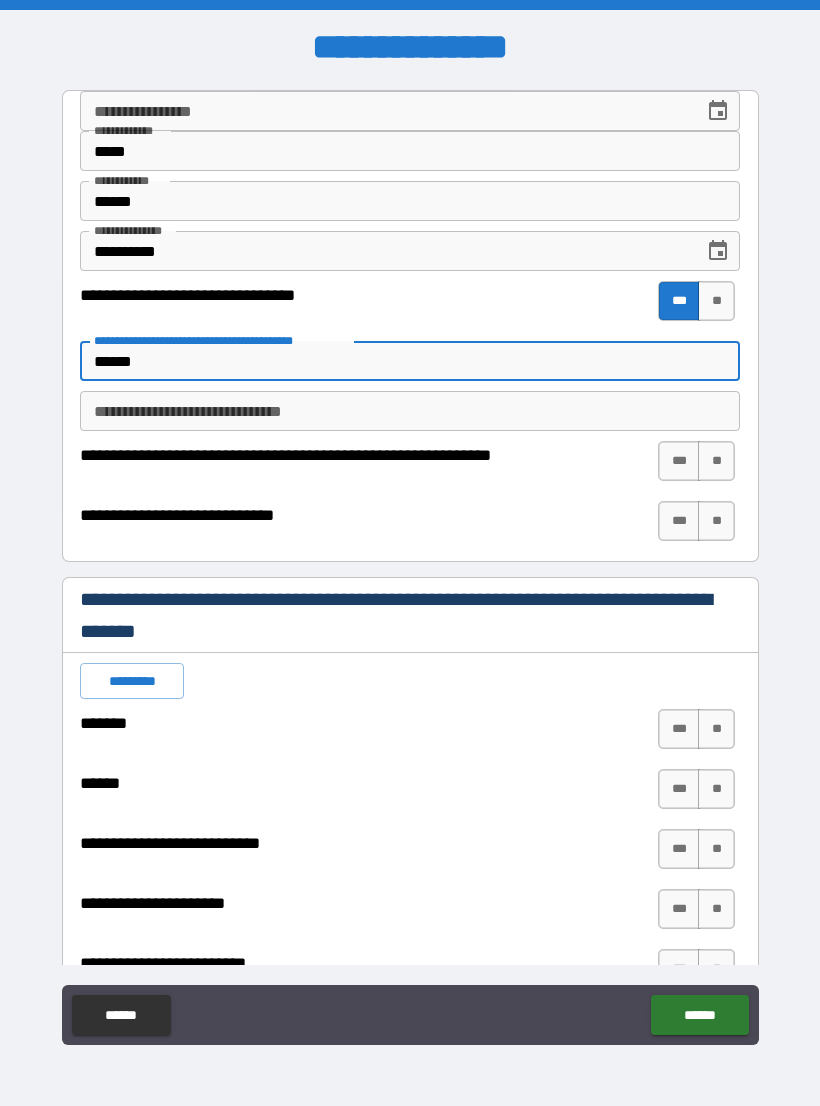type on "*" 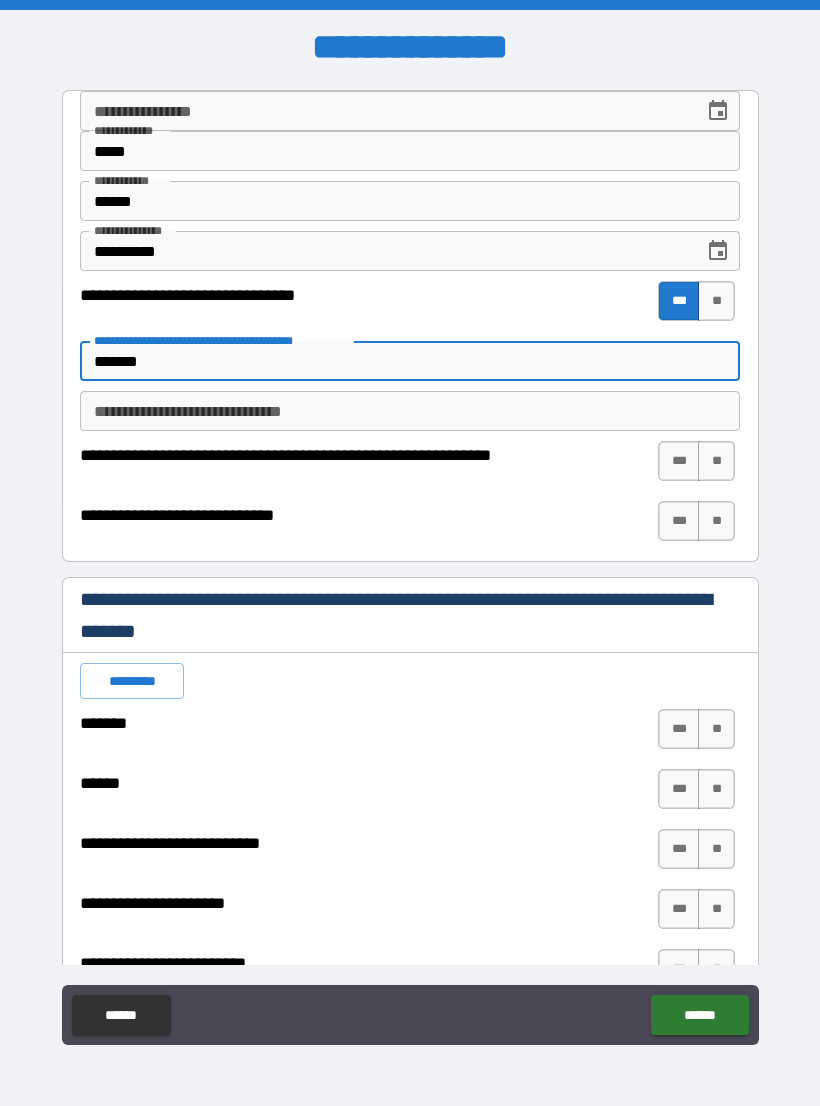 type on "*" 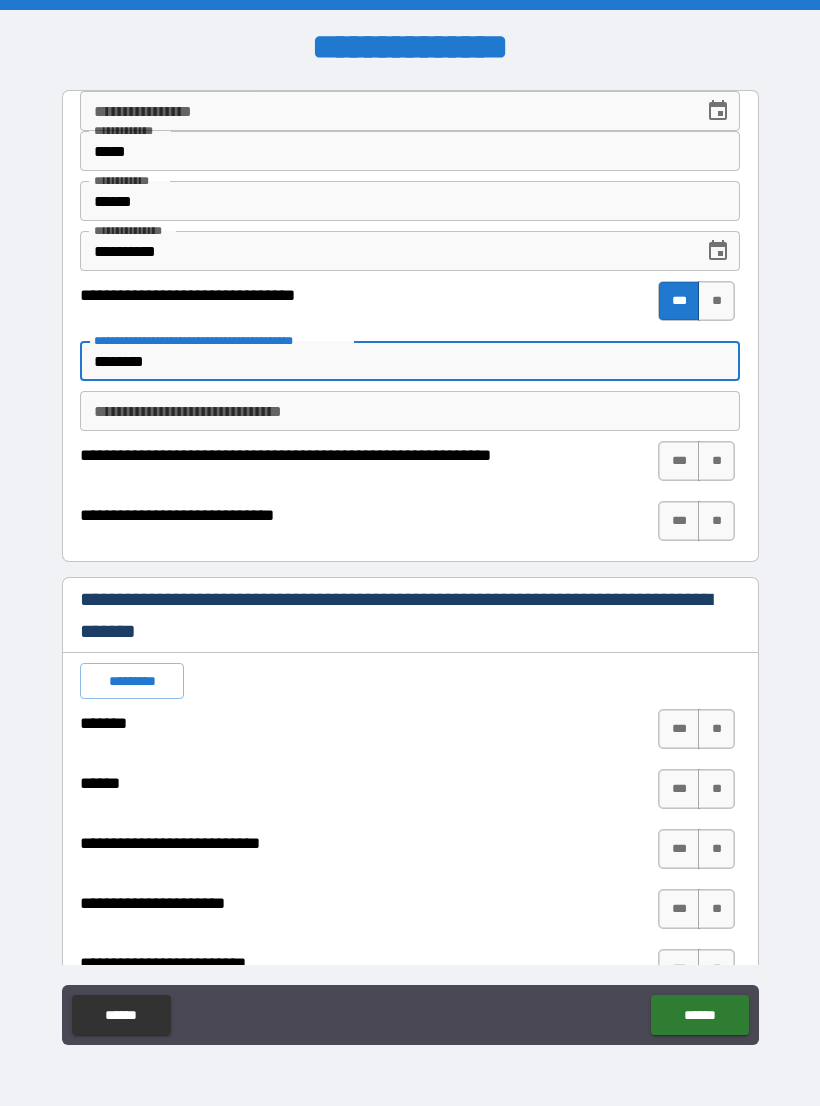 type on "*" 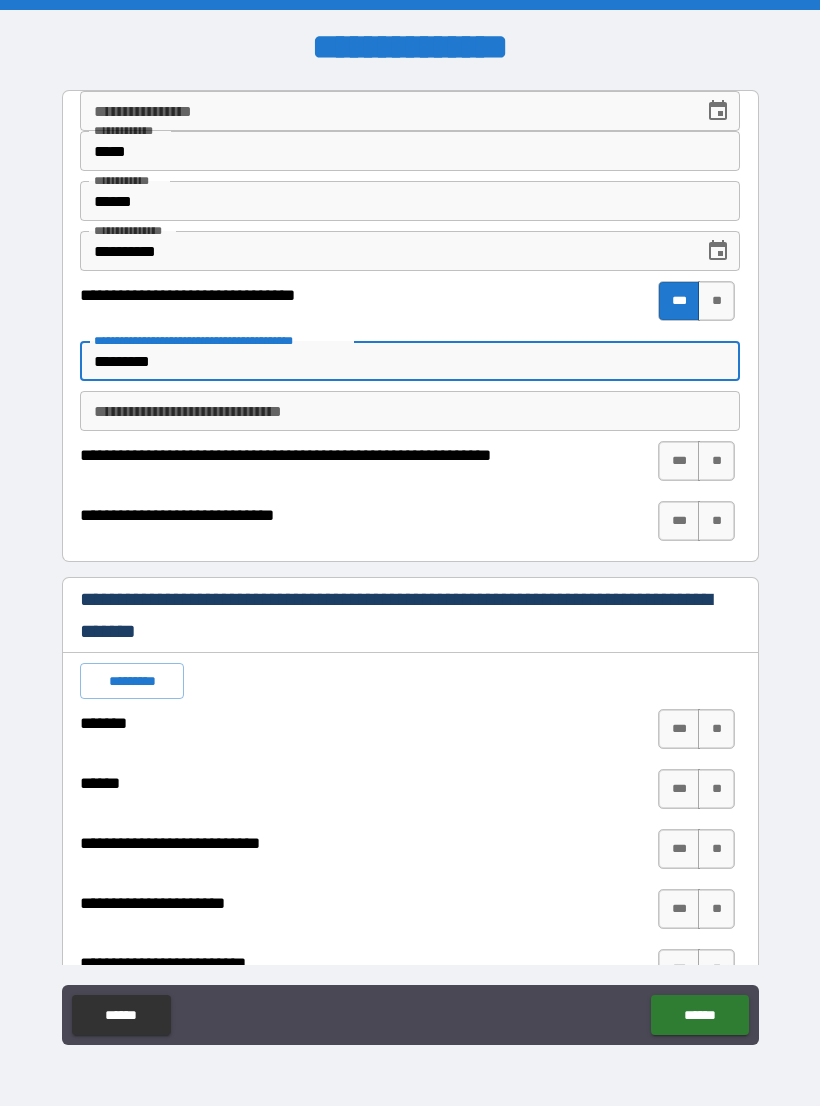 type on "*" 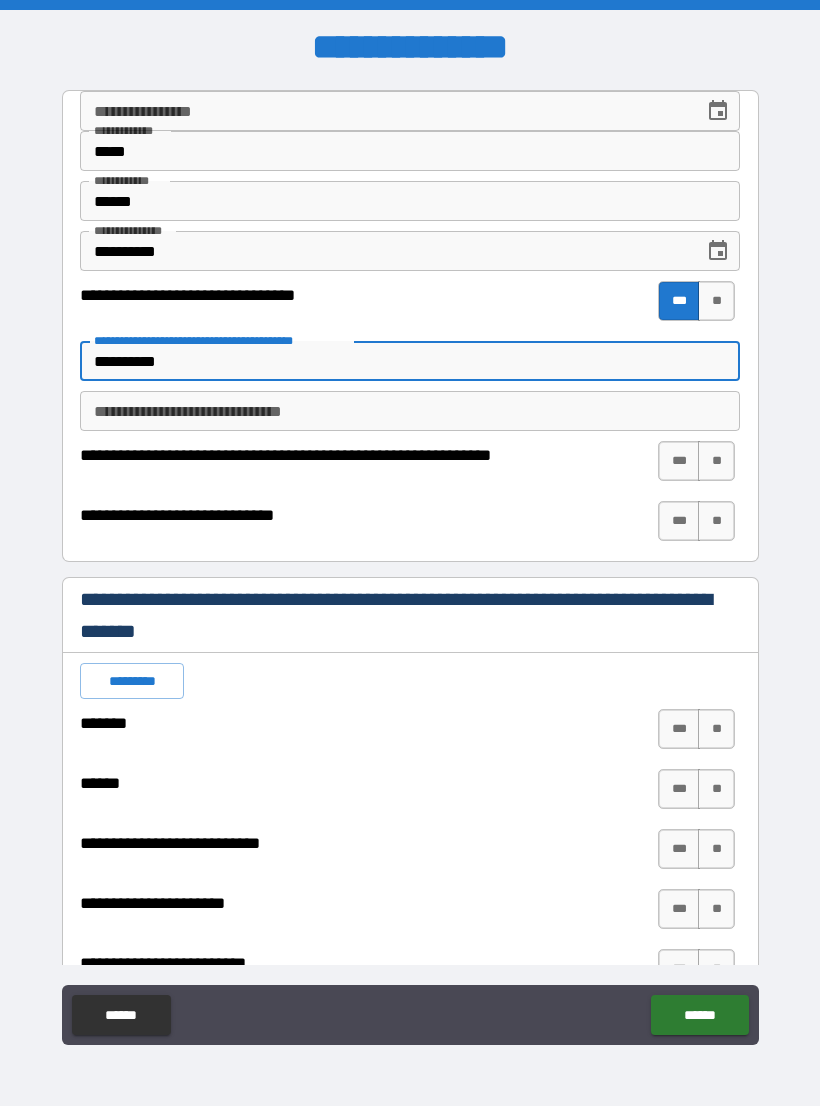 type on "*" 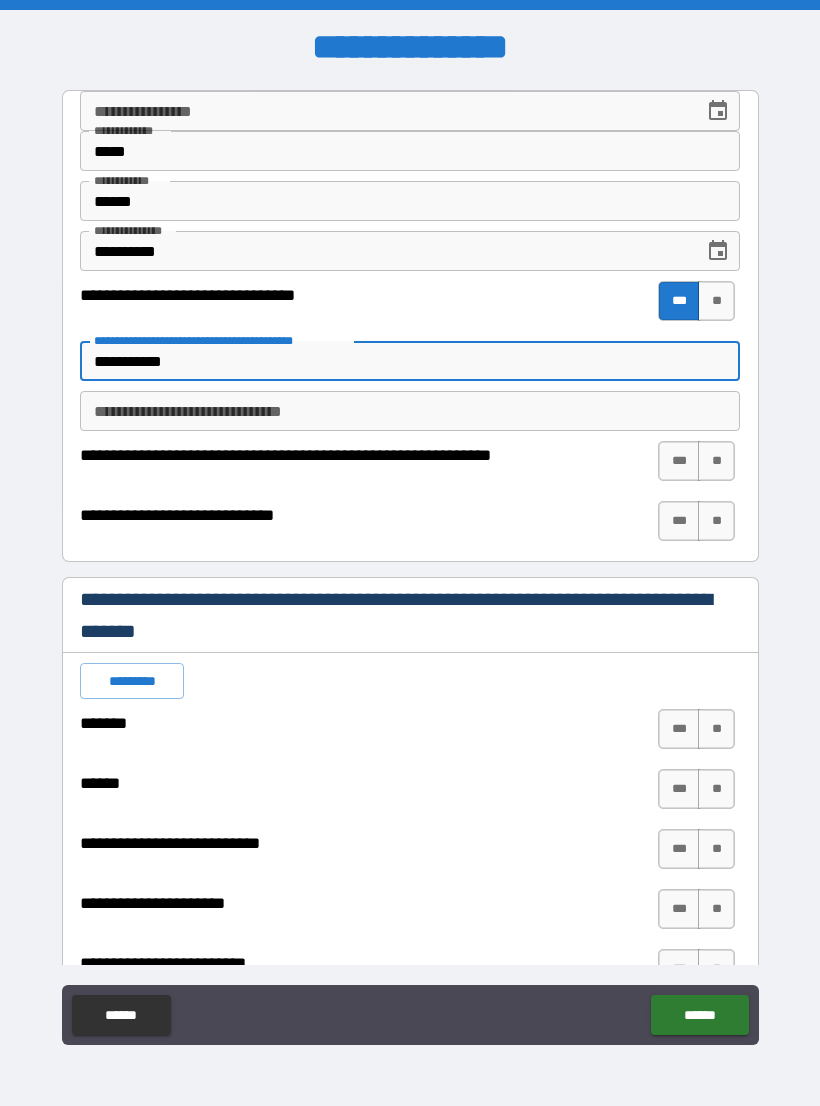 type on "*" 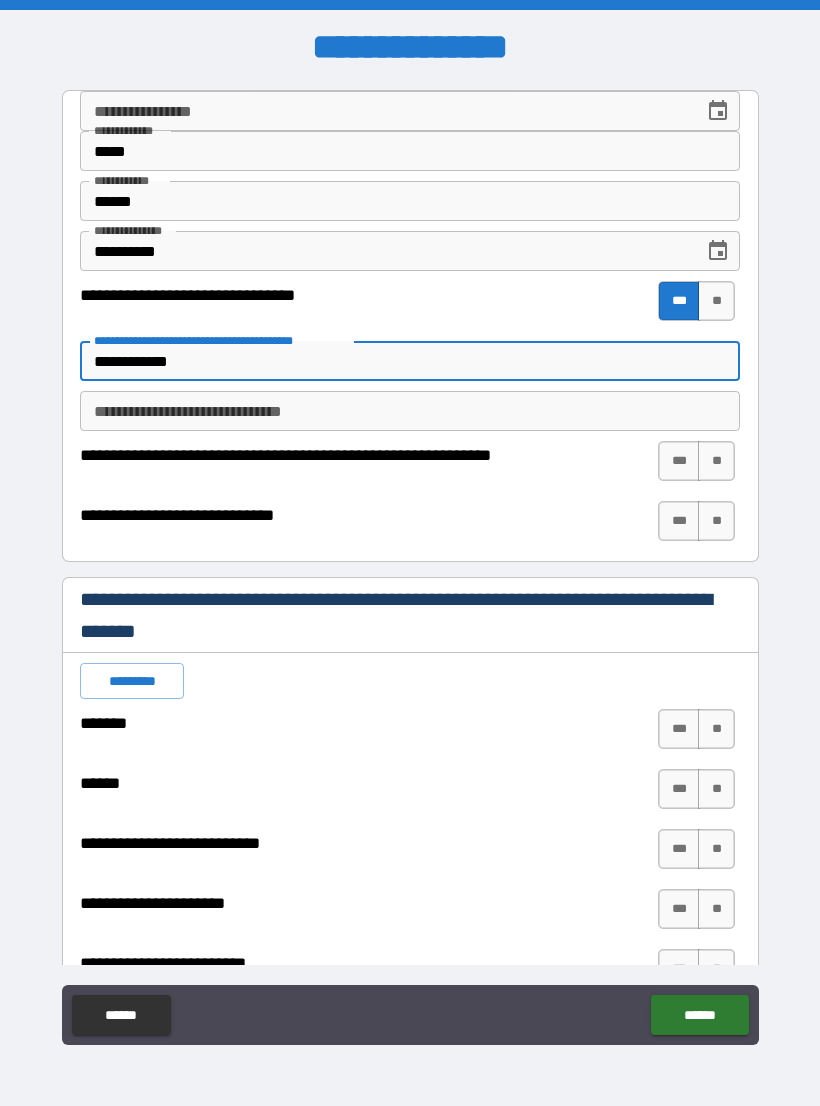 type on "*" 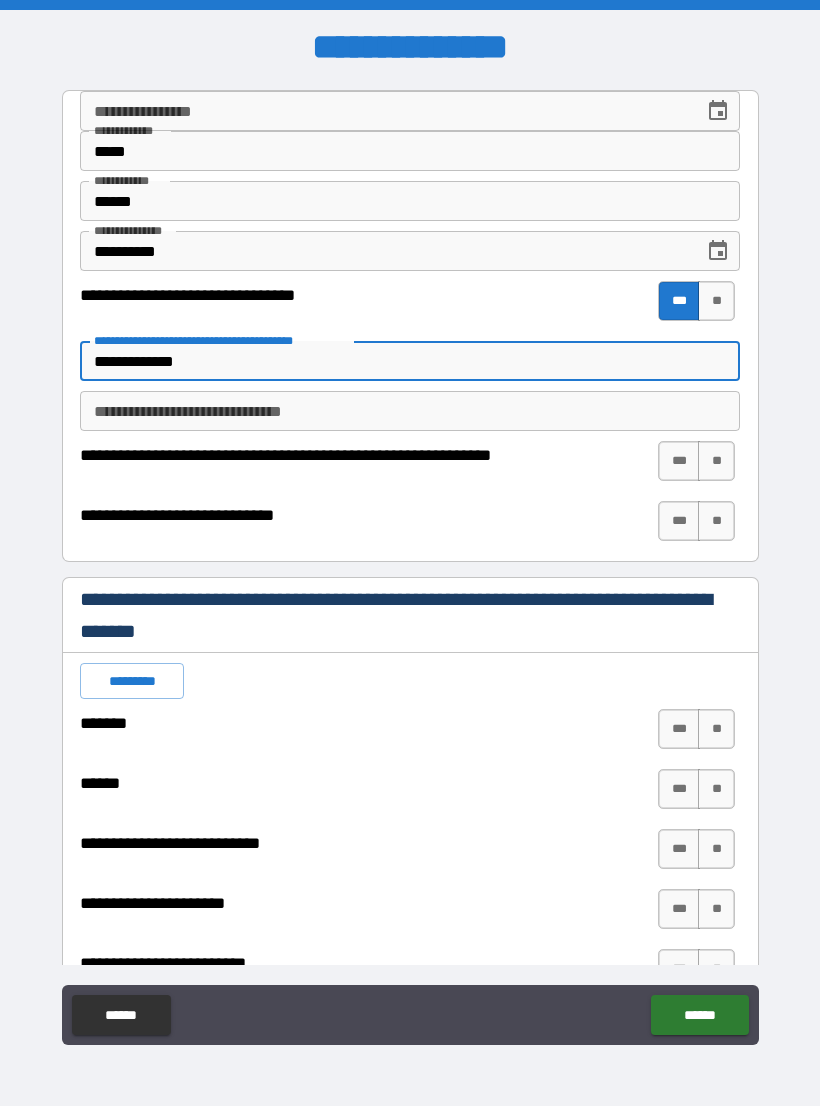 type on "*" 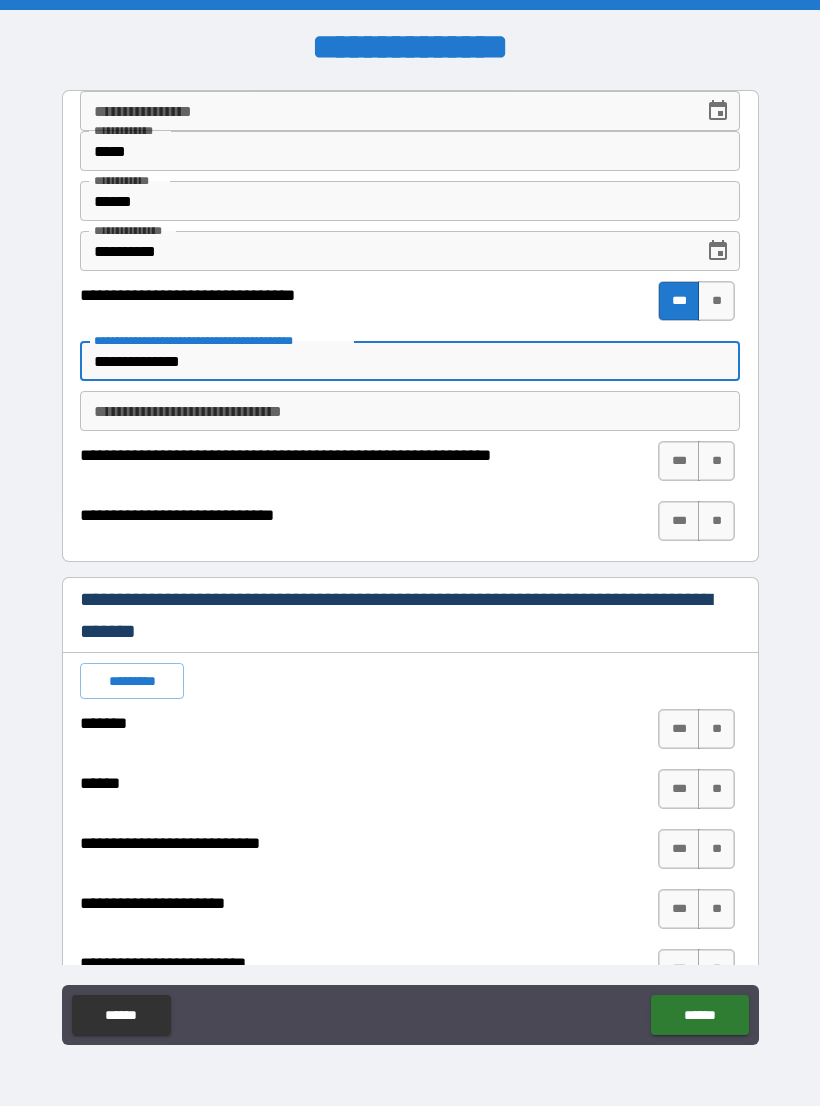 type on "*" 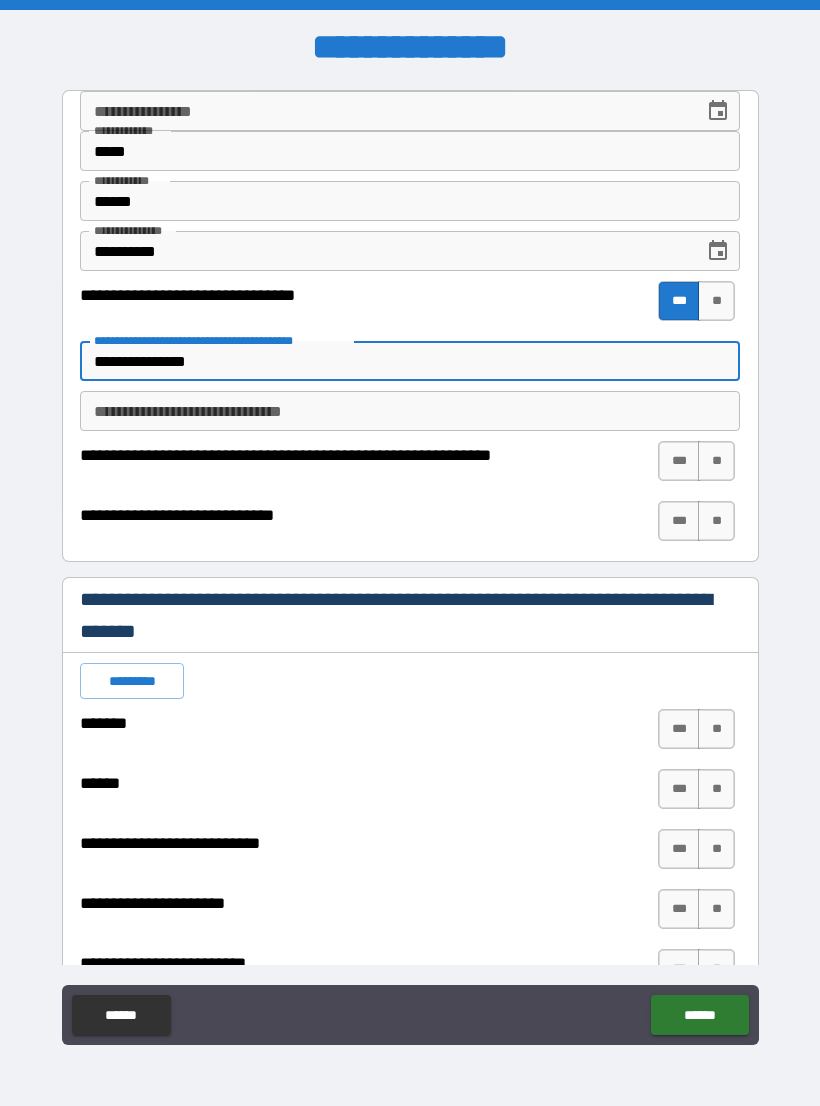 type on "*" 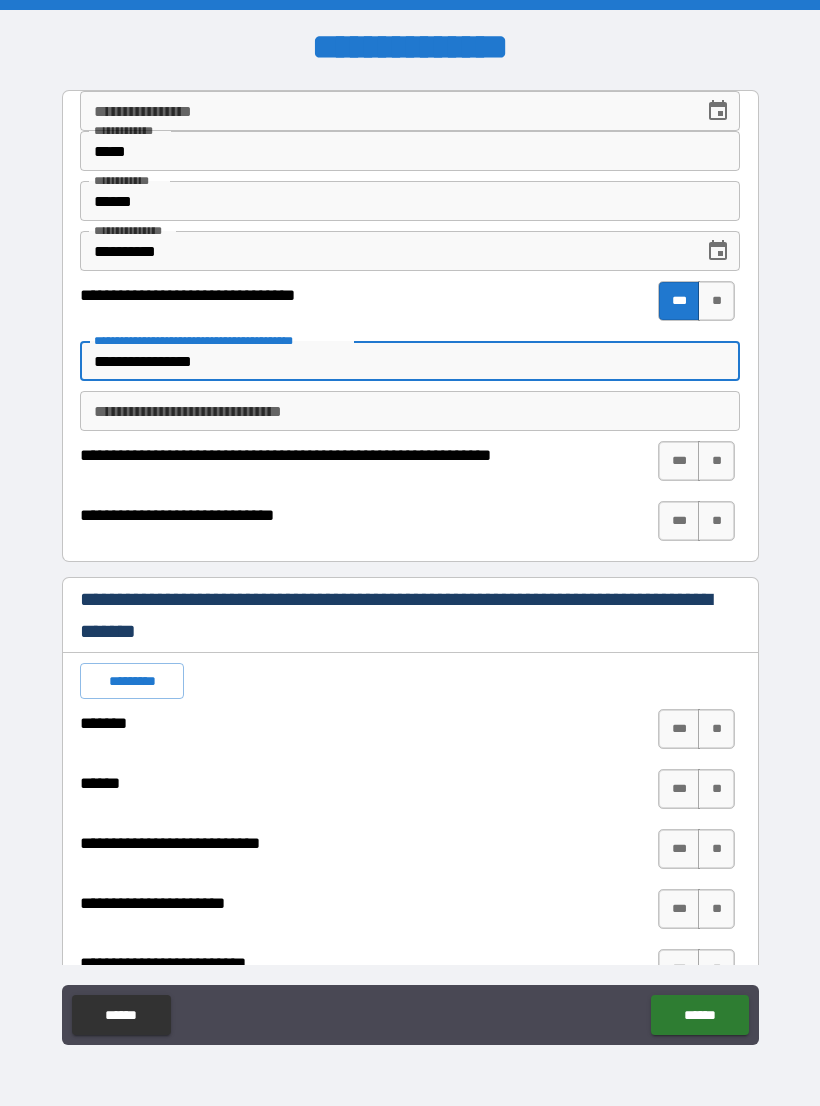 type on "*" 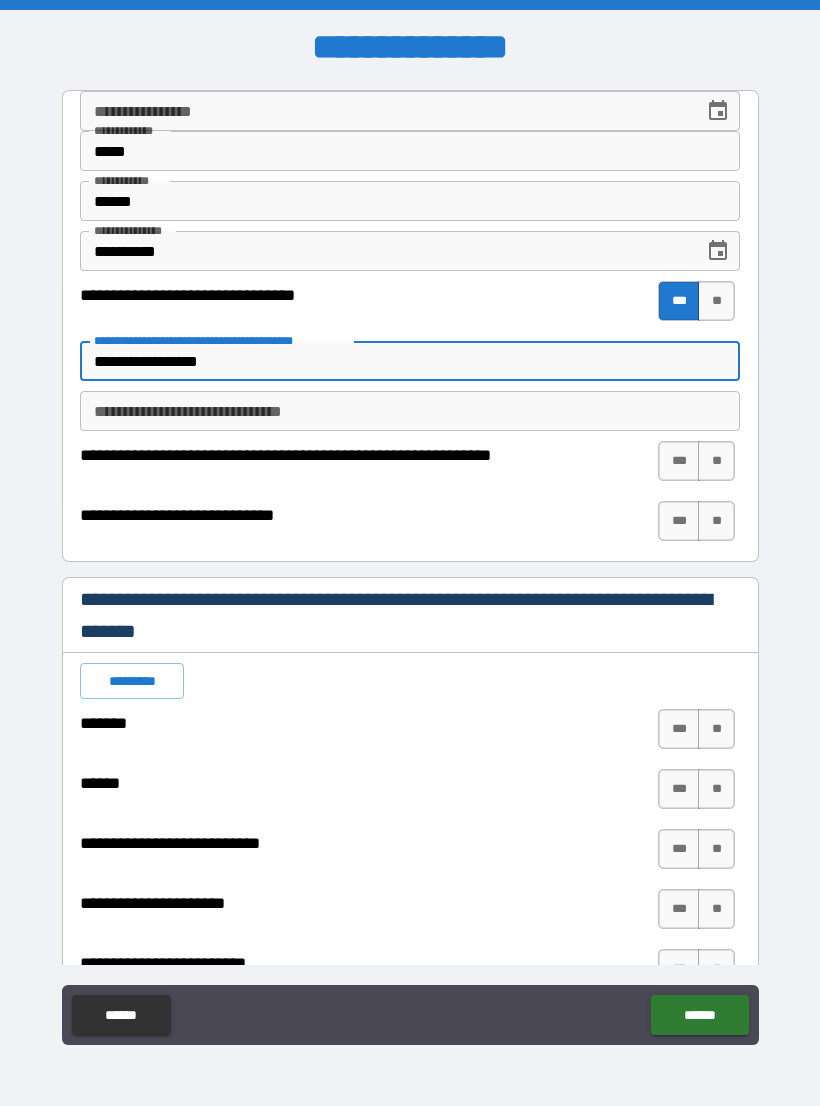 type on "*" 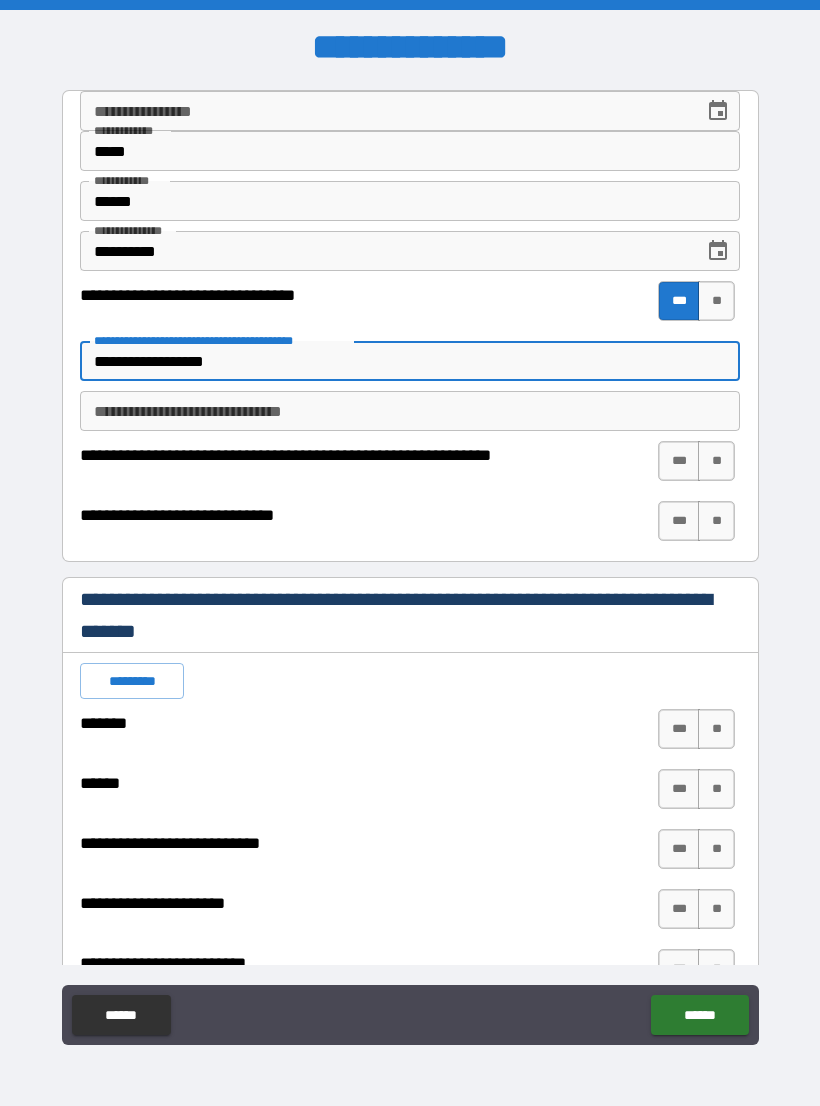 type on "*" 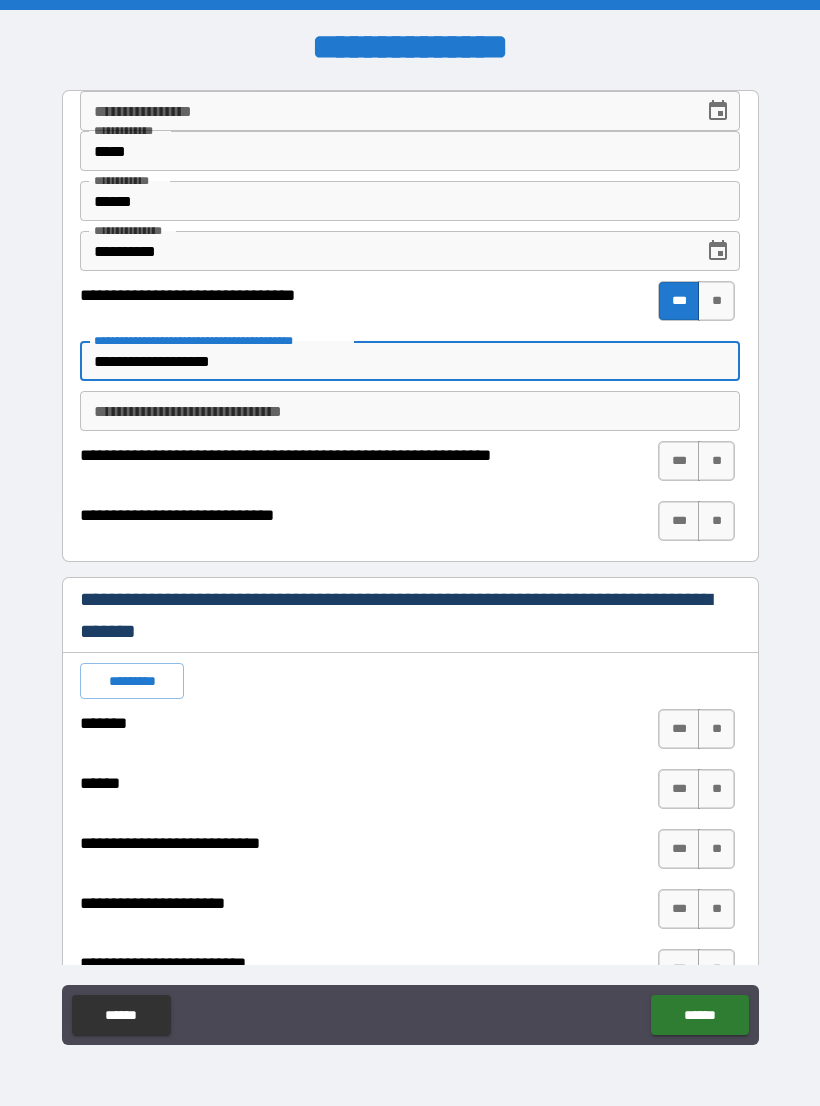type on "*" 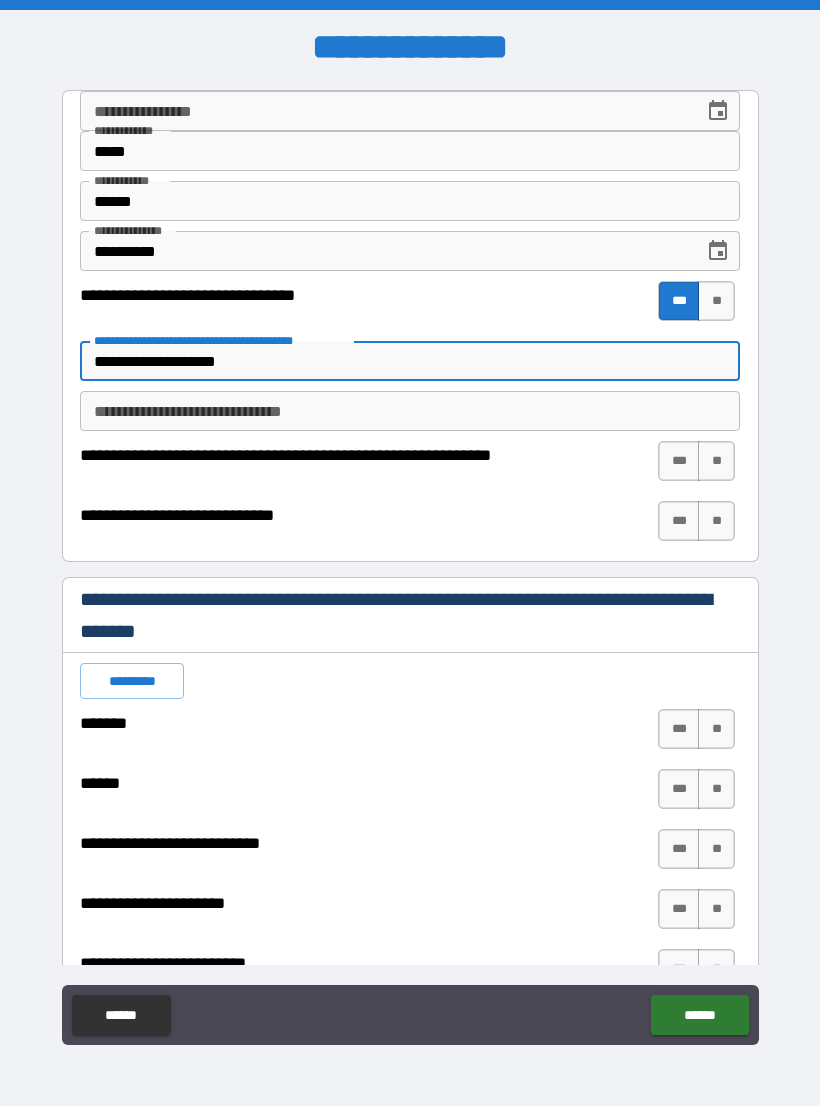 type on "*" 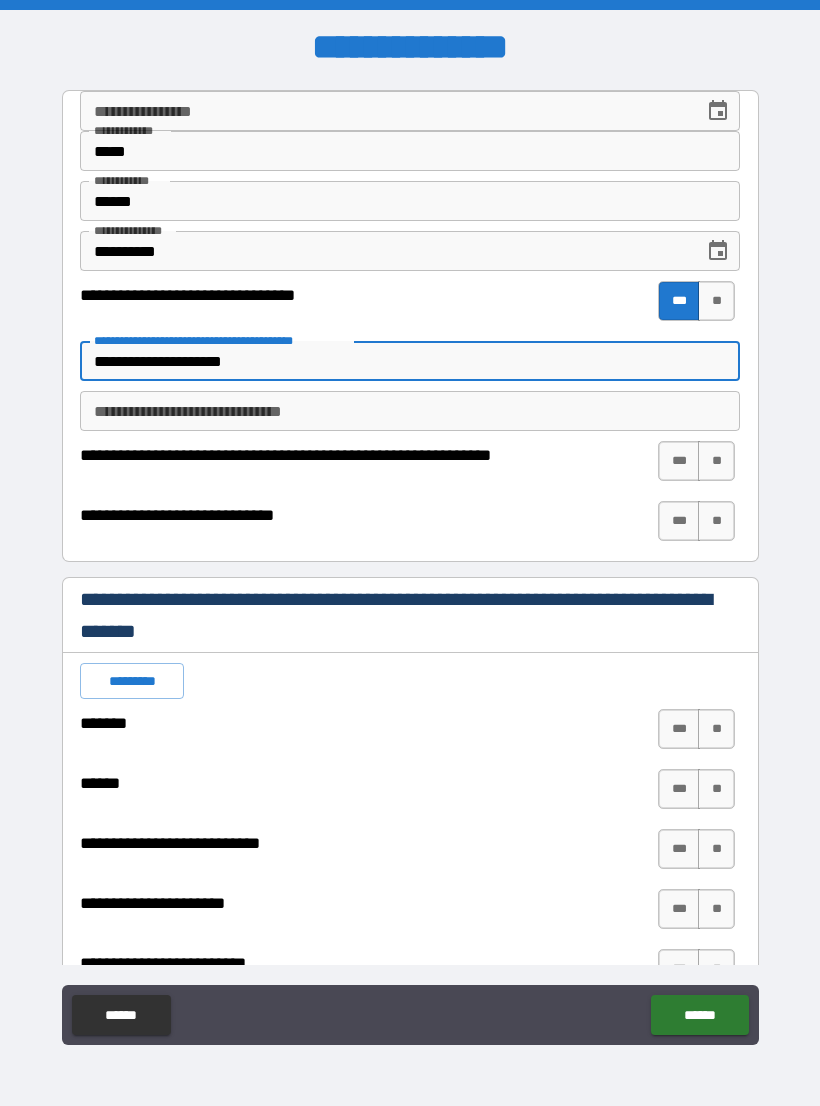 type on "*" 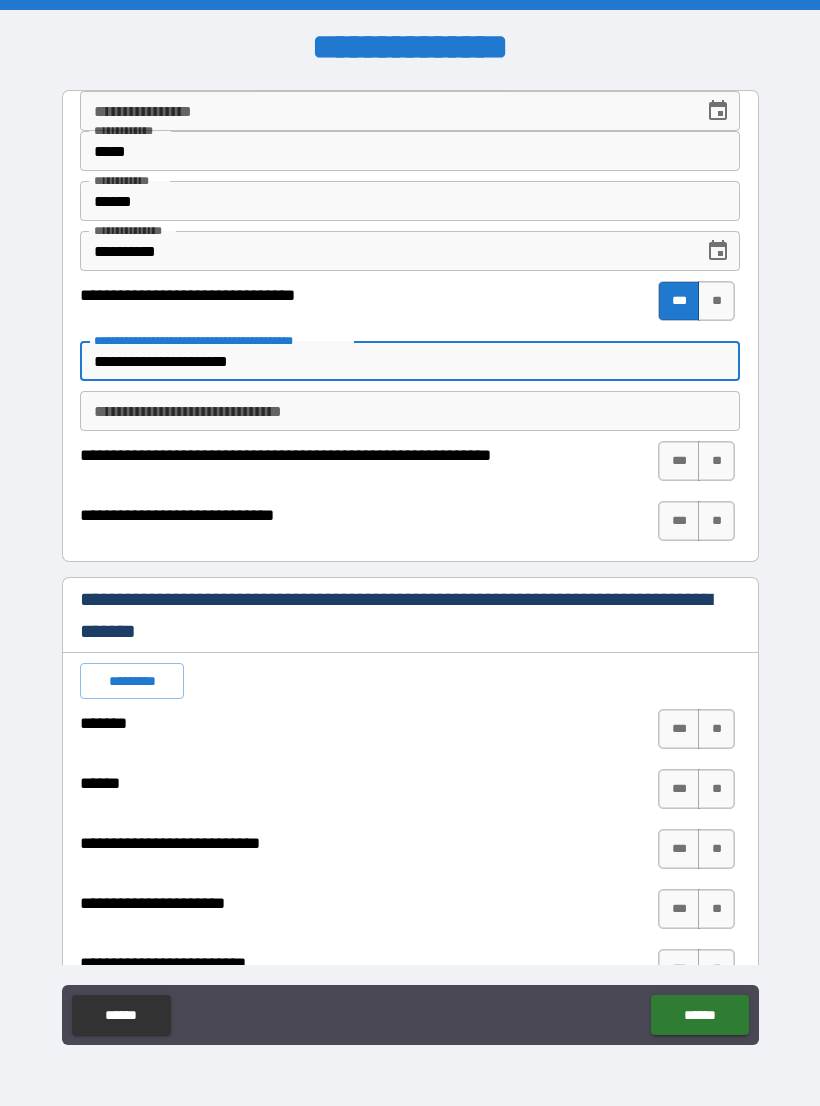 type on "*" 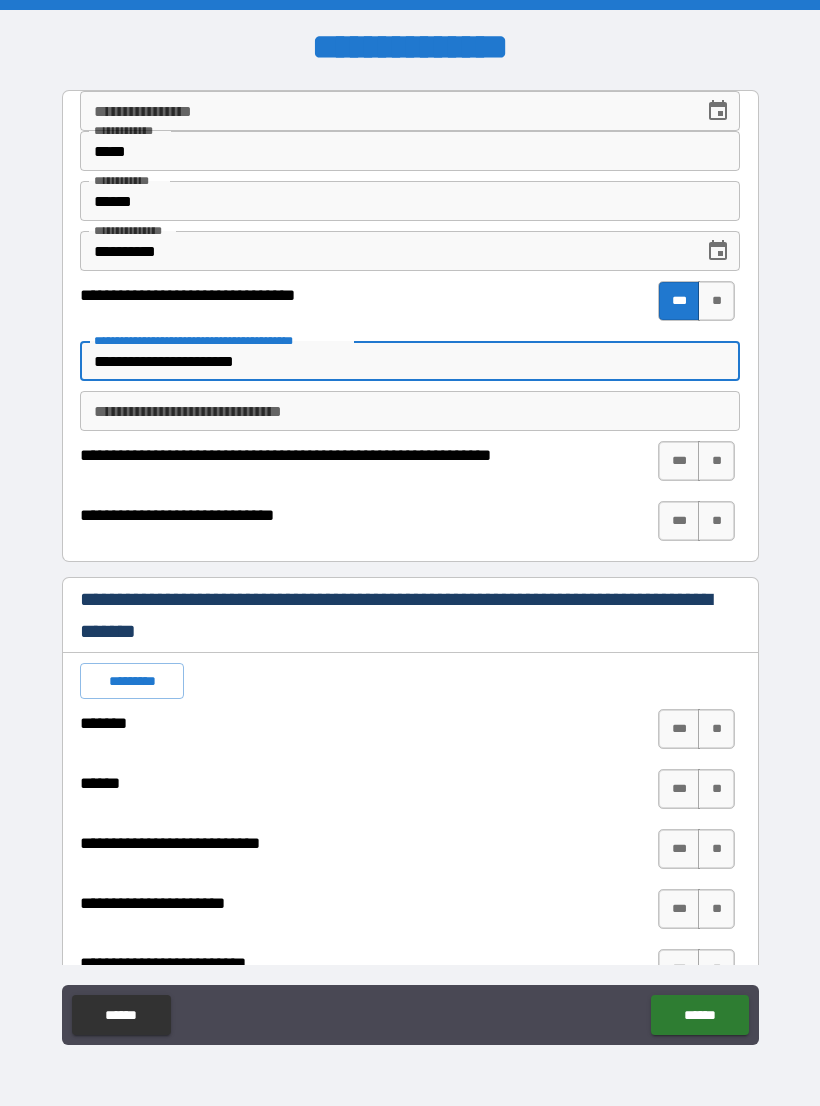 type on "*" 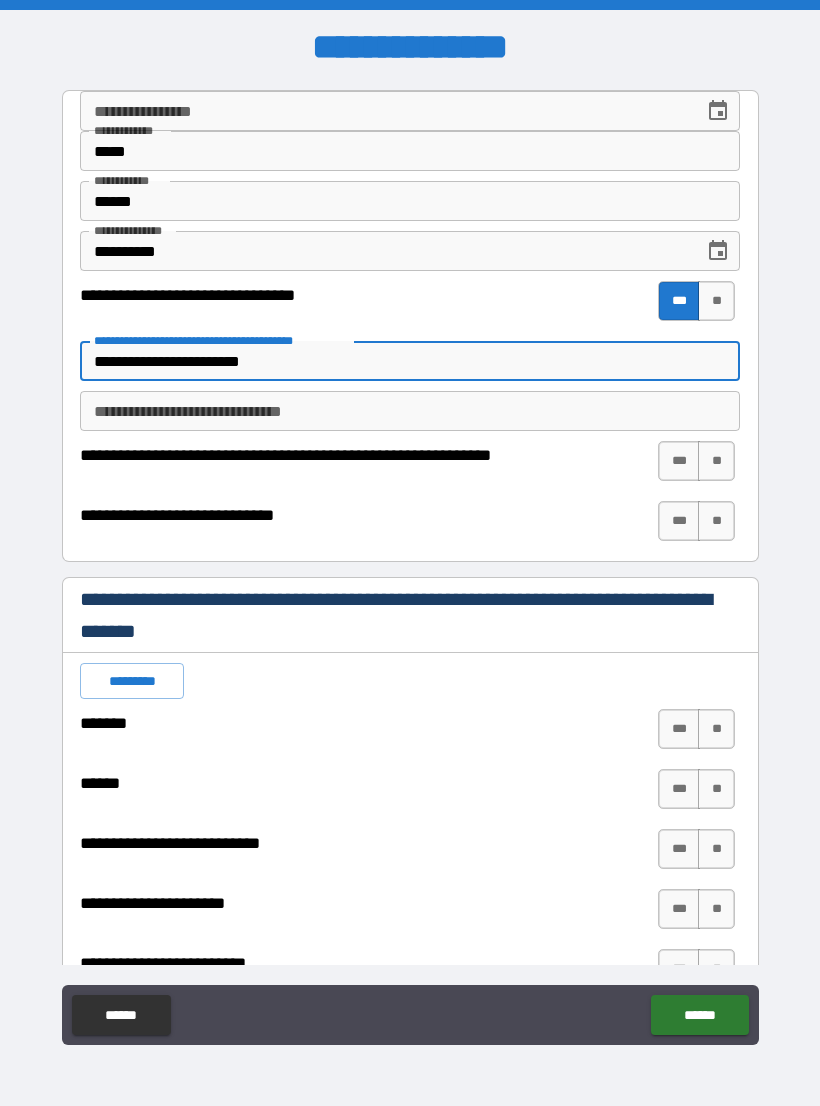 type on "*" 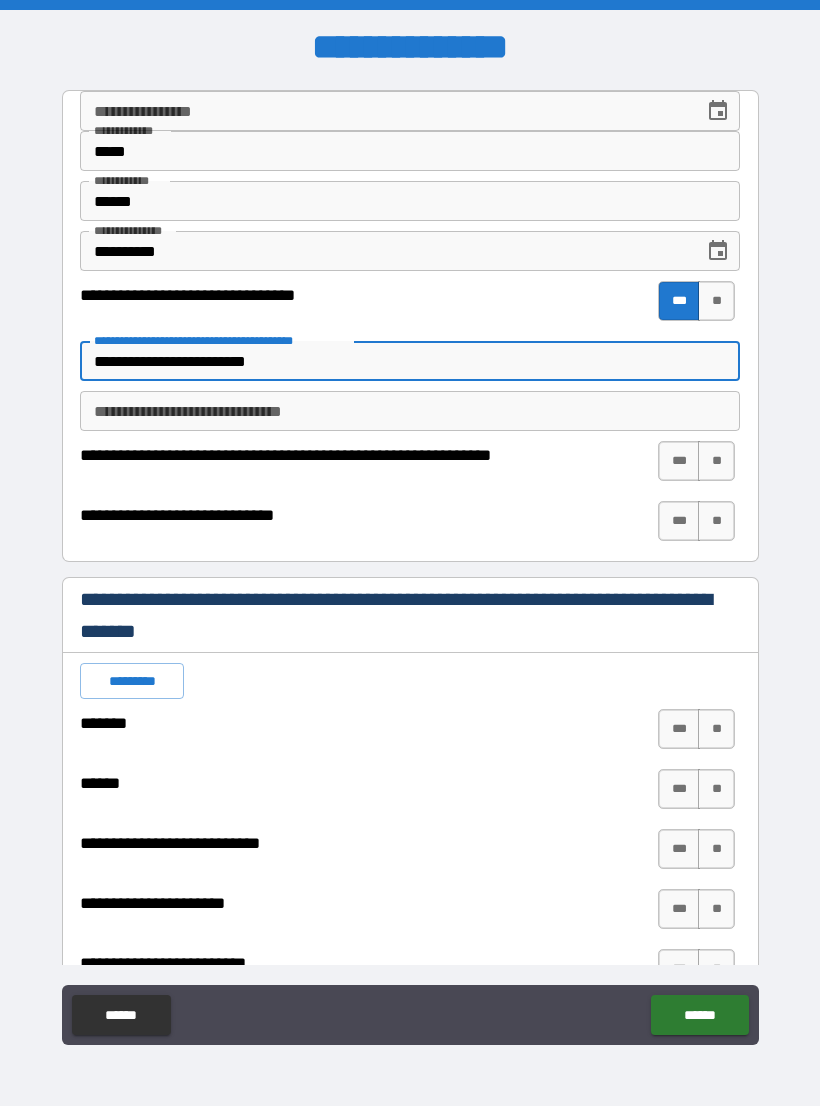 type on "*" 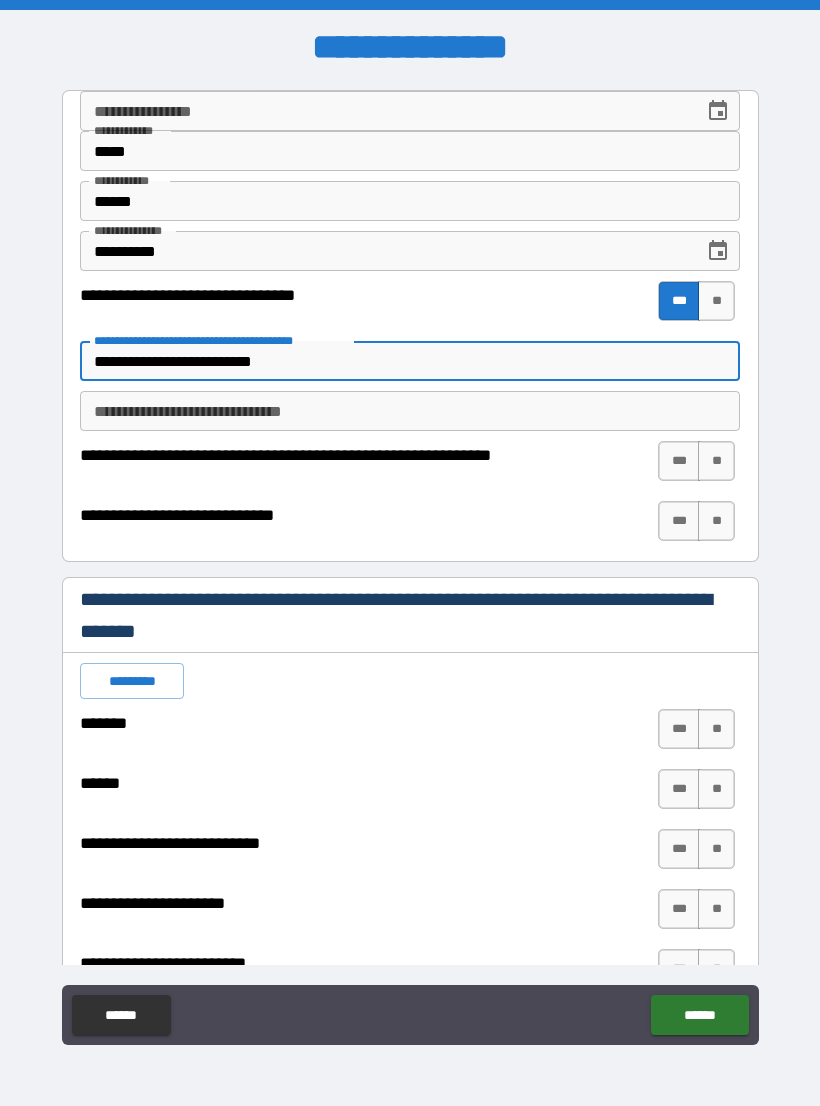 type on "*" 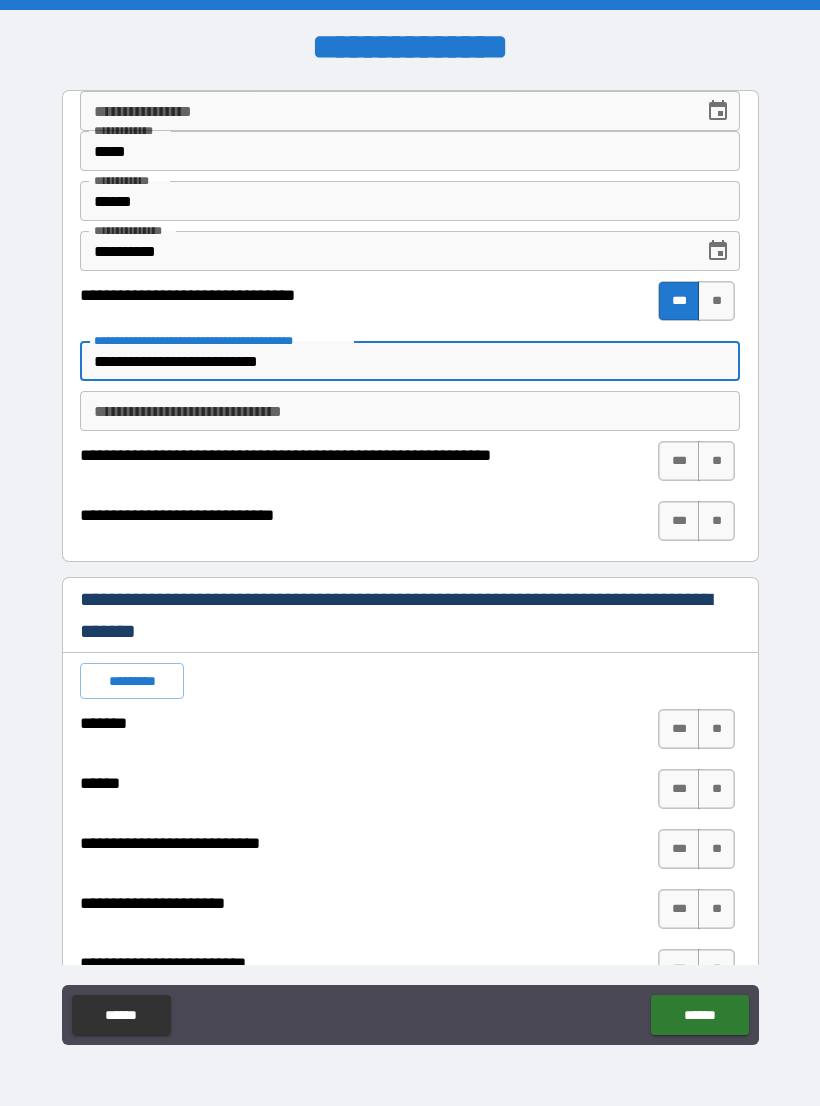 type on "*" 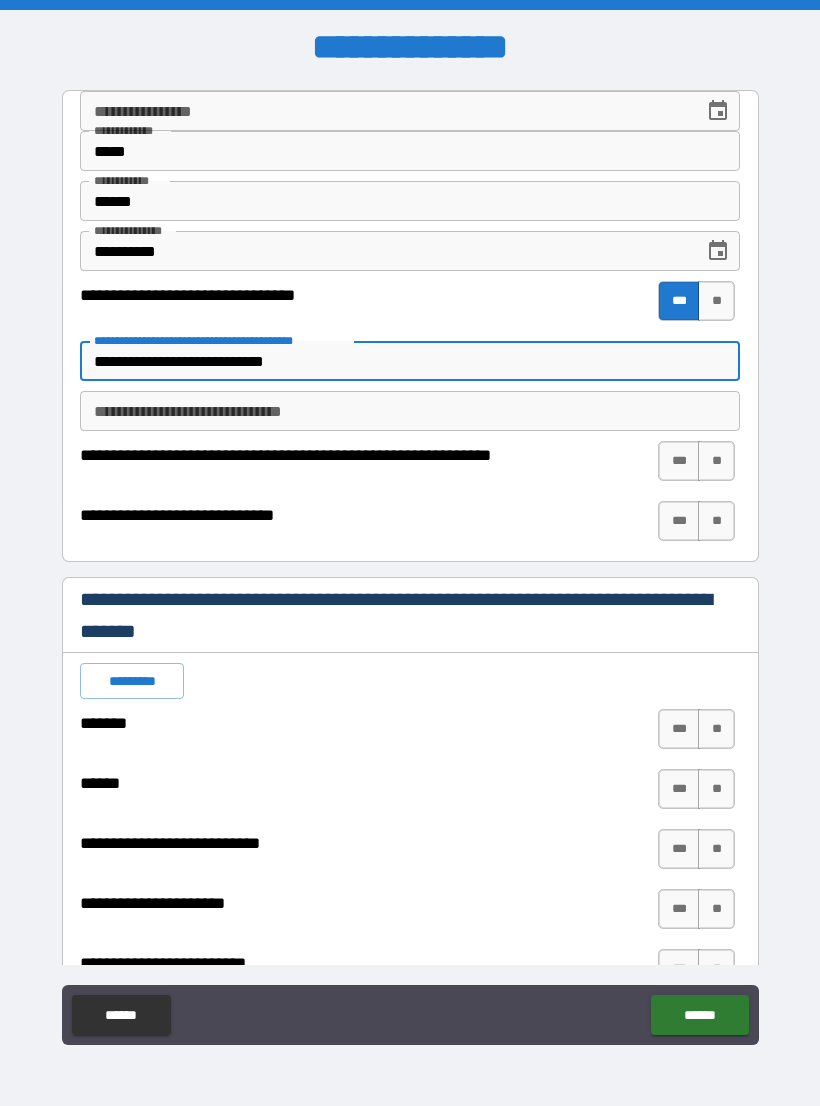 type on "*" 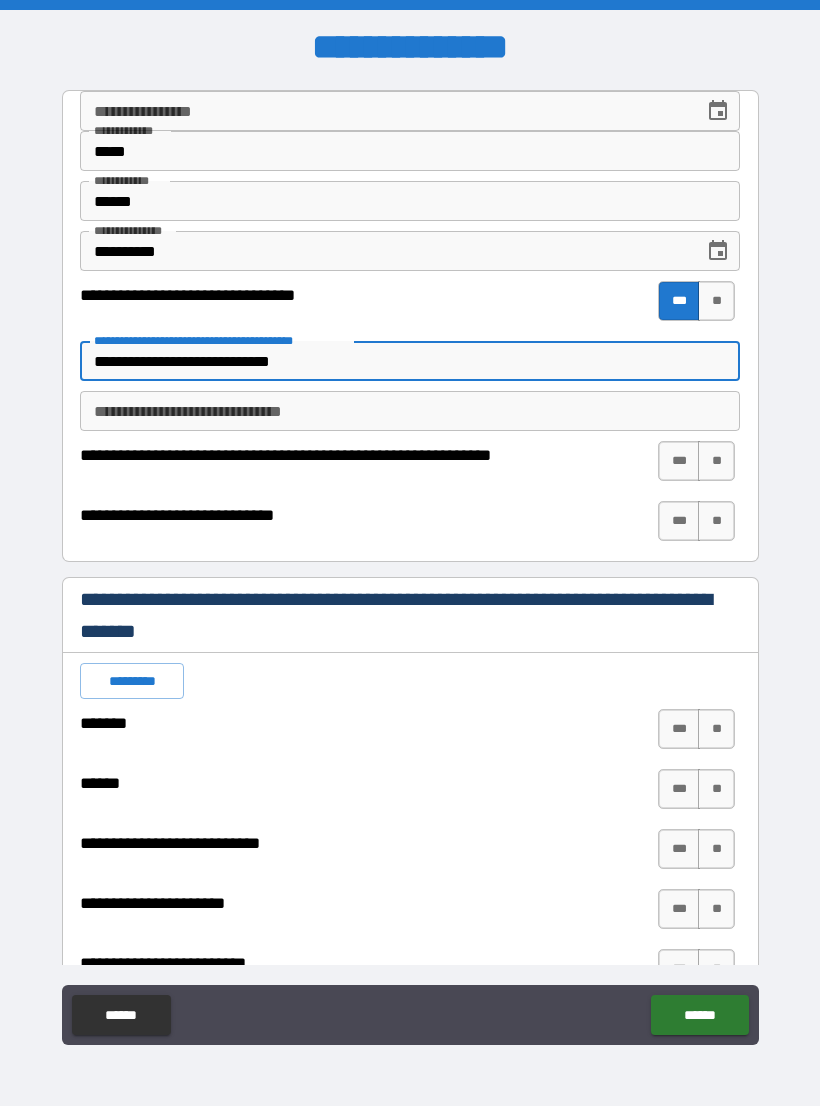 type on "*" 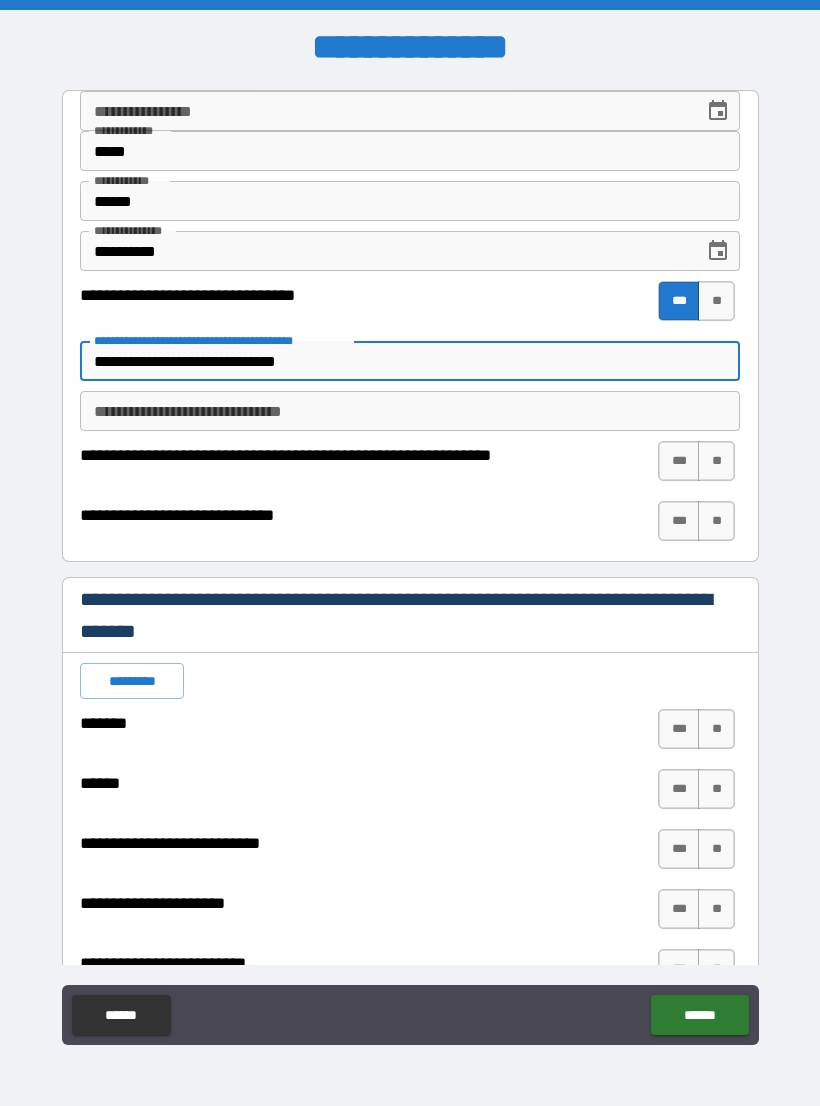 type on "*" 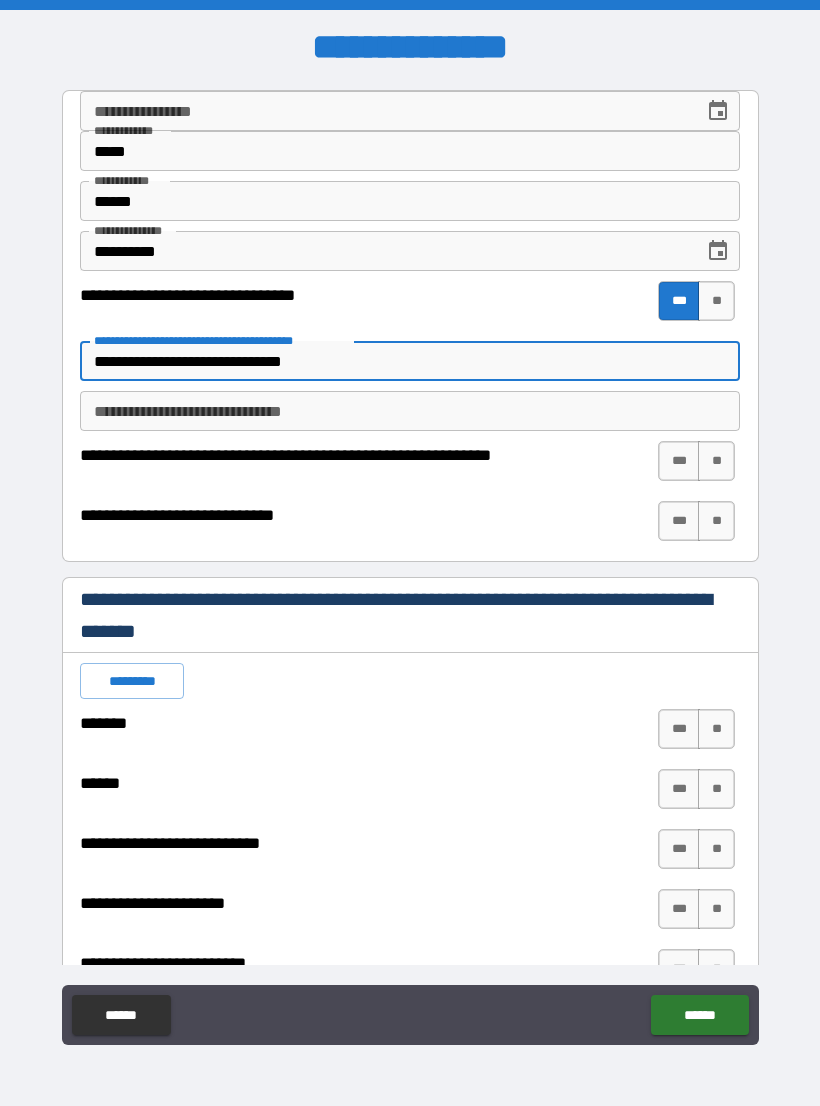type on "*" 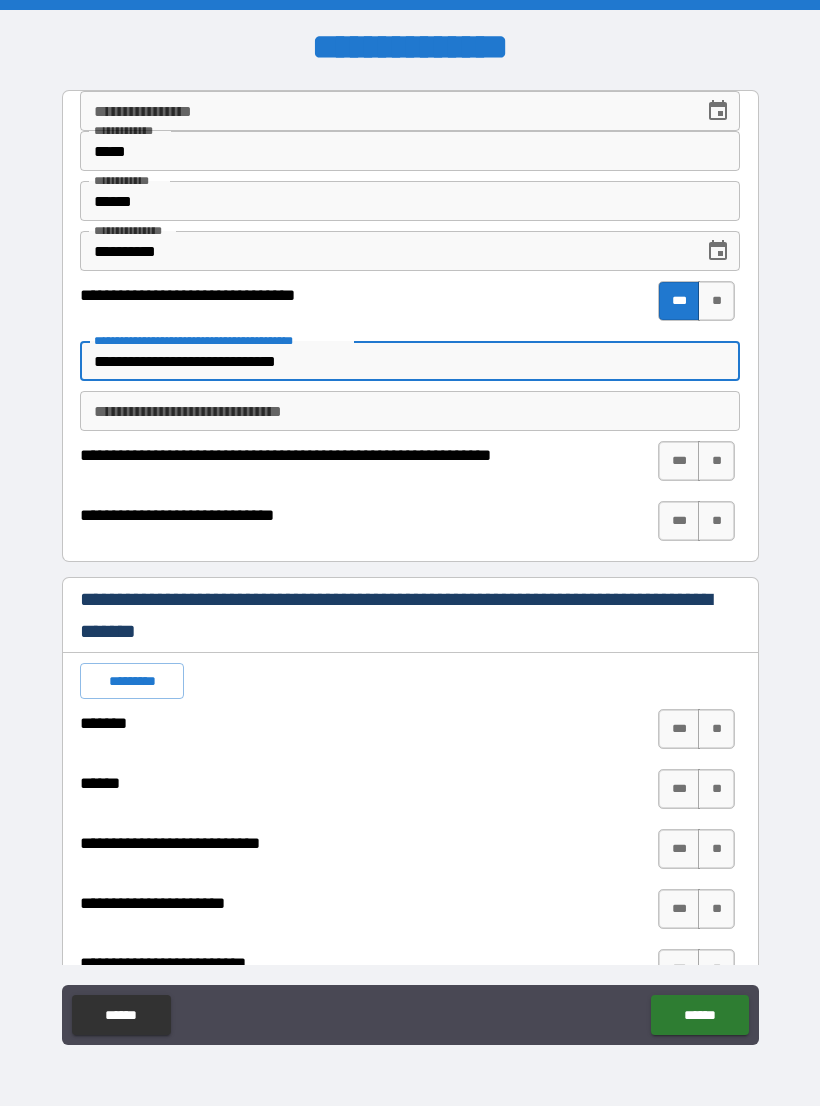 type on "*" 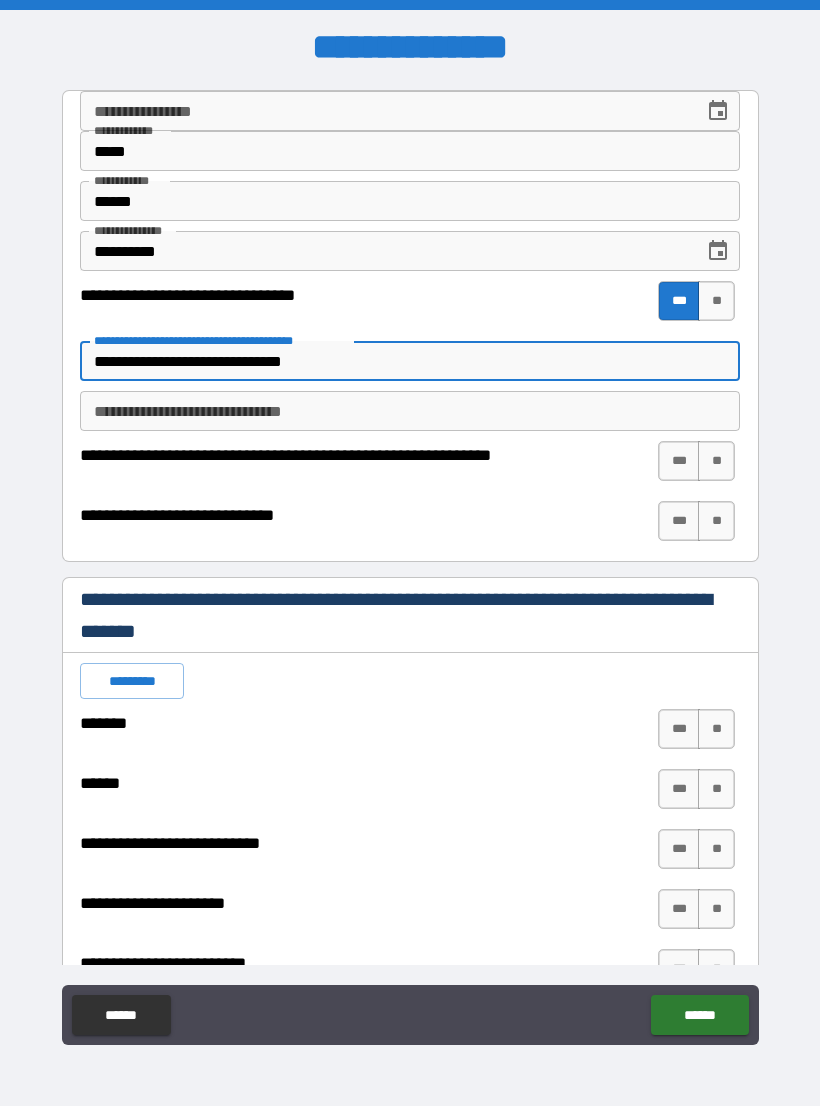 type on "*" 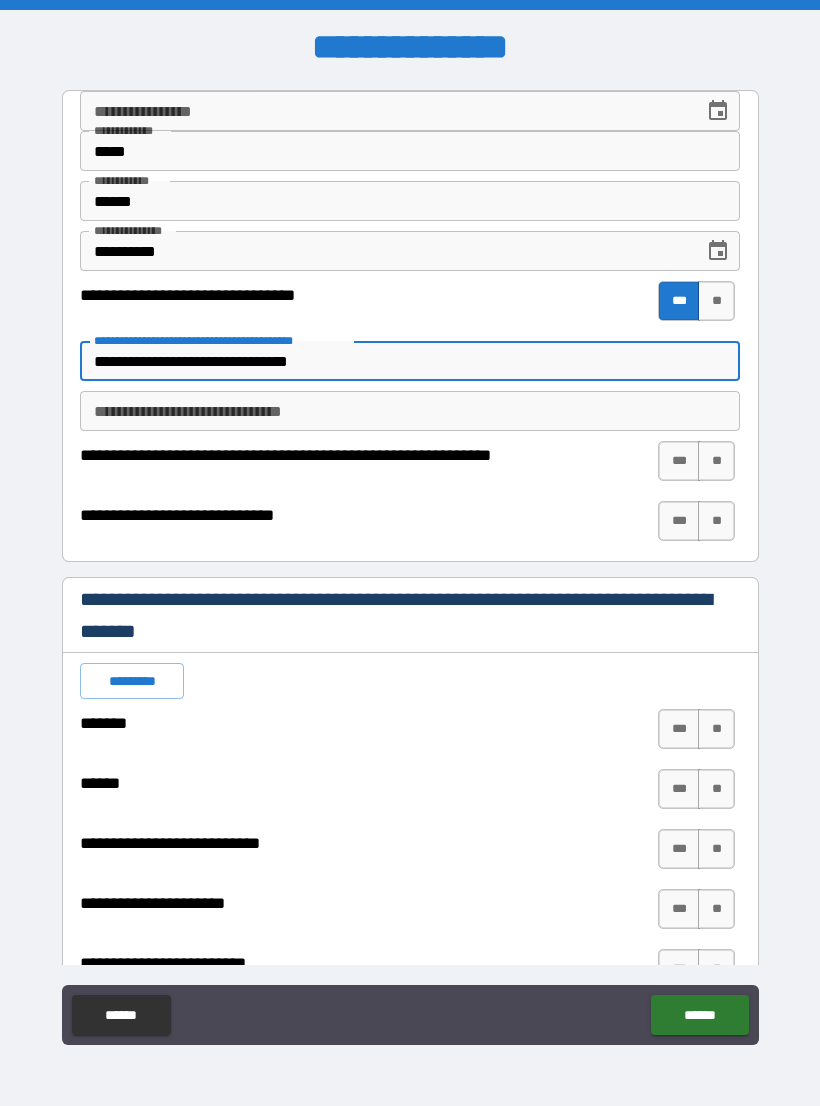 type on "*" 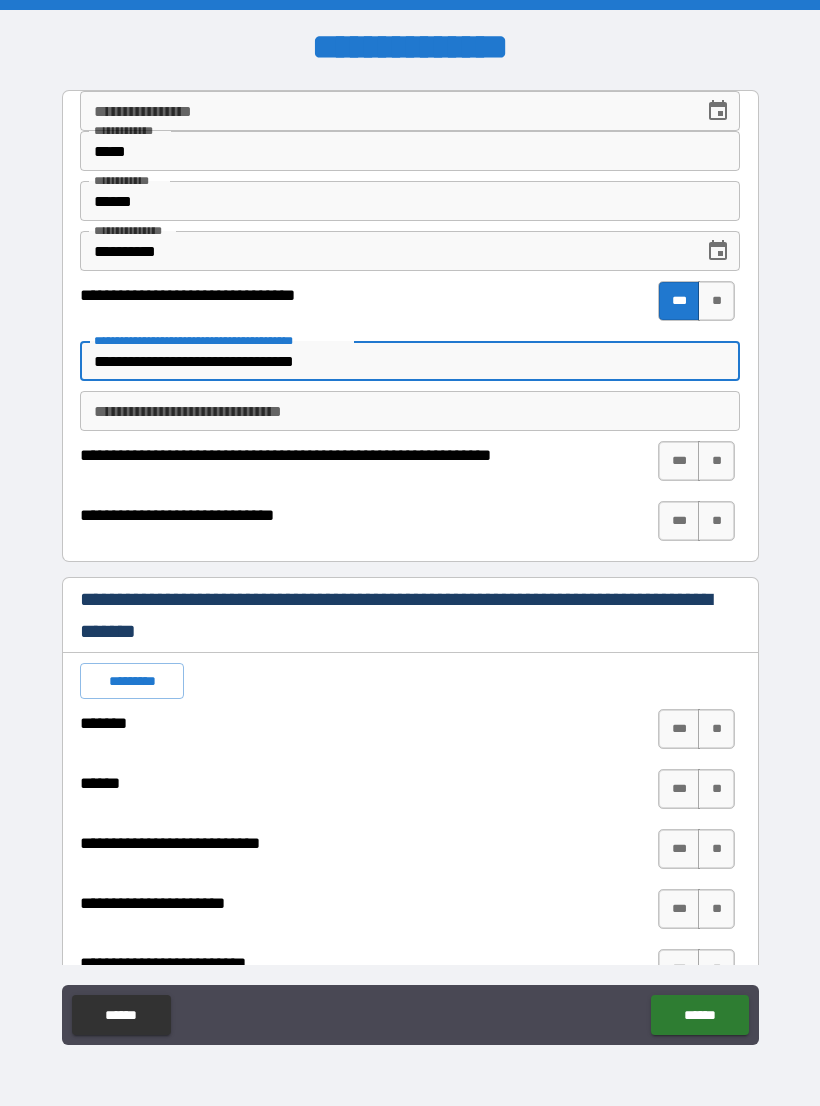 type on "*" 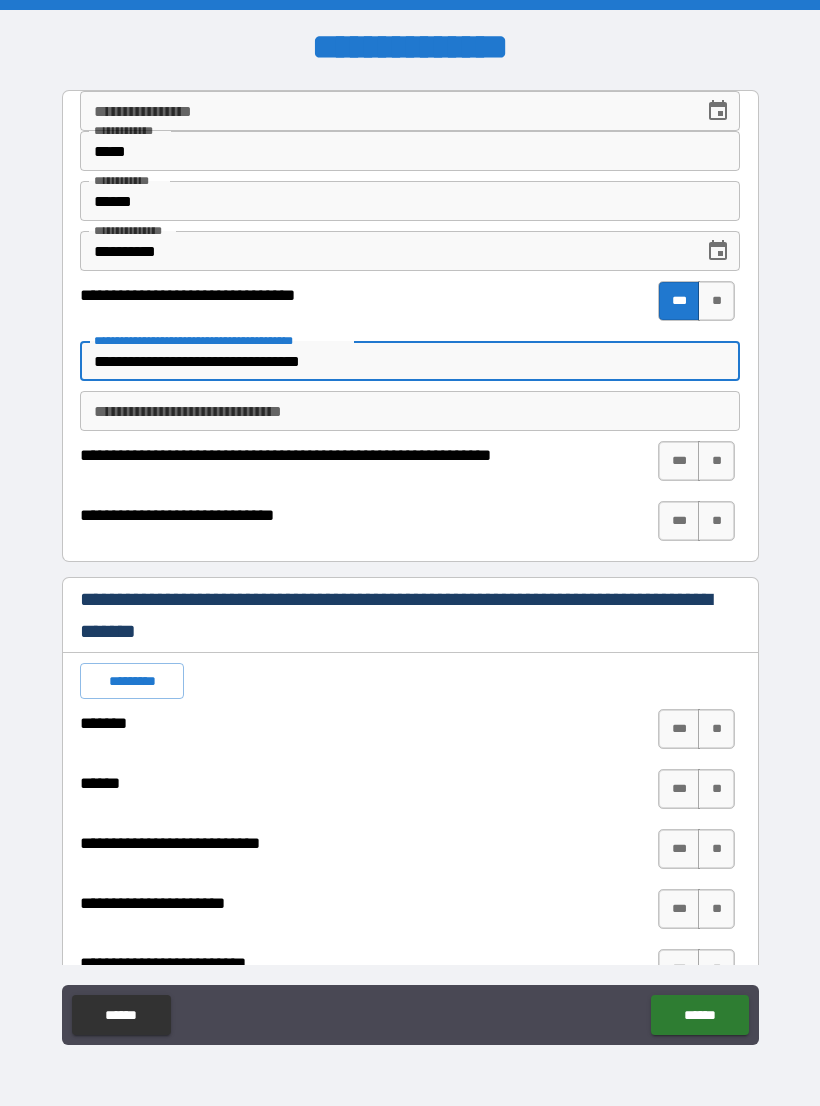type on "*" 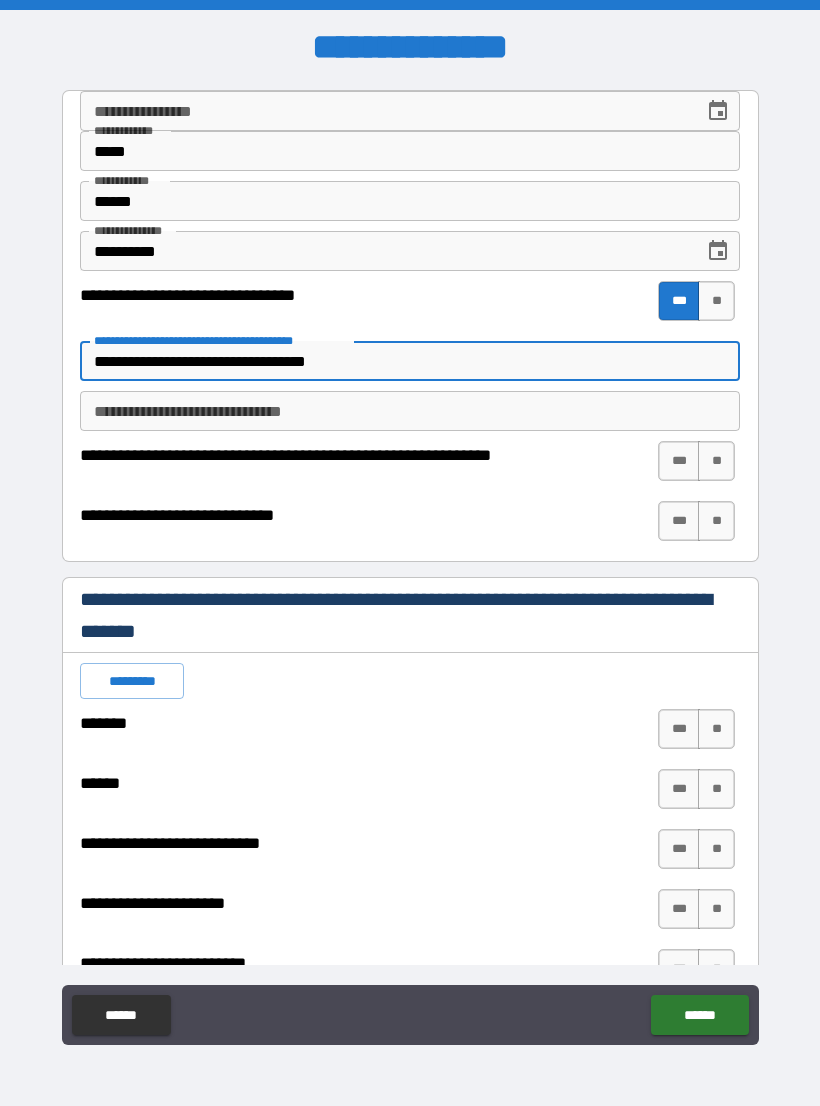 type on "*" 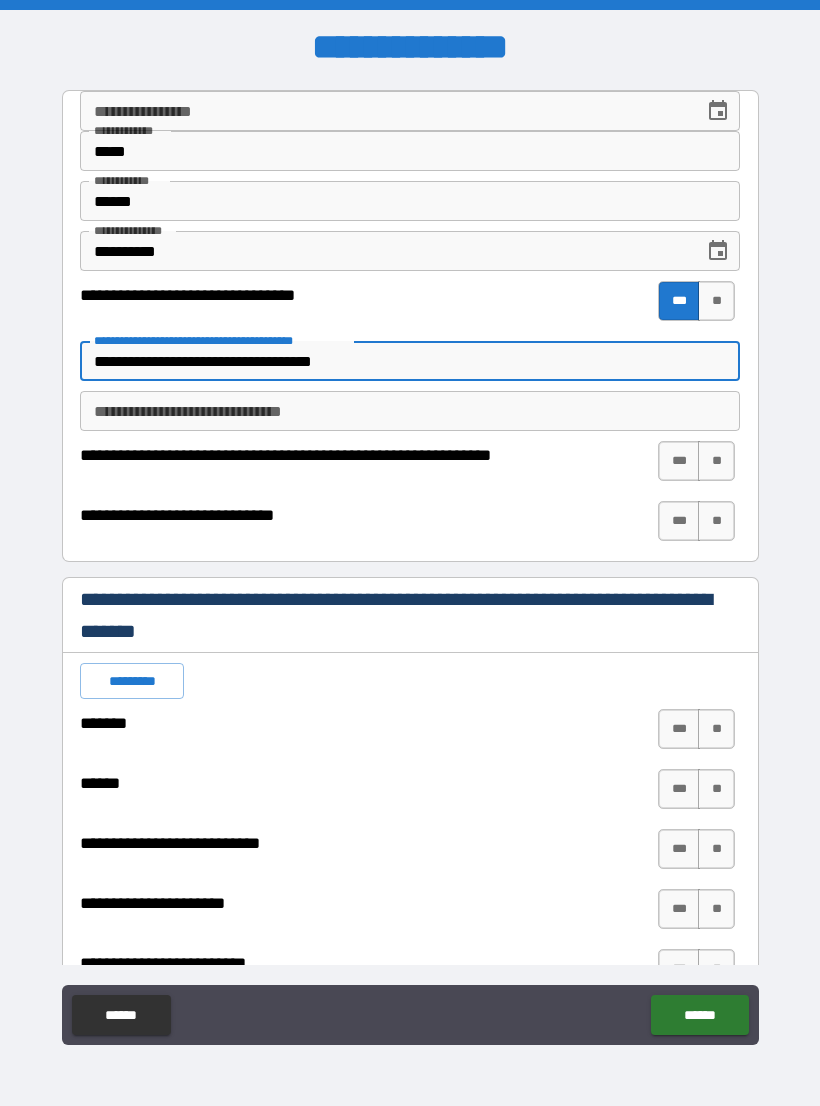 type on "*" 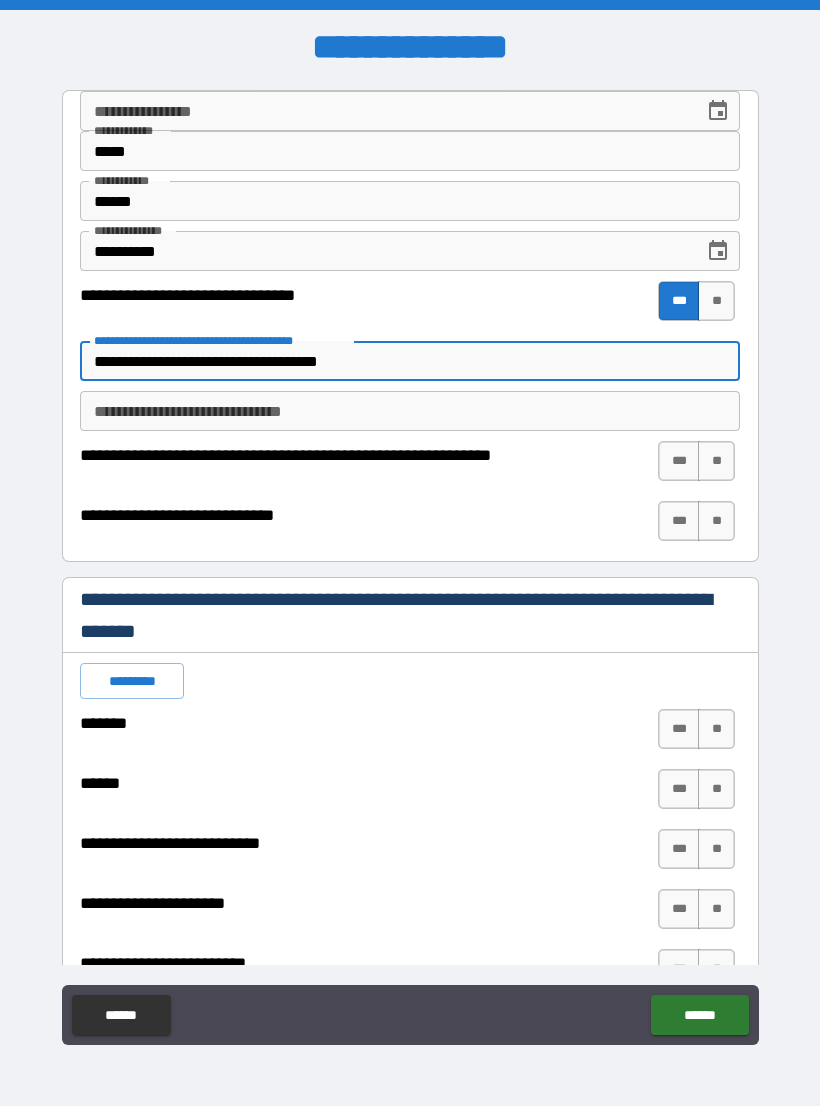 type on "*" 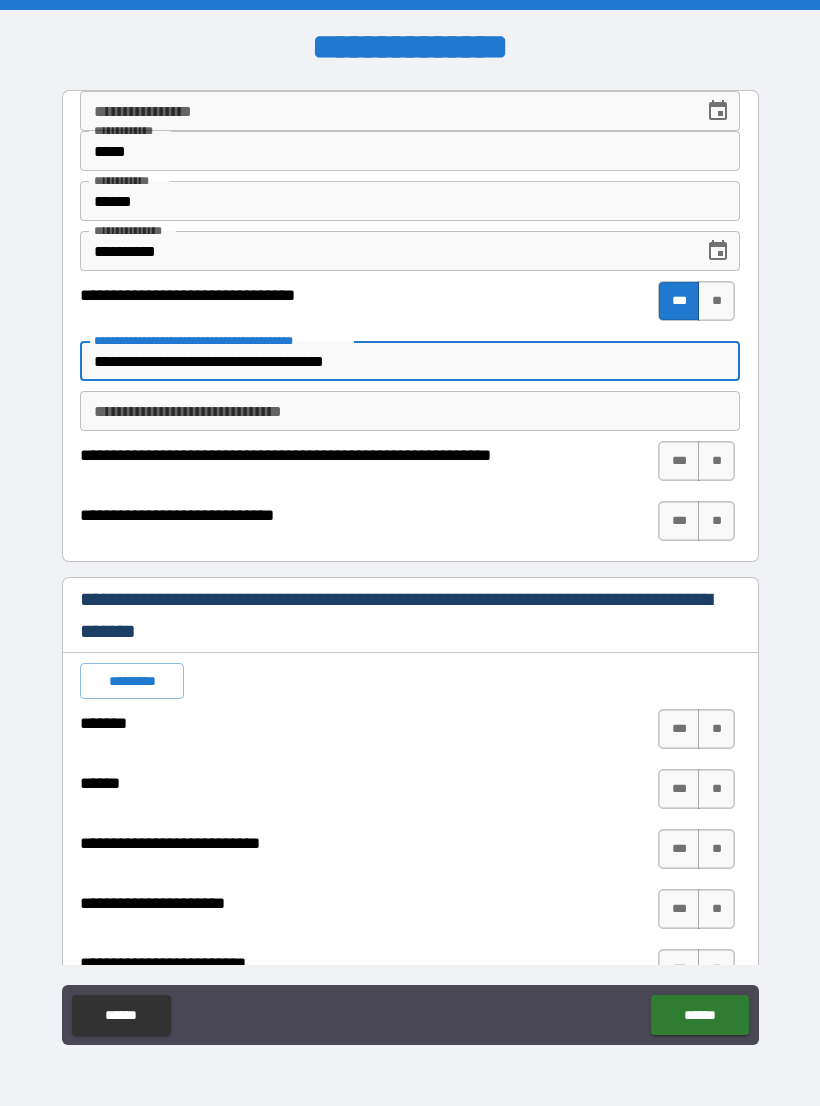 type on "*" 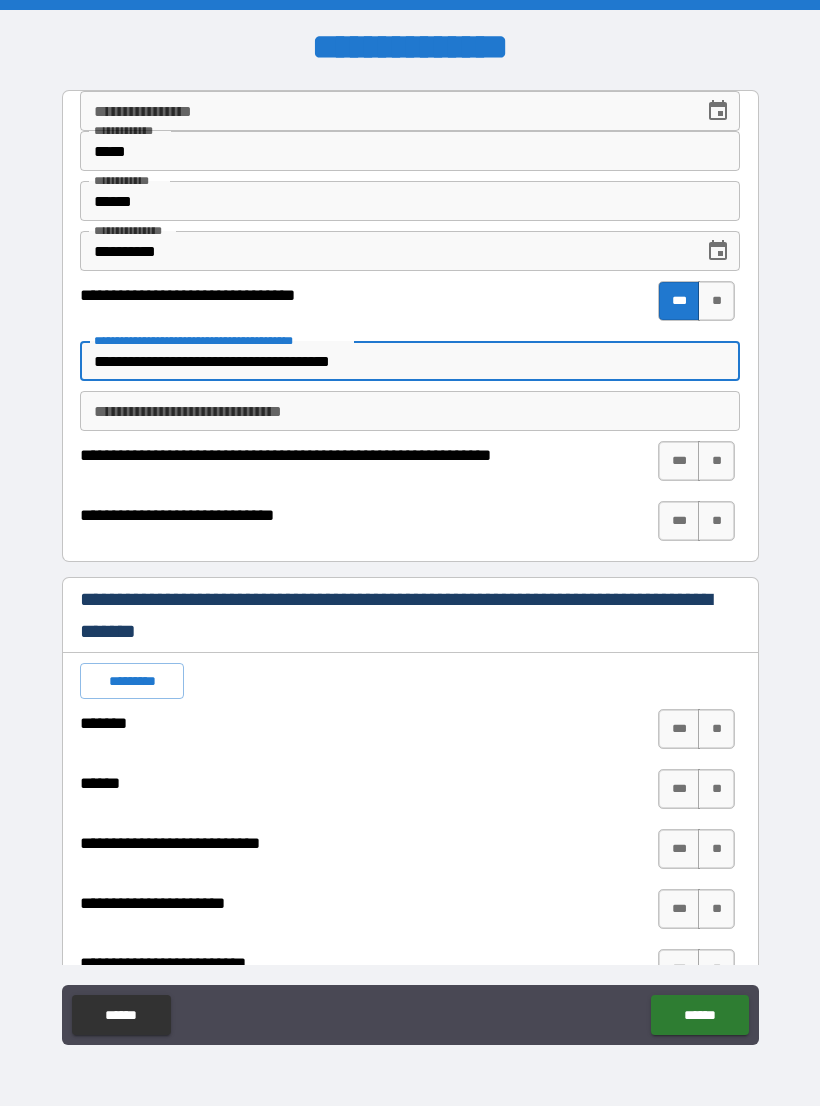type on "*" 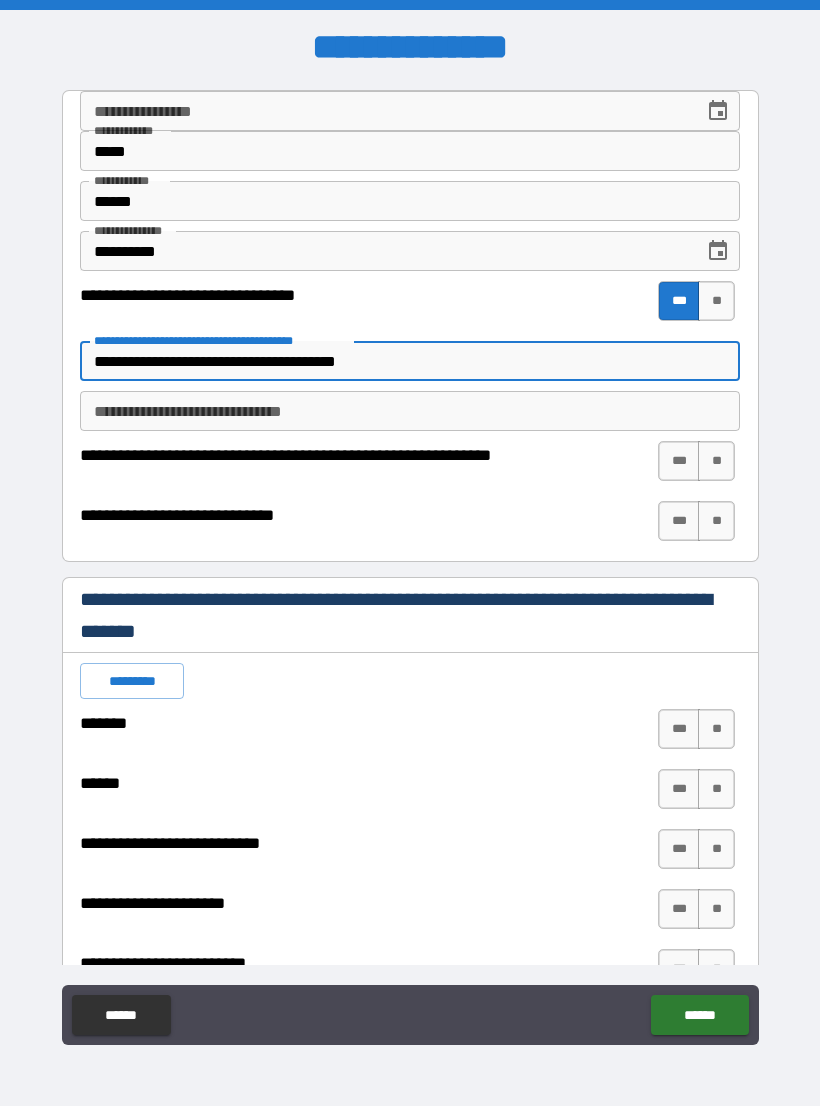type on "*" 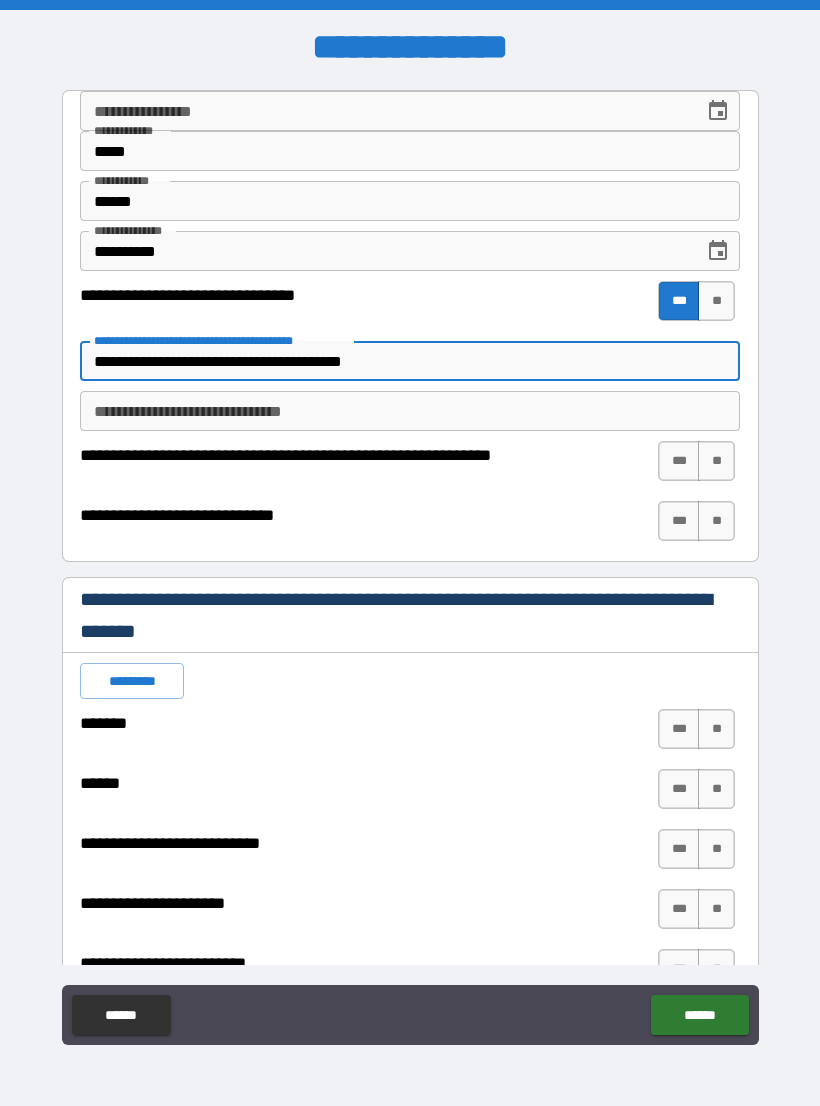 type on "*" 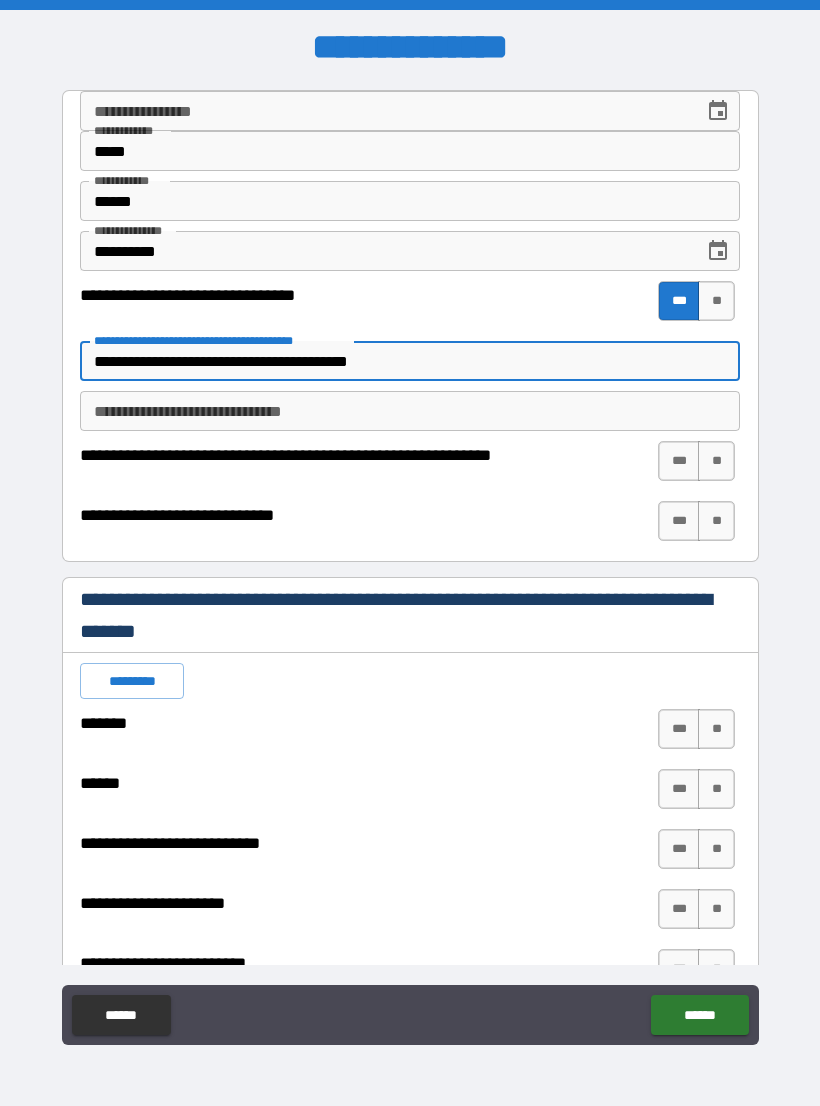 type on "*" 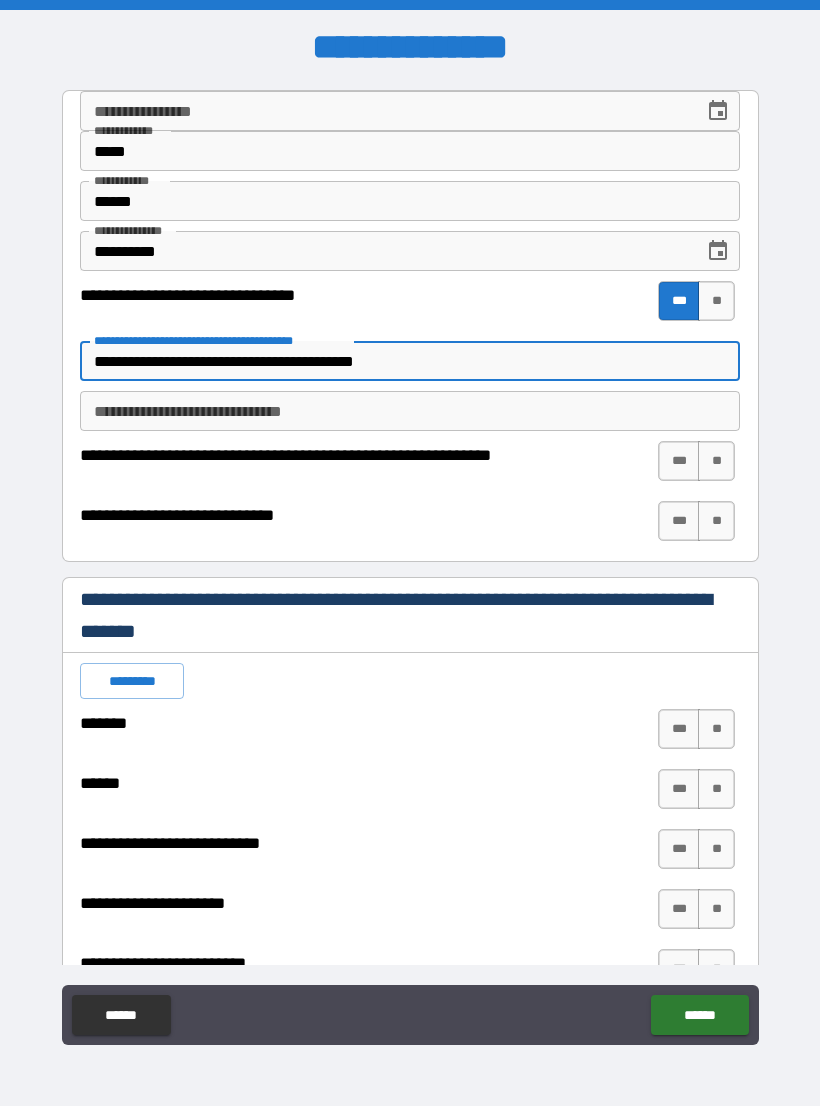 type on "*" 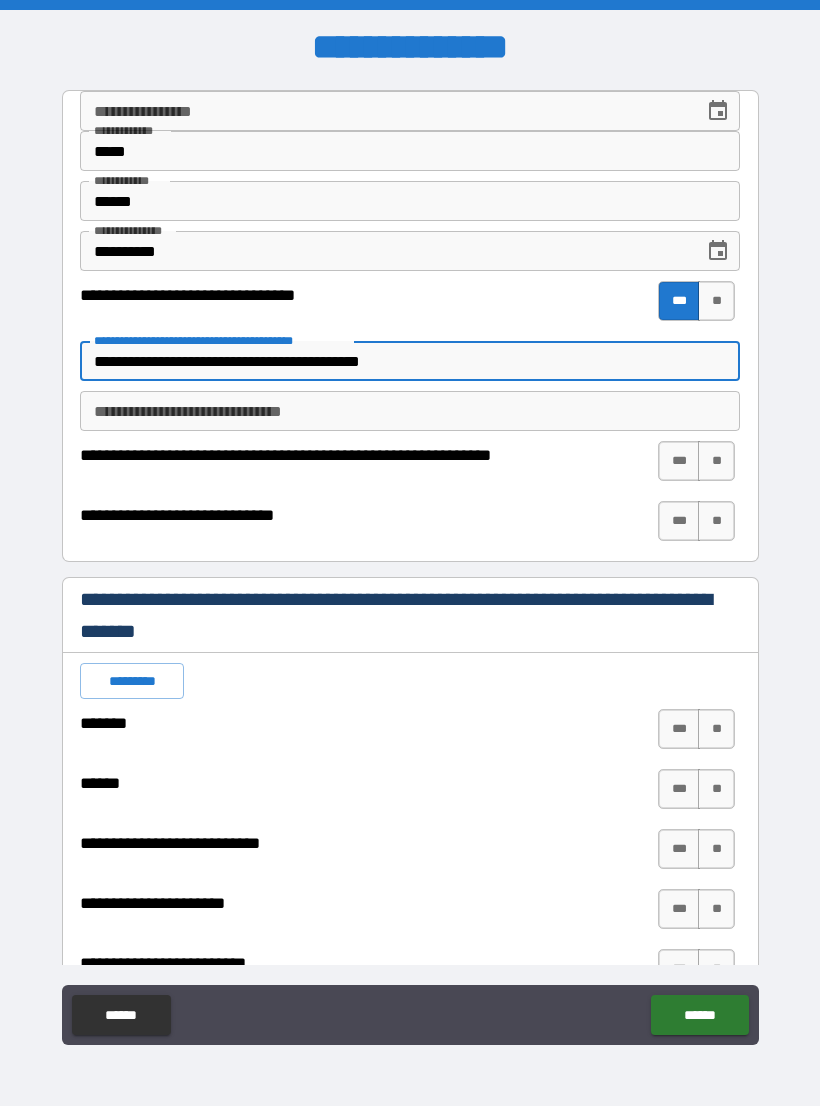 type on "*" 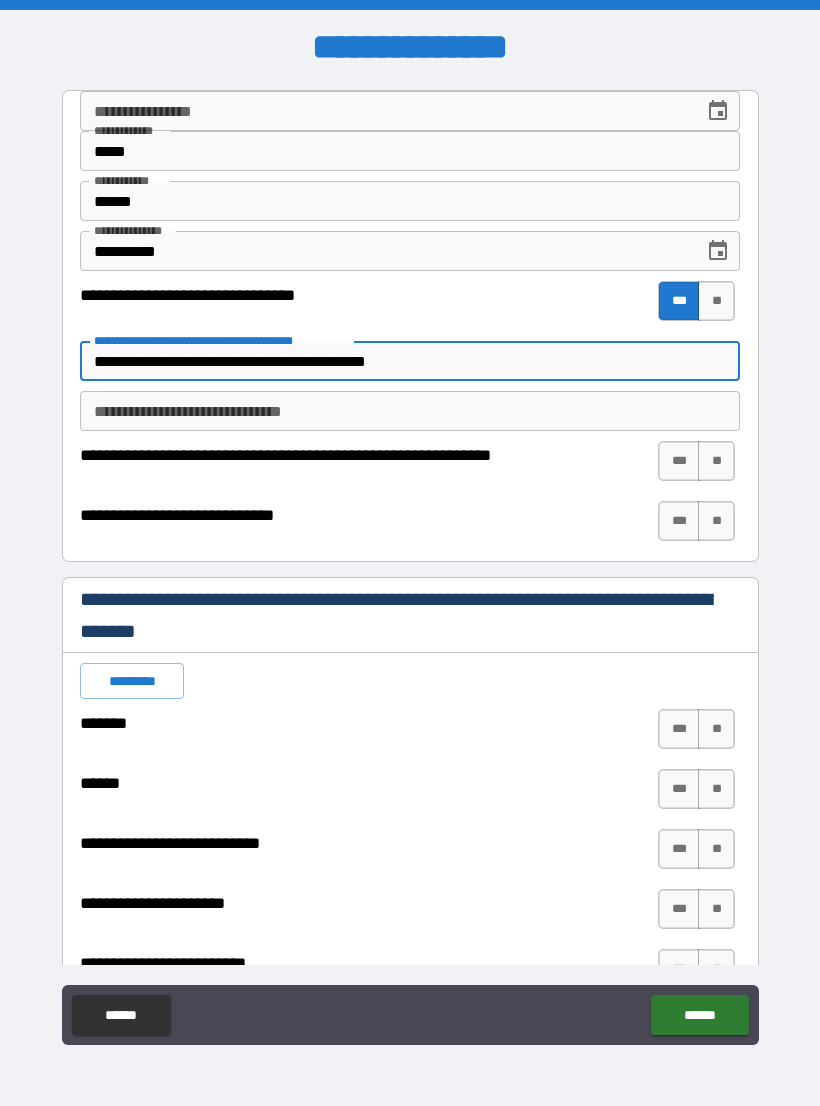 type on "*" 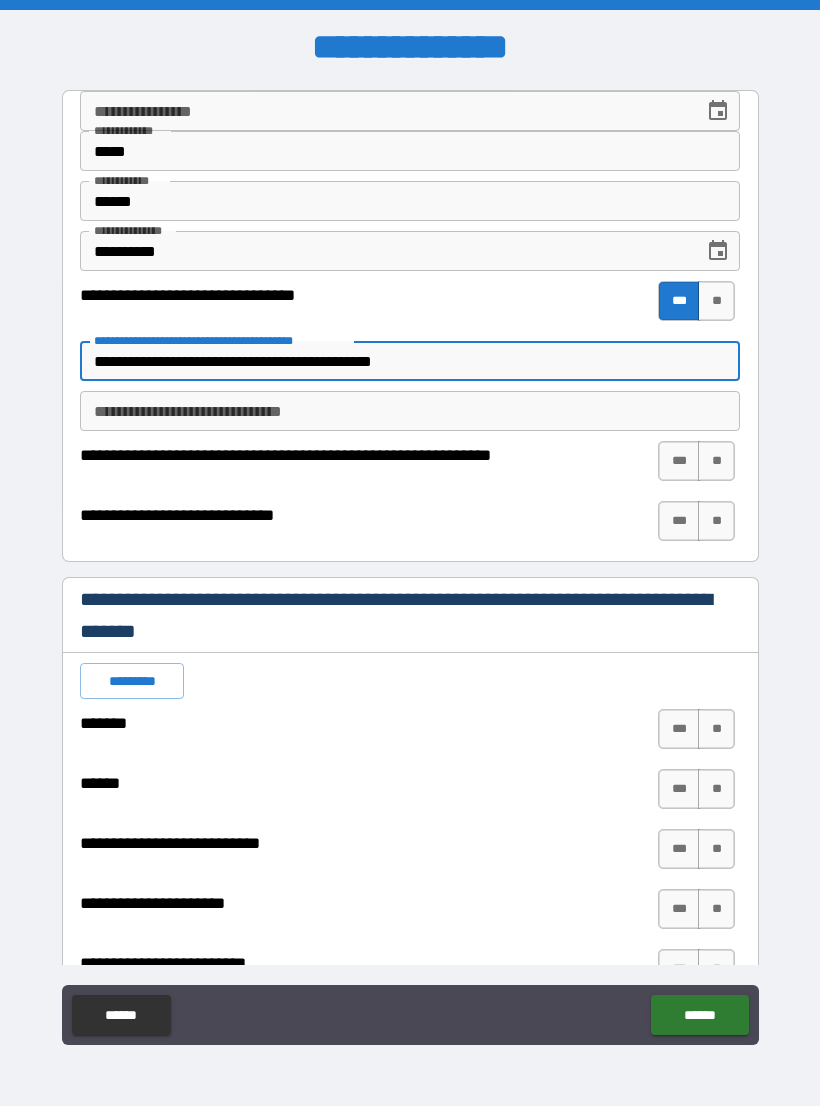 type on "*" 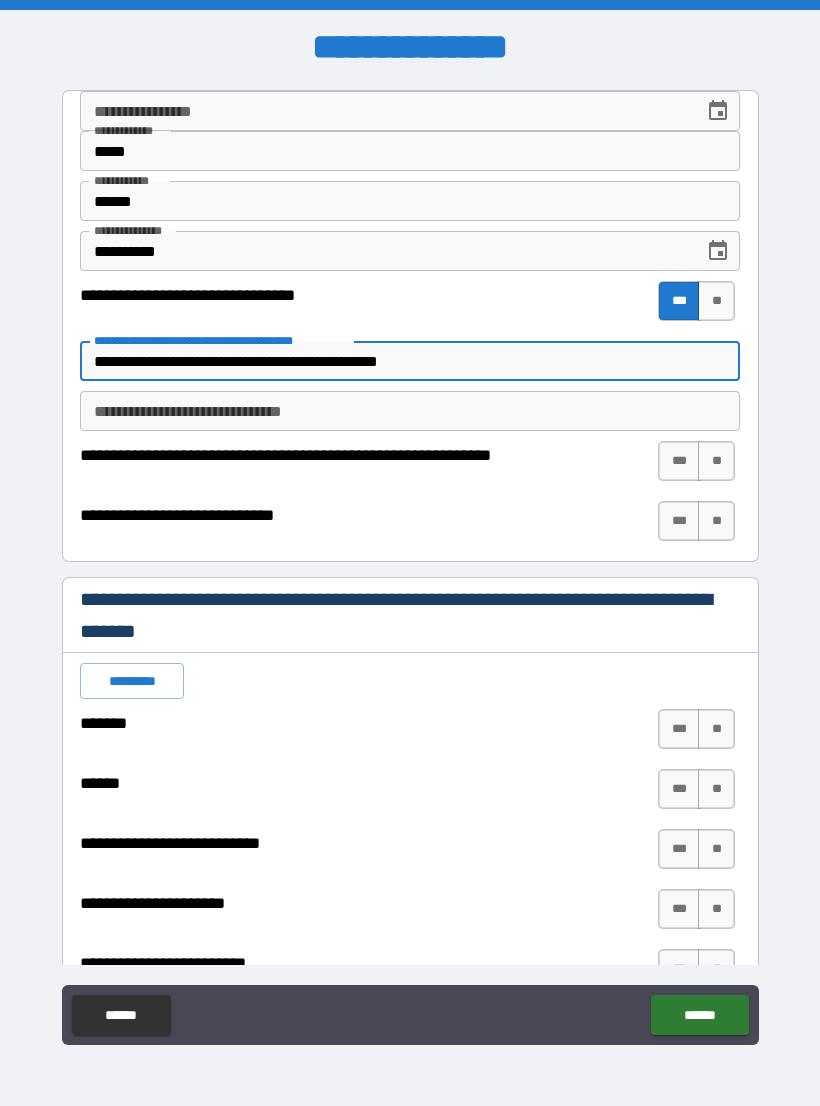 type on "*" 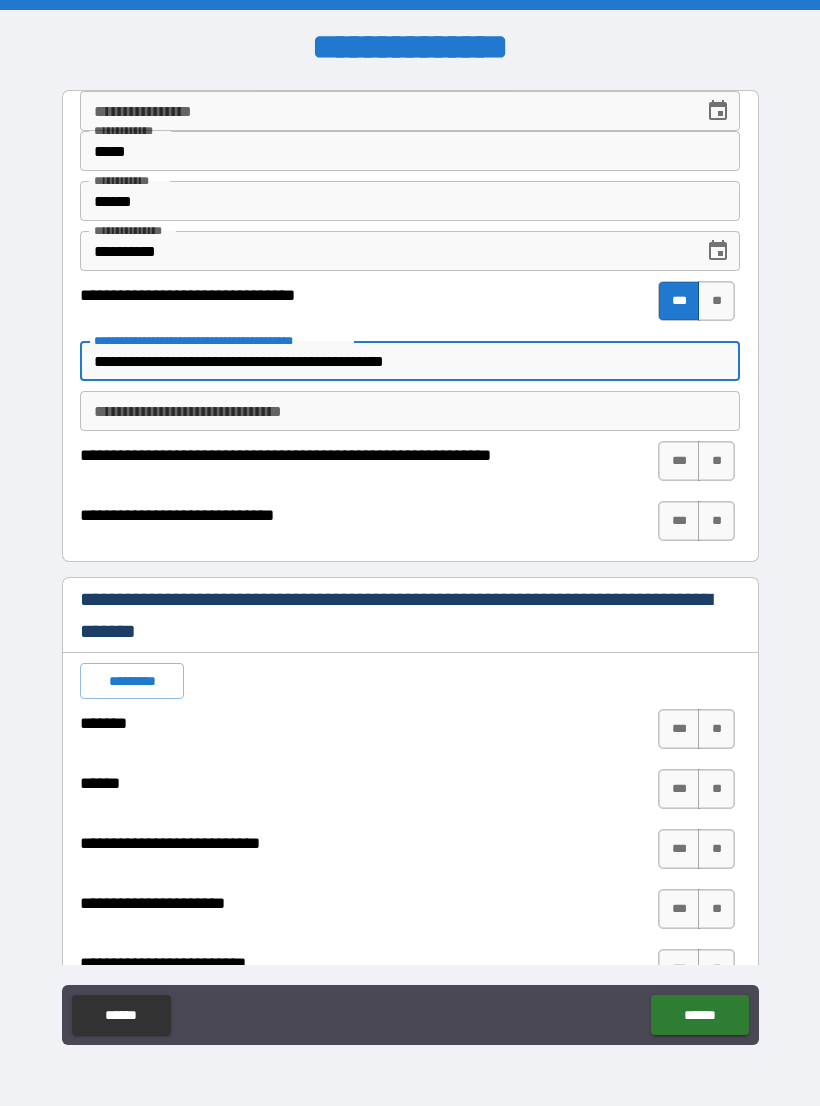 type on "*" 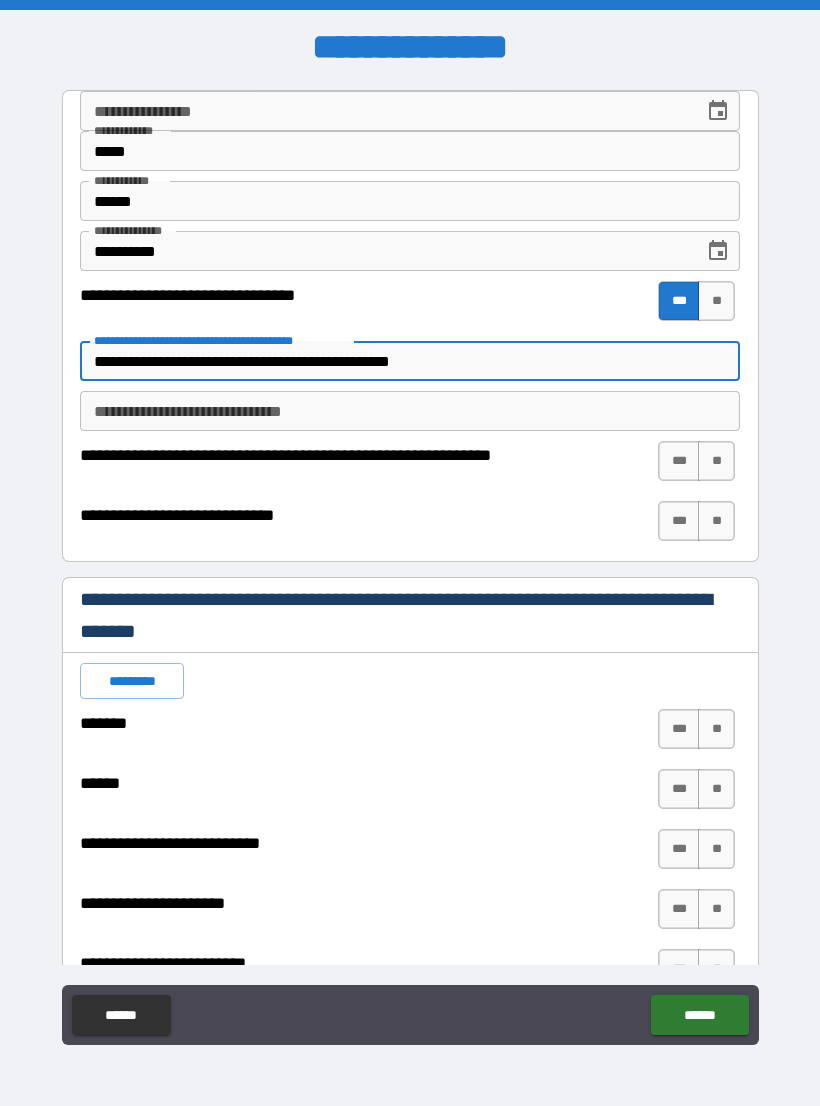 type on "*" 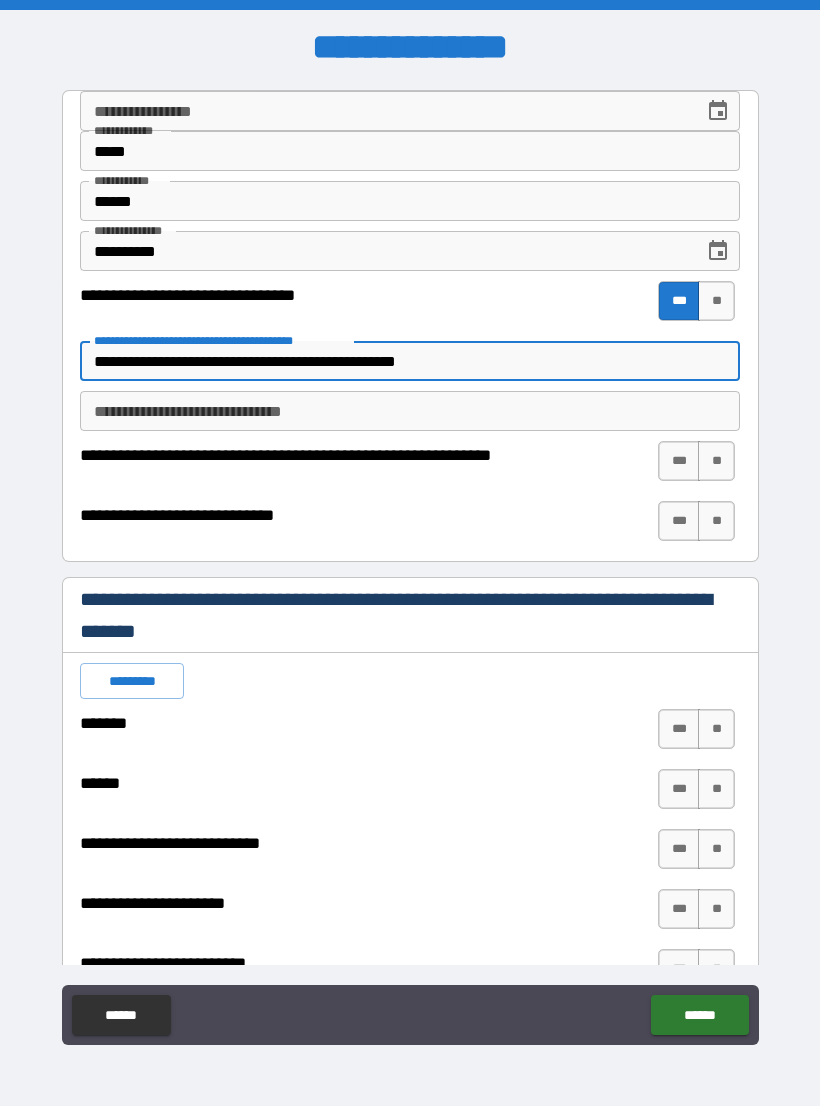 type on "*" 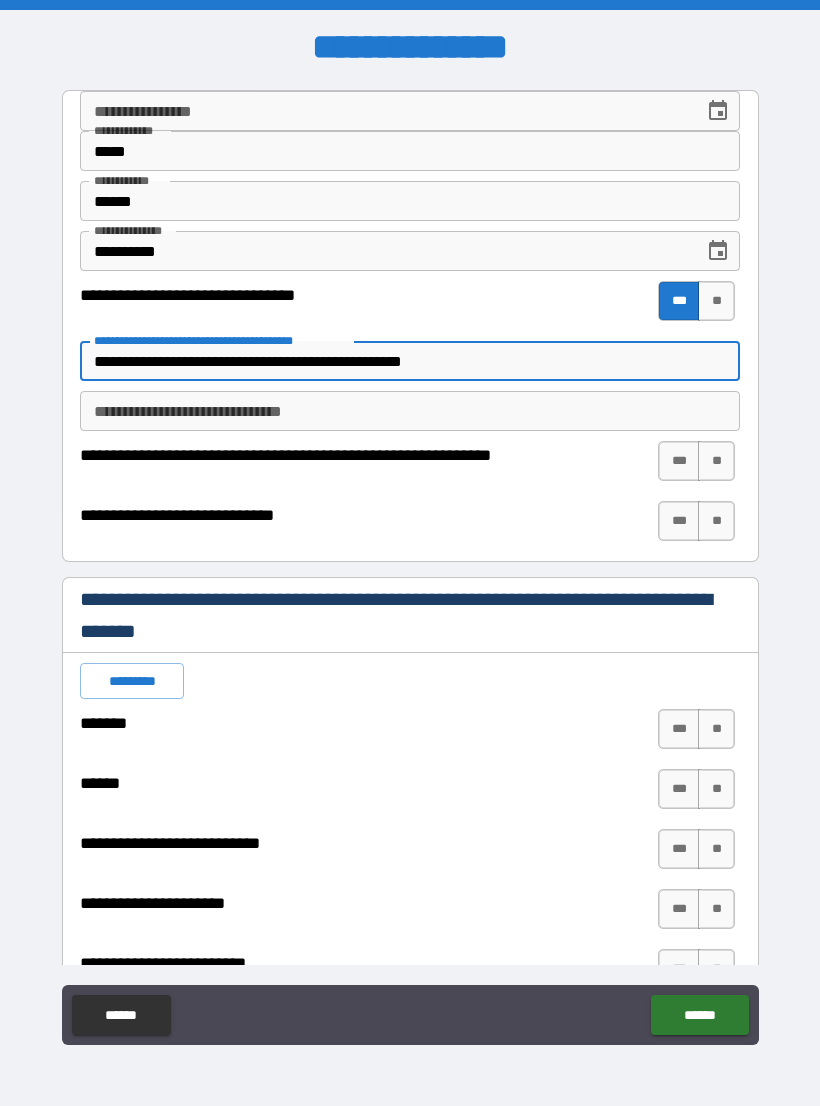 type on "*" 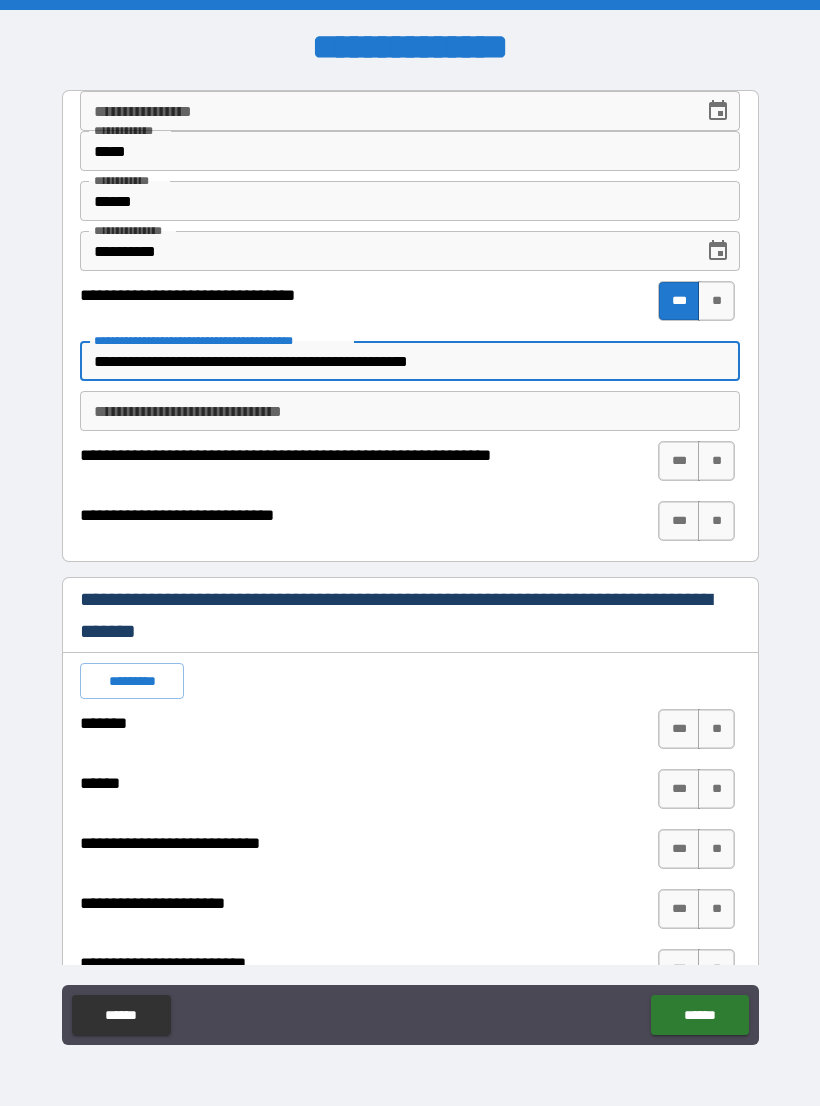 type on "*" 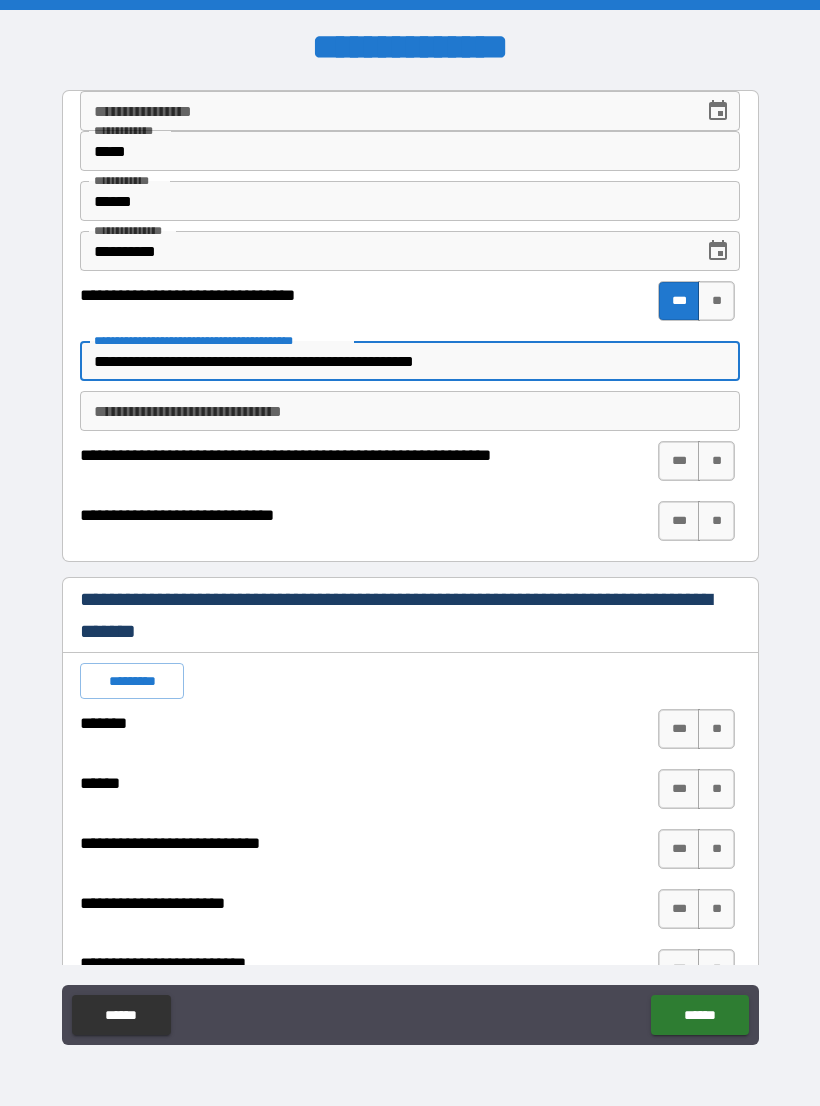 type on "*" 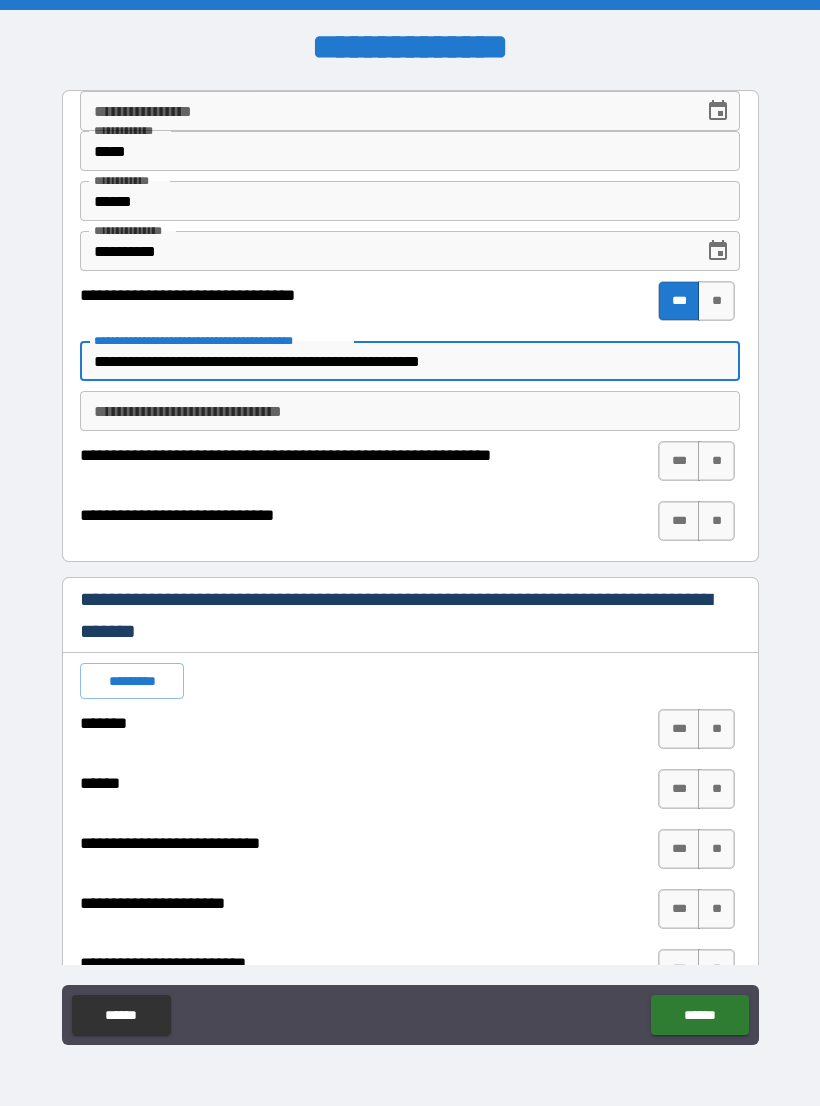 type on "*" 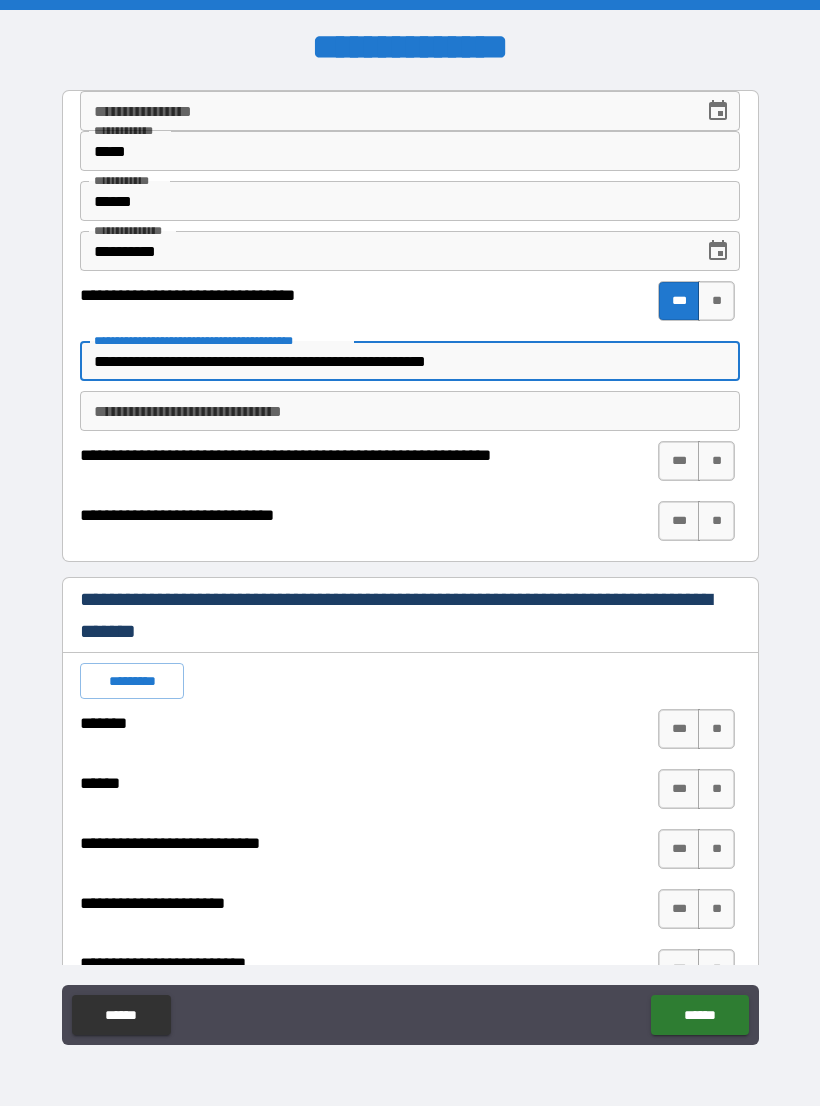 type on "*" 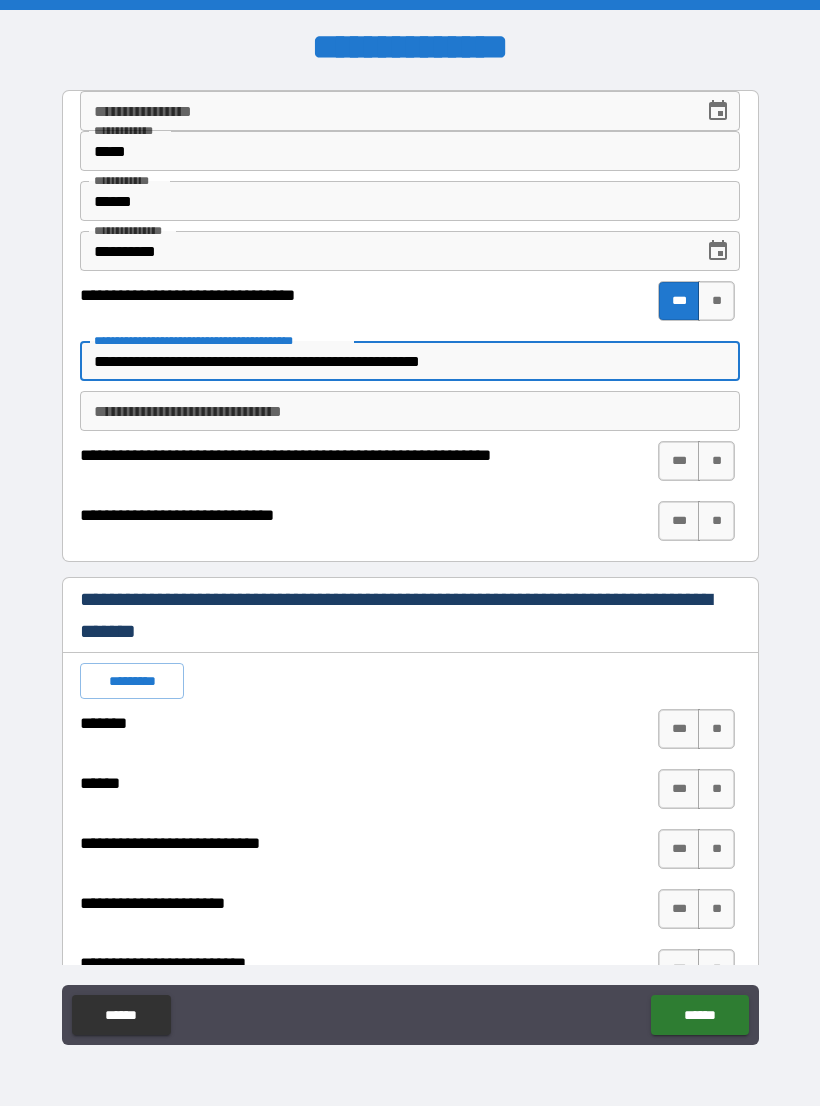 type on "*" 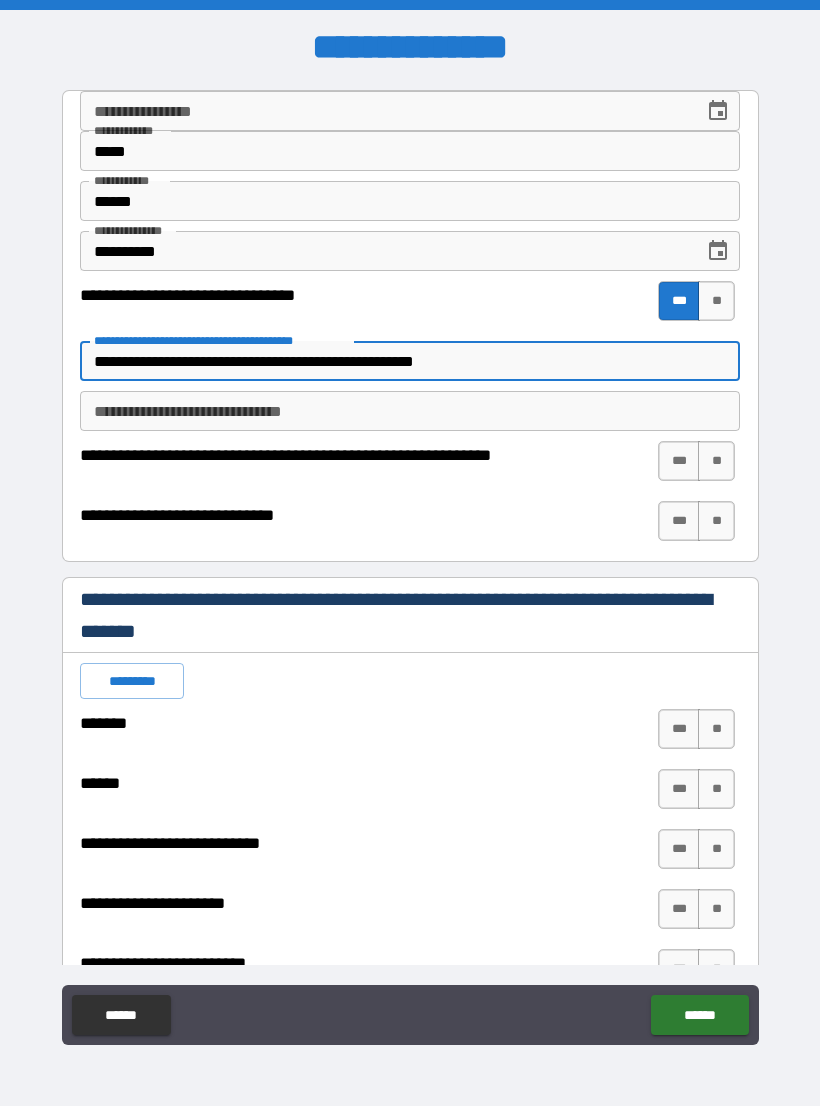 type on "*" 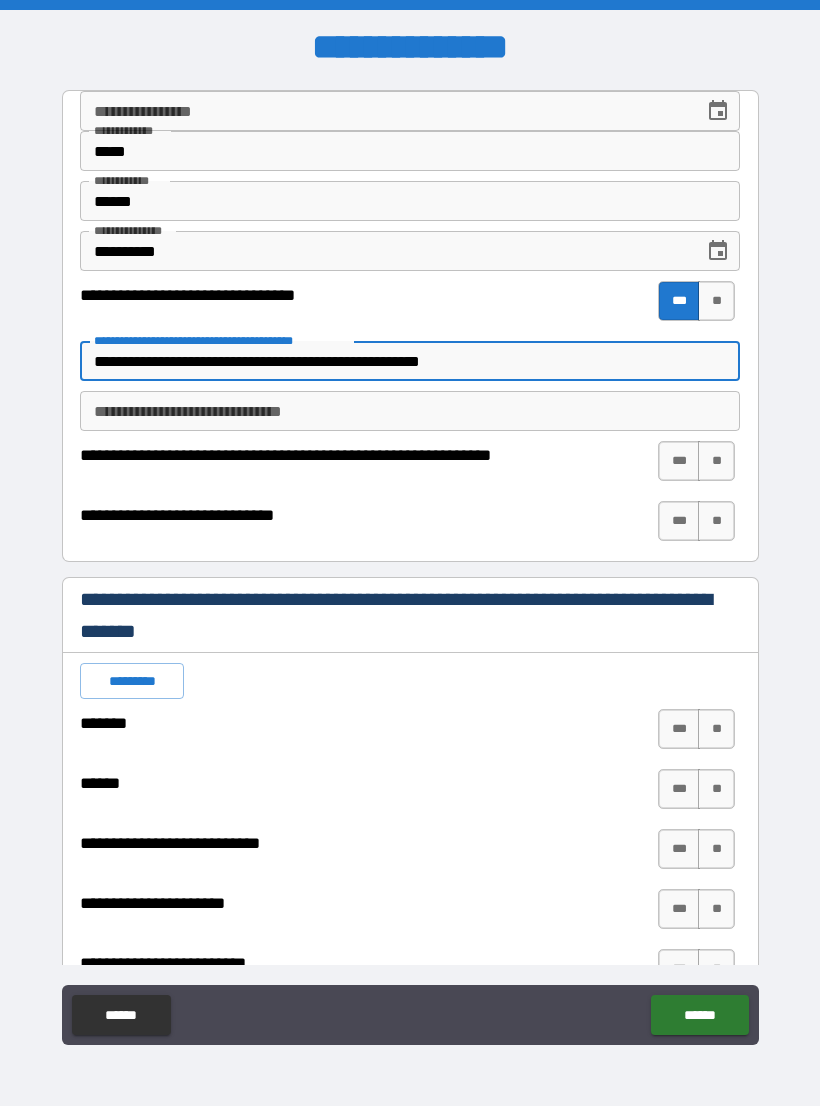 type on "*" 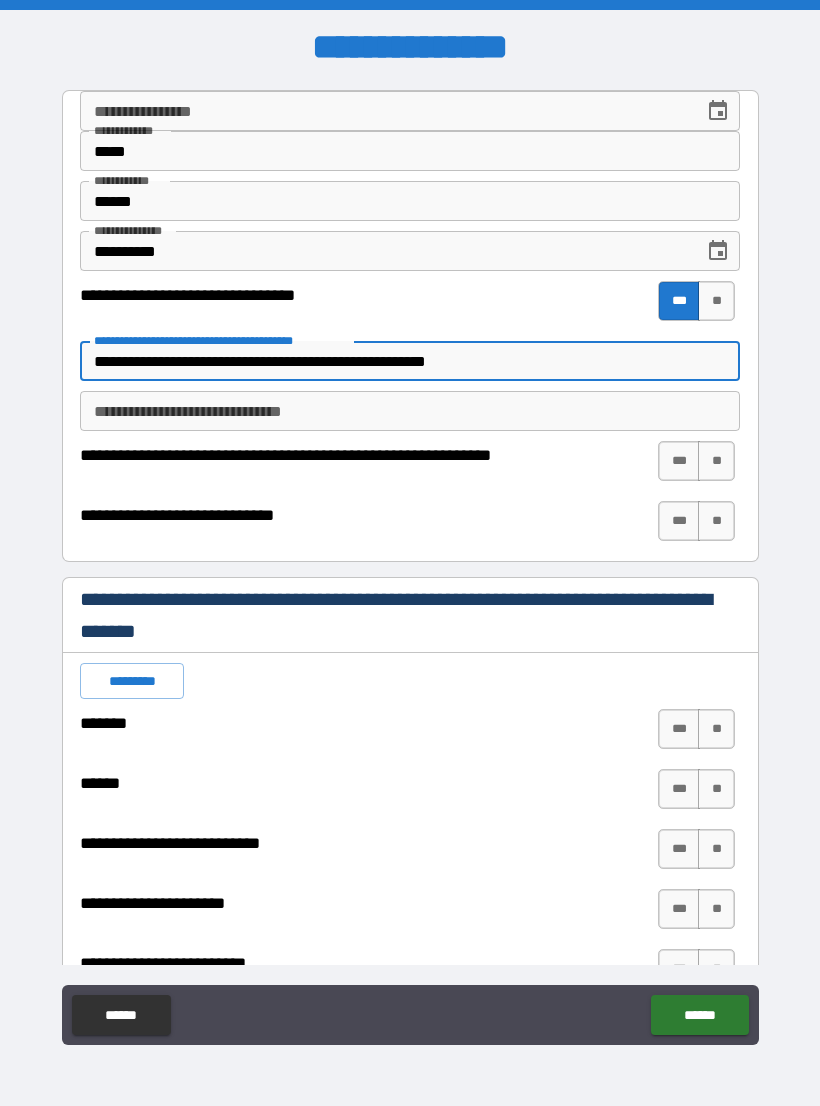 type on "*" 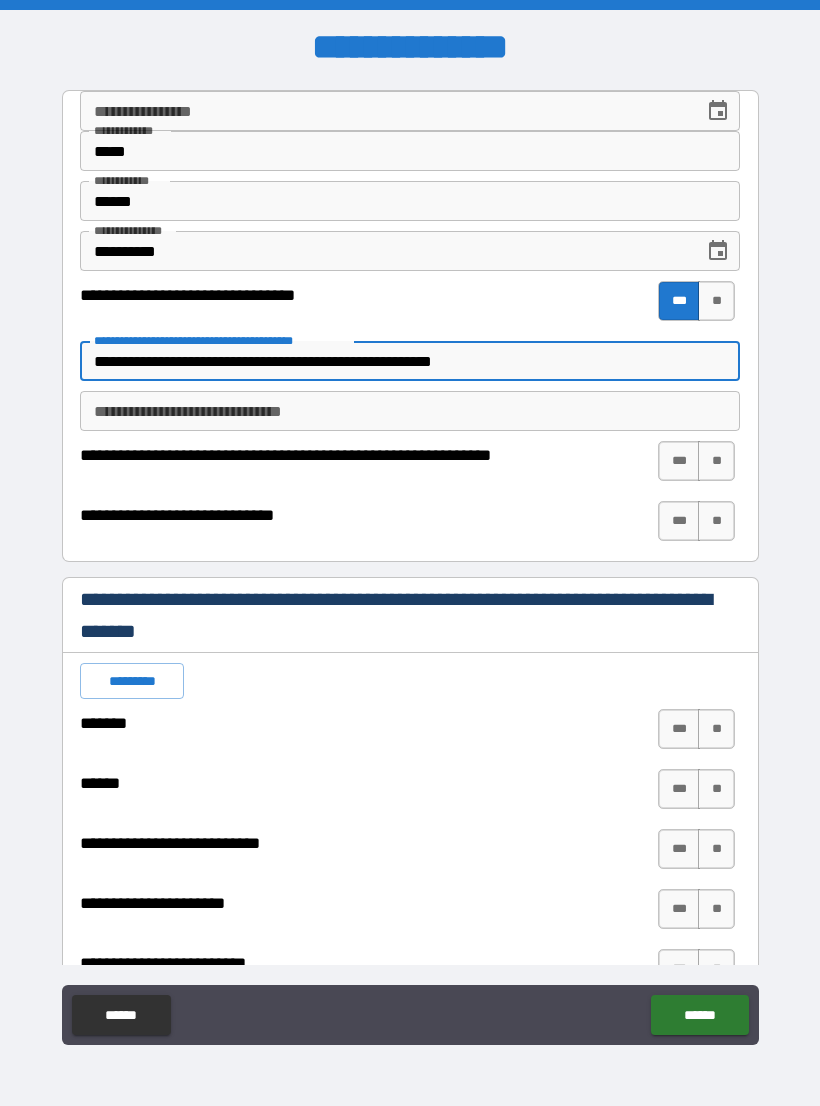 type on "*" 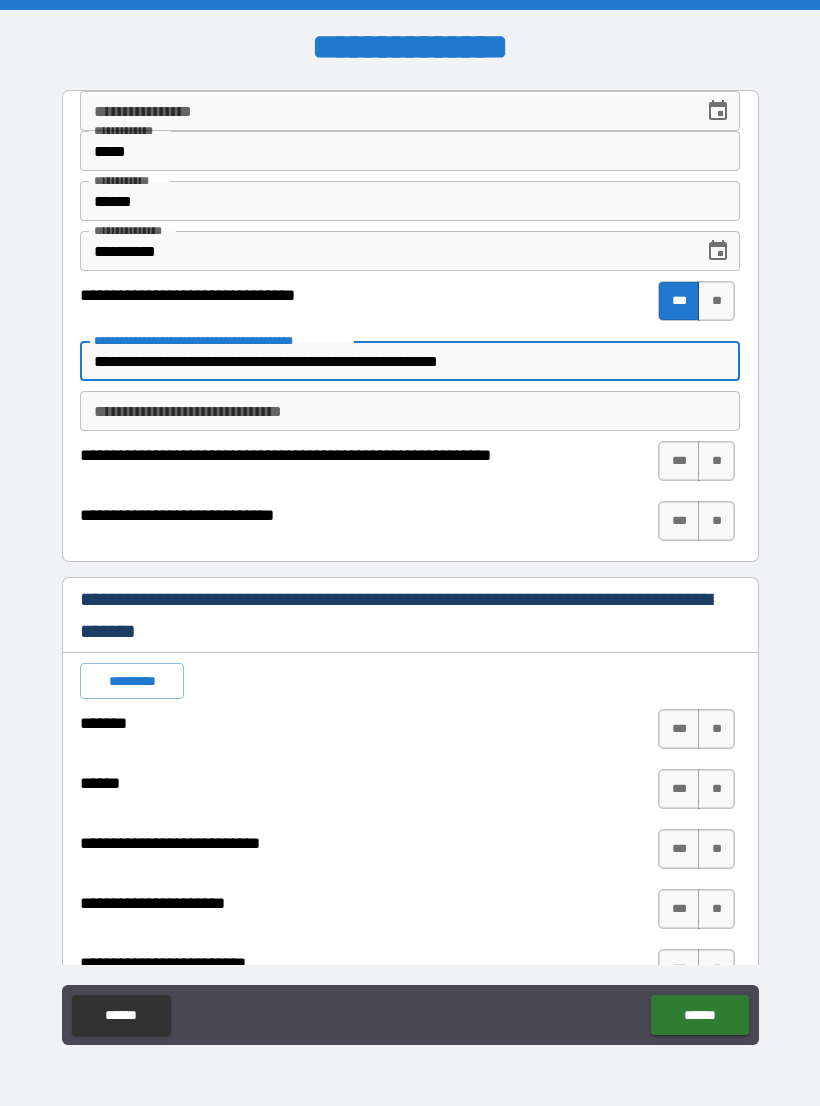 type on "*" 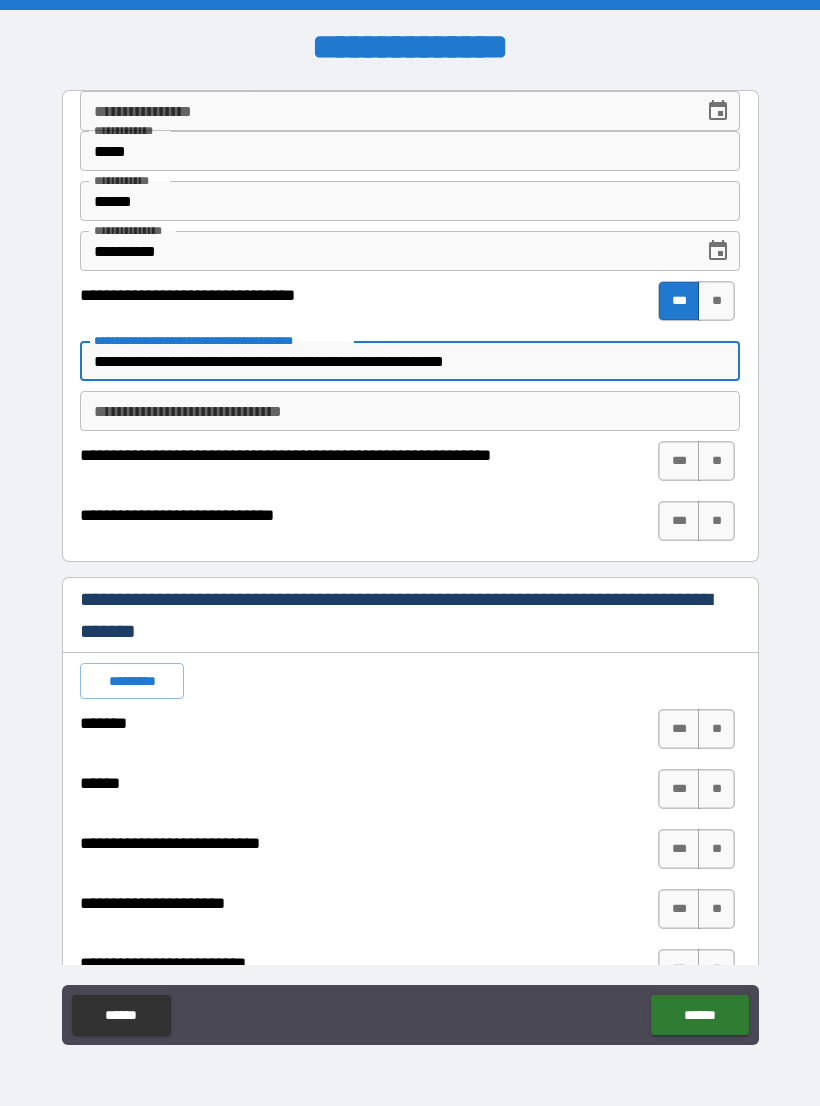 type on "*" 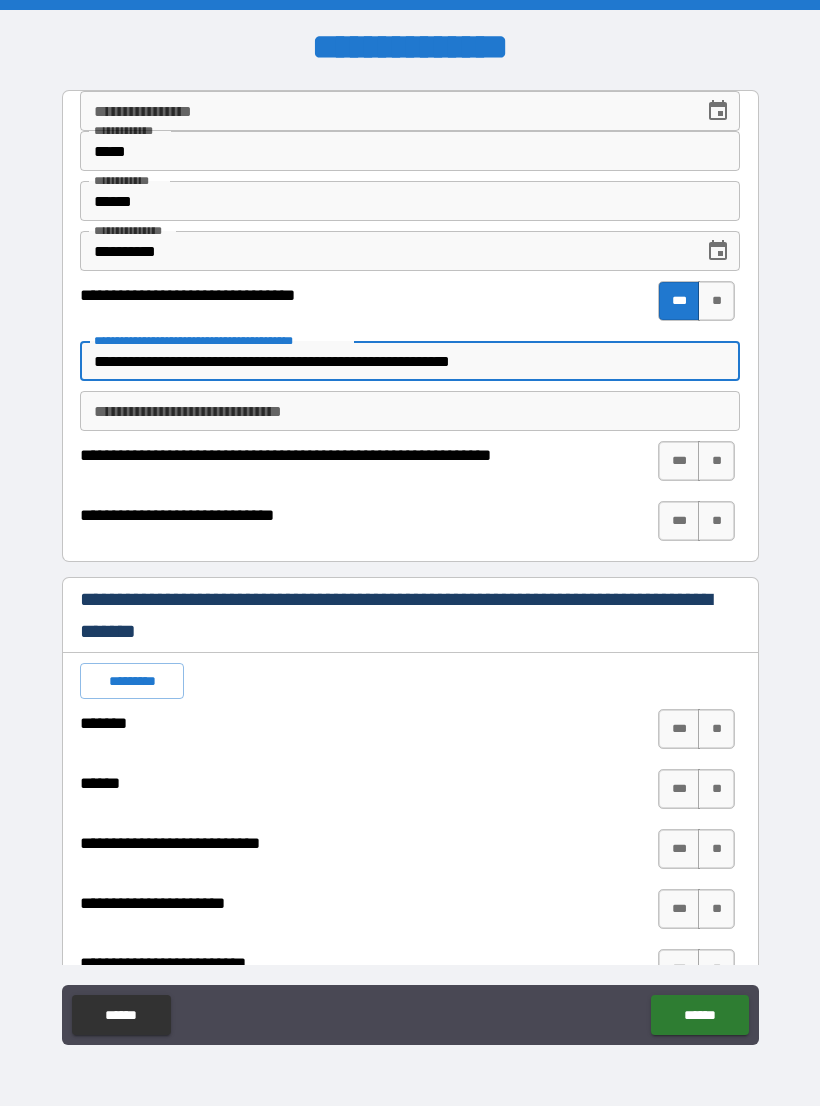 type on "*" 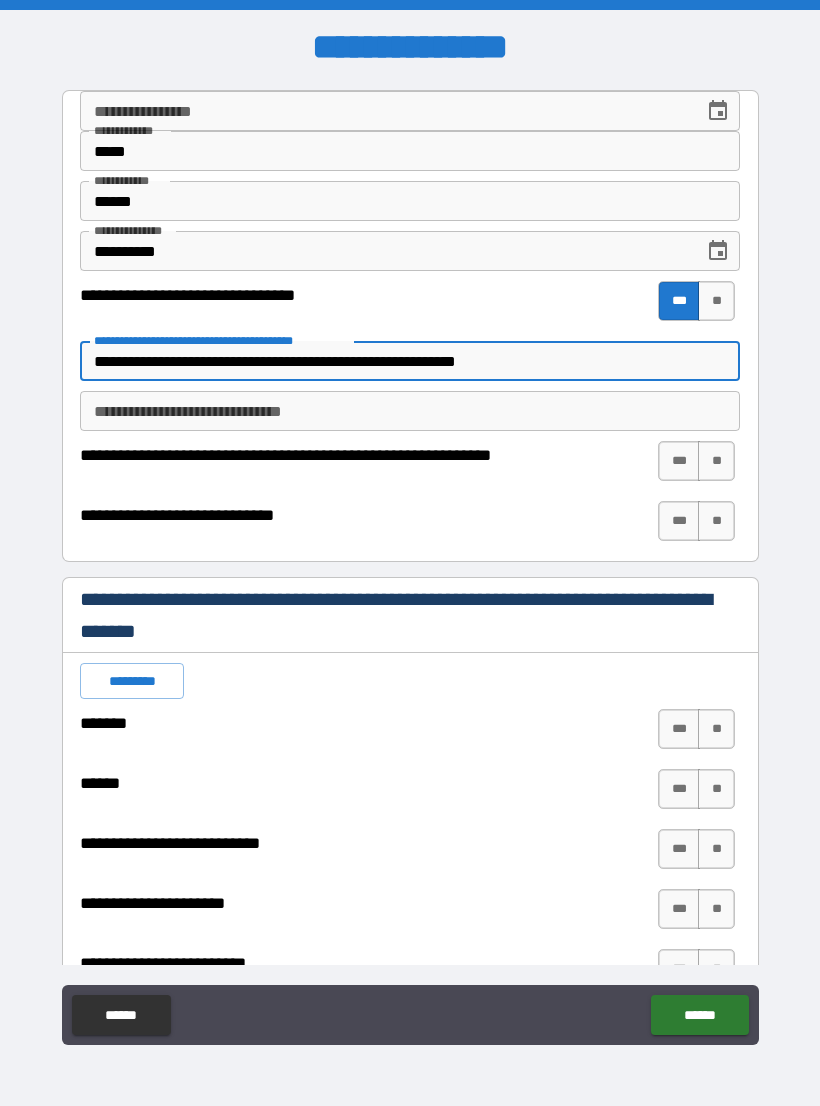 type on "*" 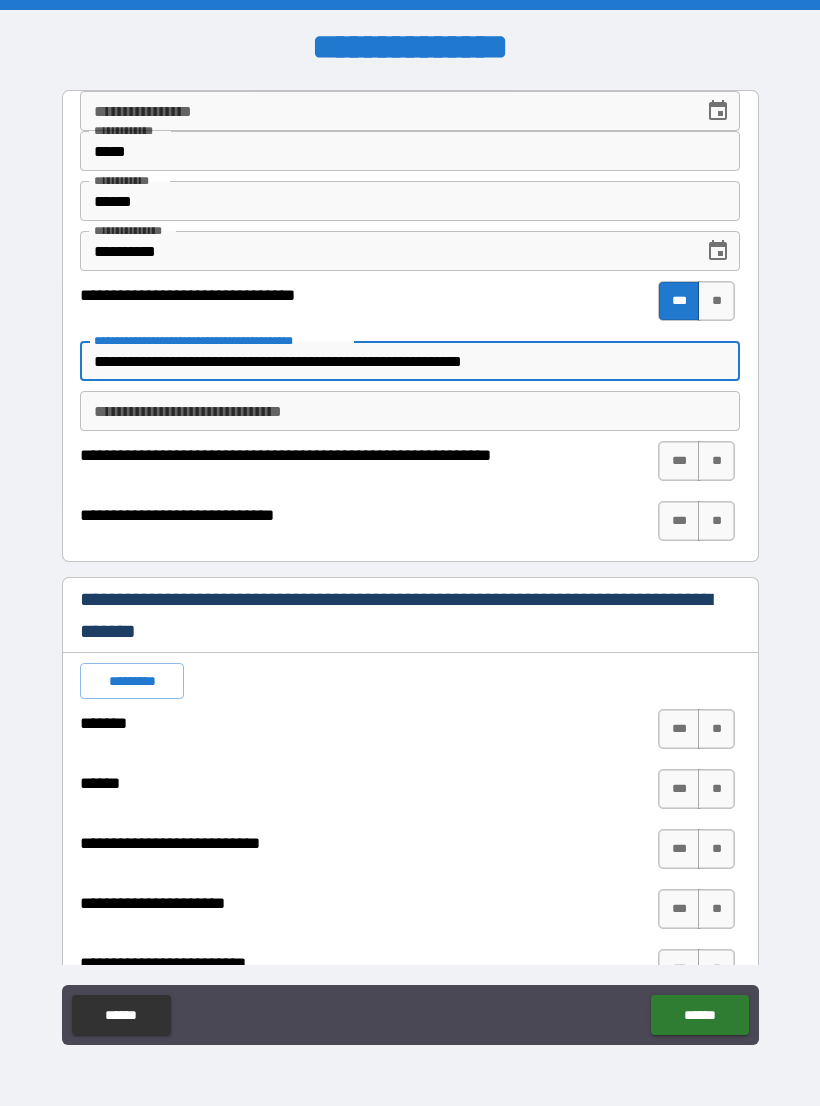 type on "*" 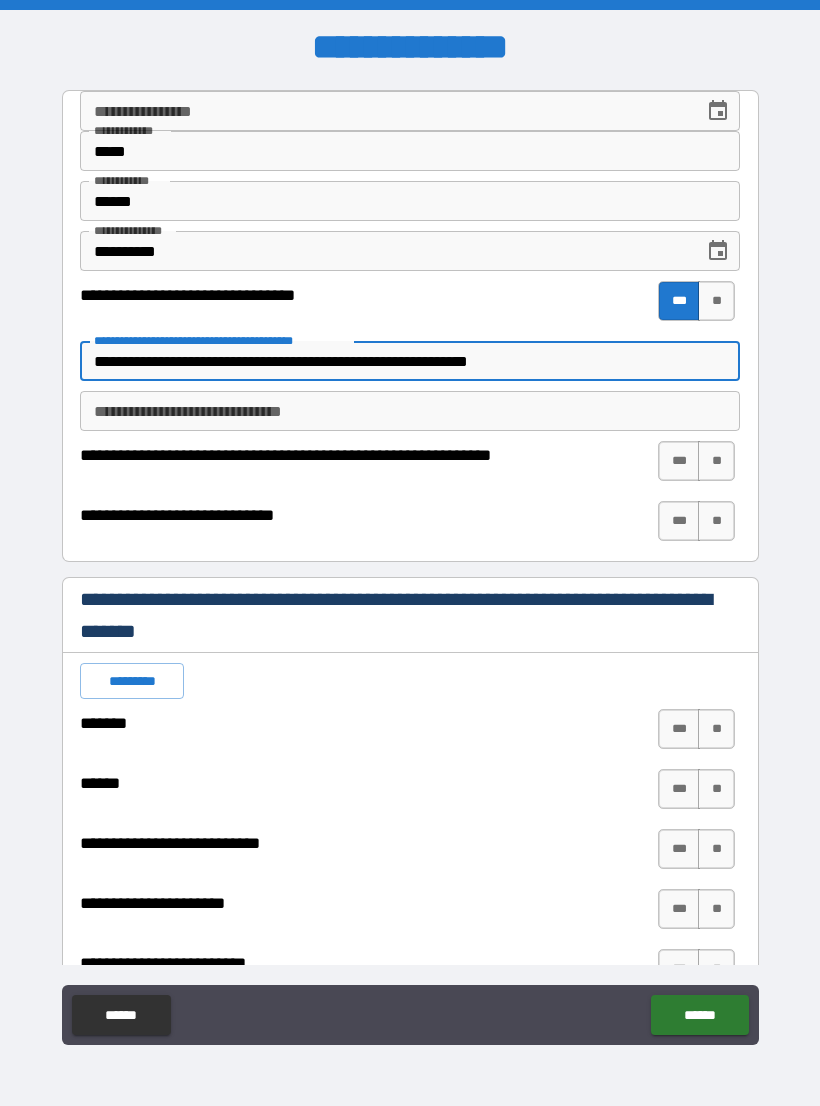 type on "*" 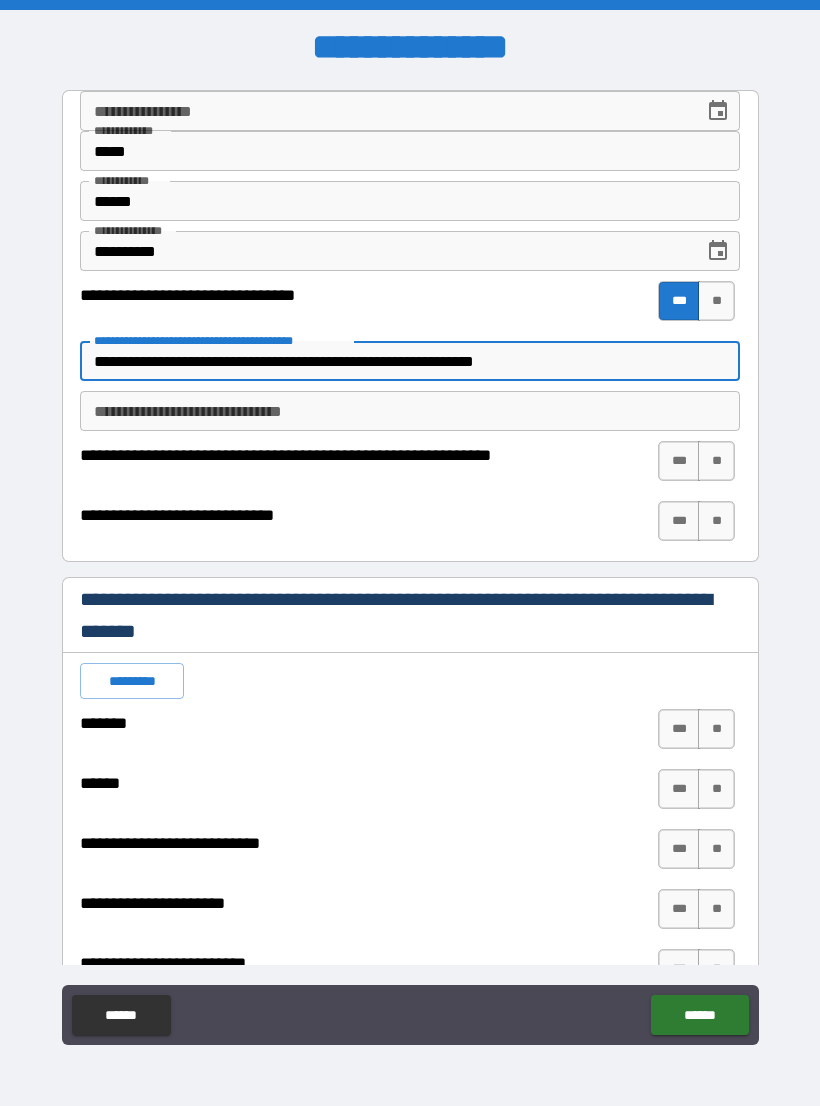 type on "*" 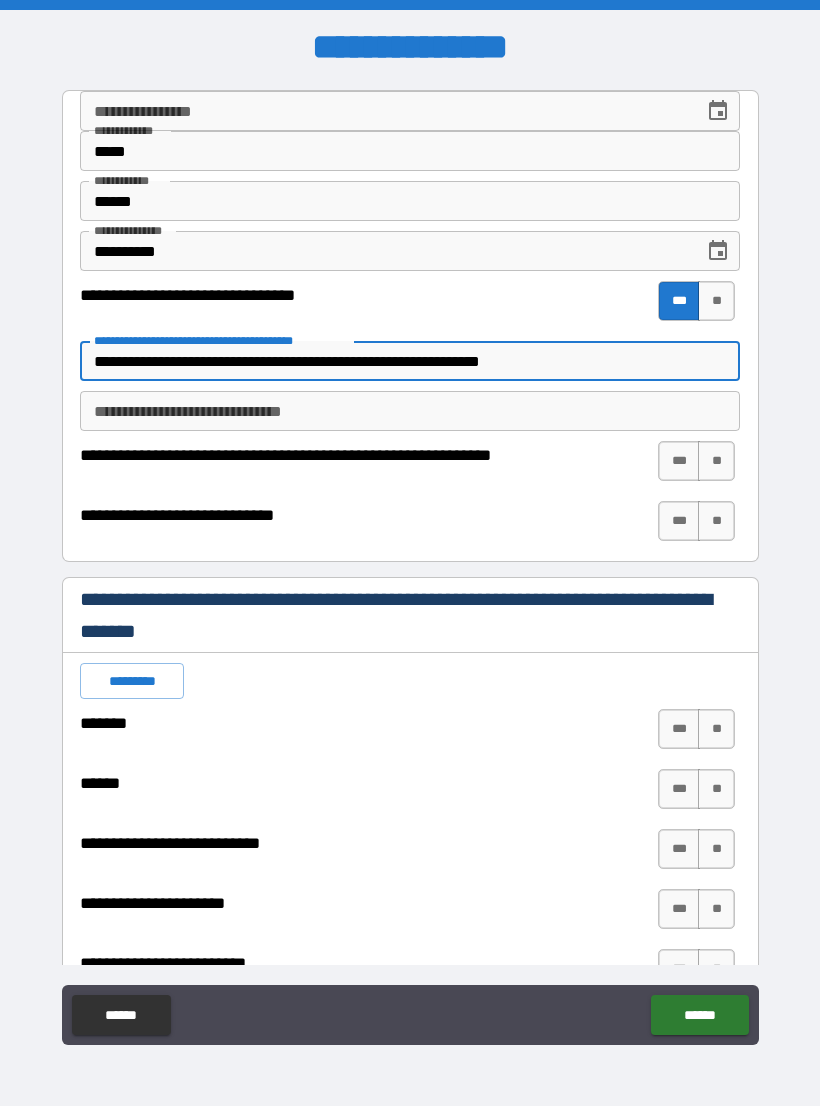 type on "*" 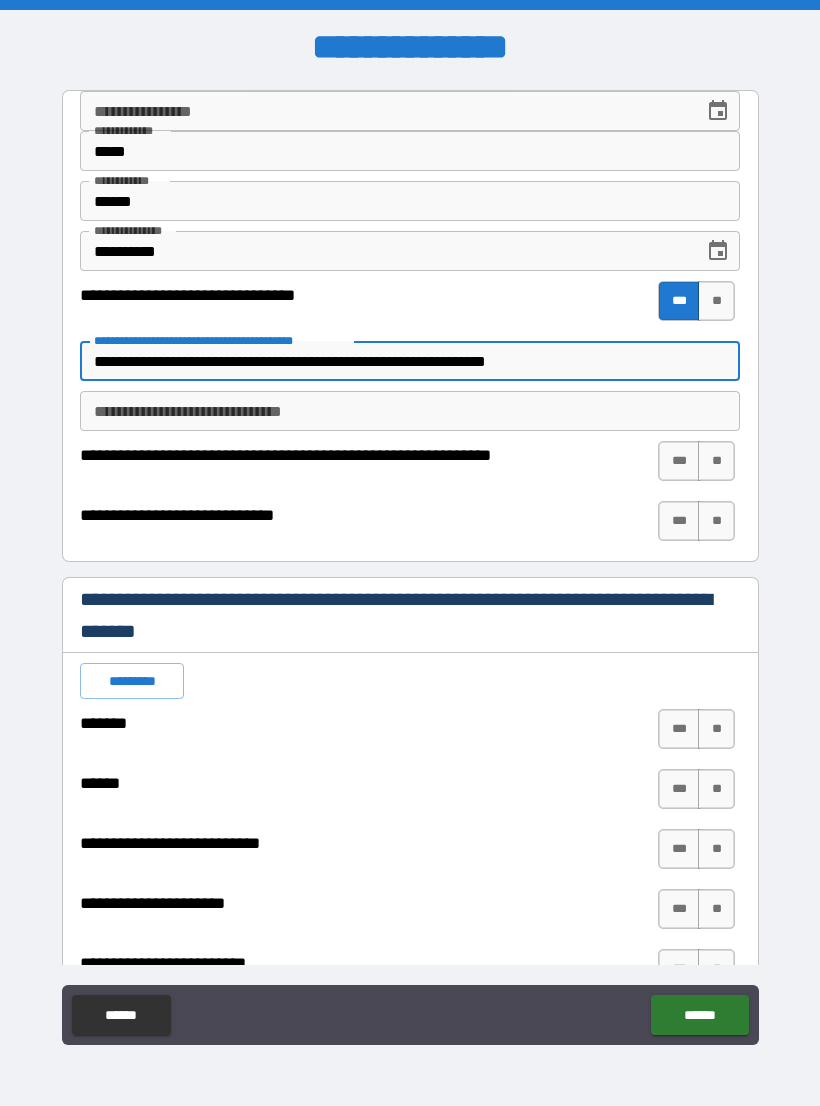 type on "*" 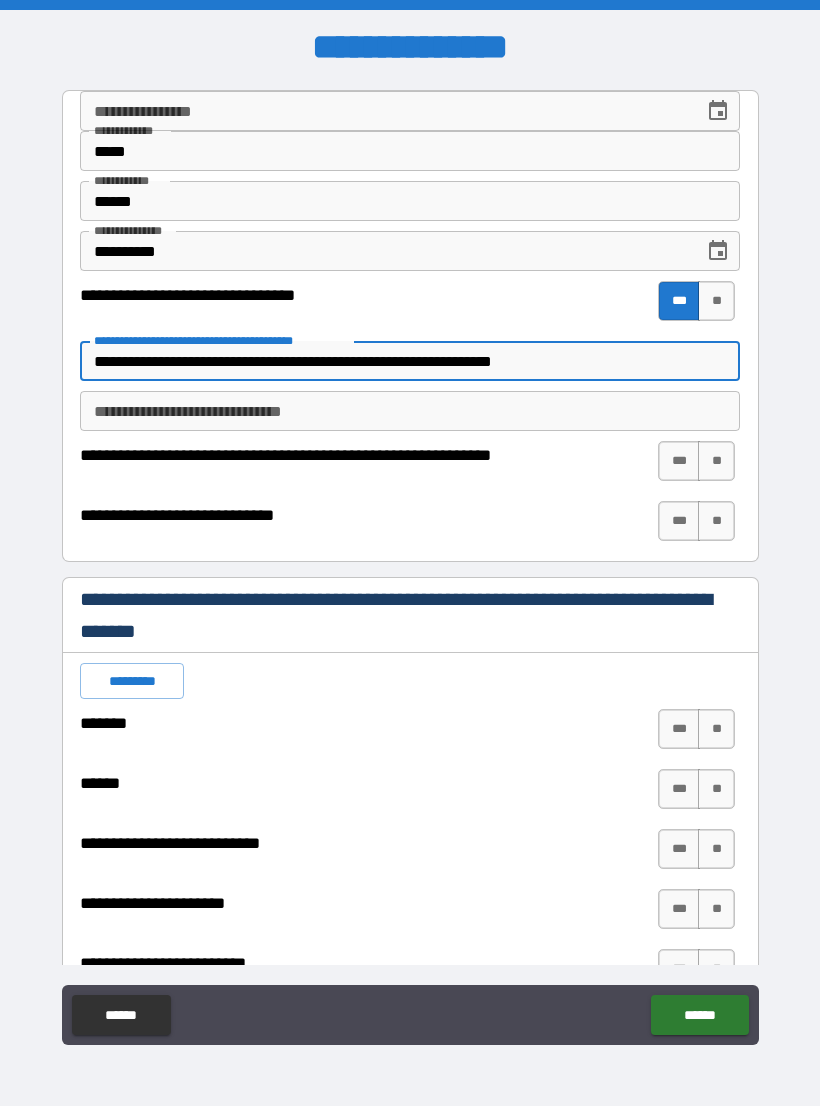 type on "*" 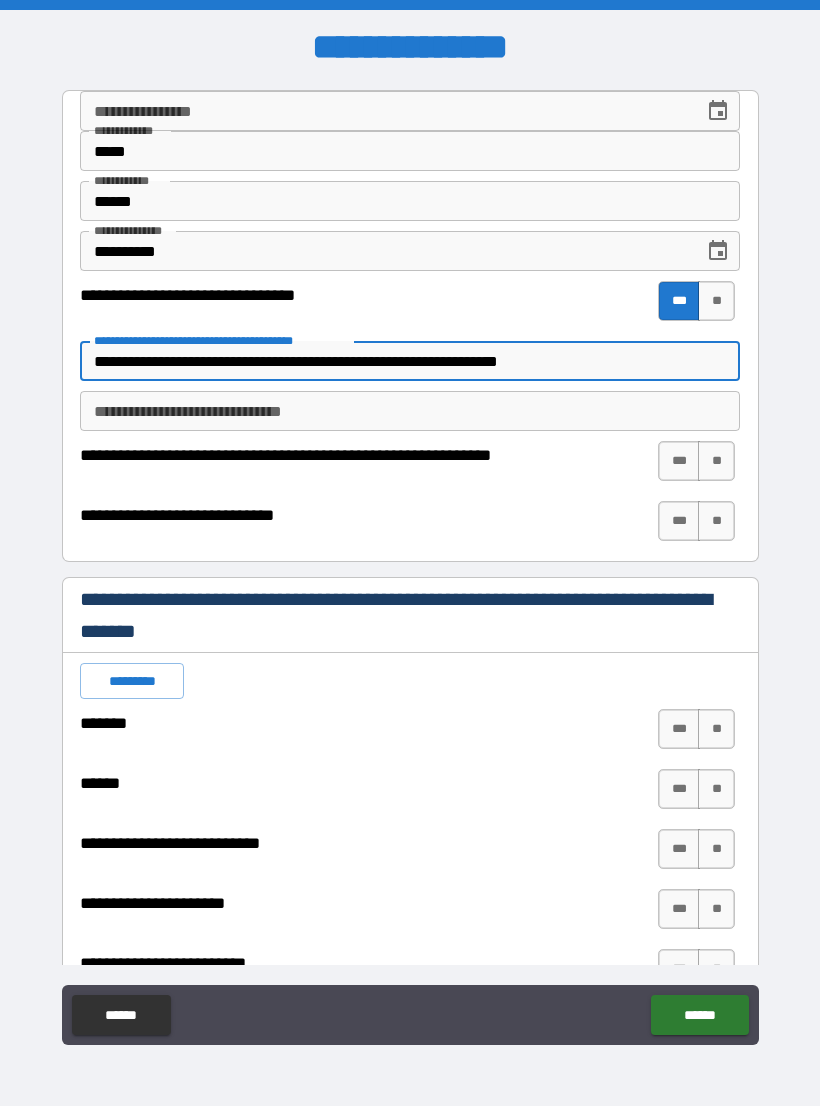 type on "*" 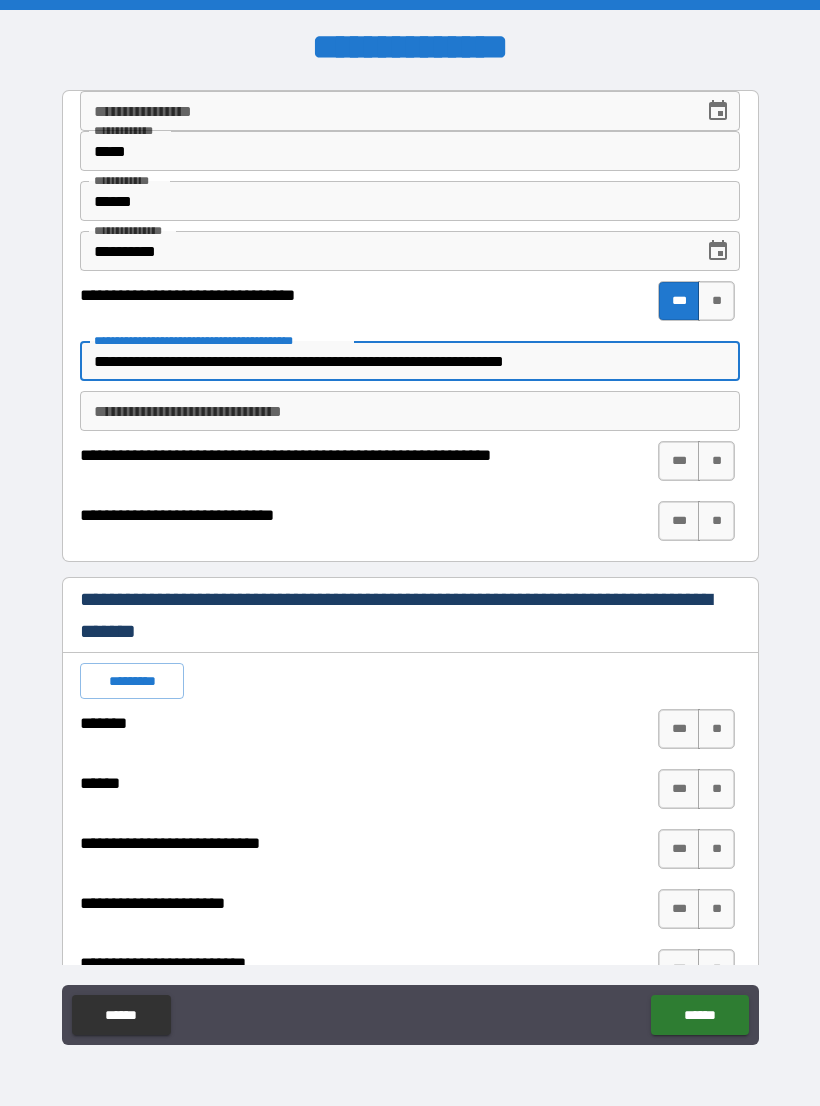 type on "*" 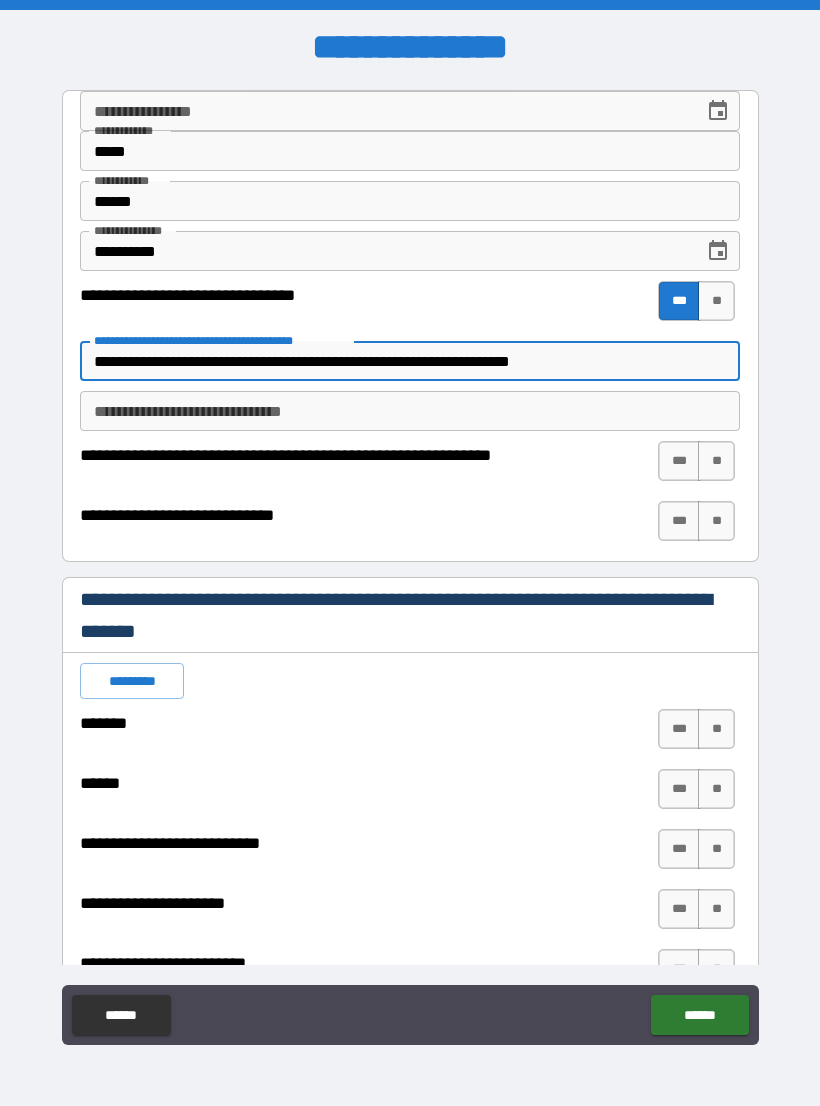 type on "*" 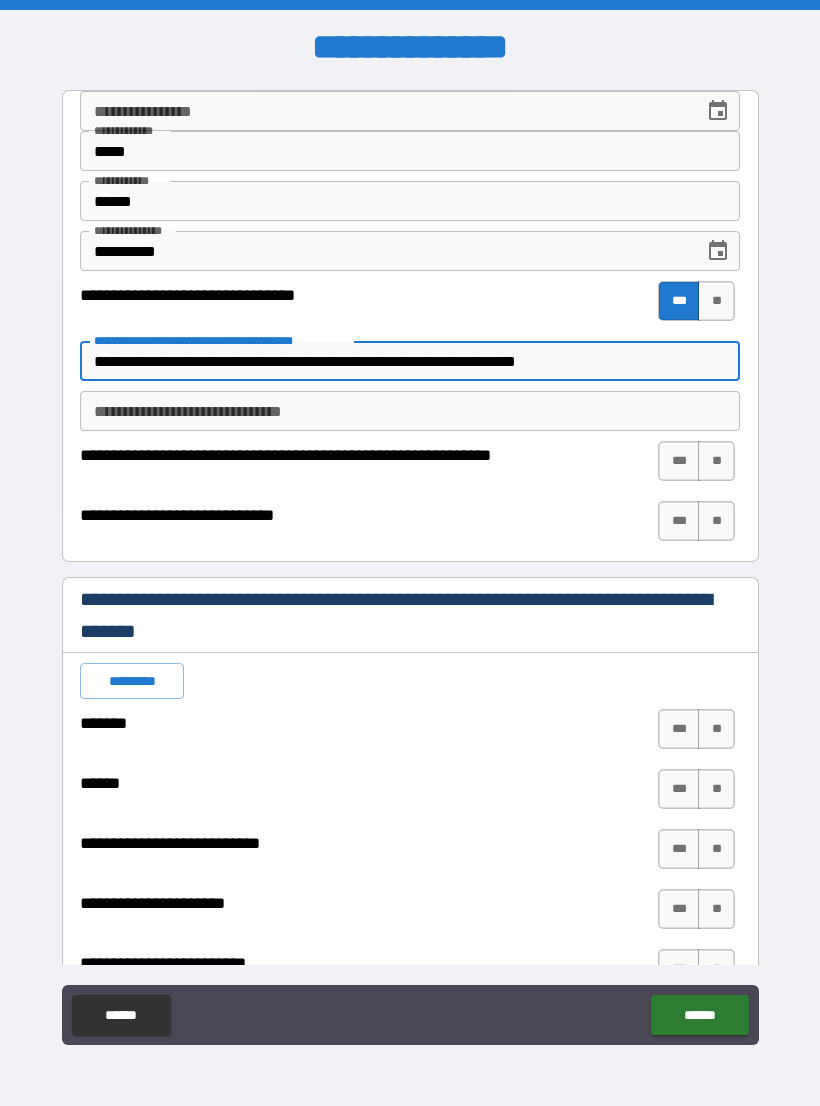 type on "*" 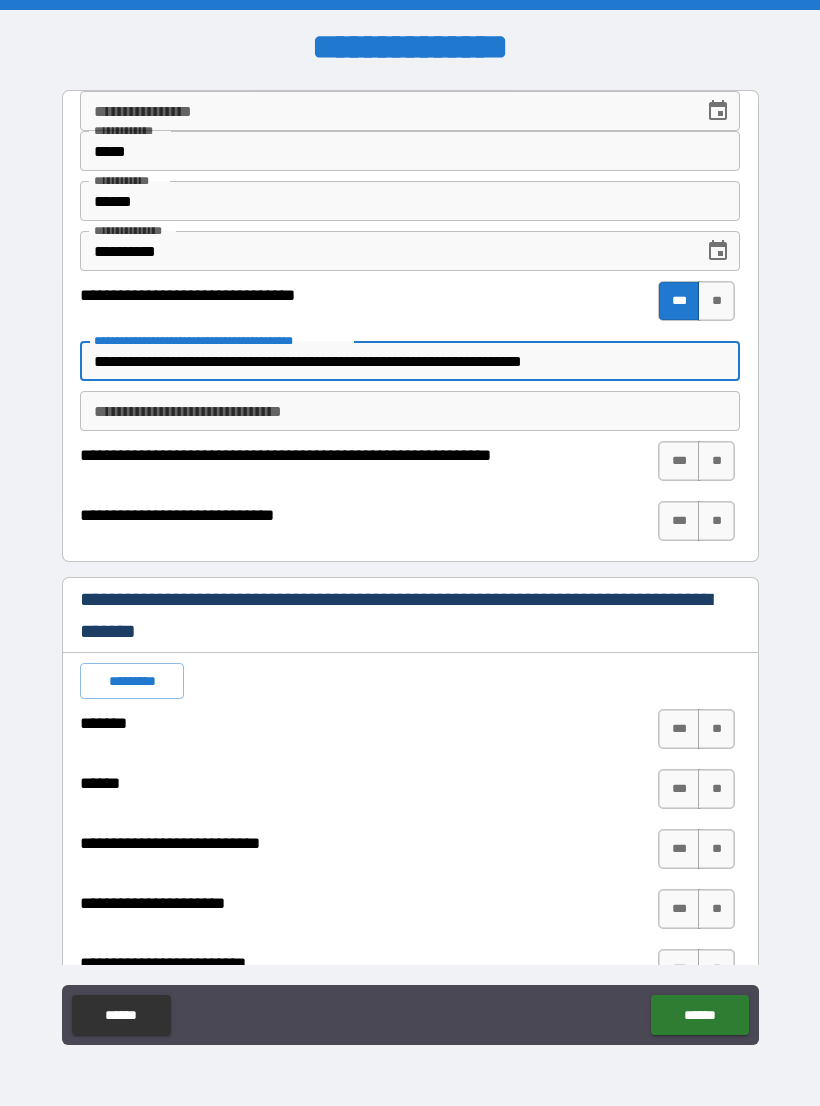 type on "*" 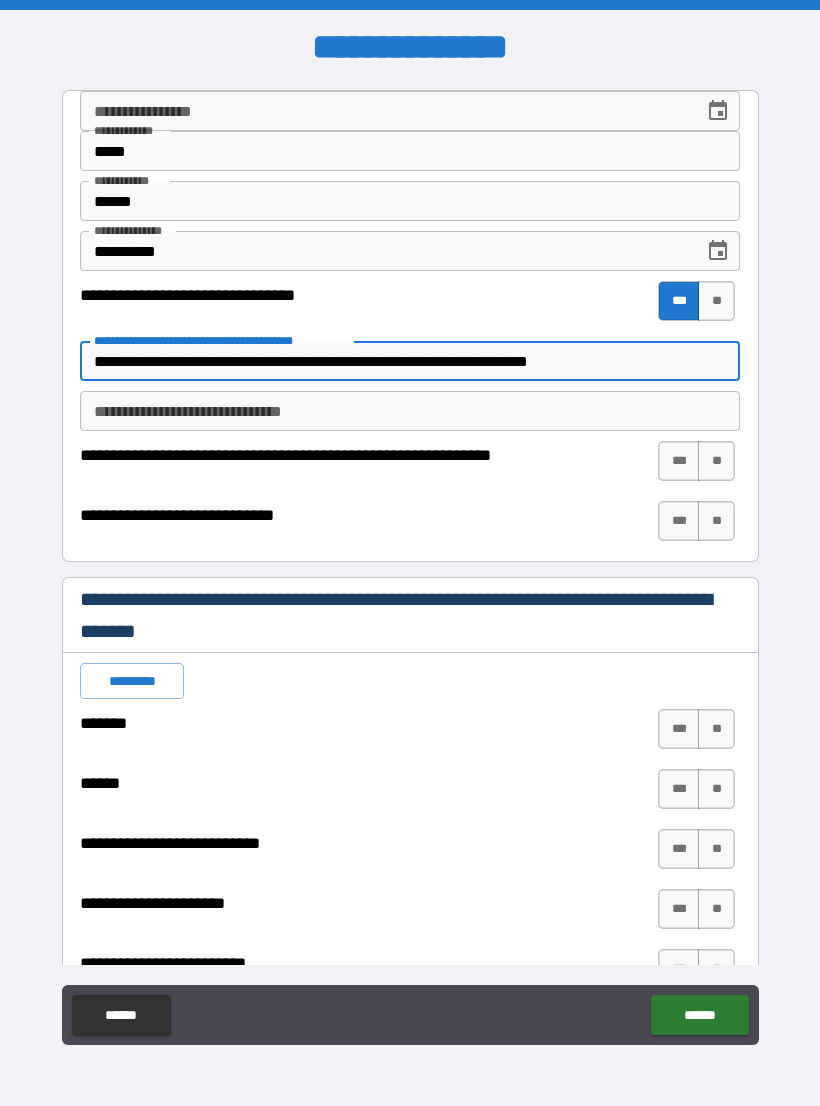 type on "*" 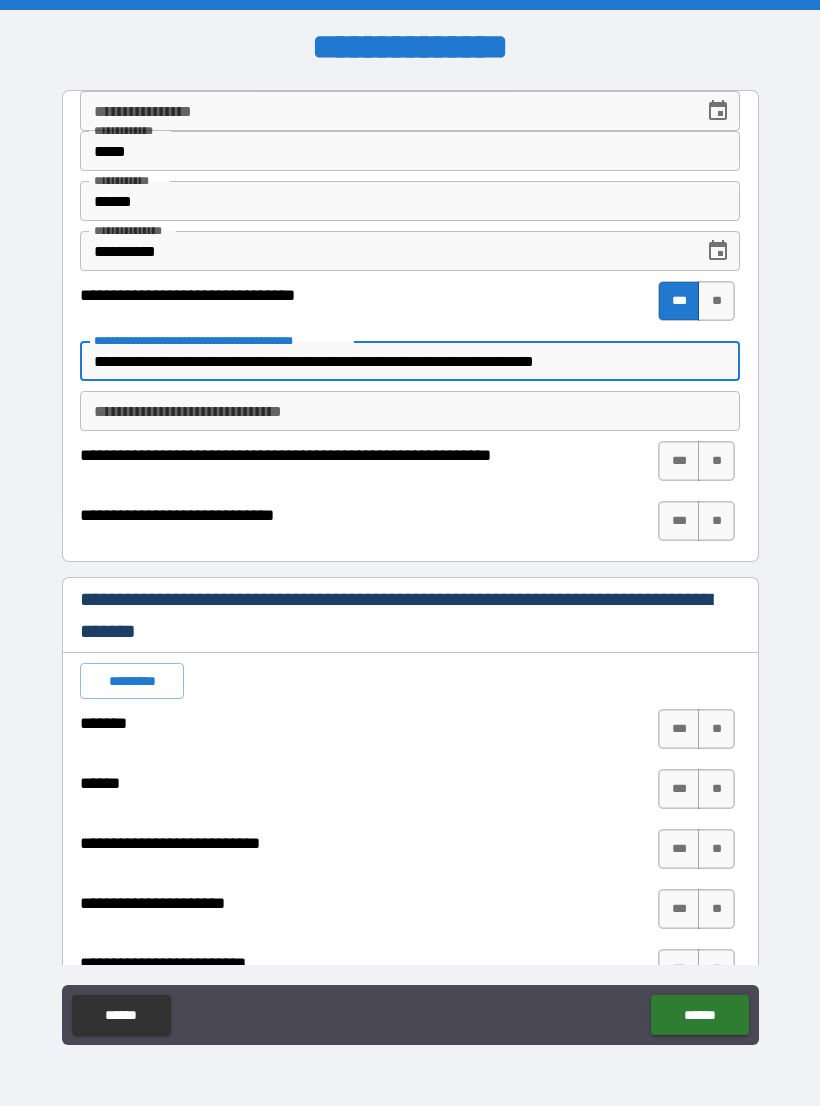 type on "*" 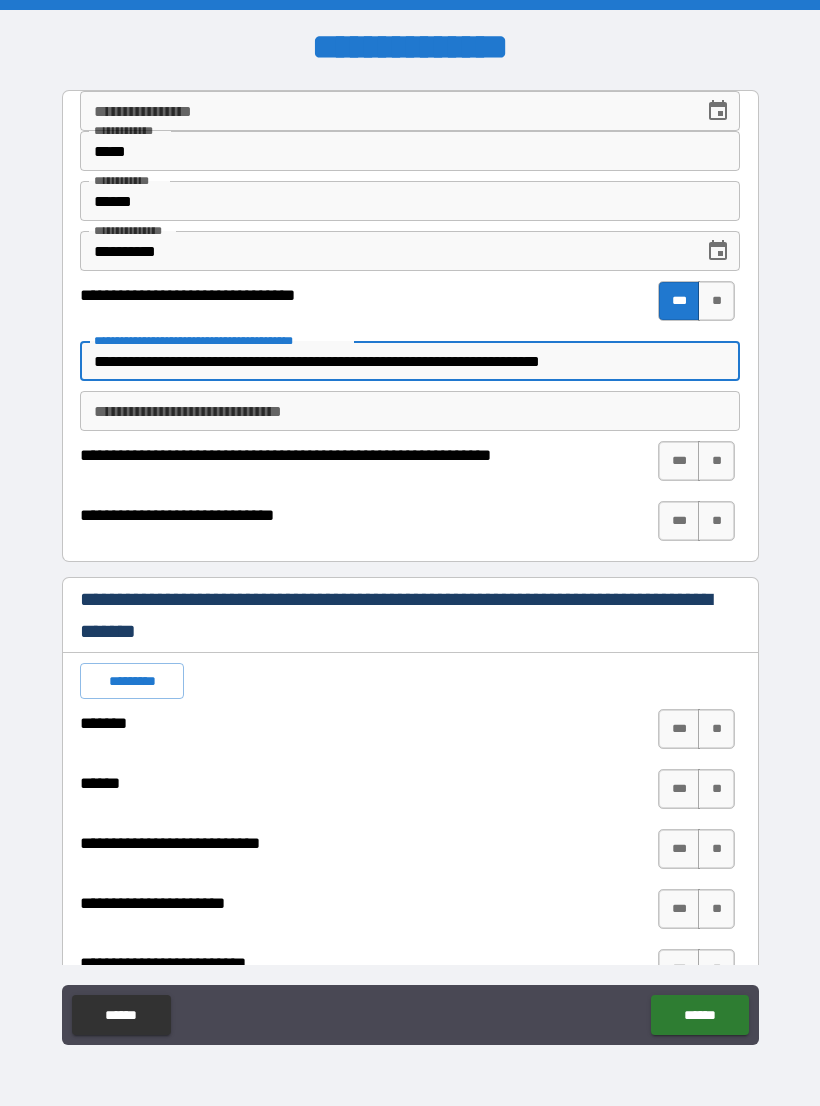 type on "*" 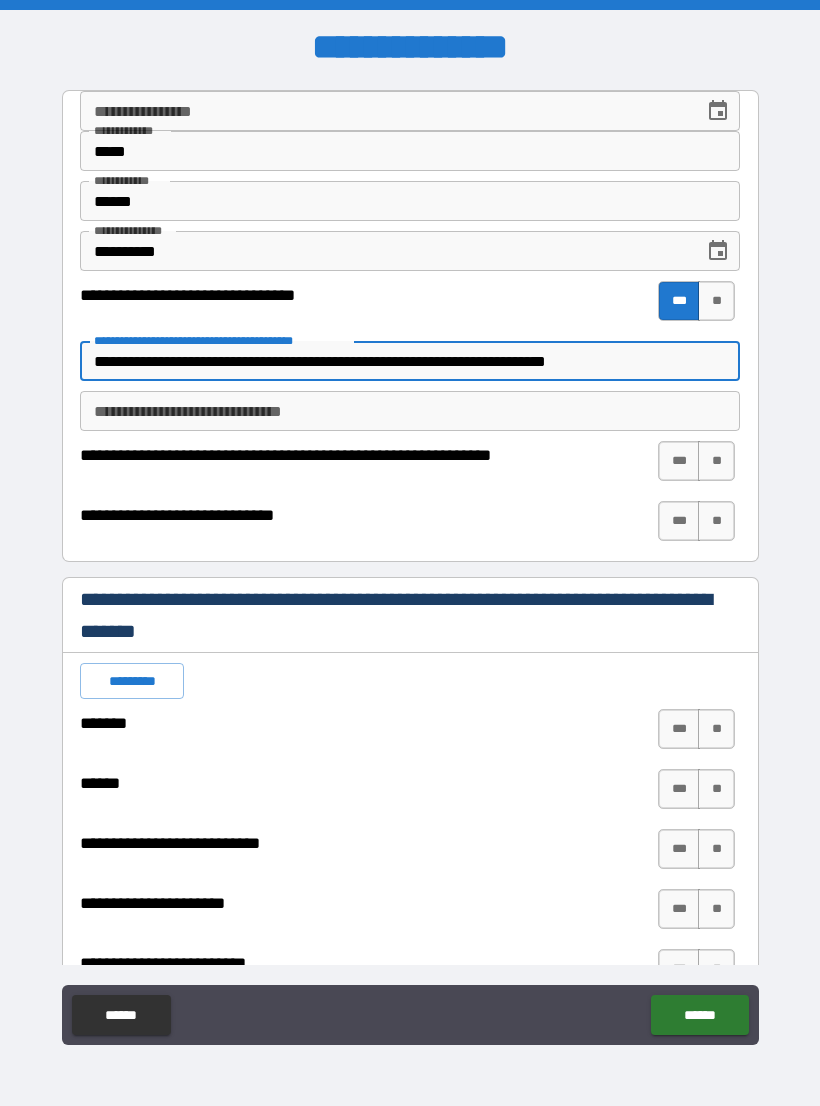 type on "*" 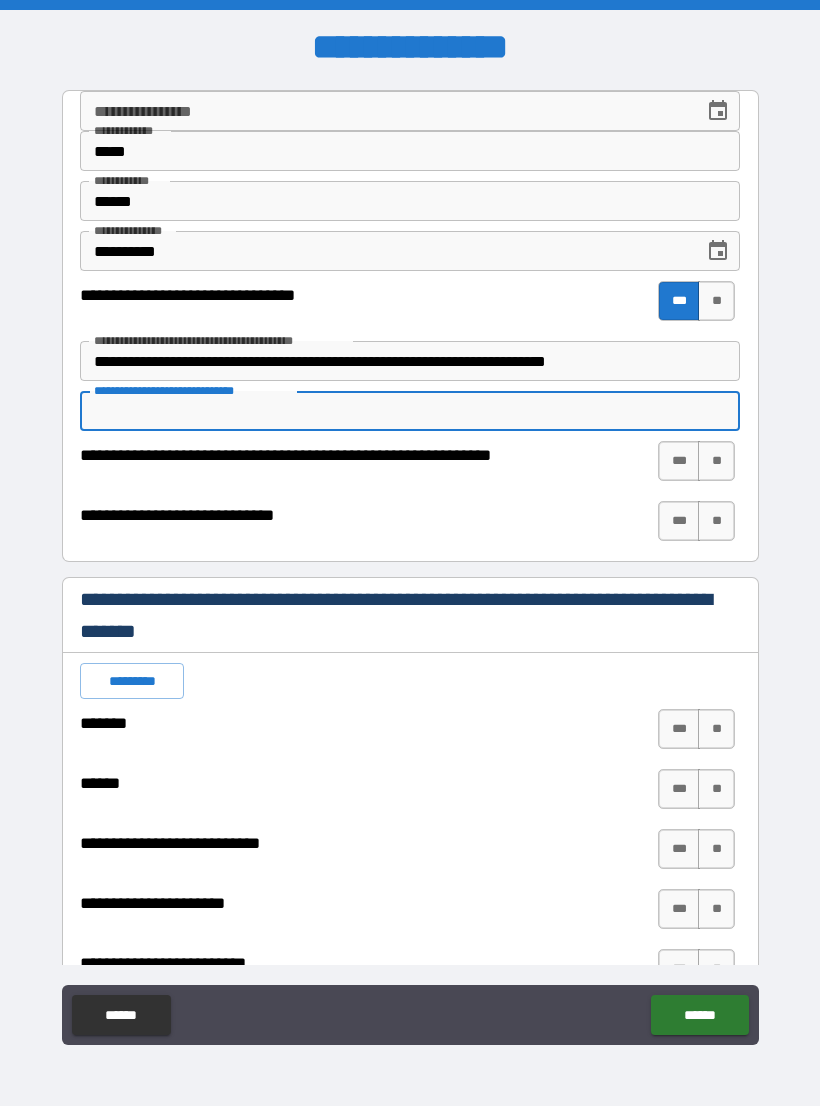 type on "*" 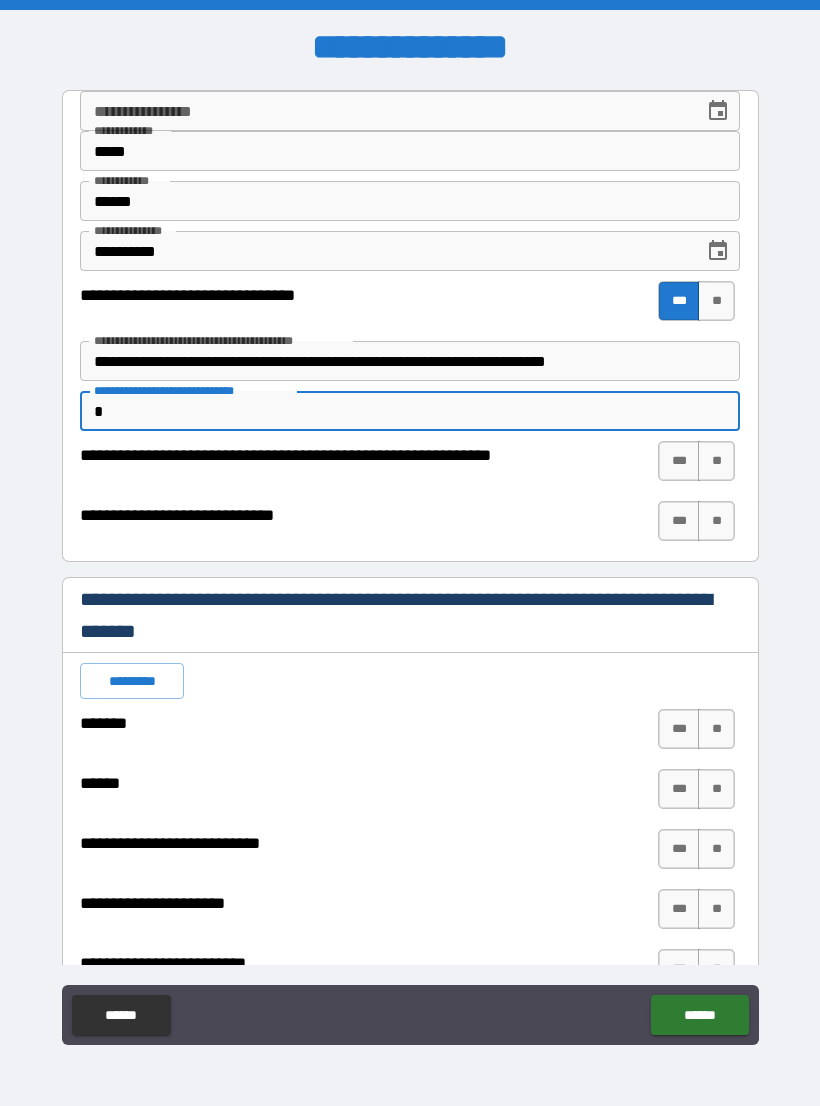 type on "*" 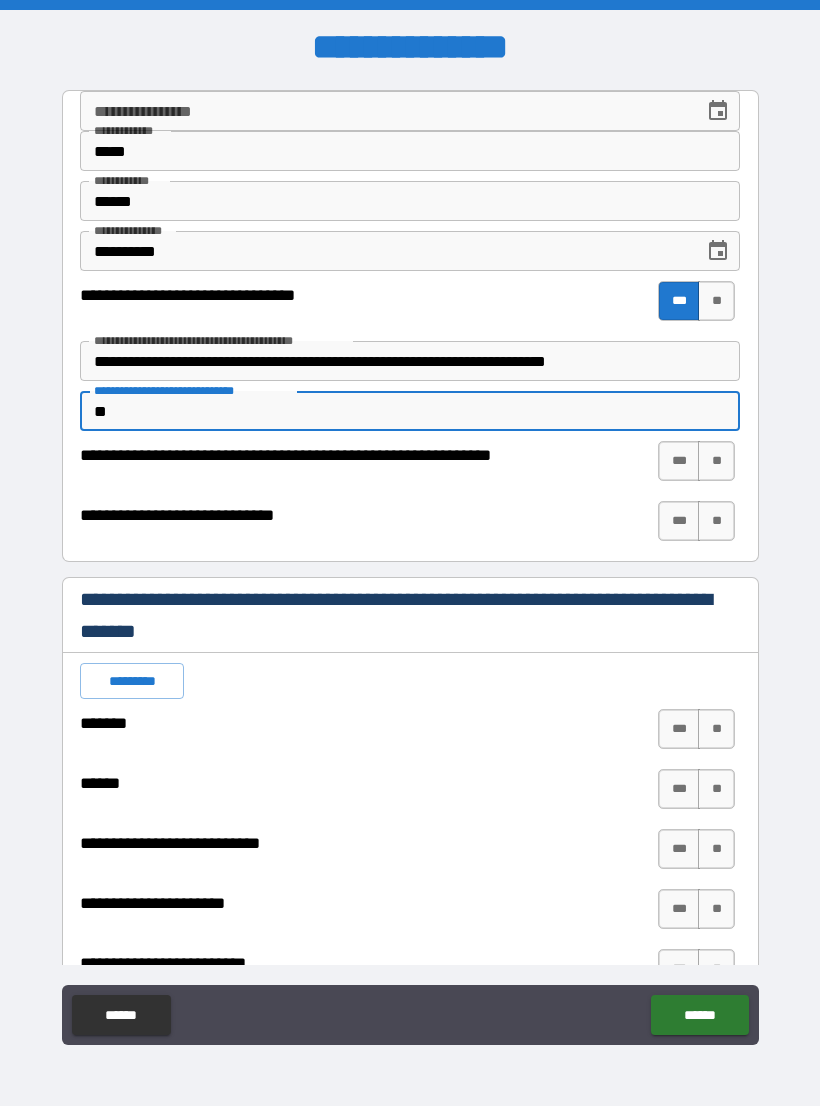type on "*" 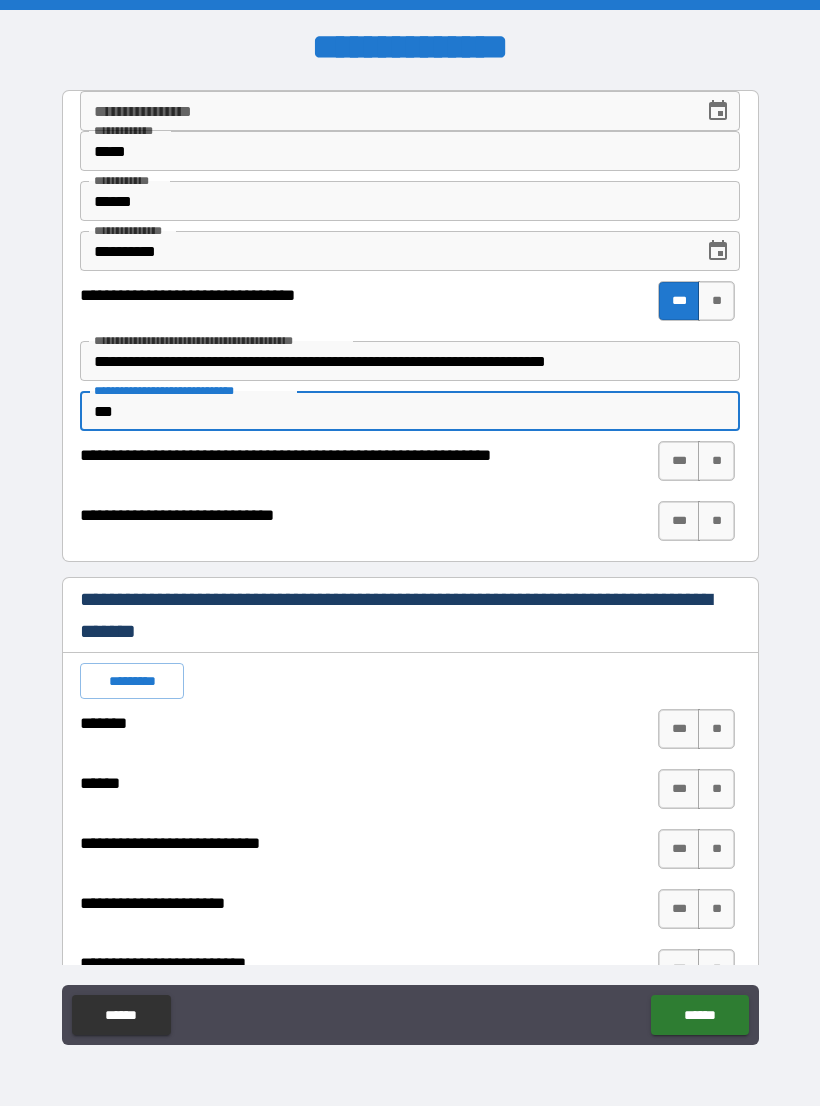 type on "*" 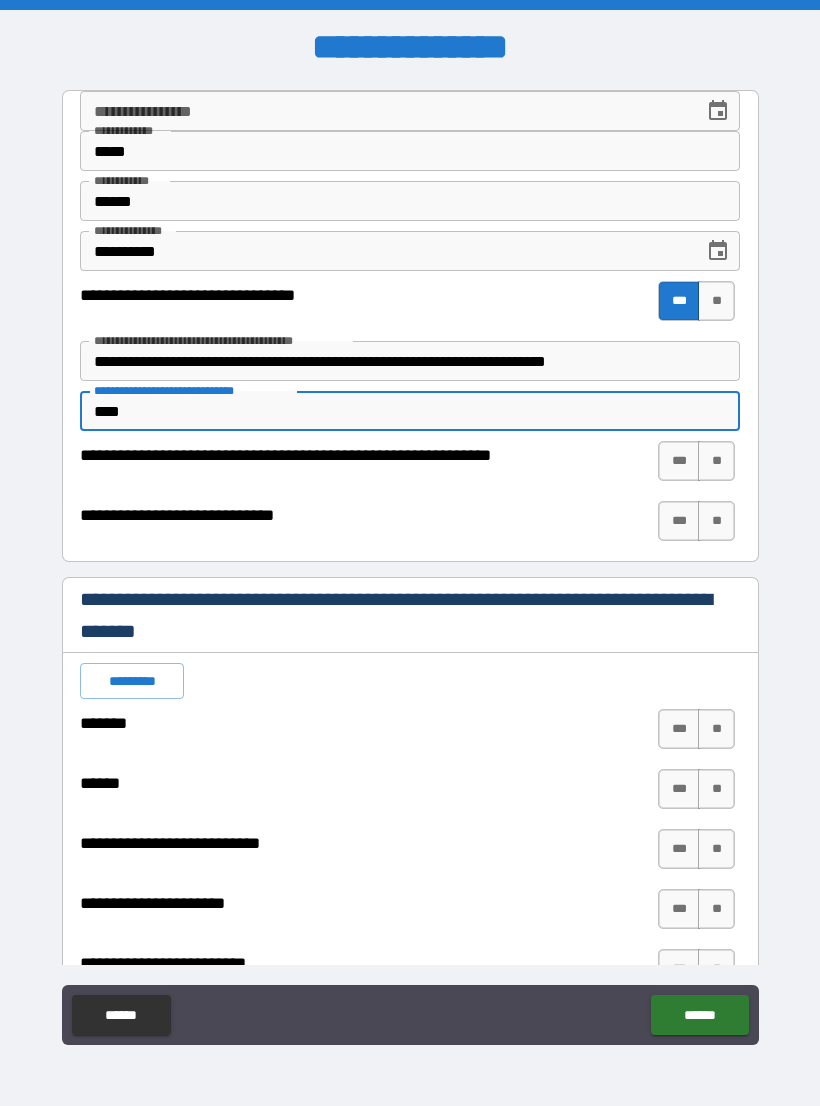 type on "*" 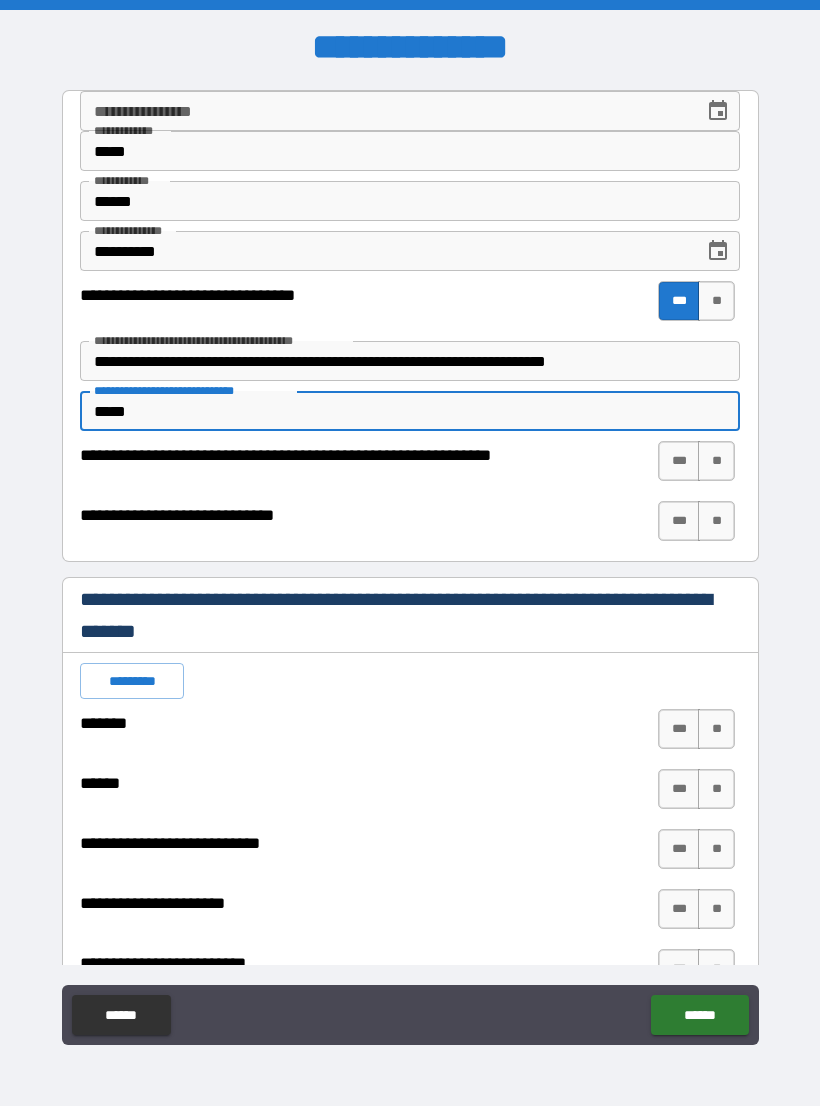 type on "*" 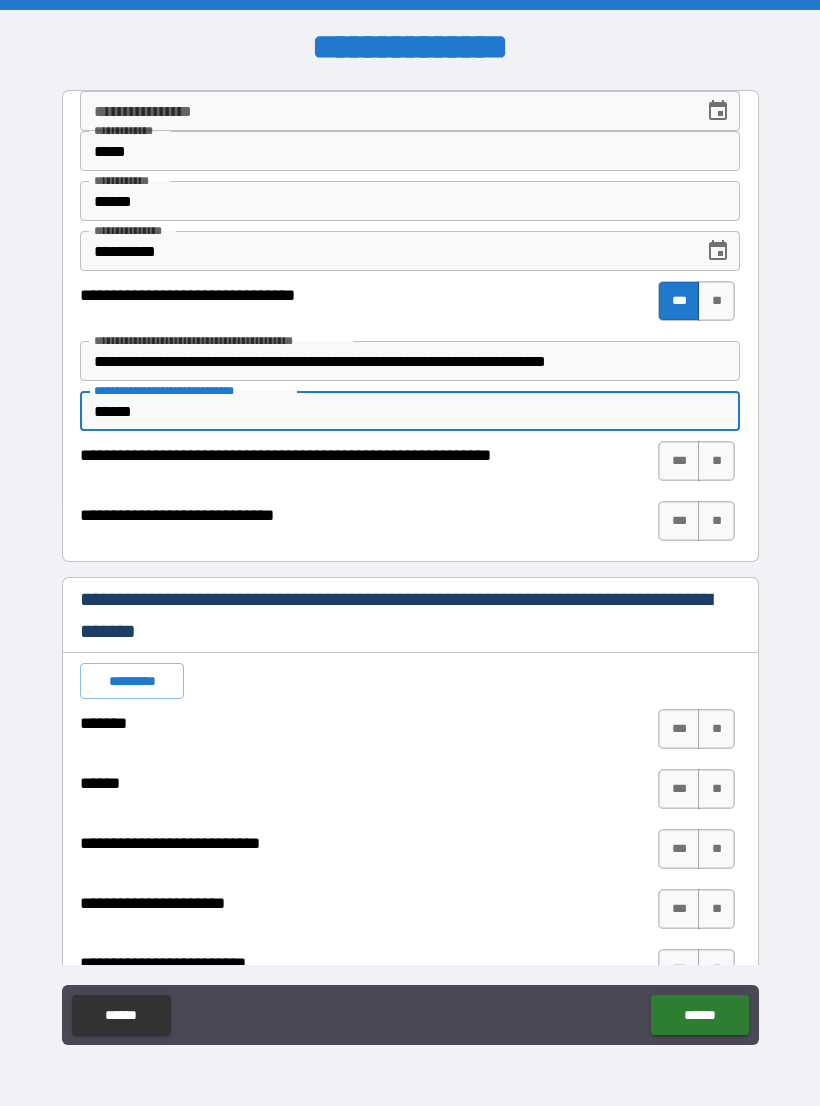type on "*" 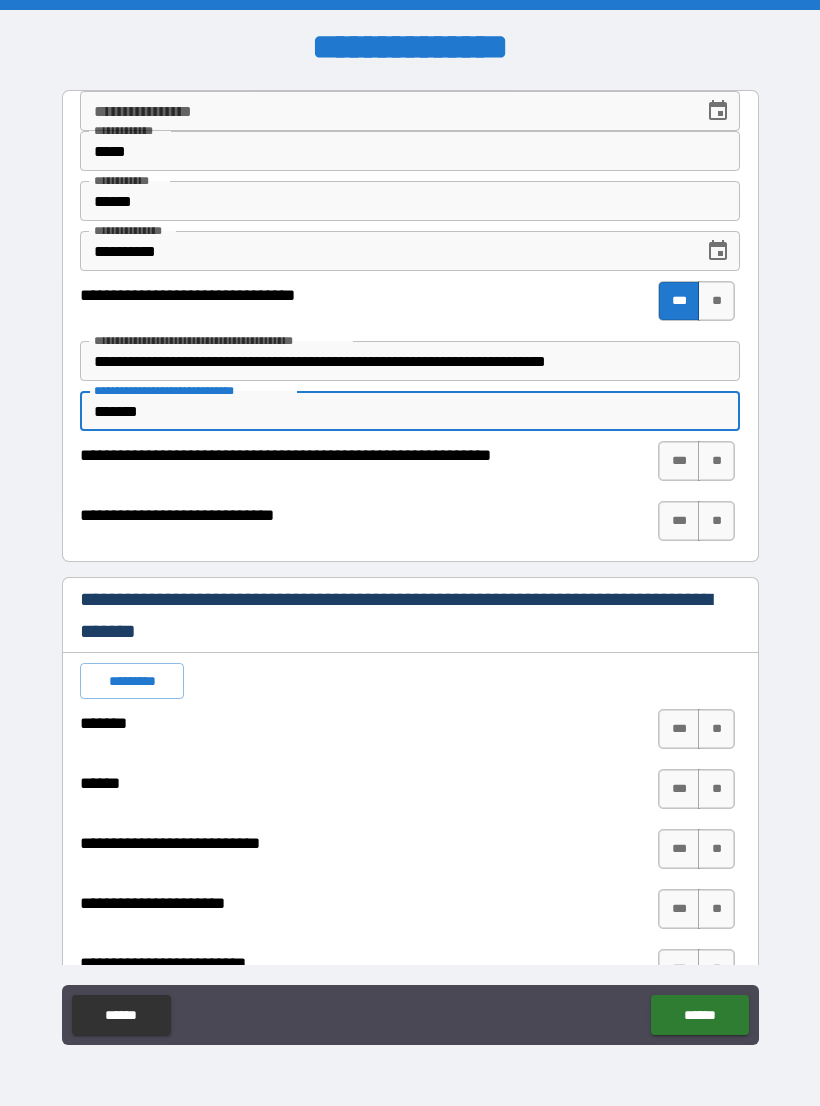 type on "*" 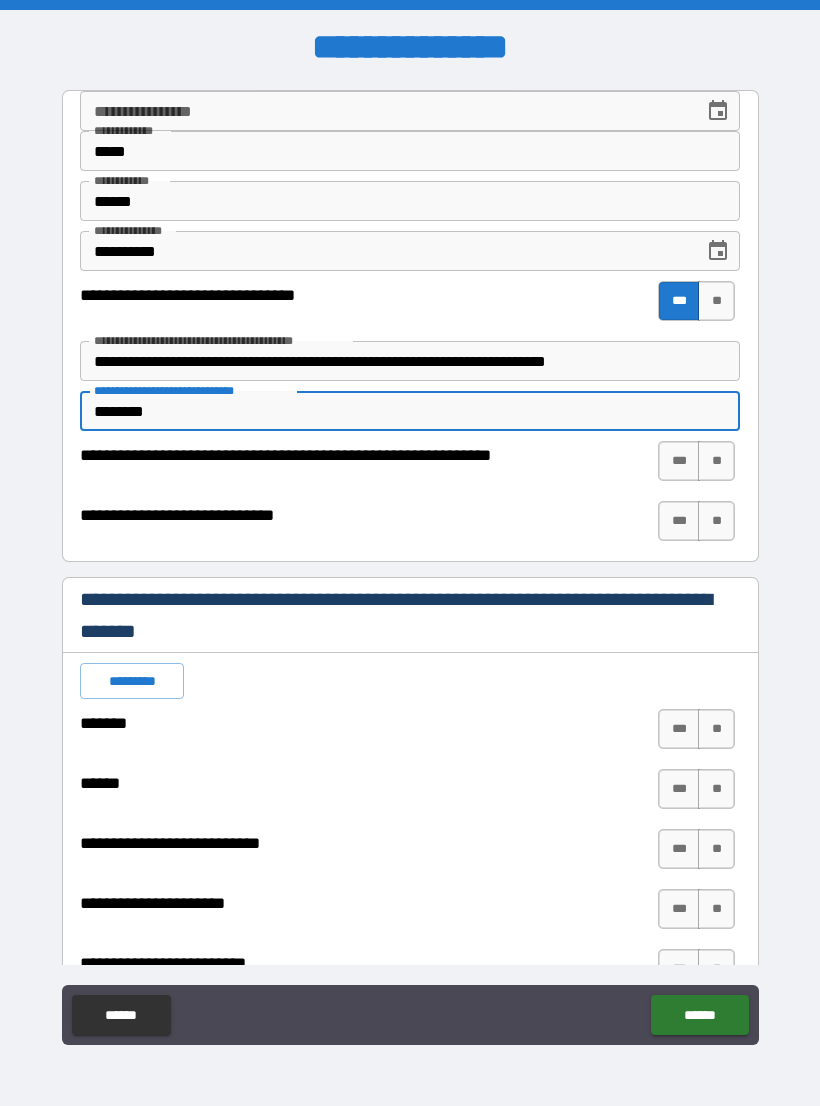 type on "*" 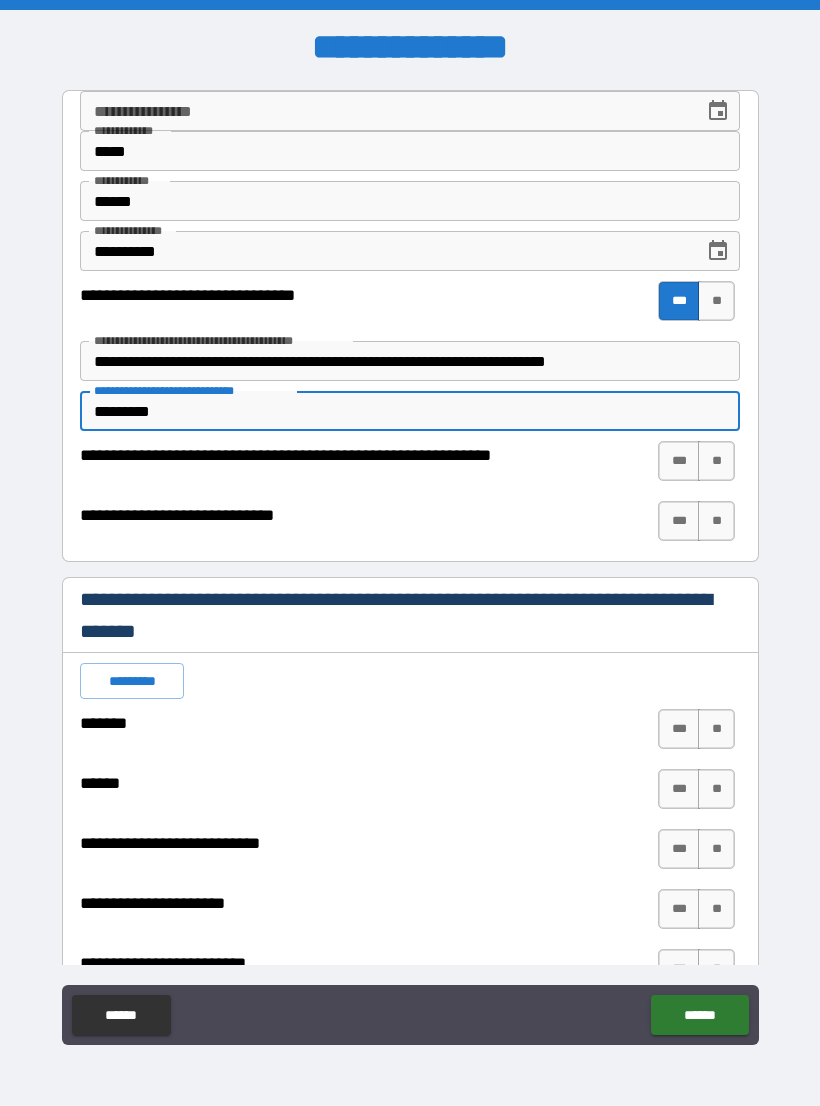 type on "*" 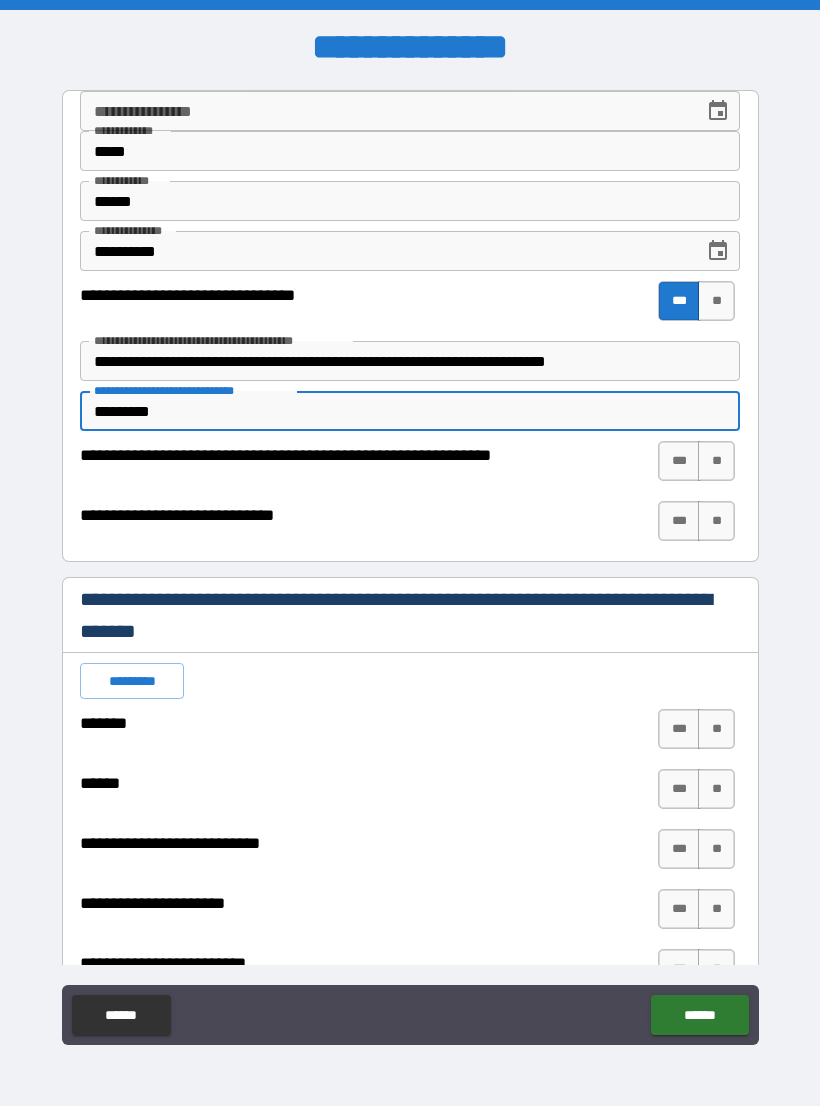 type on "**********" 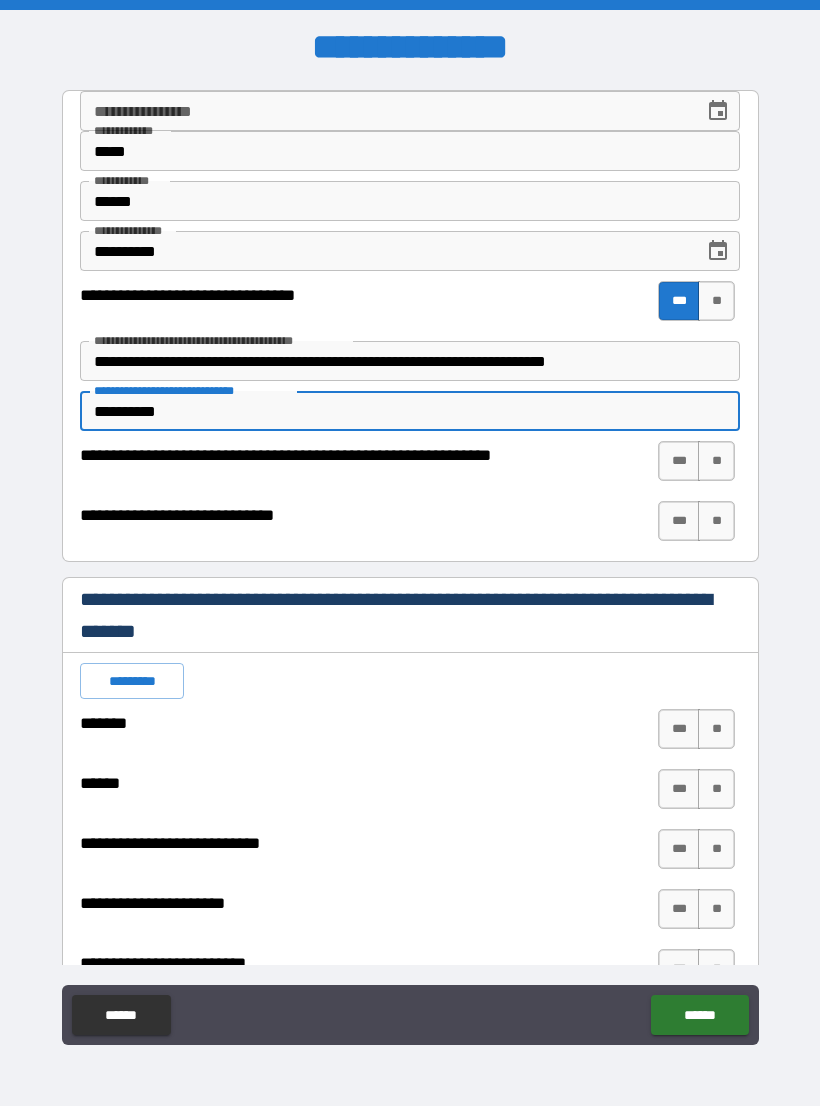 type on "*" 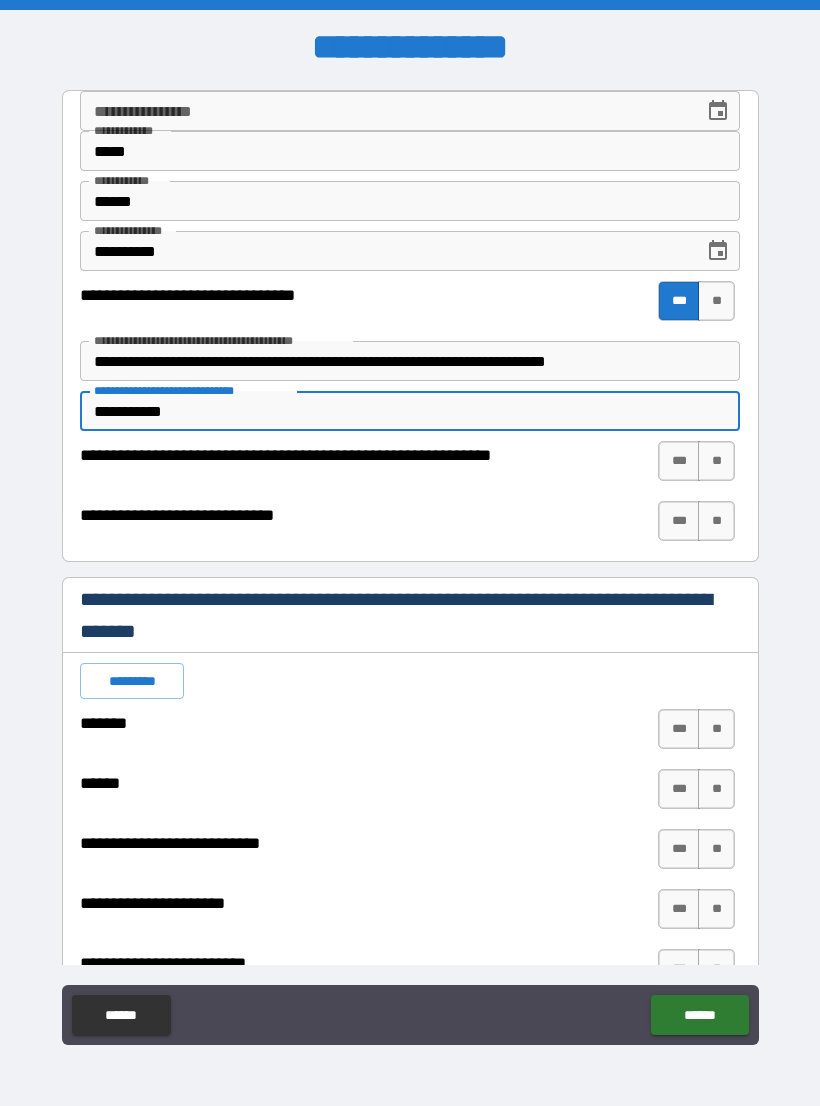 type on "*" 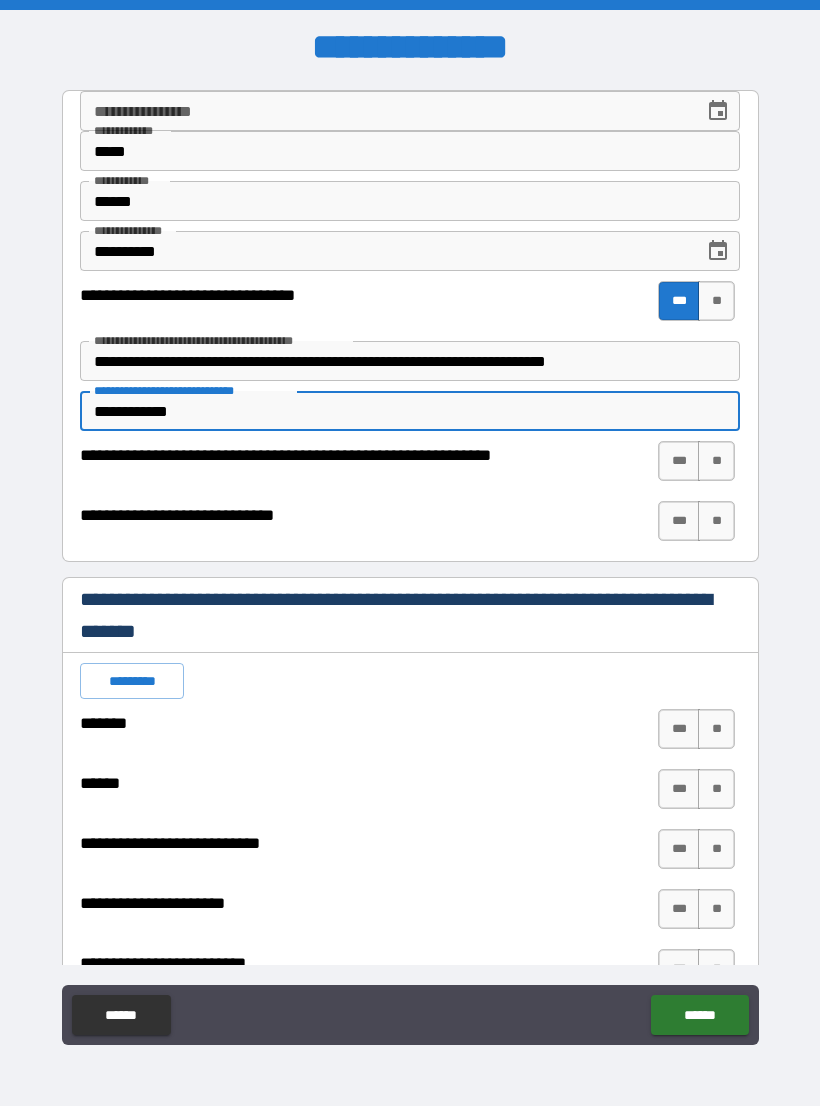 type on "*" 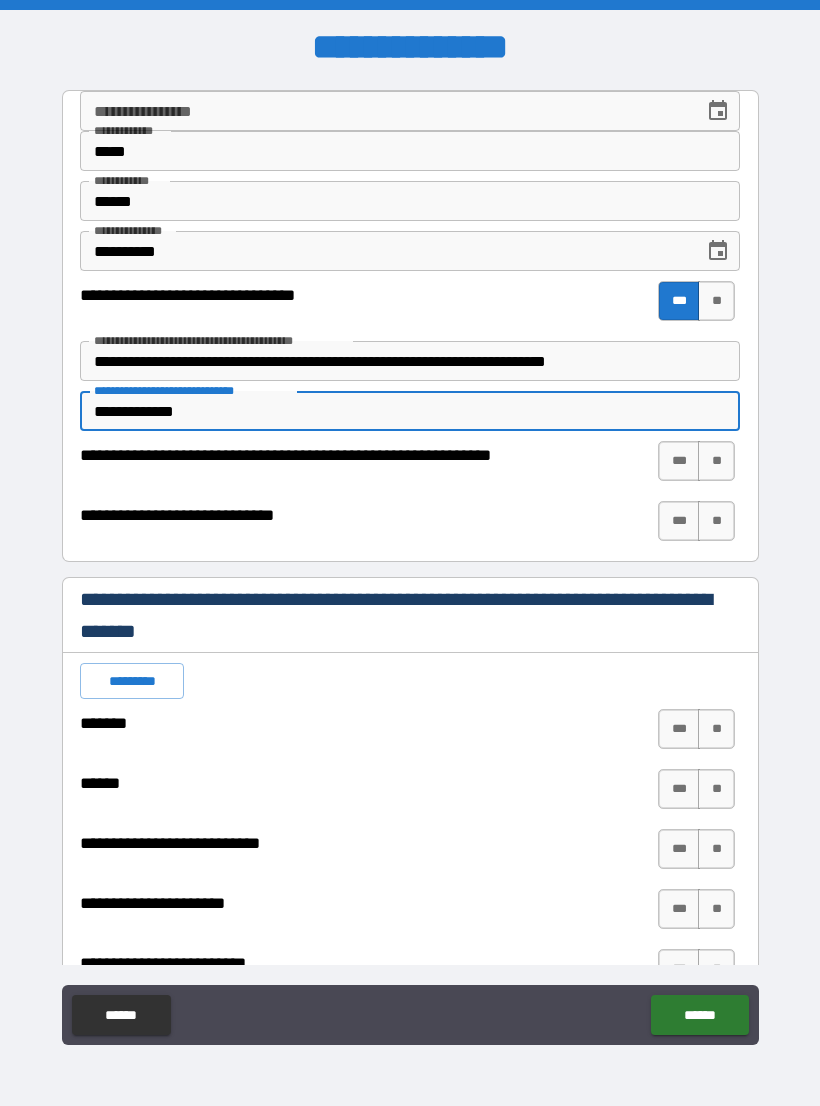 type on "*" 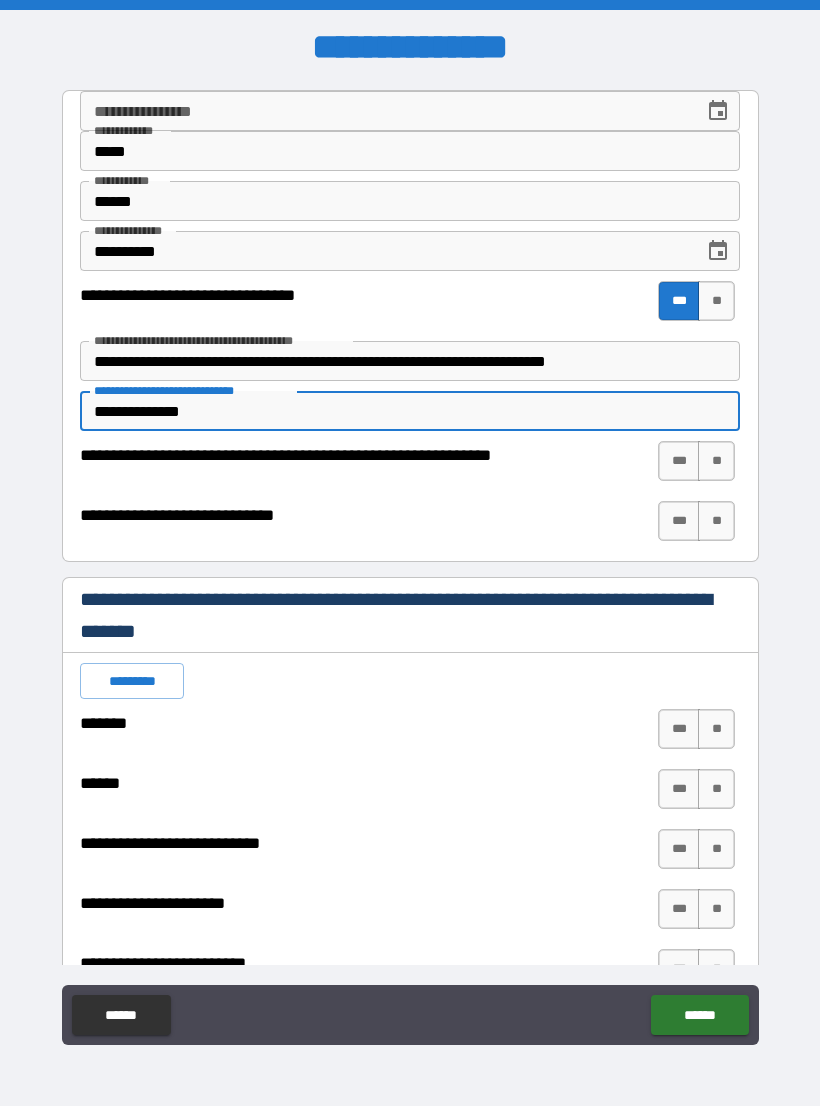 type on "*" 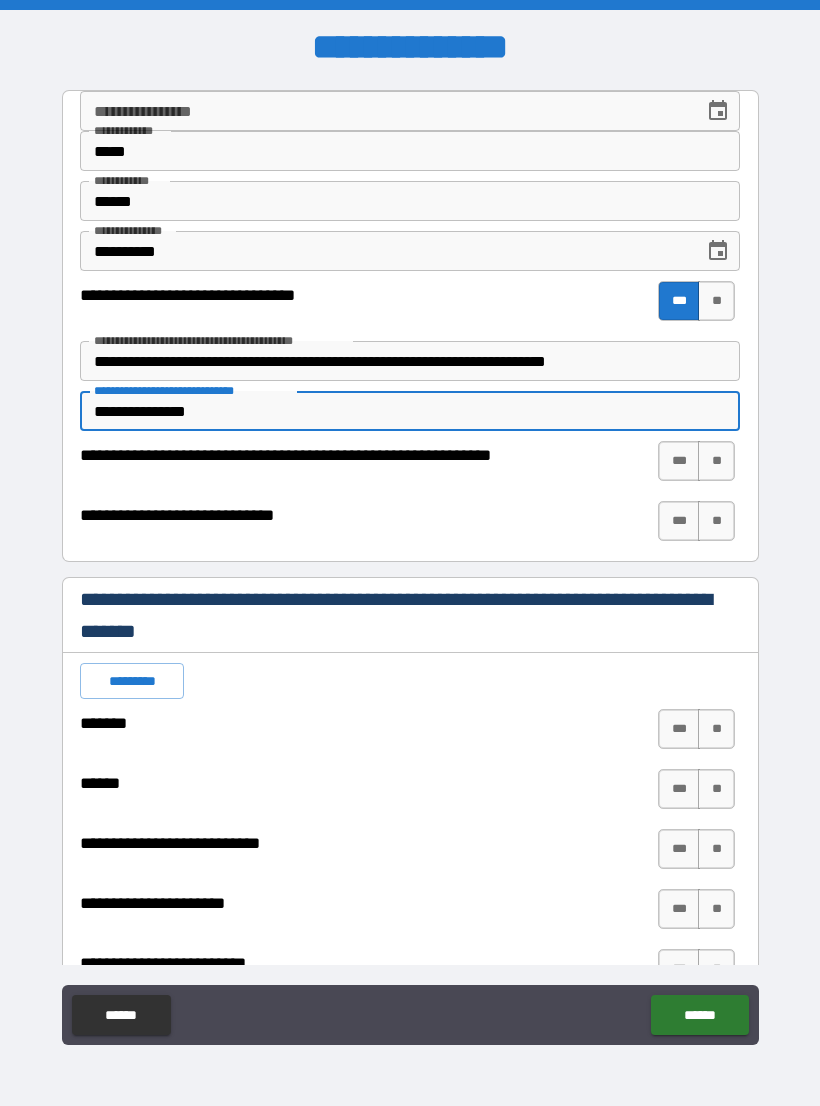 type on "*" 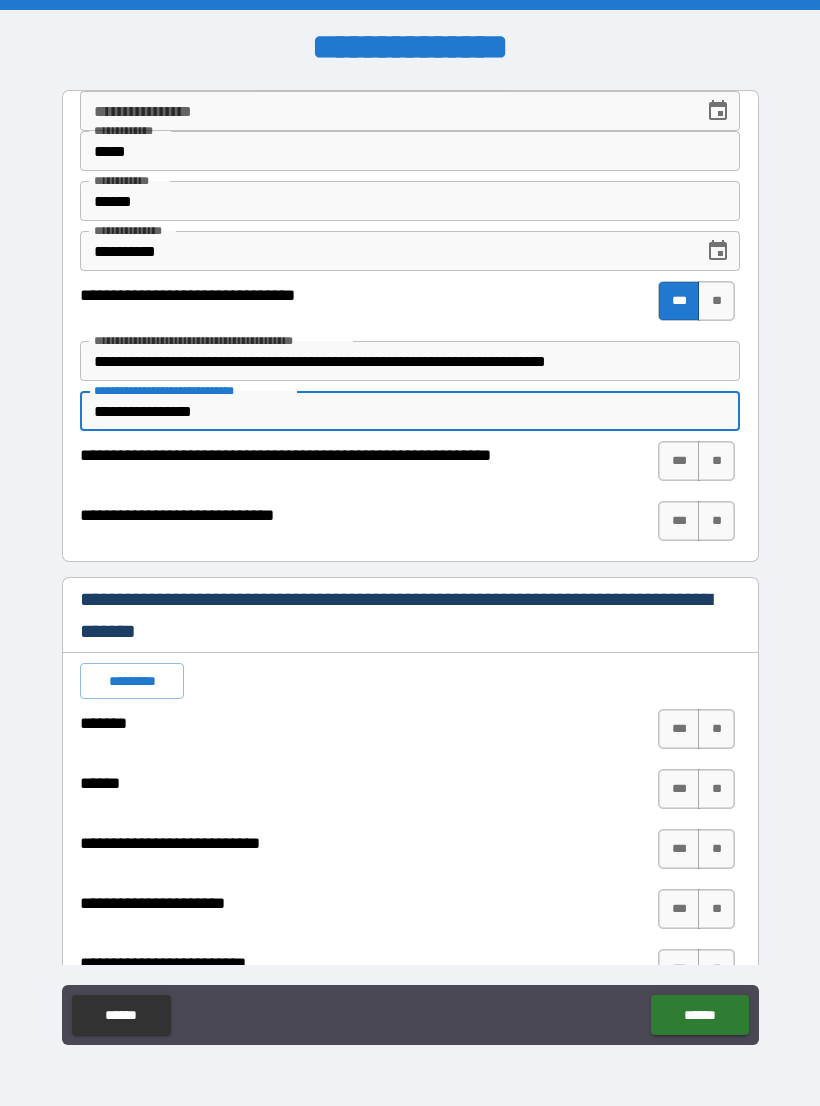type on "*" 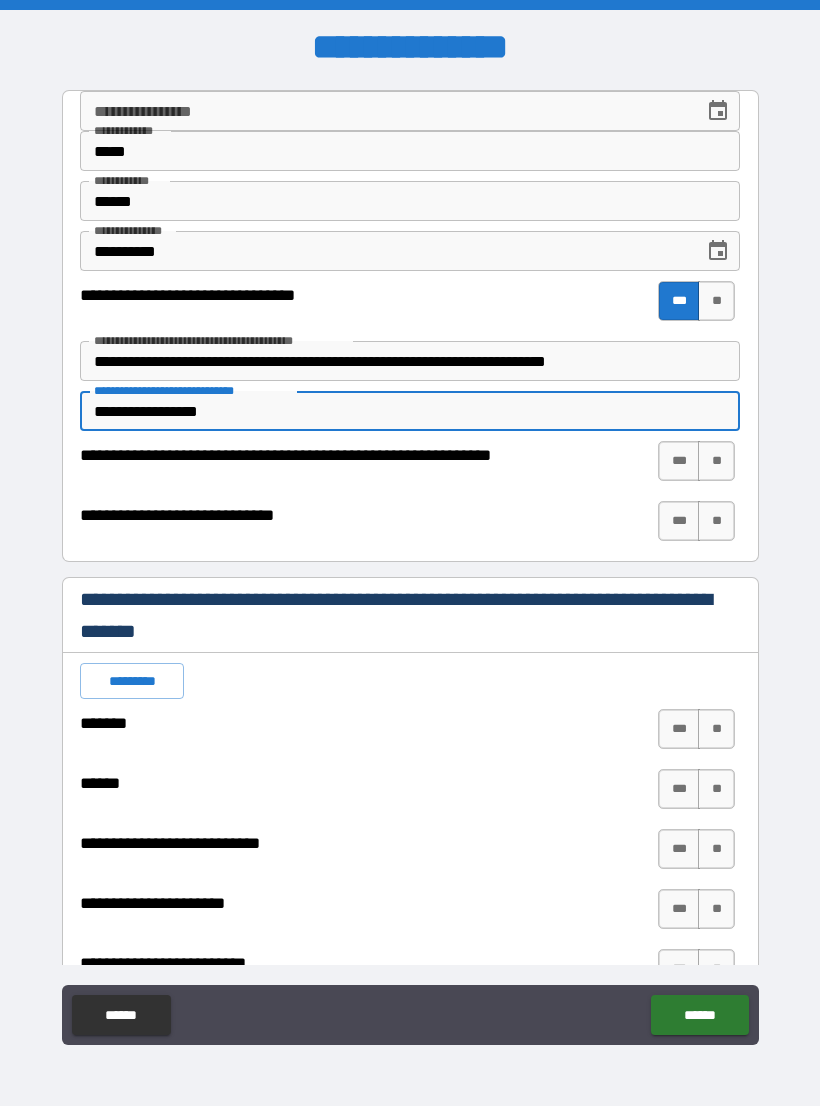 type on "*" 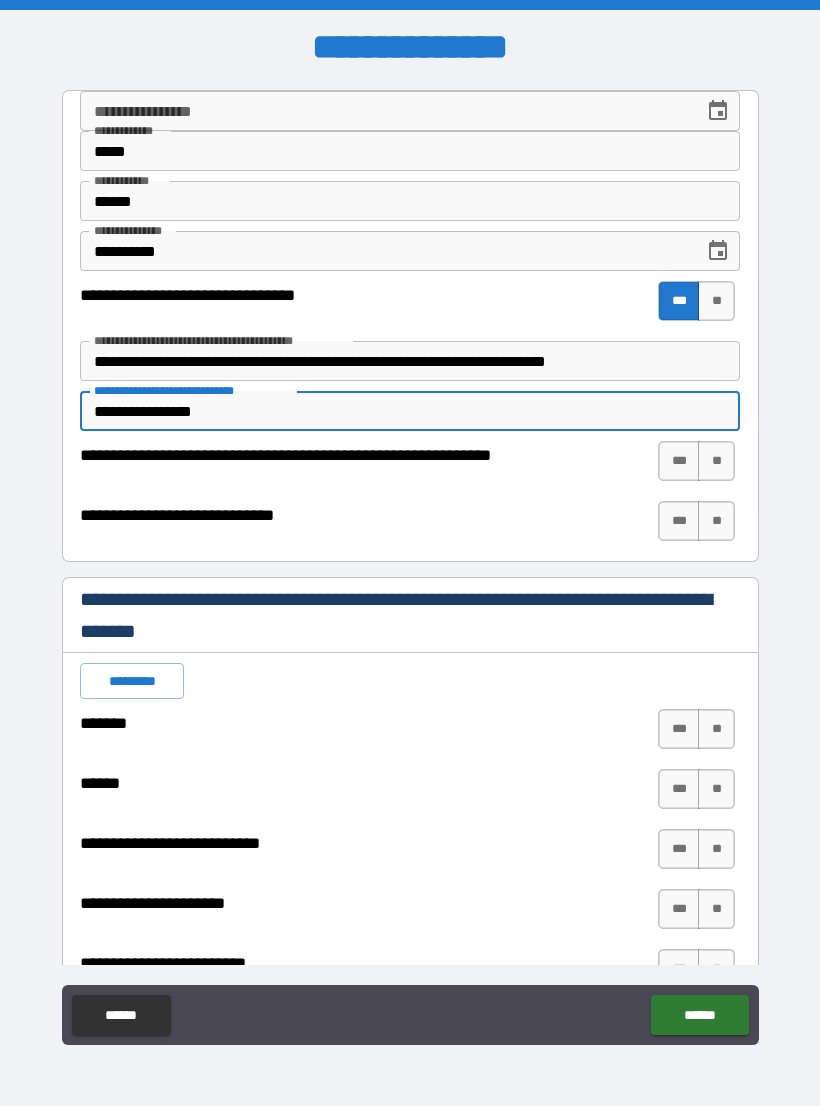 type on "*" 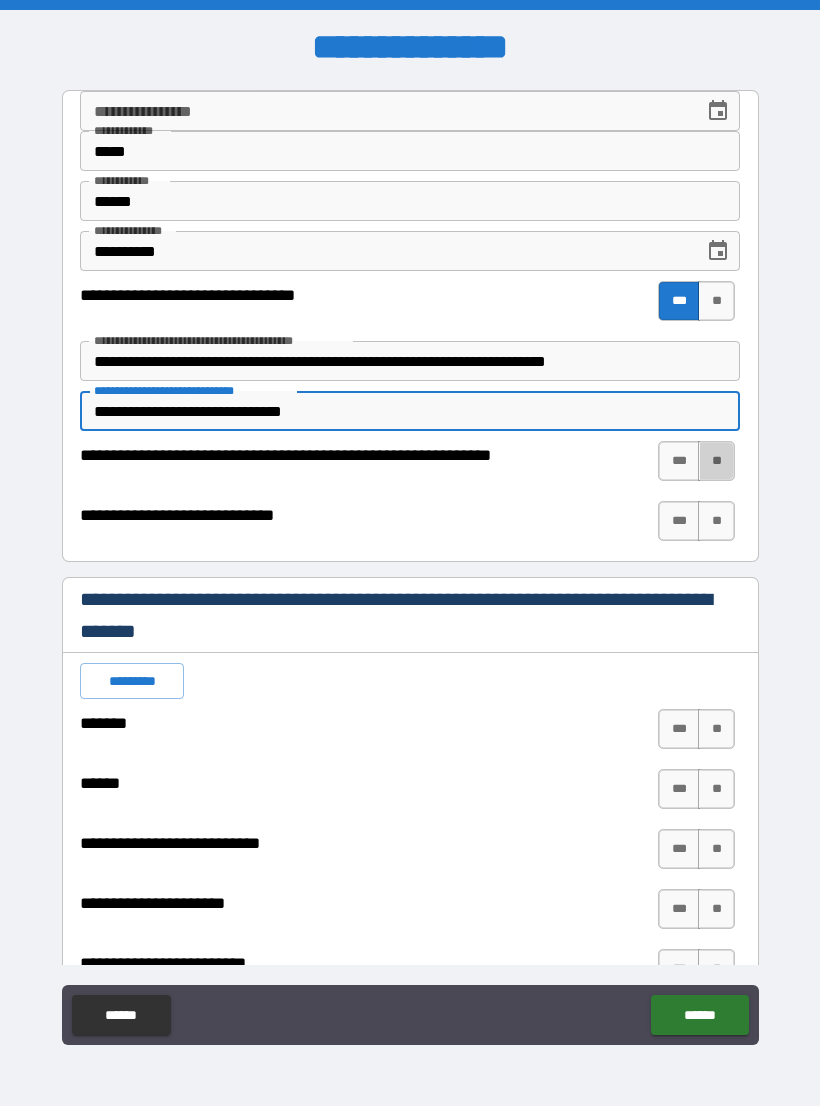 click on "**" at bounding box center (716, 461) 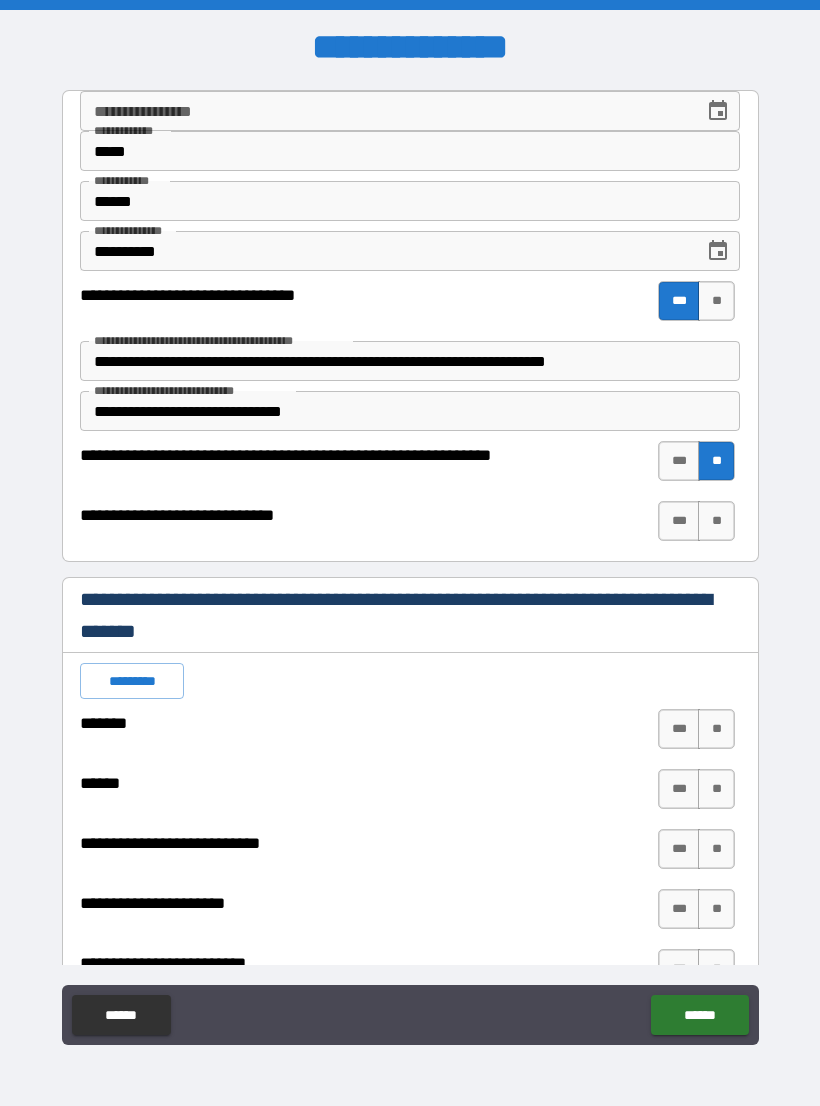 click on "**" at bounding box center (716, 521) 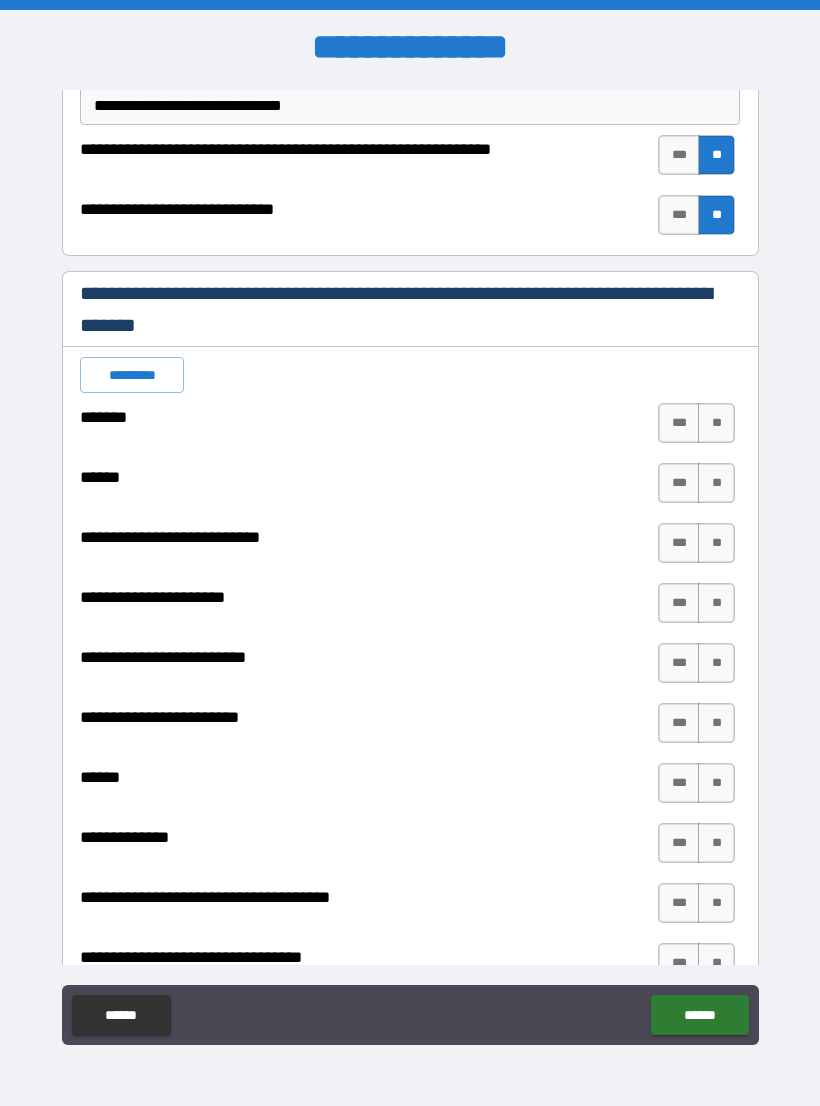 scroll, scrollTop: 308, scrollLeft: 0, axis: vertical 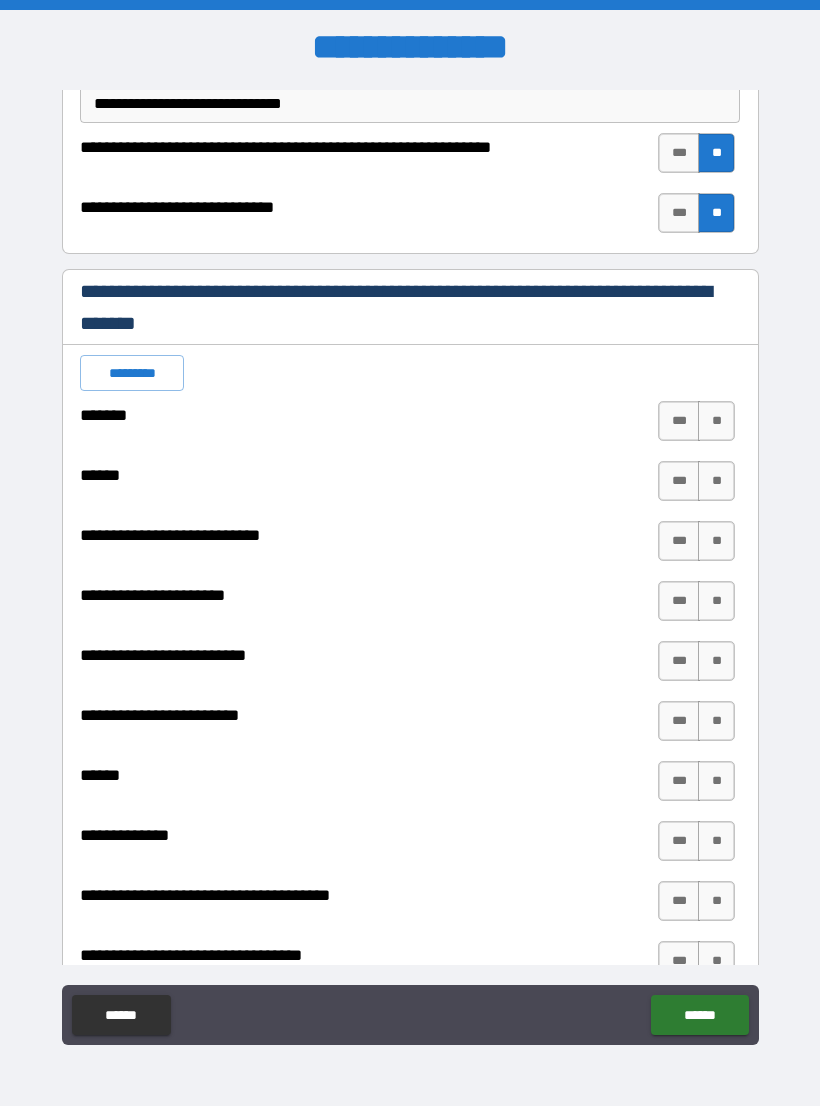 click on "**" at bounding box center (716, 421) 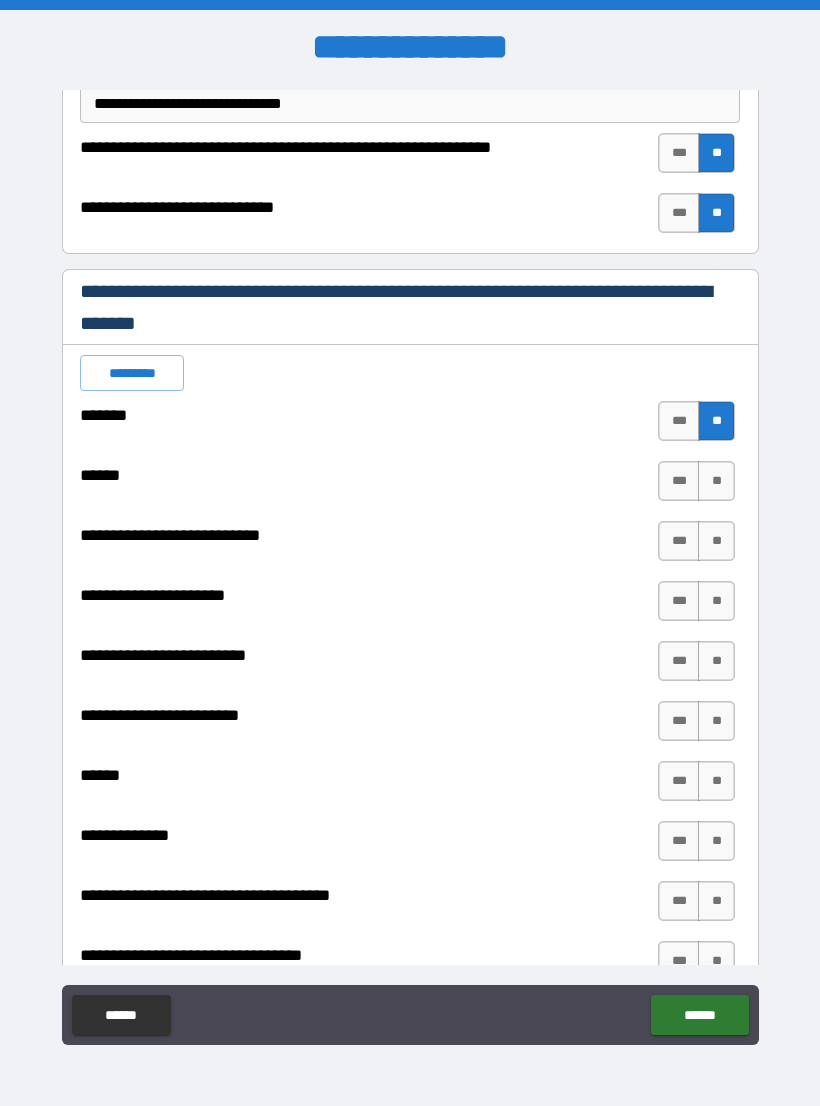 click on "**" at bounding box center (716, 481) 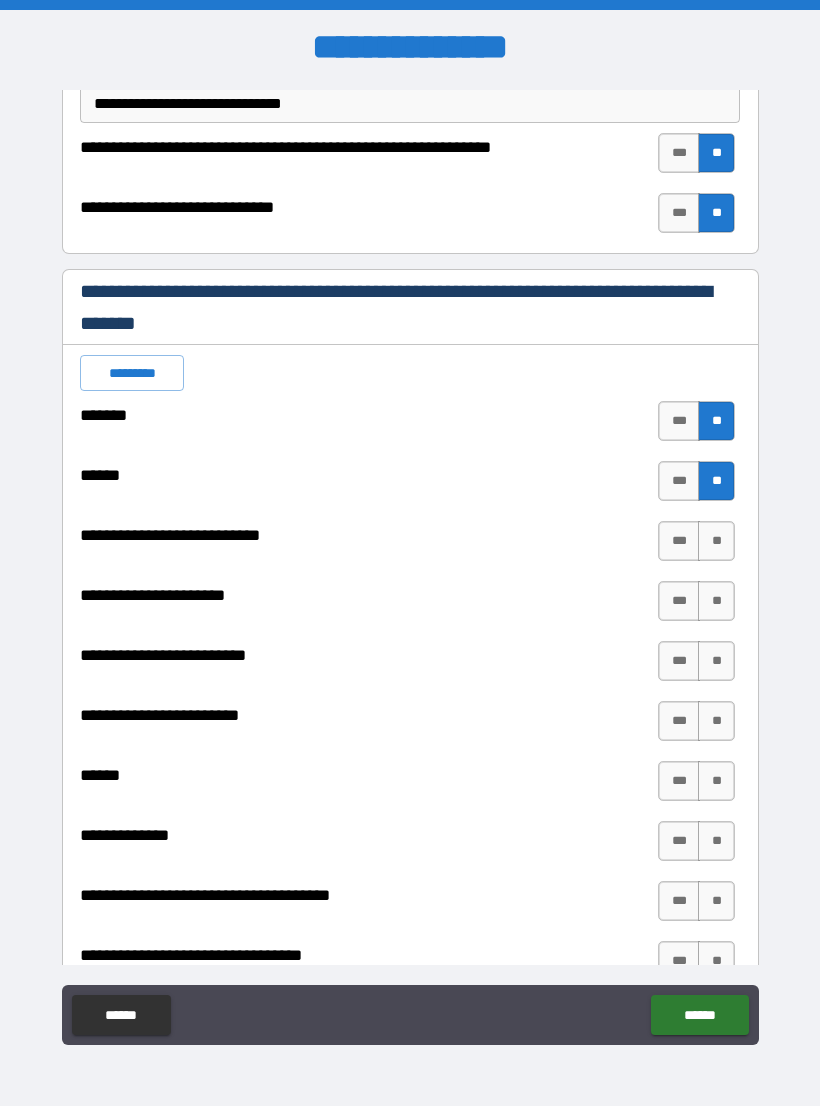click on "**" at bounding box center (716, 541) 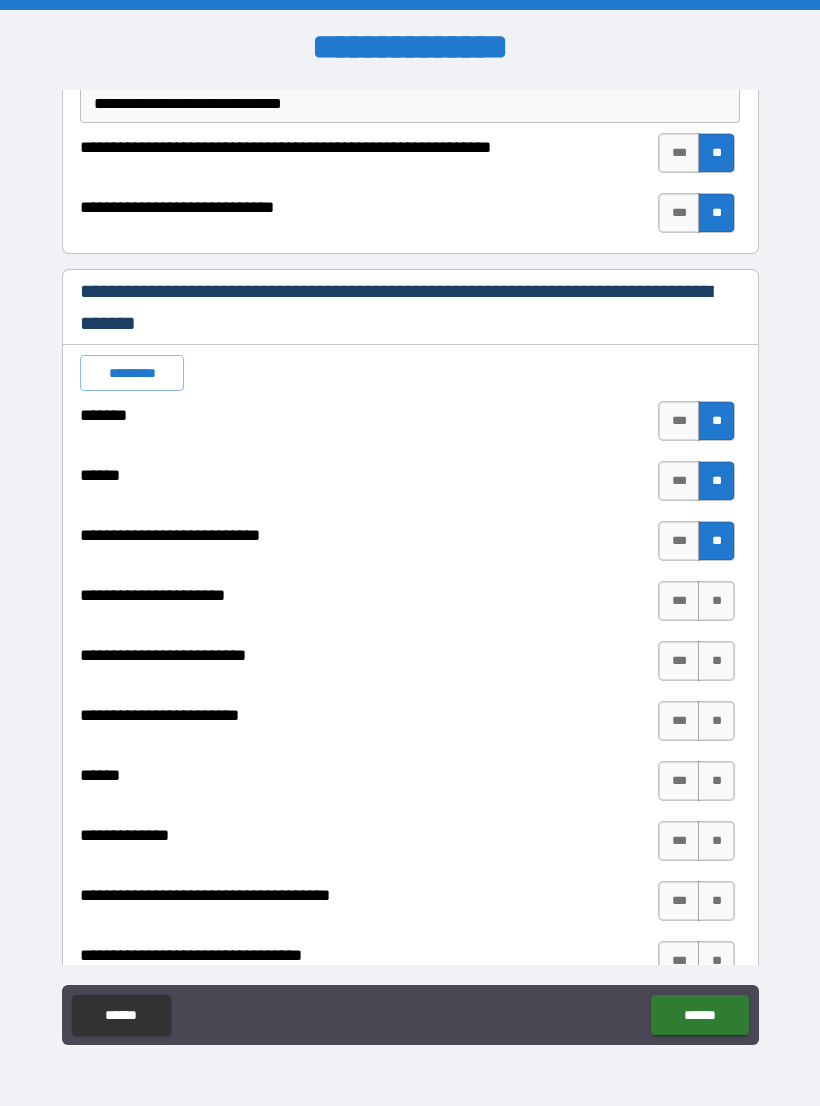 click on "**" at bounding box center [716, 601] 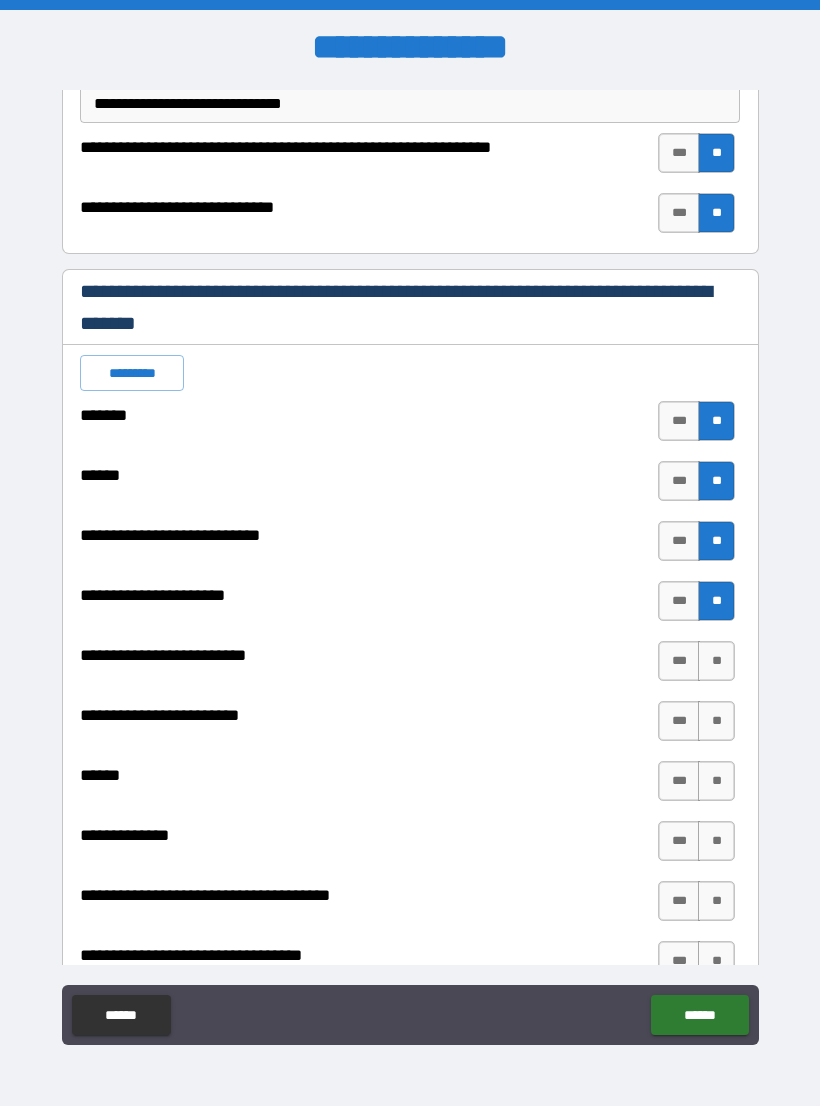 click on "**" at bounding box center (716, 661) 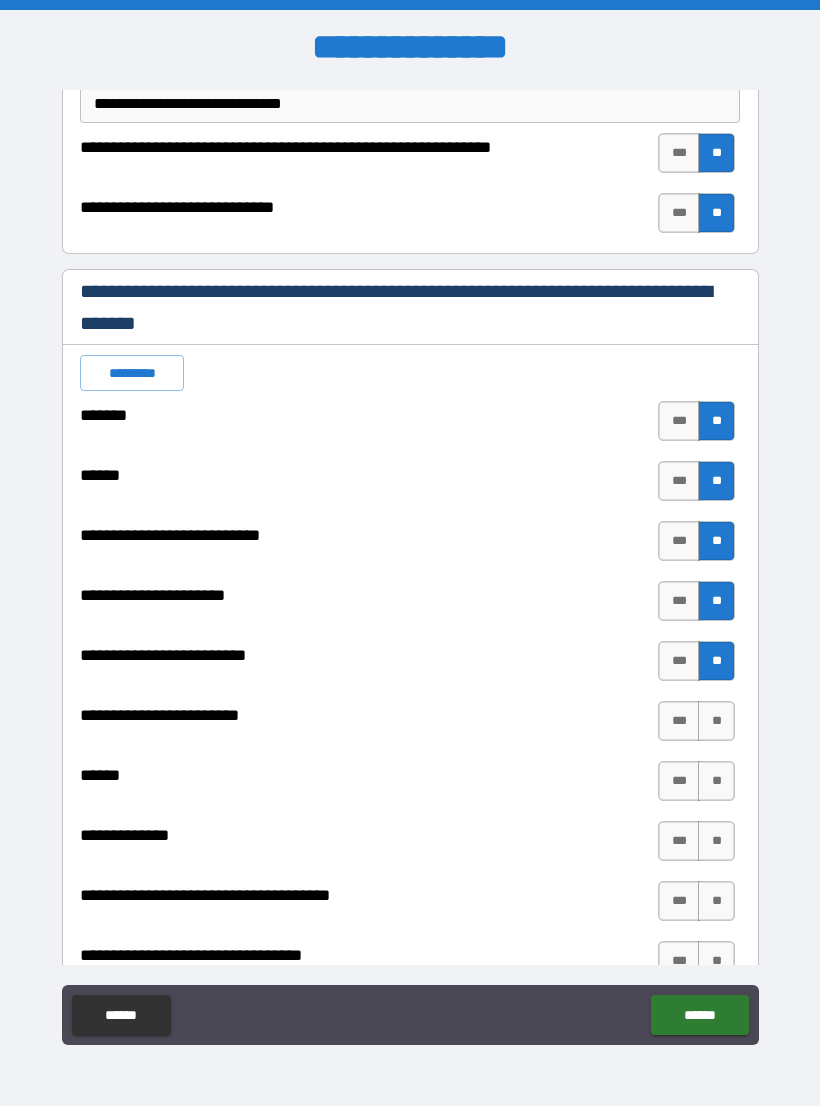click on "**" at bounding box center (716, 721) 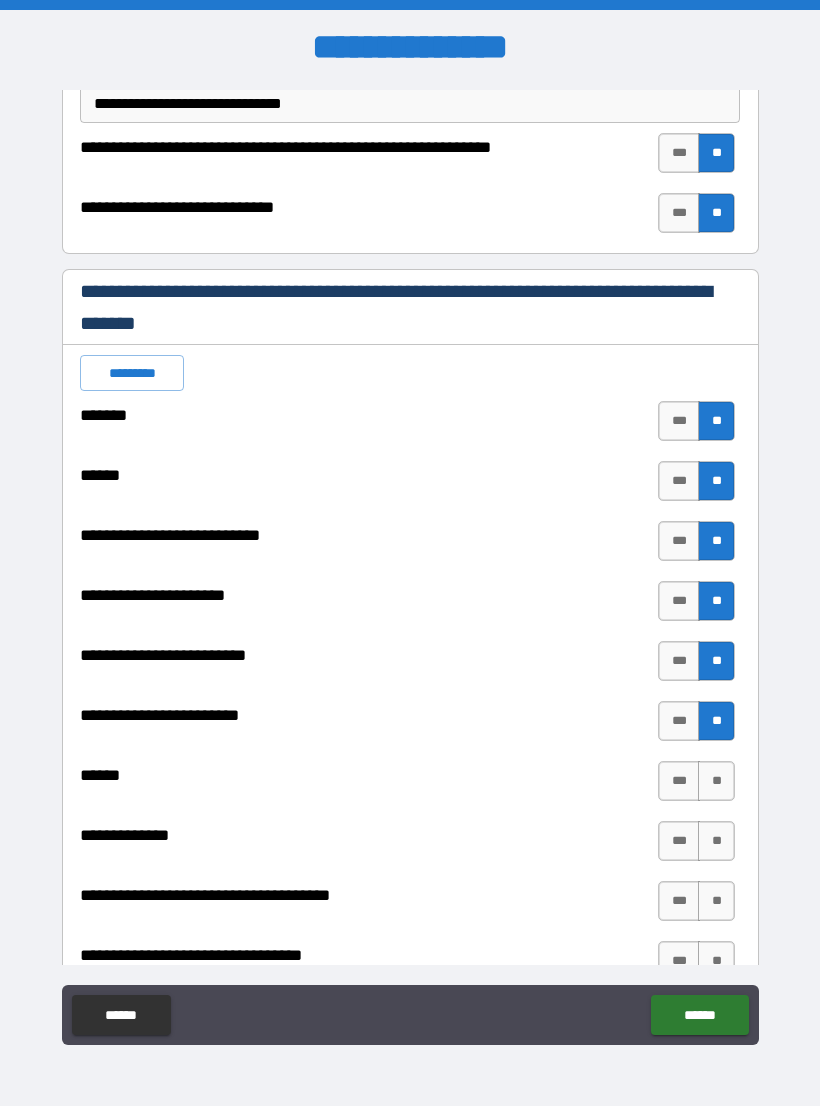 click on "**" at bounding box center (716, 781) 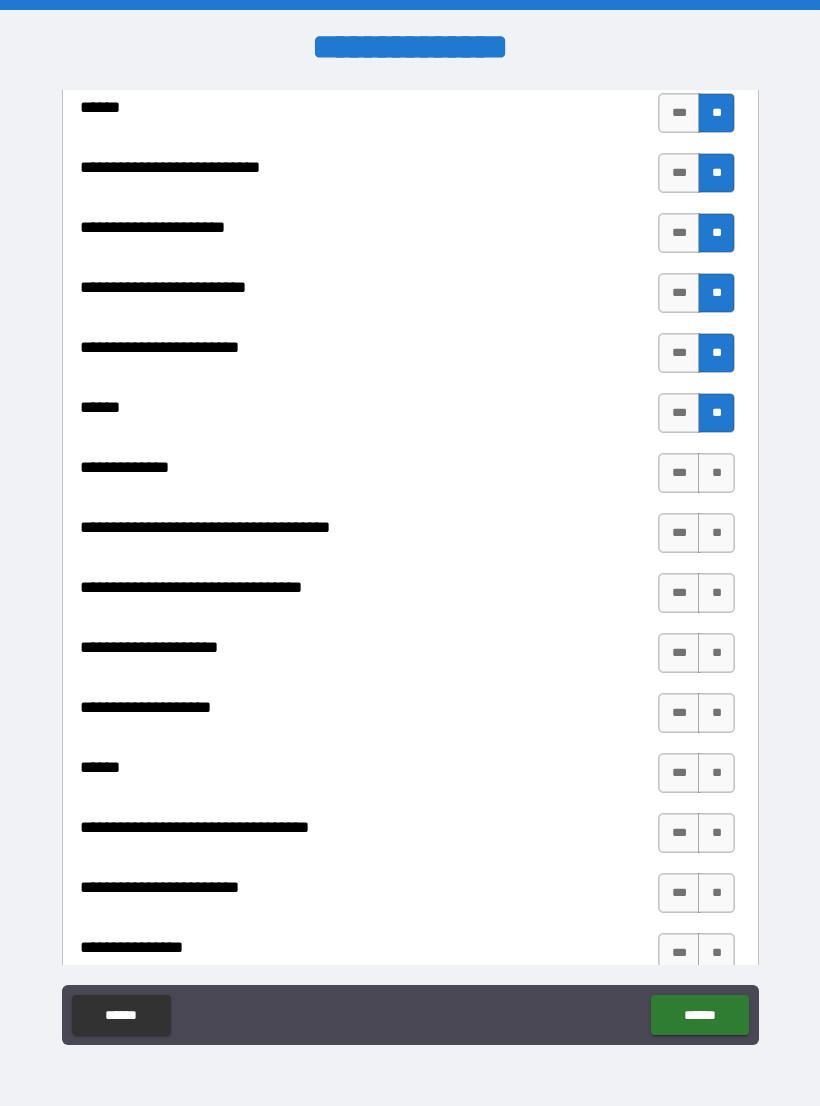 scroll, scrollTop: 695, scrollLeft: 0, axis: vertical 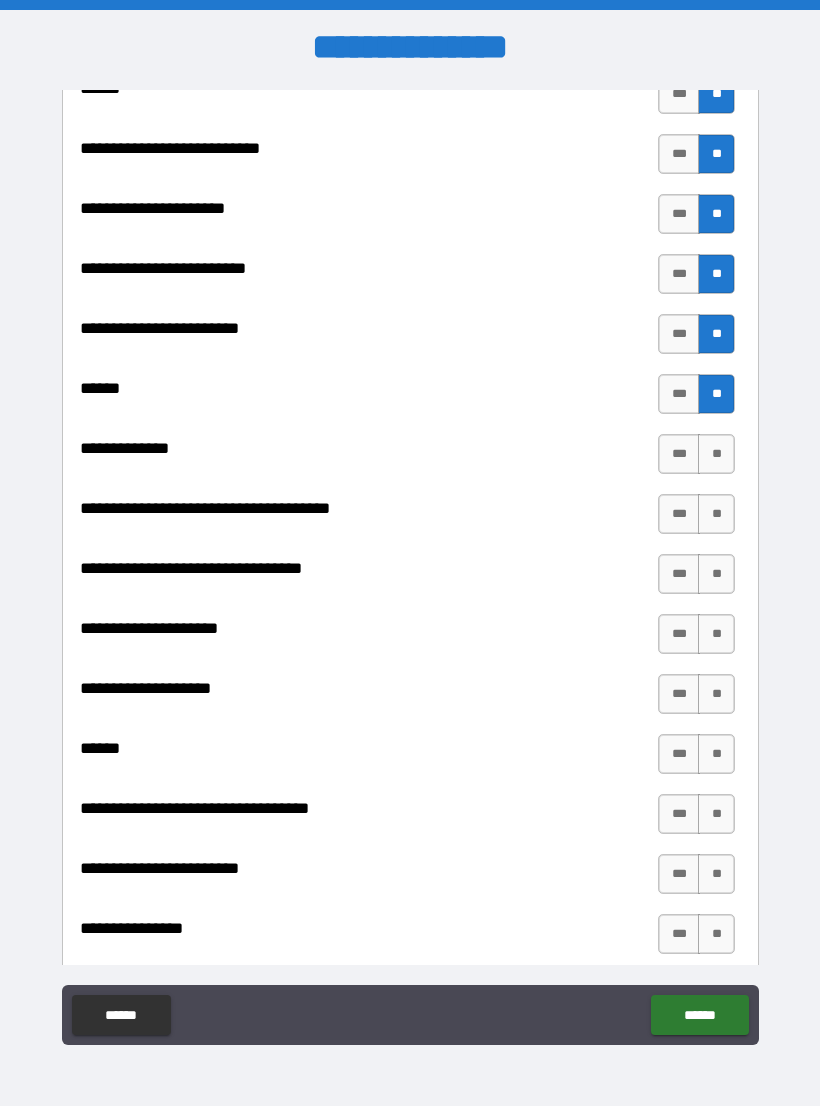 click on "***" at bounding box center [679, 454] 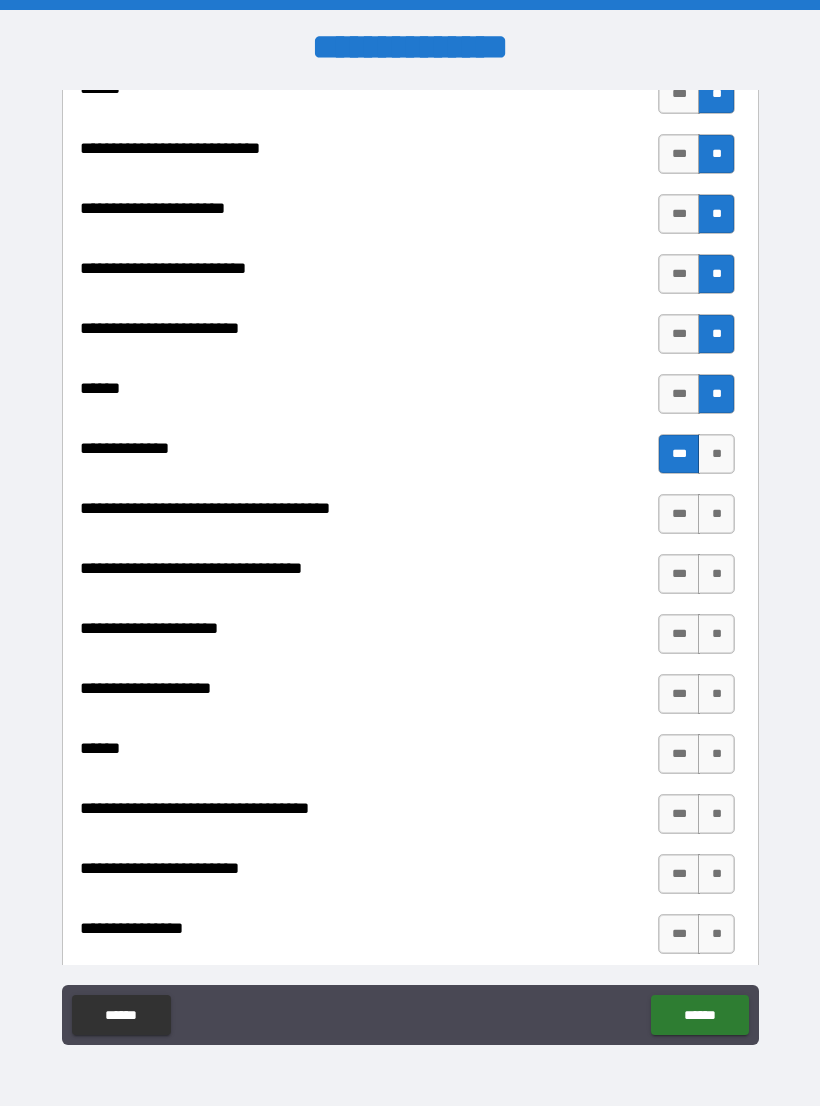 click on "**" at bounding box center [716, 514] 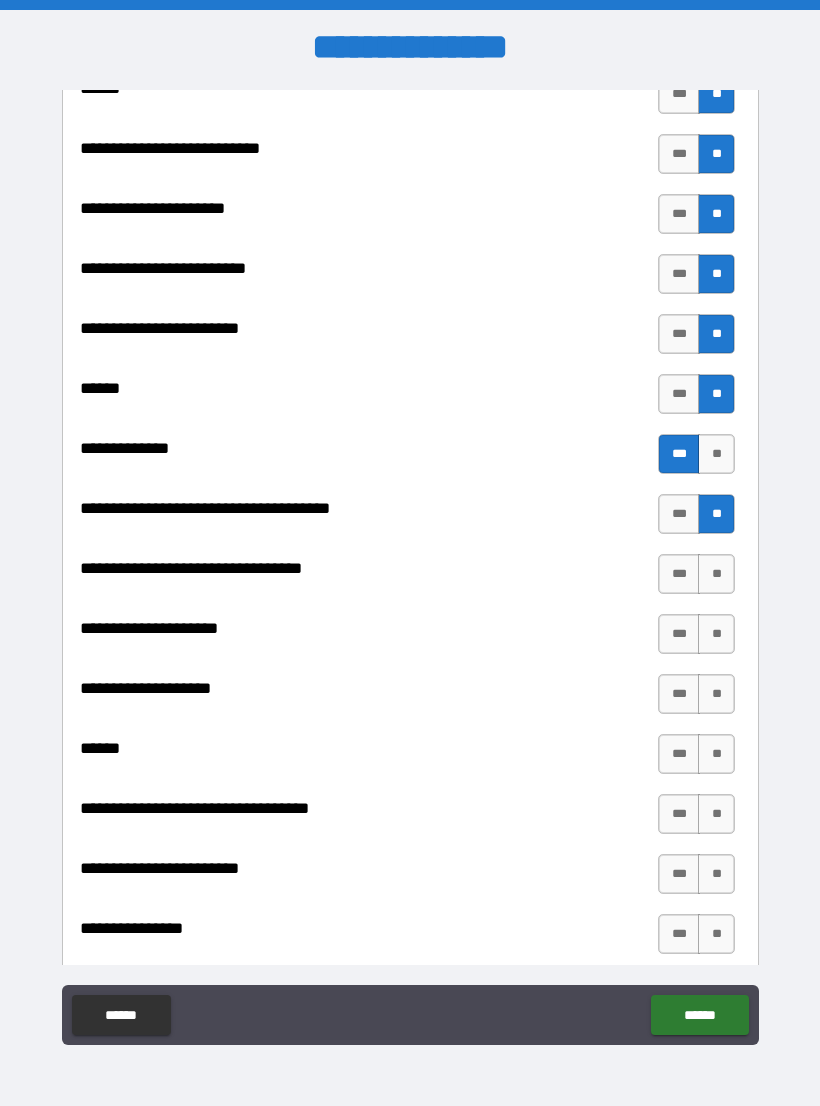 click on "**" at bounding box center (716, 574) 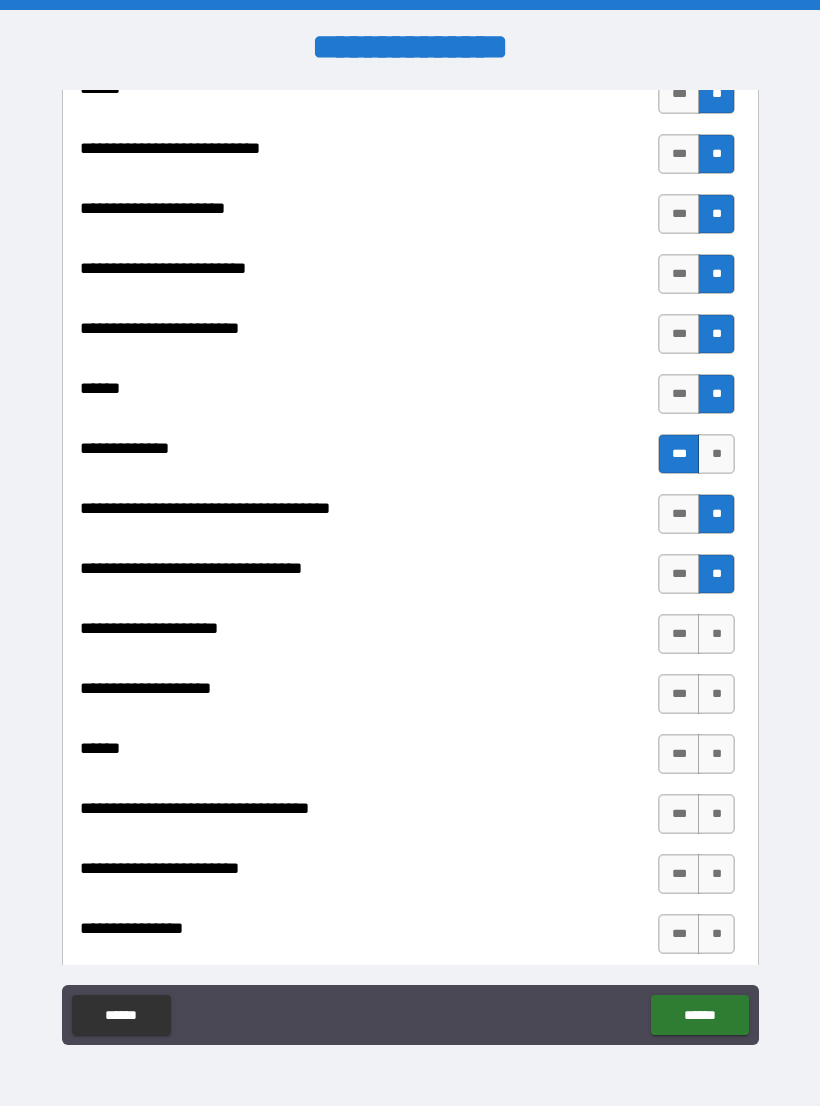 click on "**" at bounding box center [716, 634] 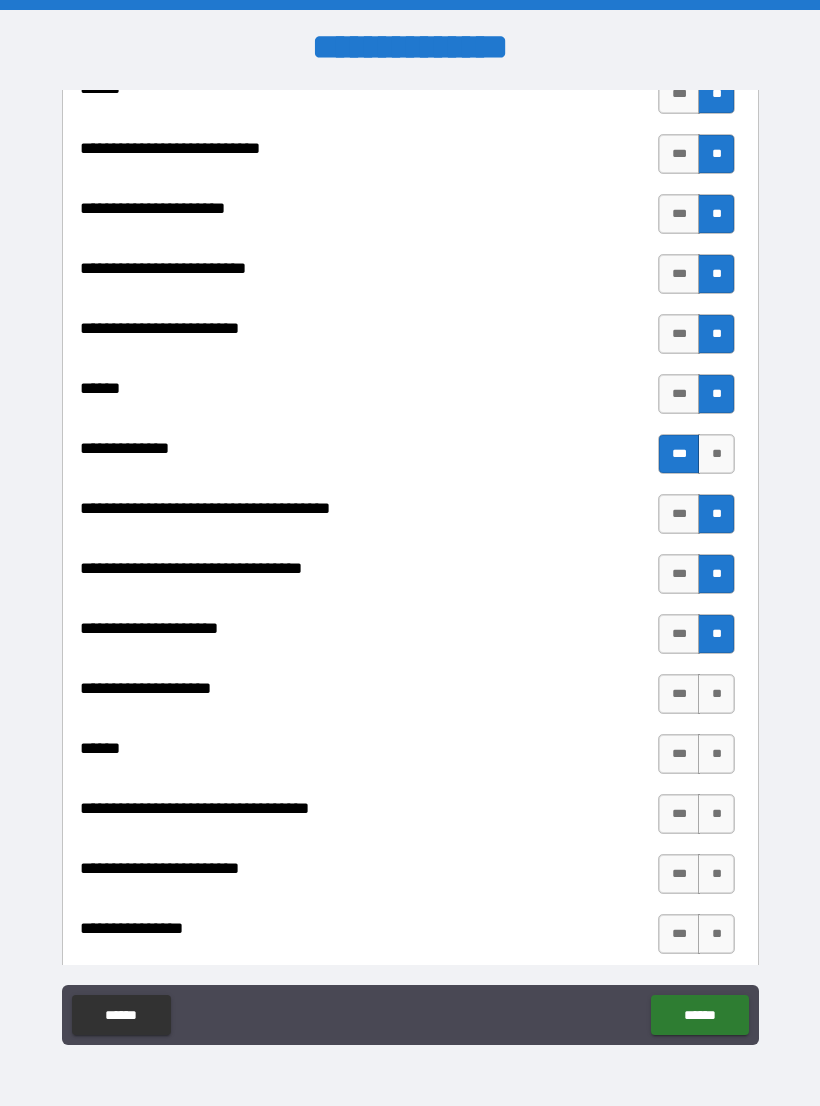 click on "**" at bounding box center (716, 694) 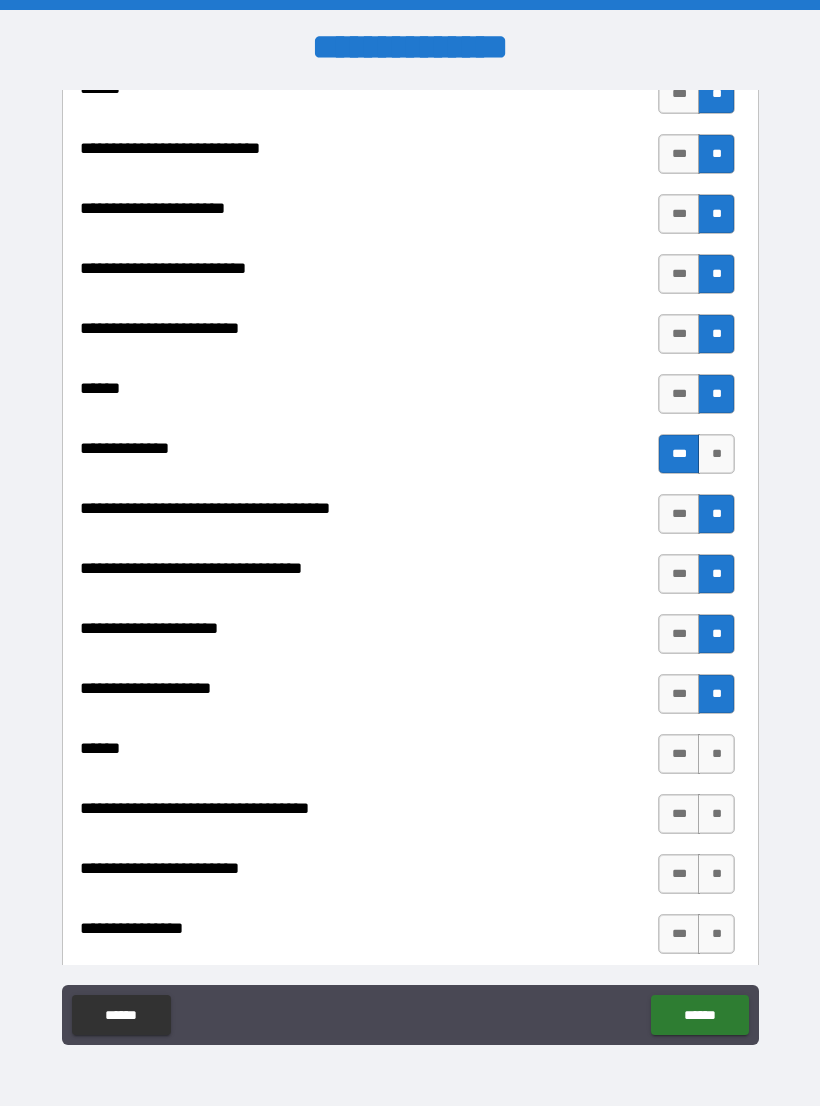 click on "**" at bounding box center (716, 754) 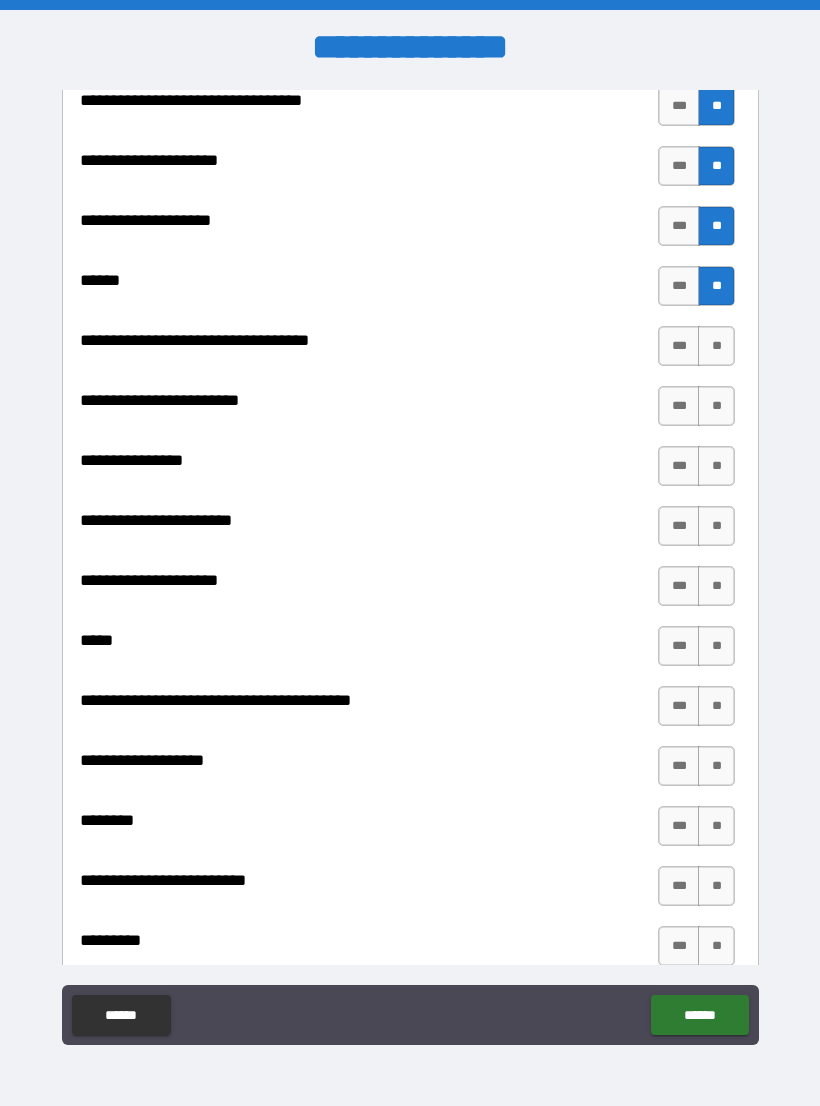 scroll, scrollTop: 1244, scrollLeft: 0, axis: vertical 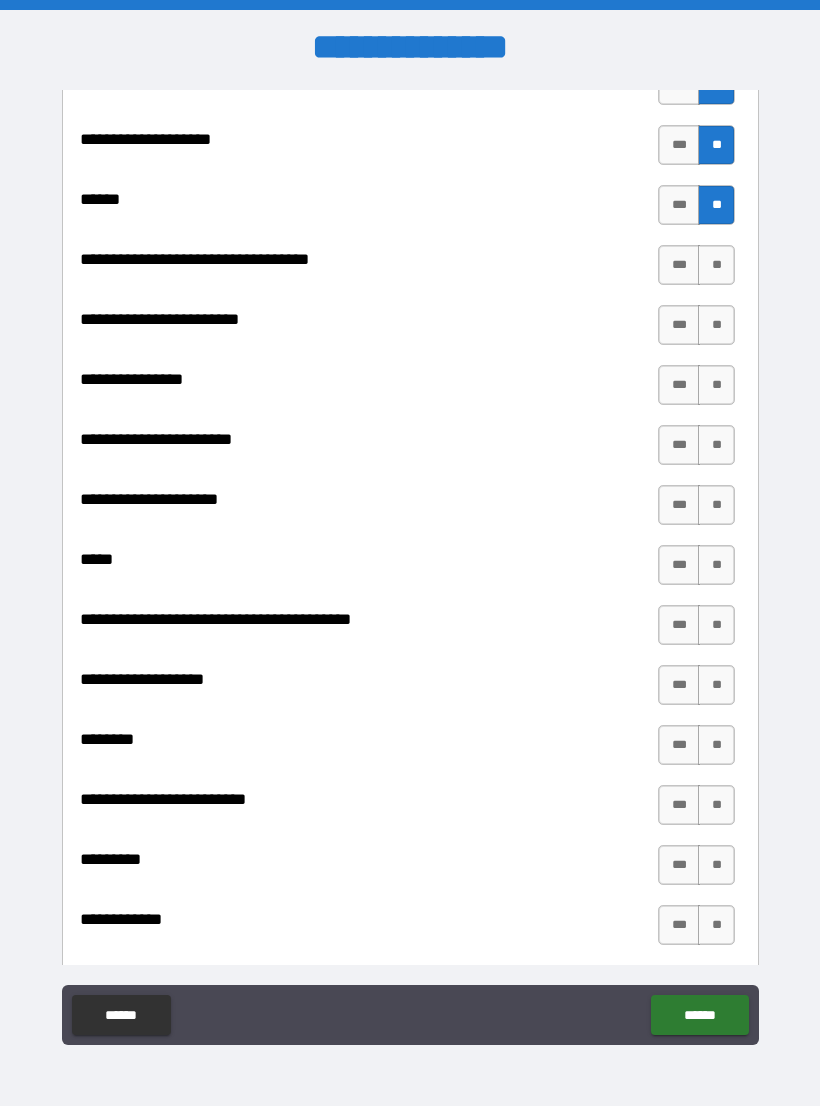 click on "**" at bounding box center [716, 265] 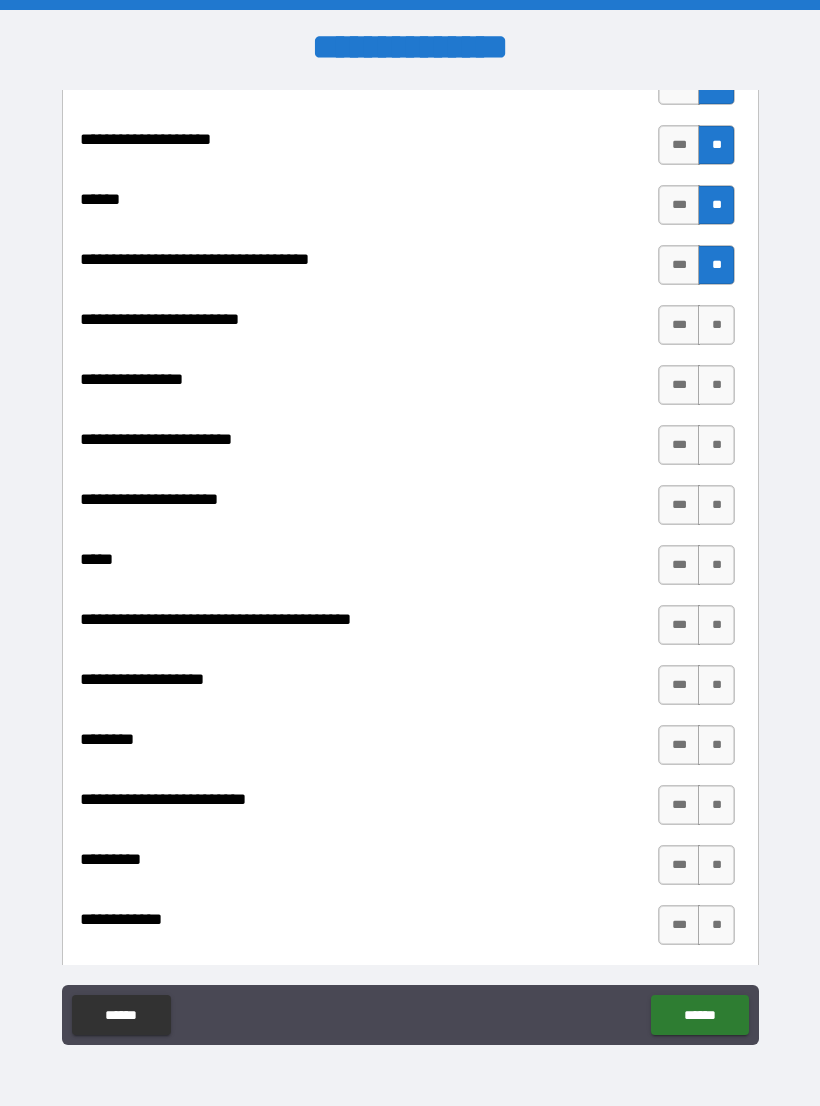 click on "**" at bounding box center (716, 325) 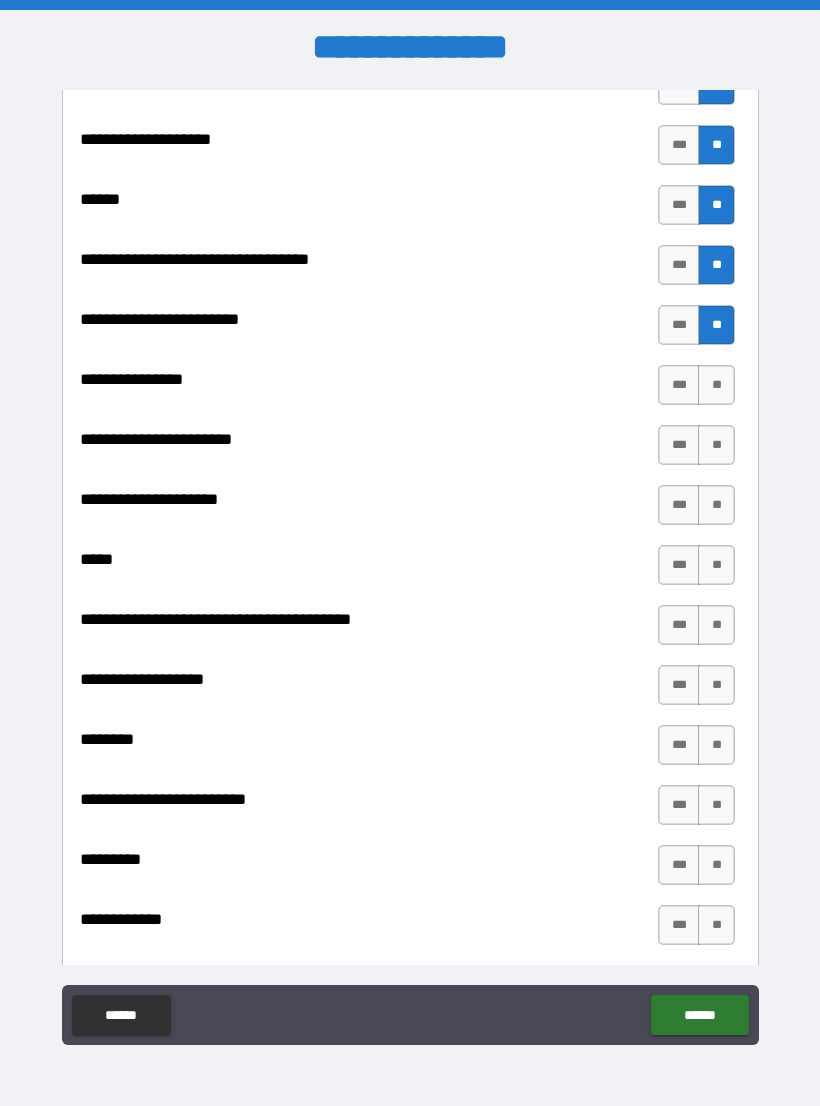 click on "**" at bounding box center (716, 385) 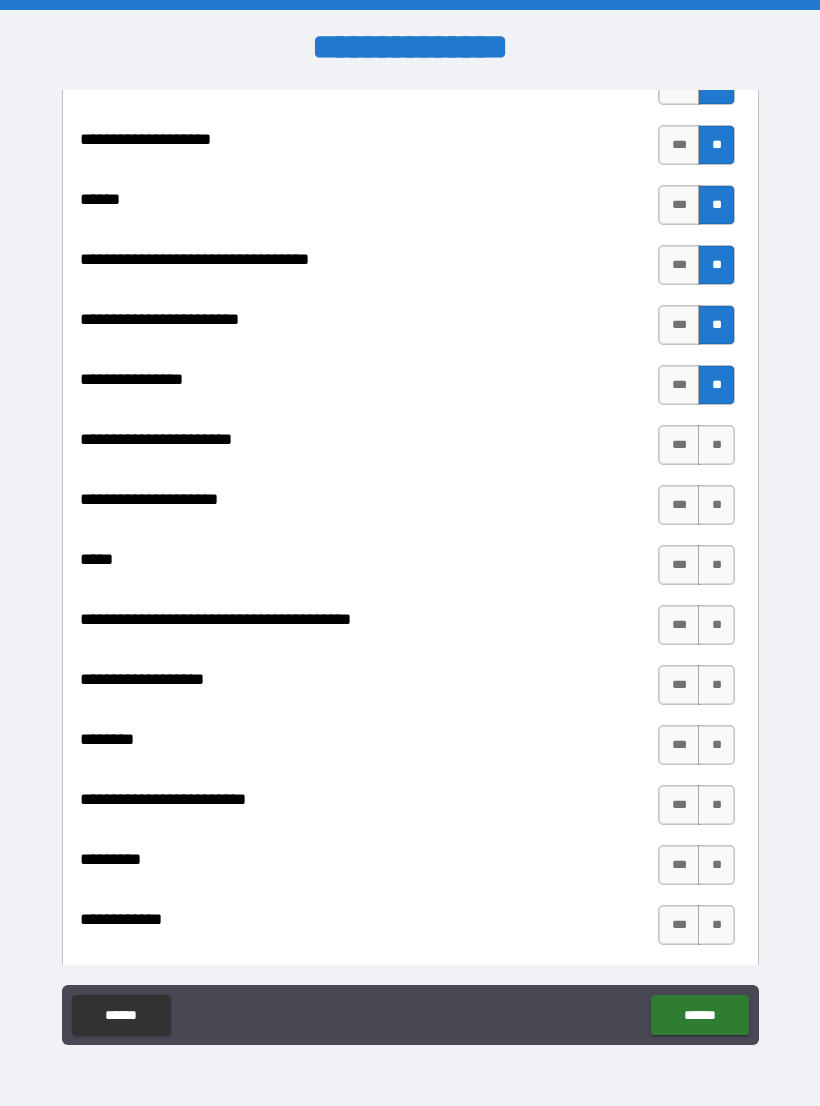 click on "**" at bounding box center (716, 445) 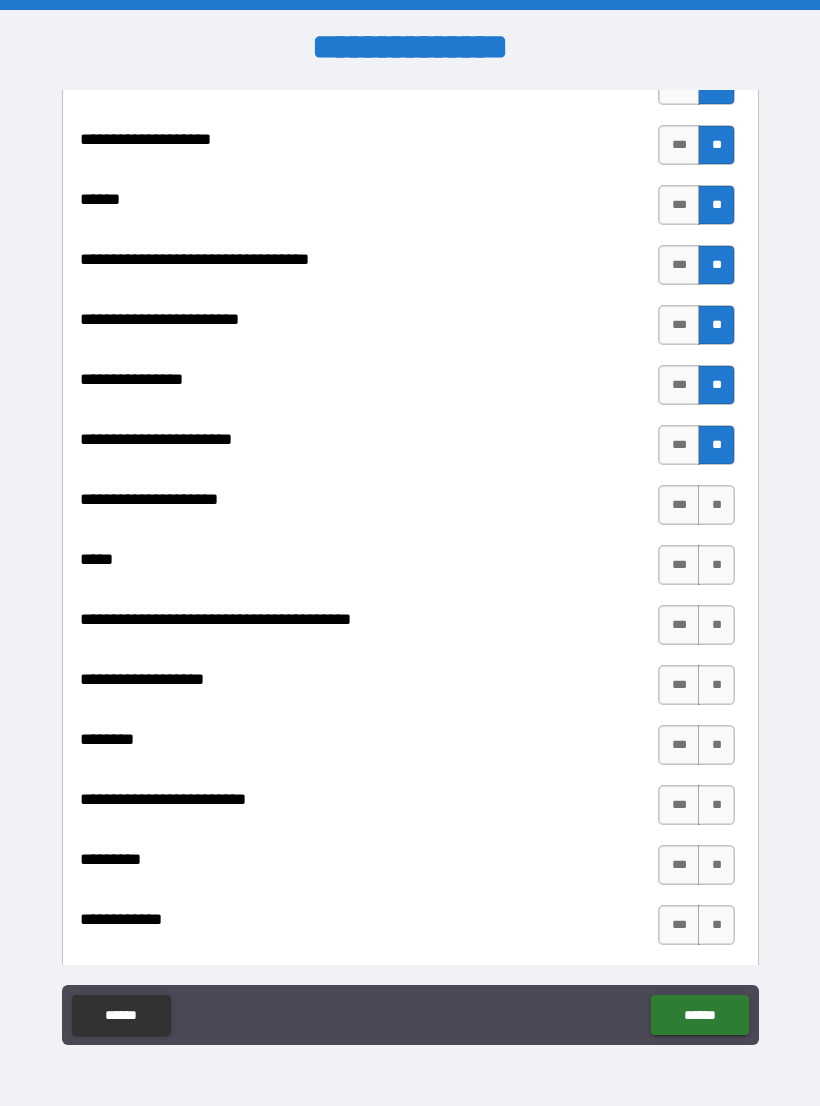 click on "**" at bounding box center [716, 505] 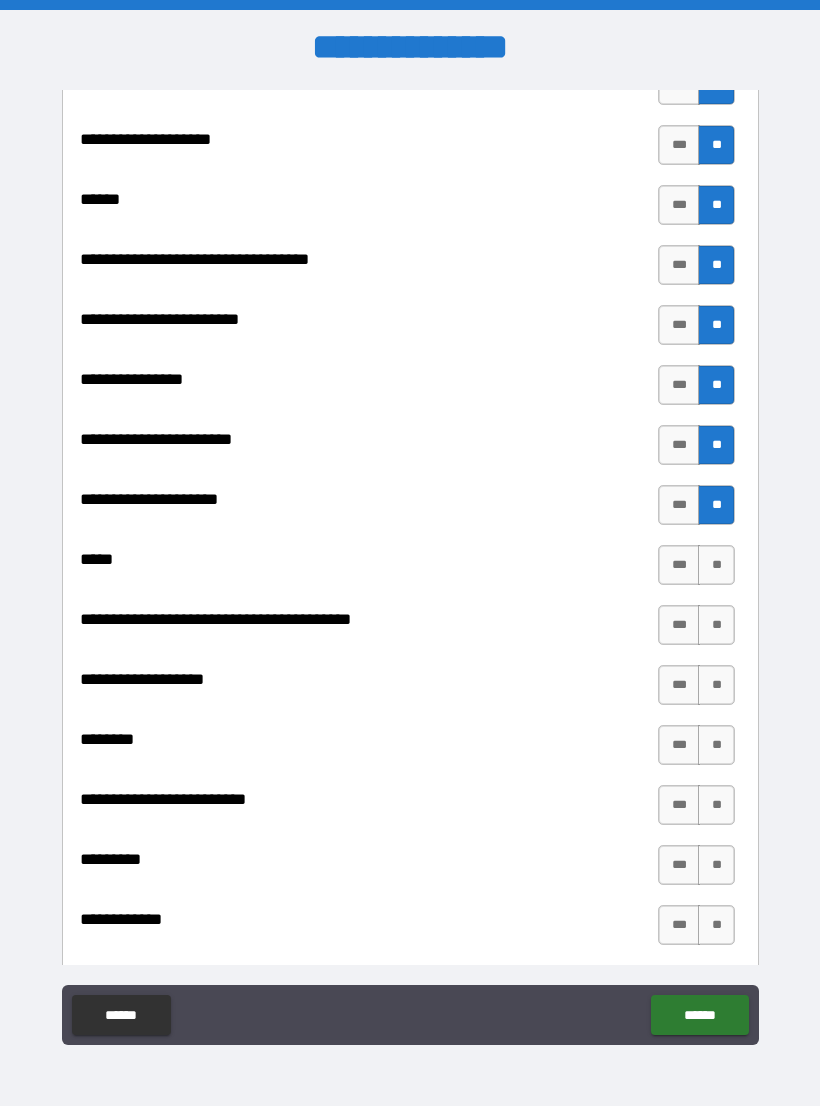 click on "**" at bounding box center [716, 565] 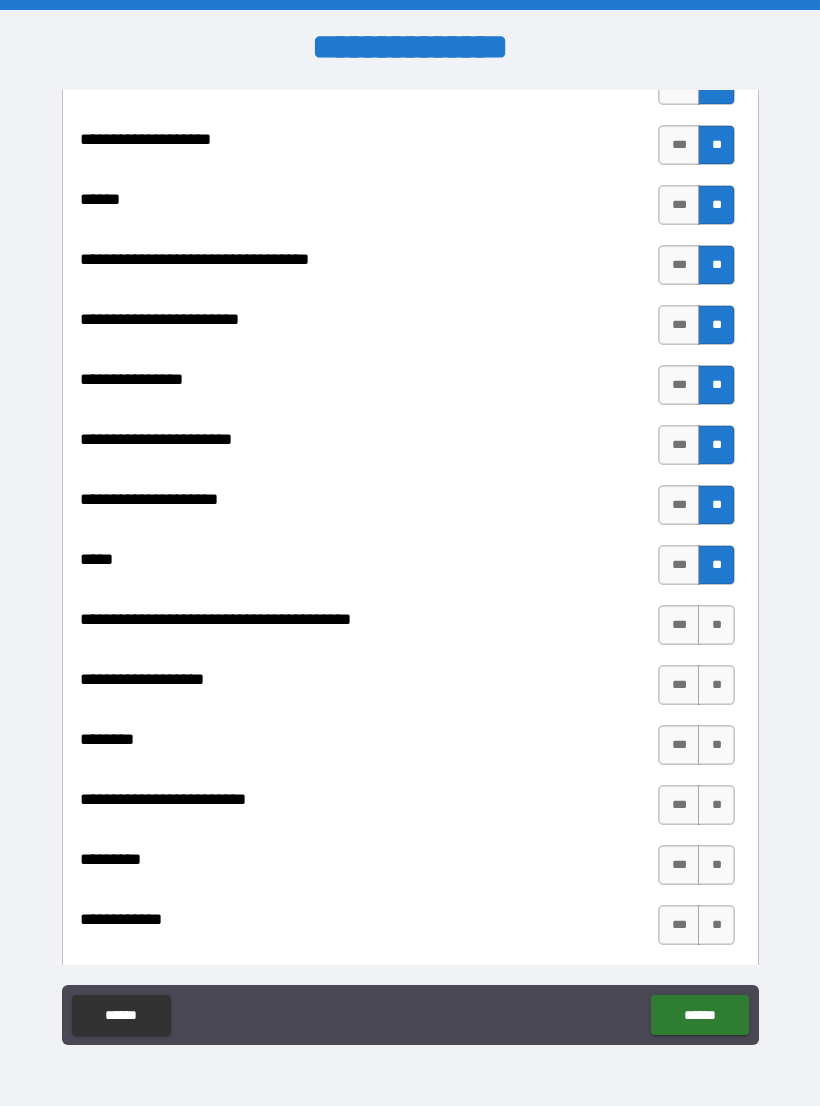 click on "**" at bounding box center [716, 625] 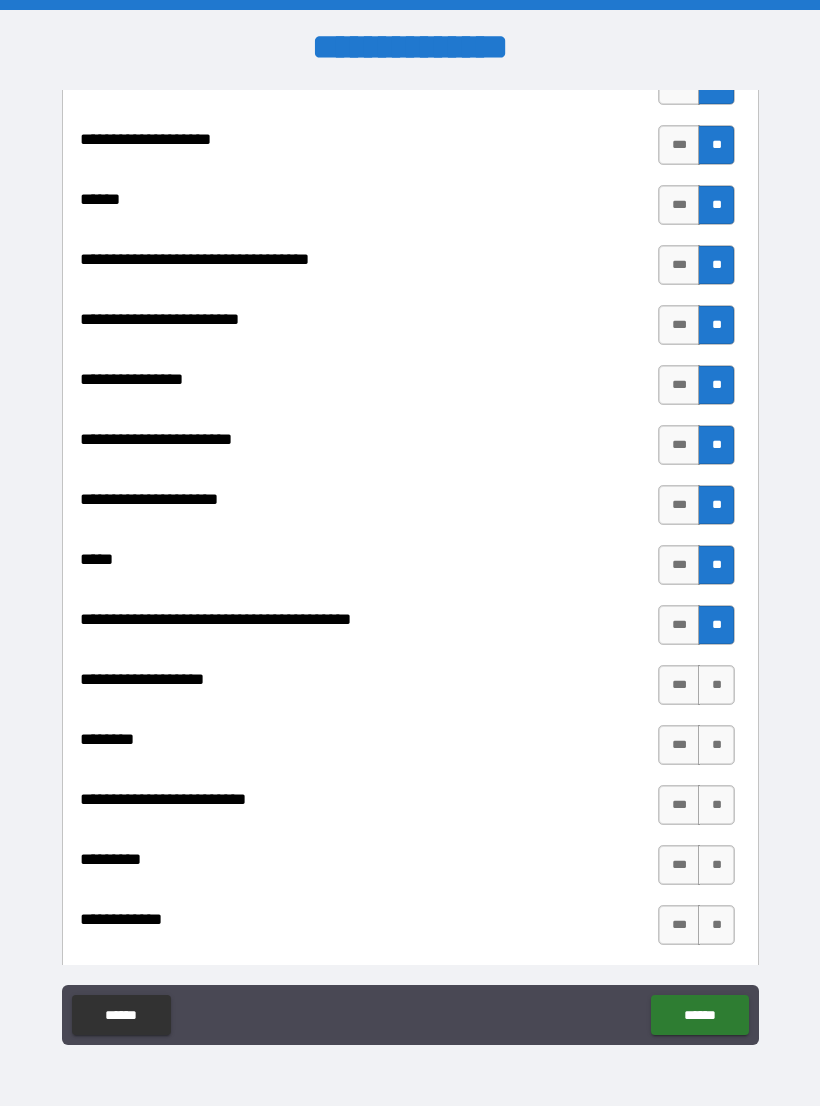 click on "**" at bounding box center [716, 685] 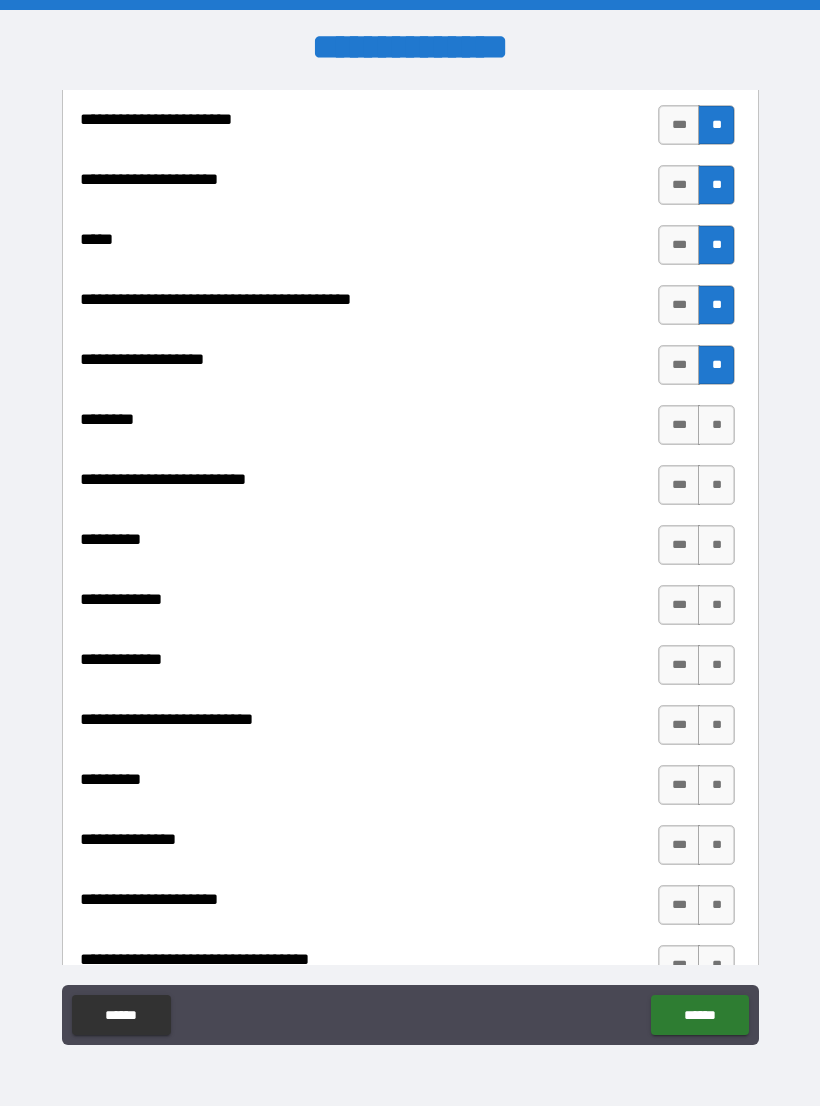 scroll, scrollTop: 1576, scrollLeft: 0, axis: vertical 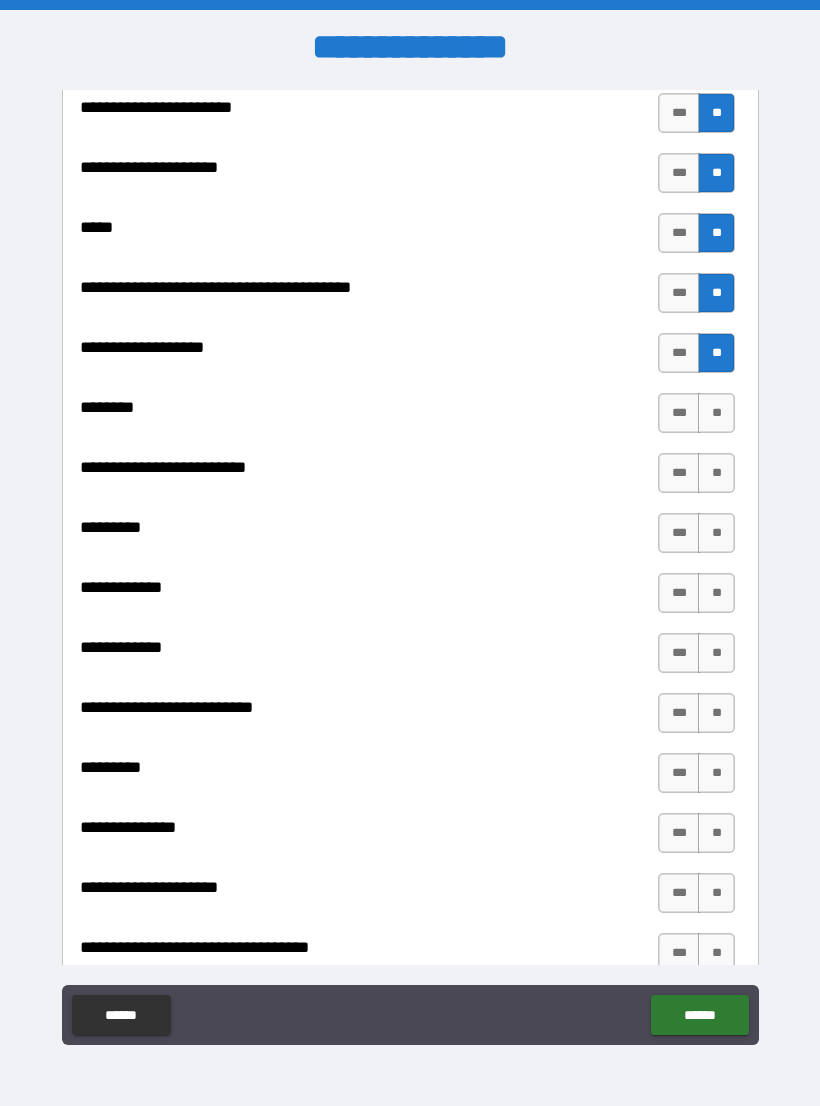 click on "**" at bounding box center [716, 413] 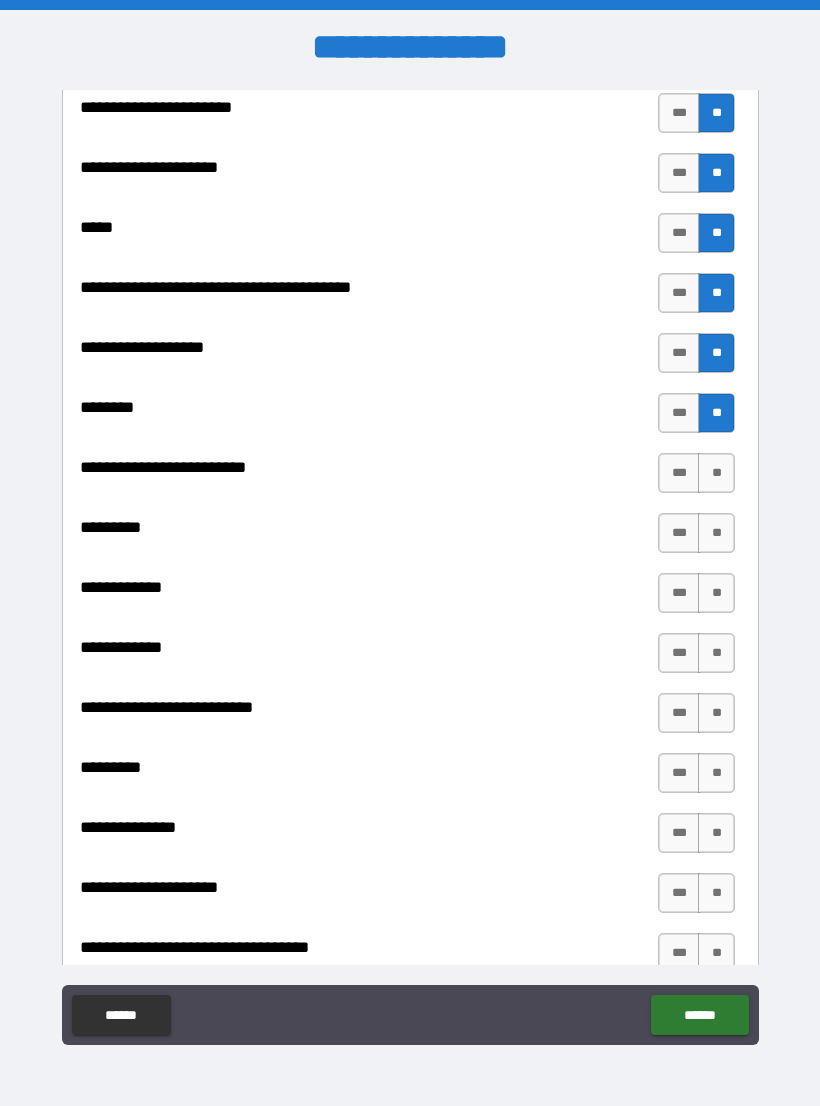 click on "***" at bounding box center [679, 473] 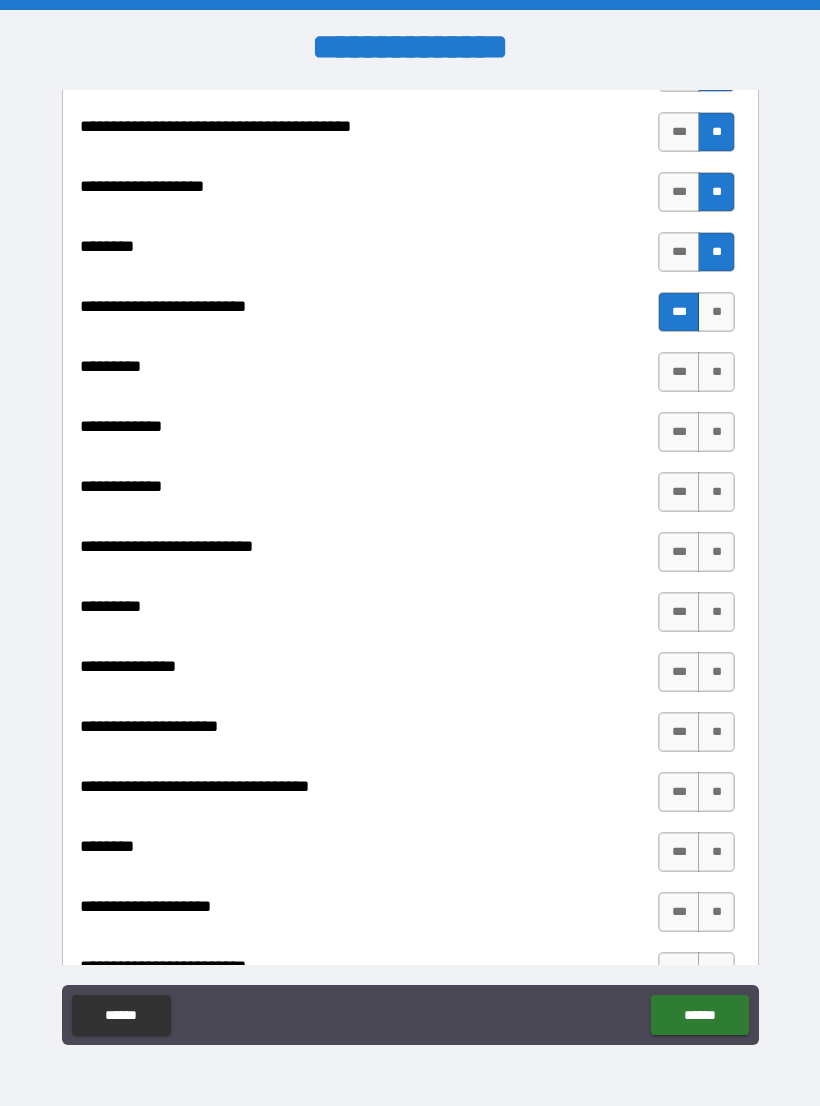 scroll, scrollTop: 1740, scrollLeft: 0, axis: vertical 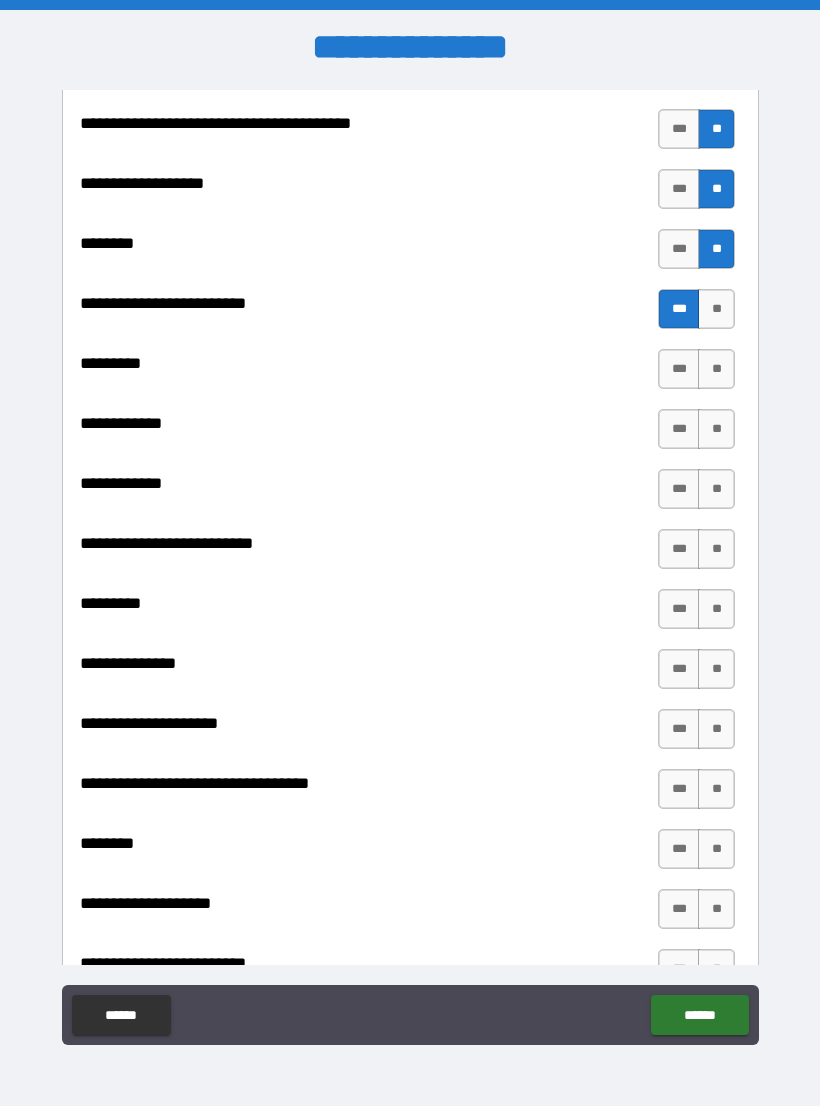 click on "**" at bounding box center [716, 369] 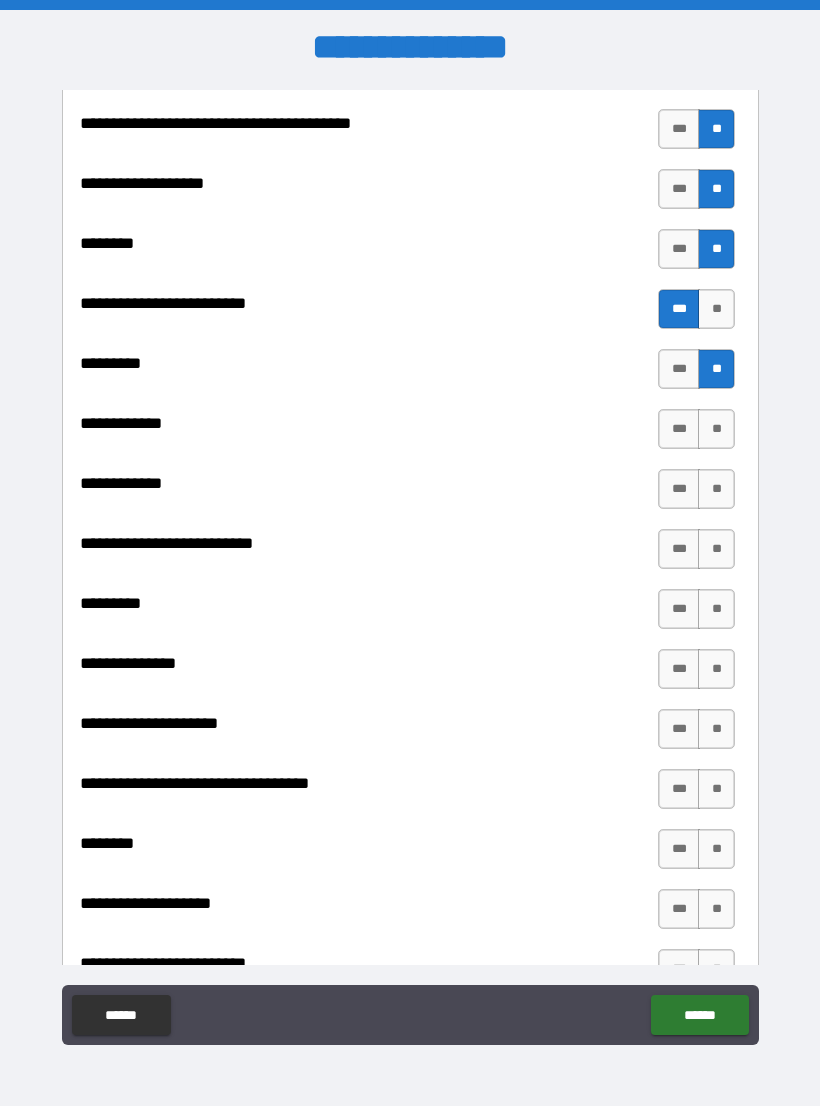 click on "**" at bounding box center [716, 429] 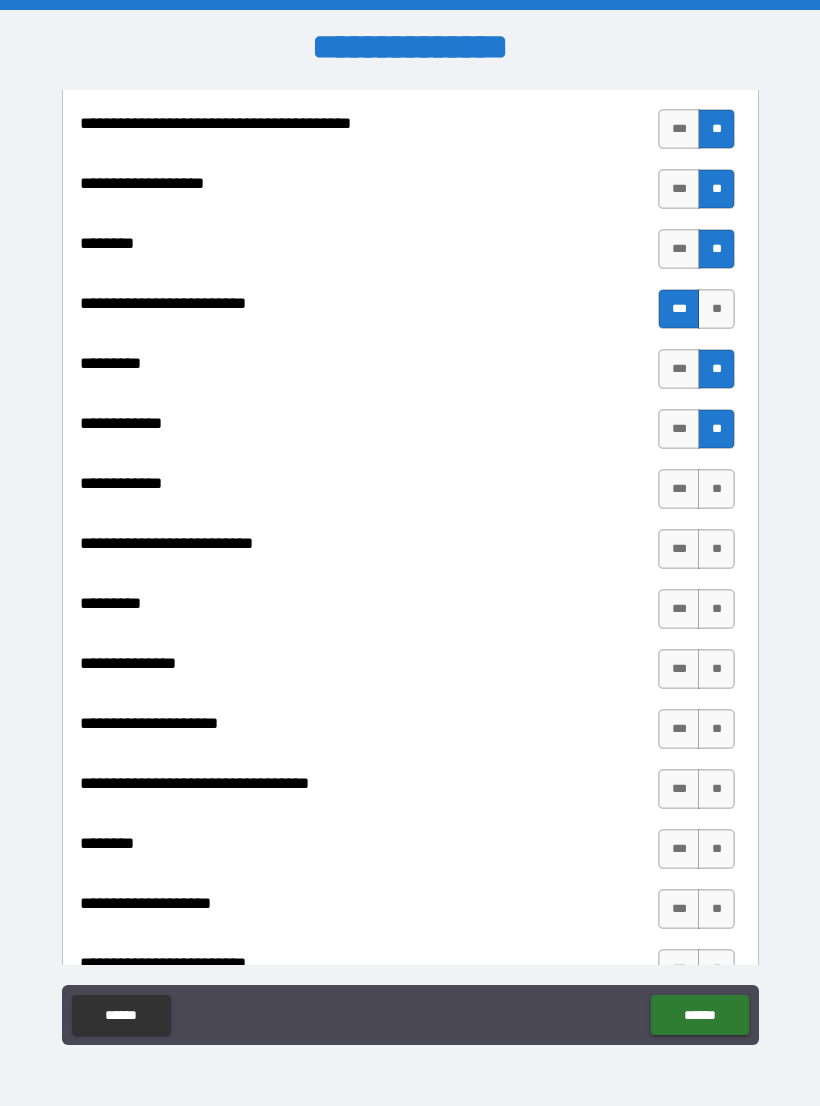click on "**" at bounding box center (716, 489) 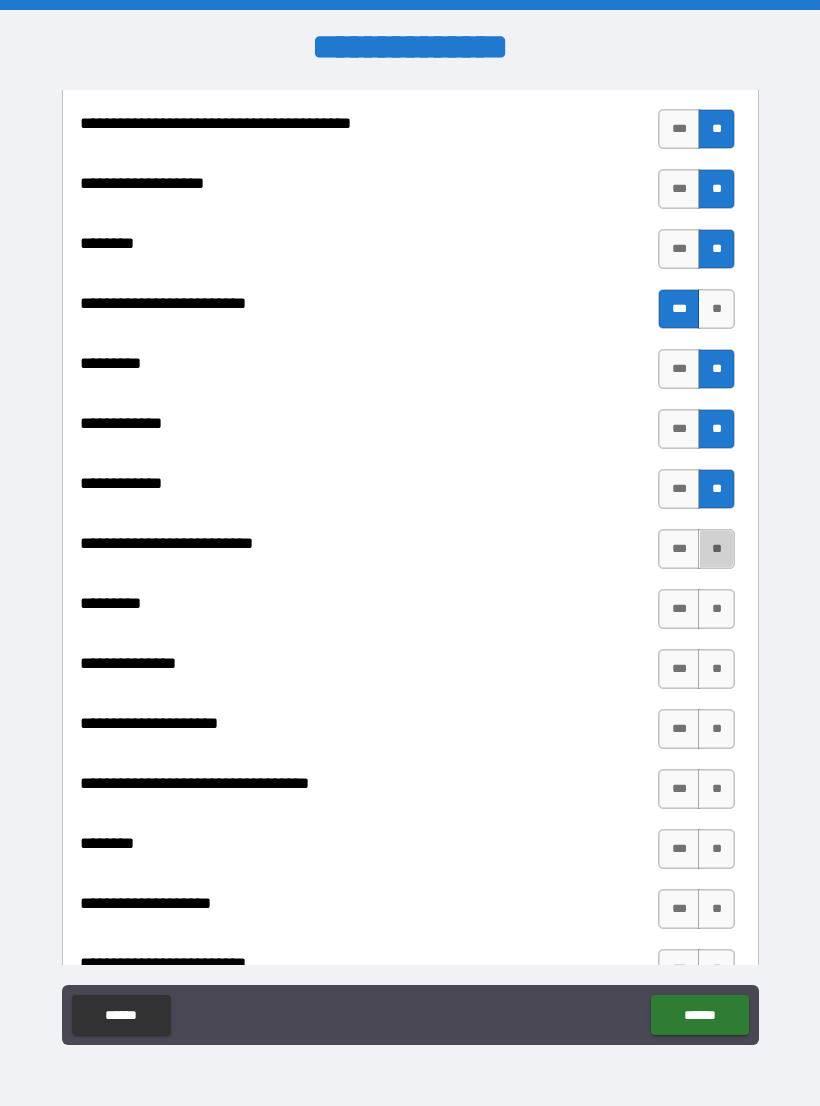 click on "**" at bounding box center (716, 549) 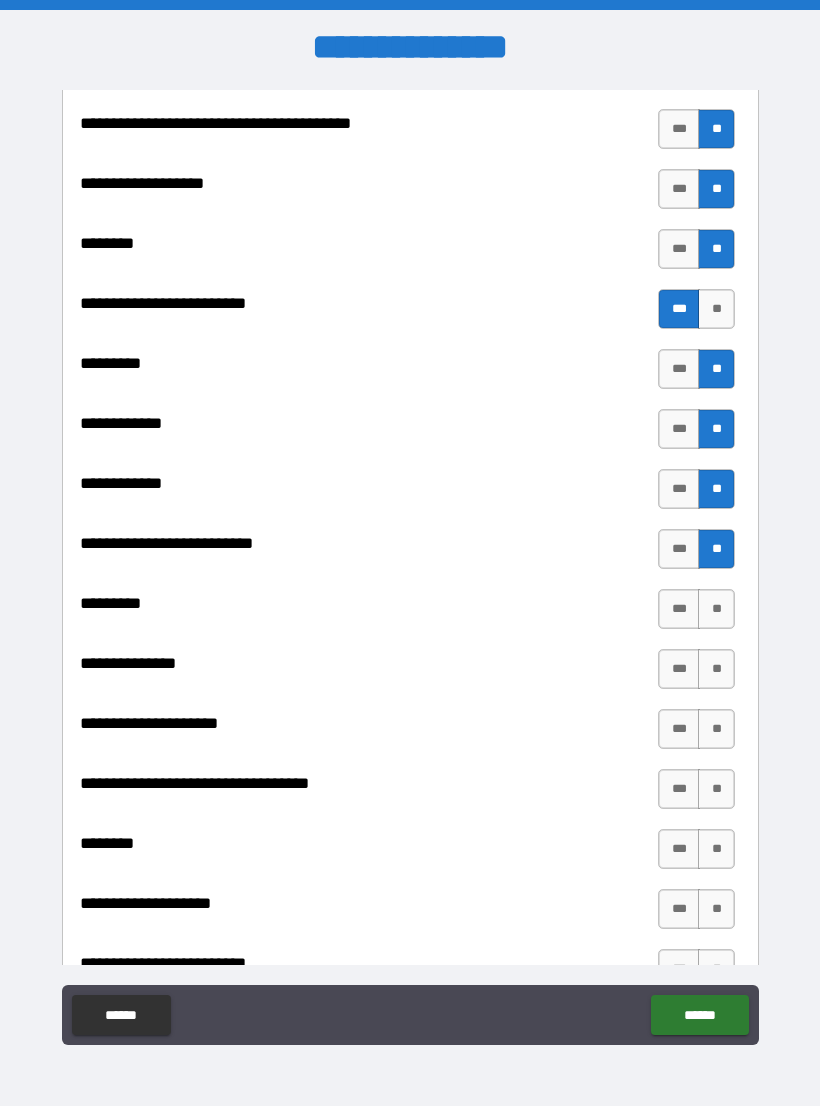 click on "**" at bounding box center [716, 609] 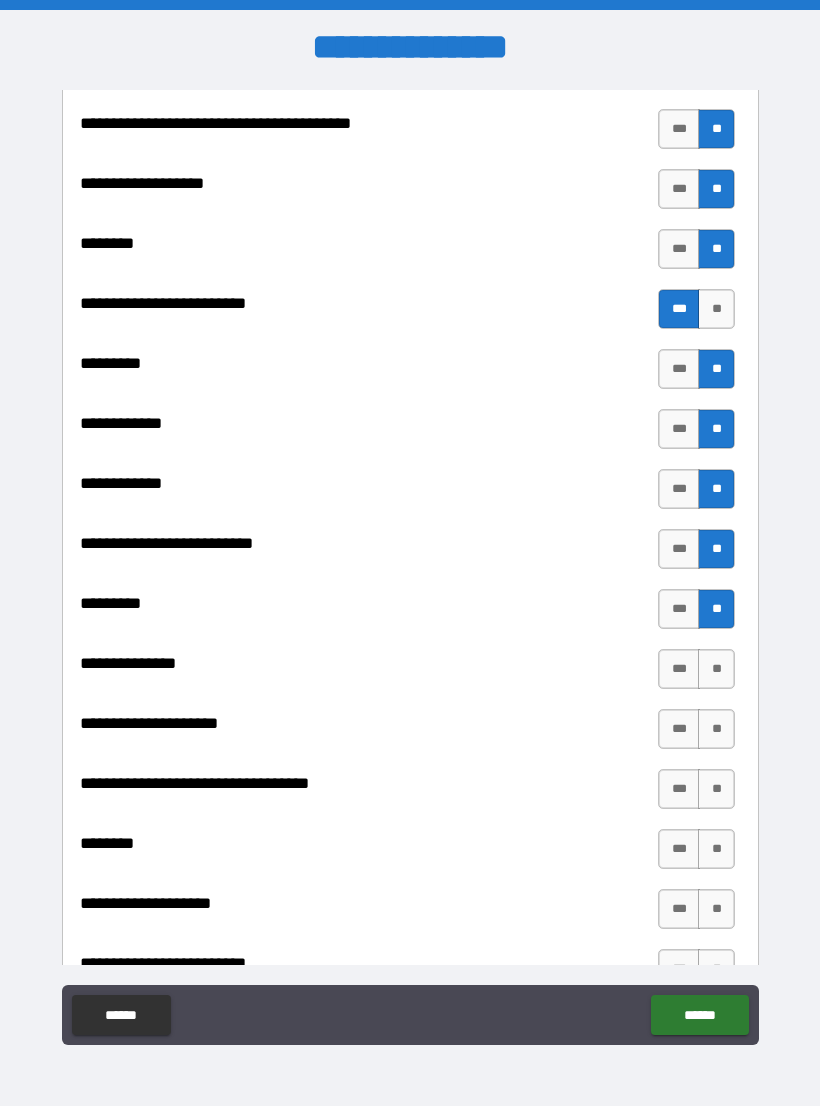 click on "**" at bounding box center [716, 669] 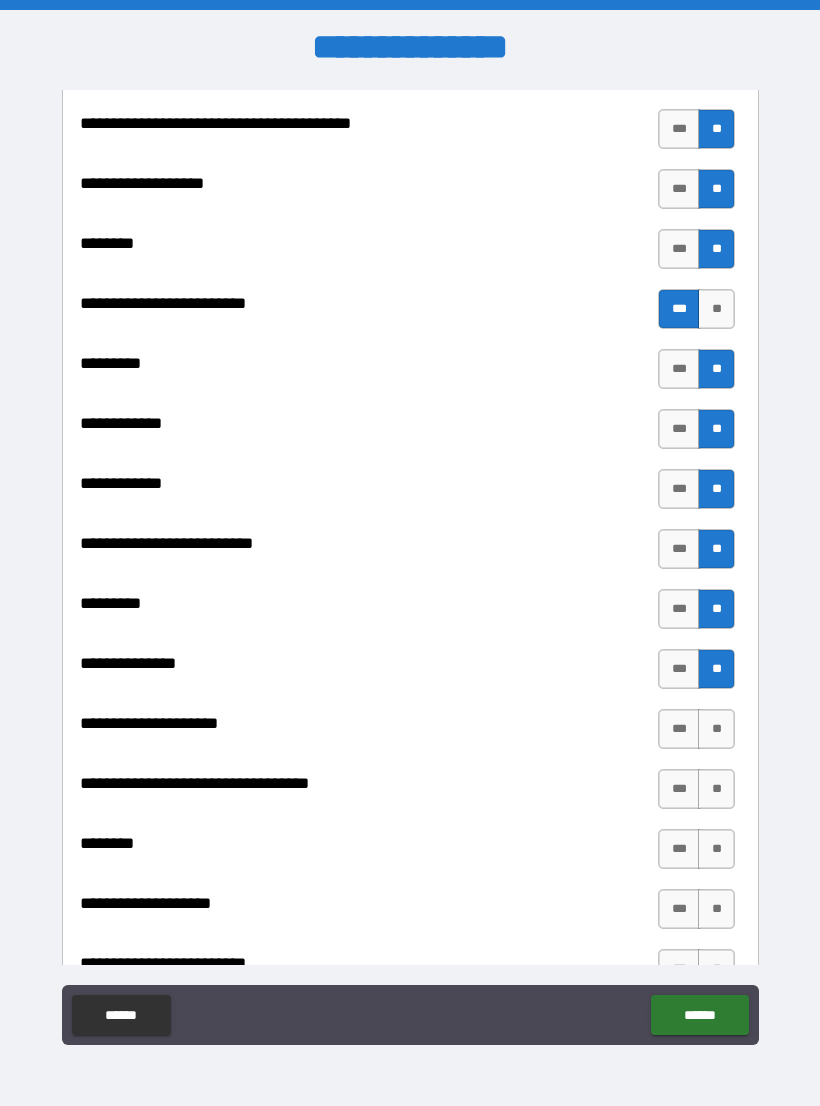 click on "**" at bounding box center [716, 729] 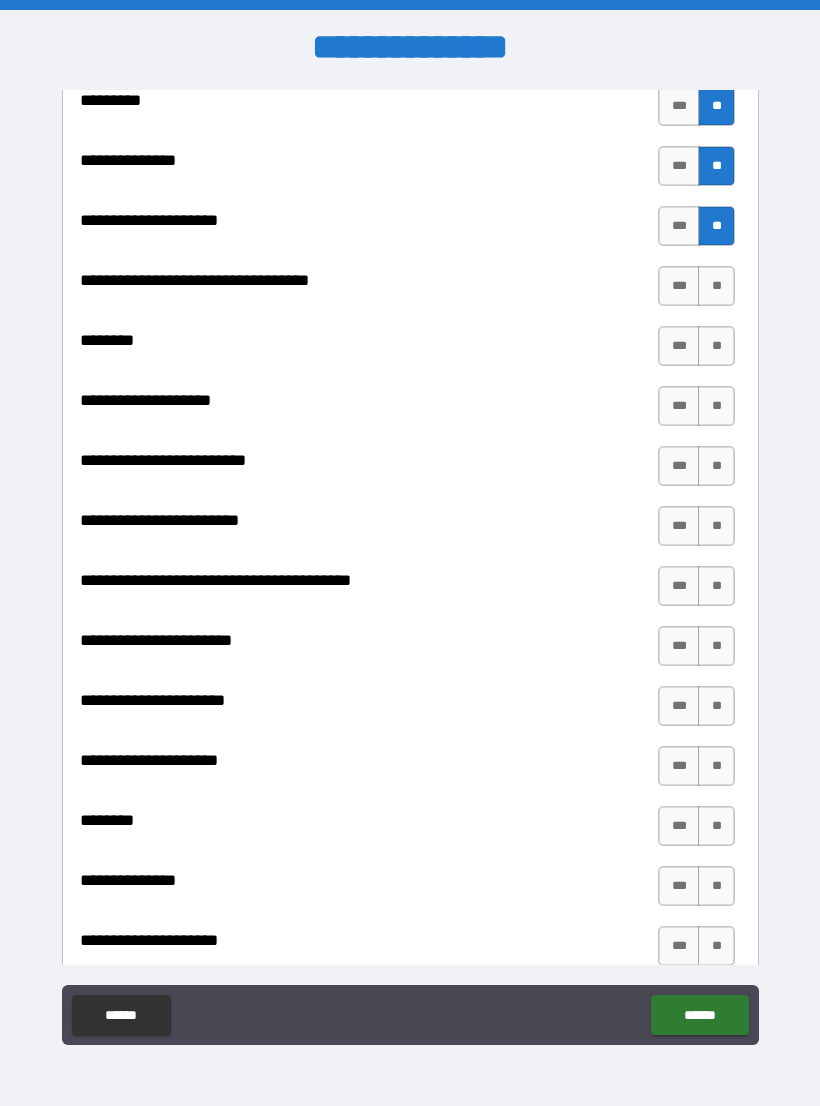 scroll, scrollTop: 2251, scrollLeft: 0, axis: vertical 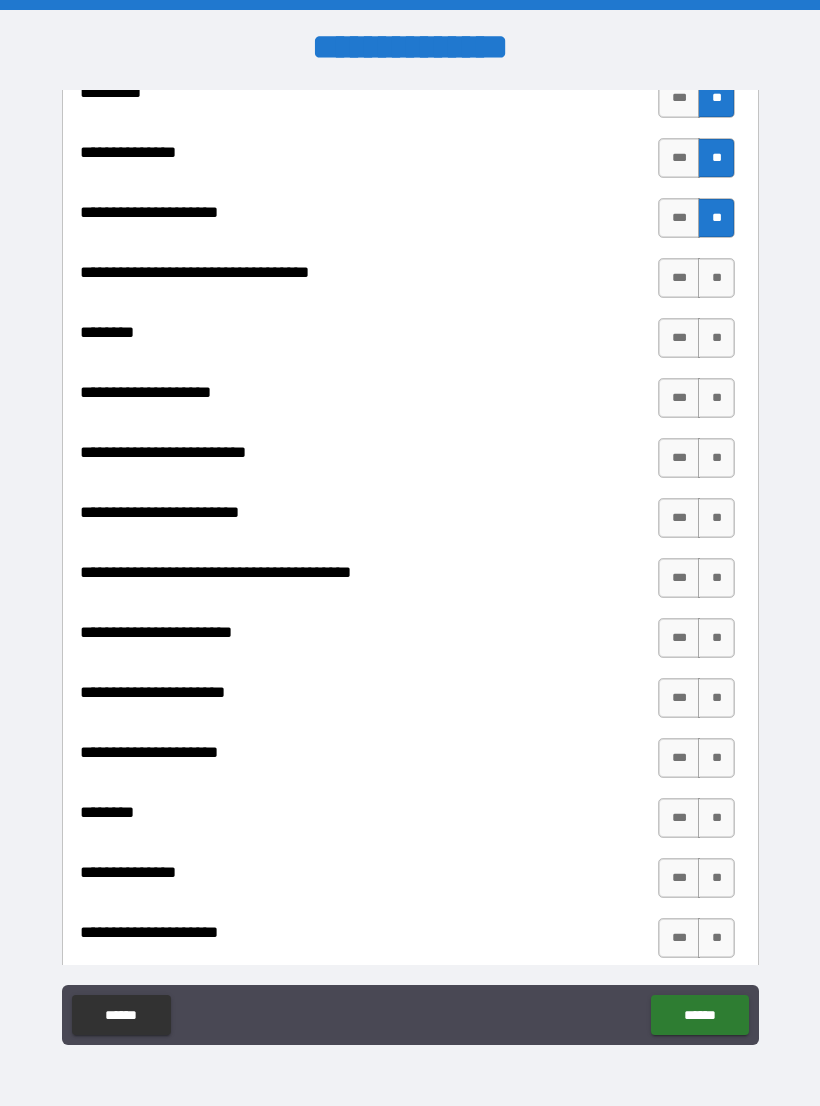 click on "**" at bounding box center (716, 278) 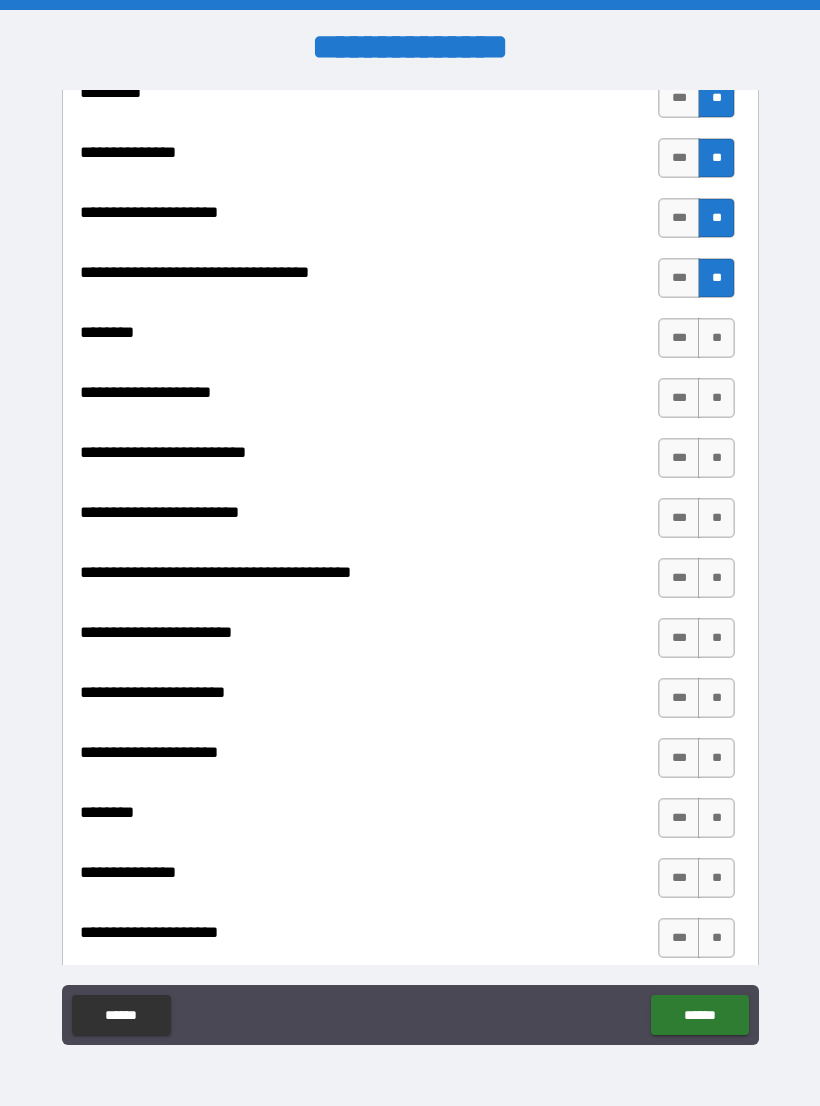 click on "**" at bounding box center (716, 338) 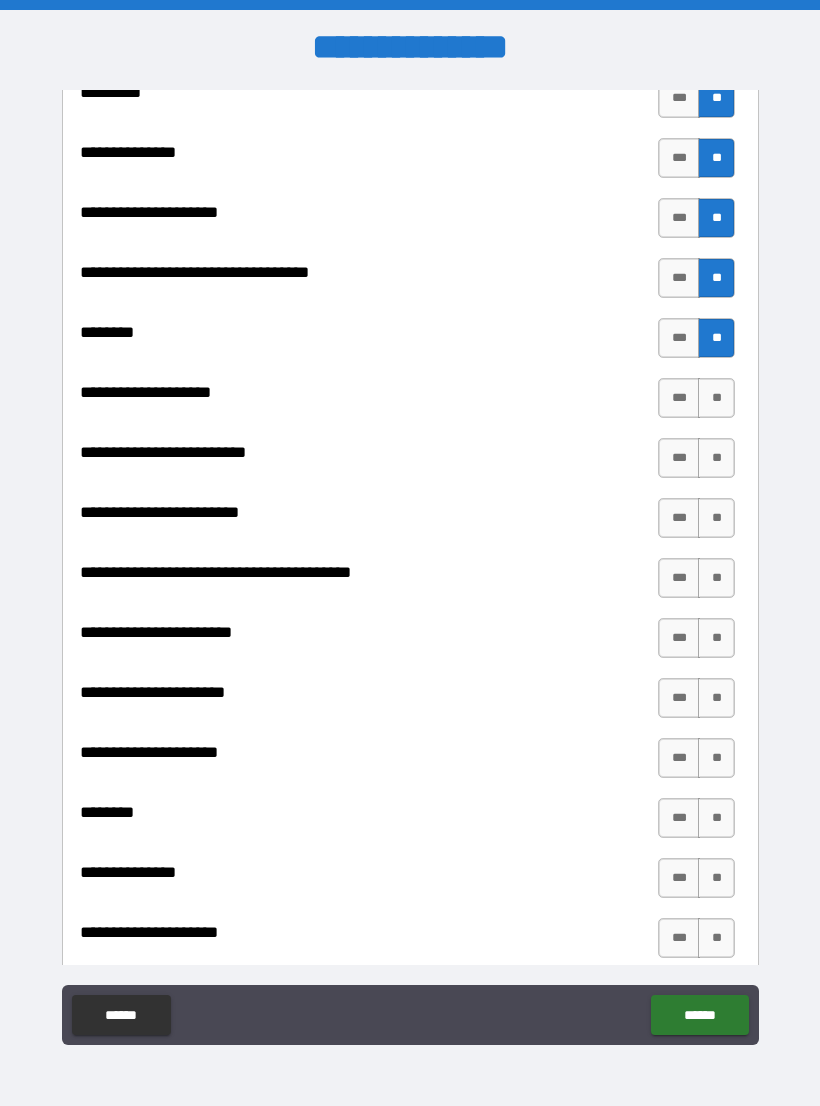 click on "**" at bounding box center [716, 398] 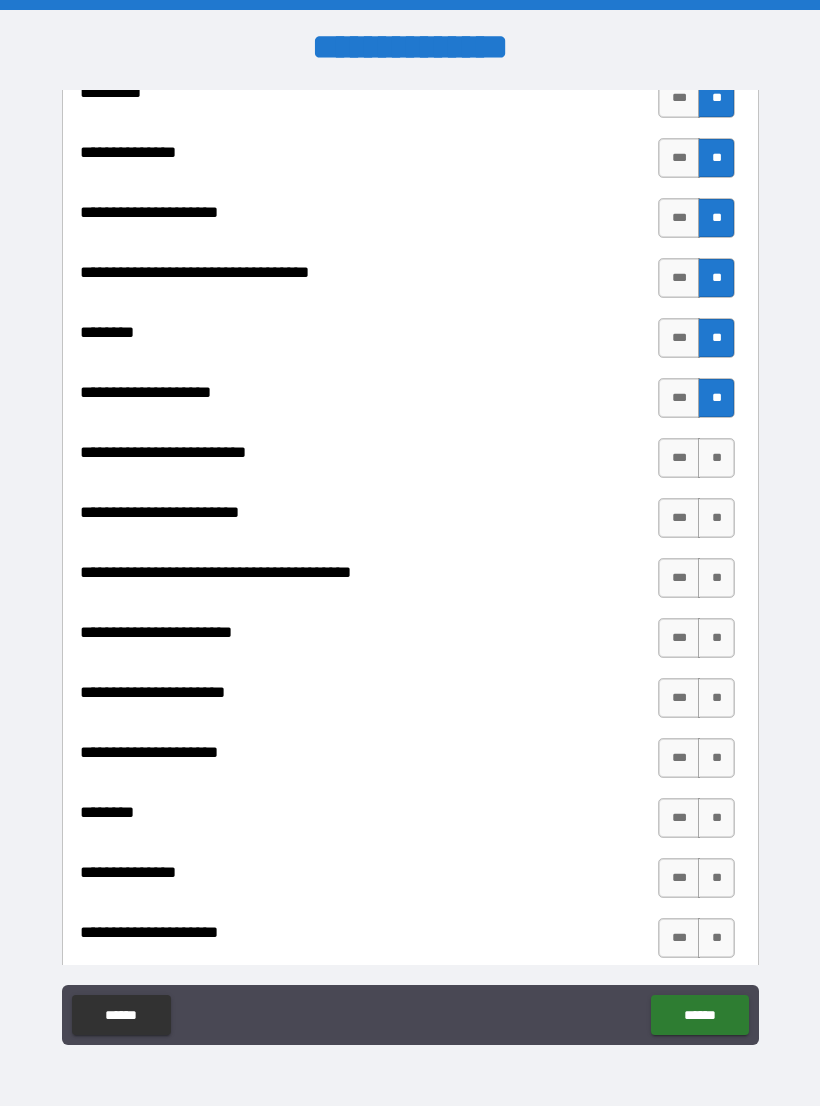 click on "**" at bounding box center [716, 458] 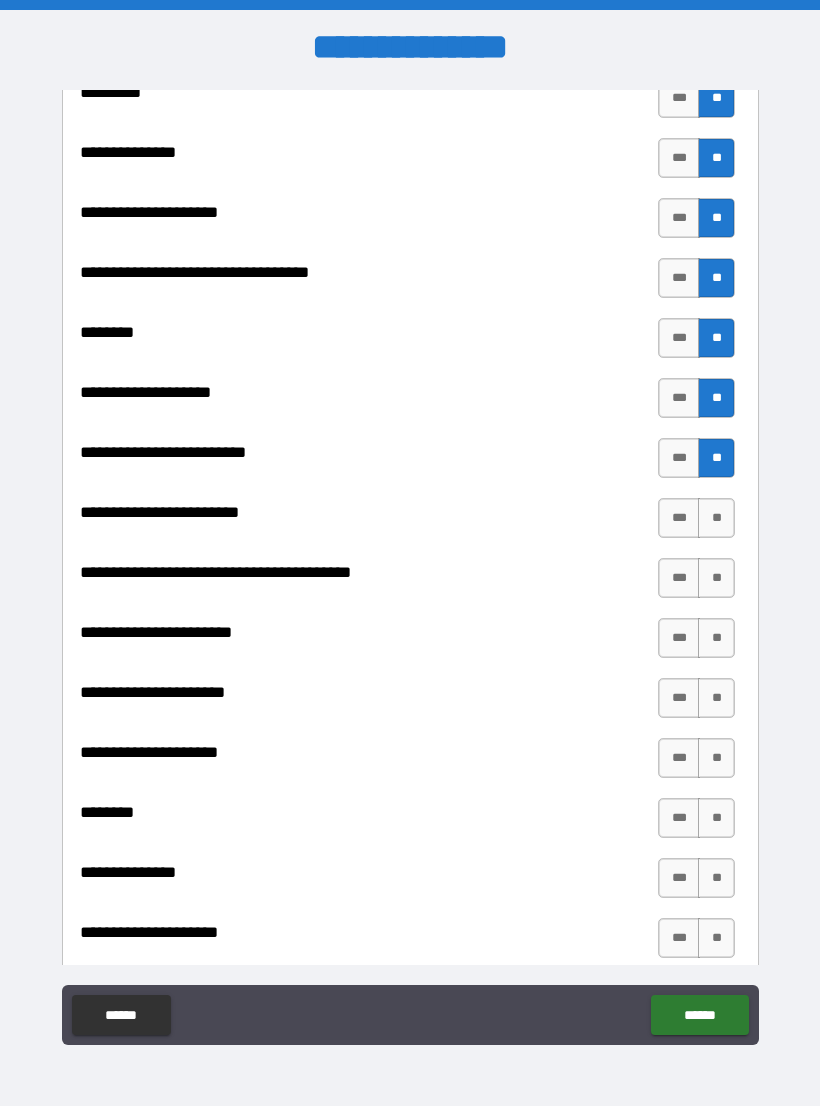 click on "**" at bounding box center (716, 518) 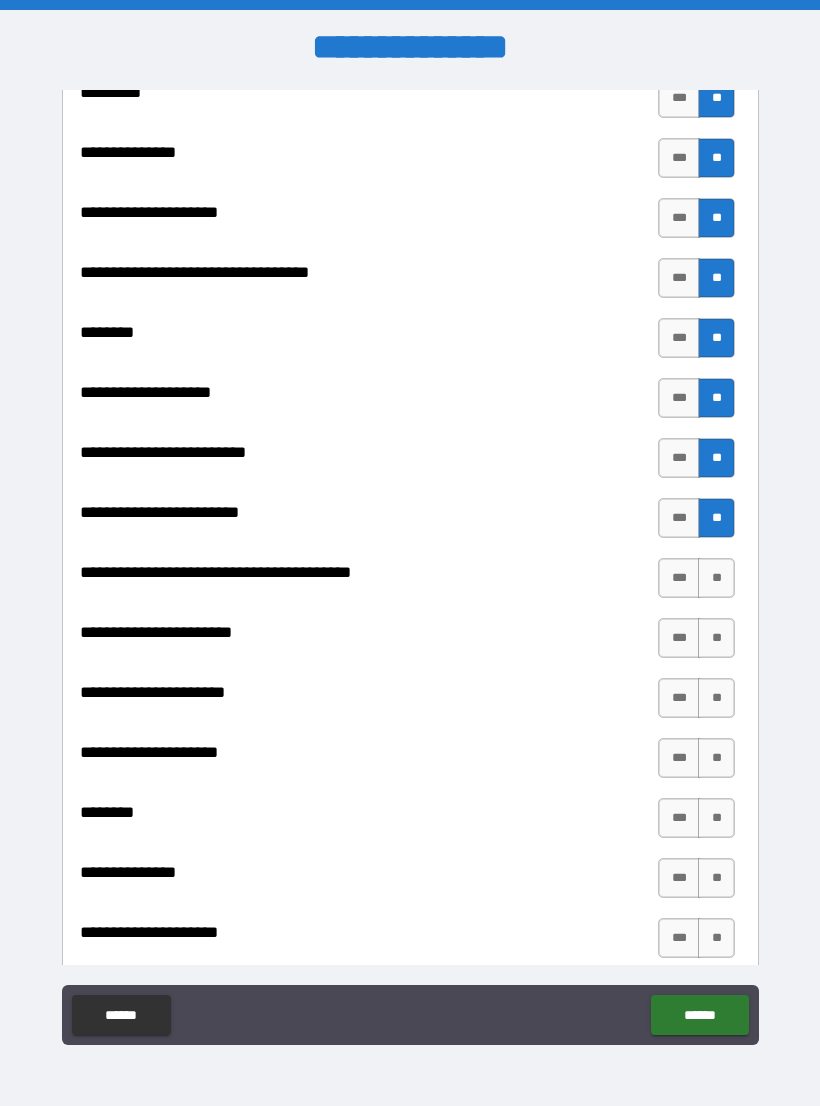 click on "**" at bounding box center (716, 578) 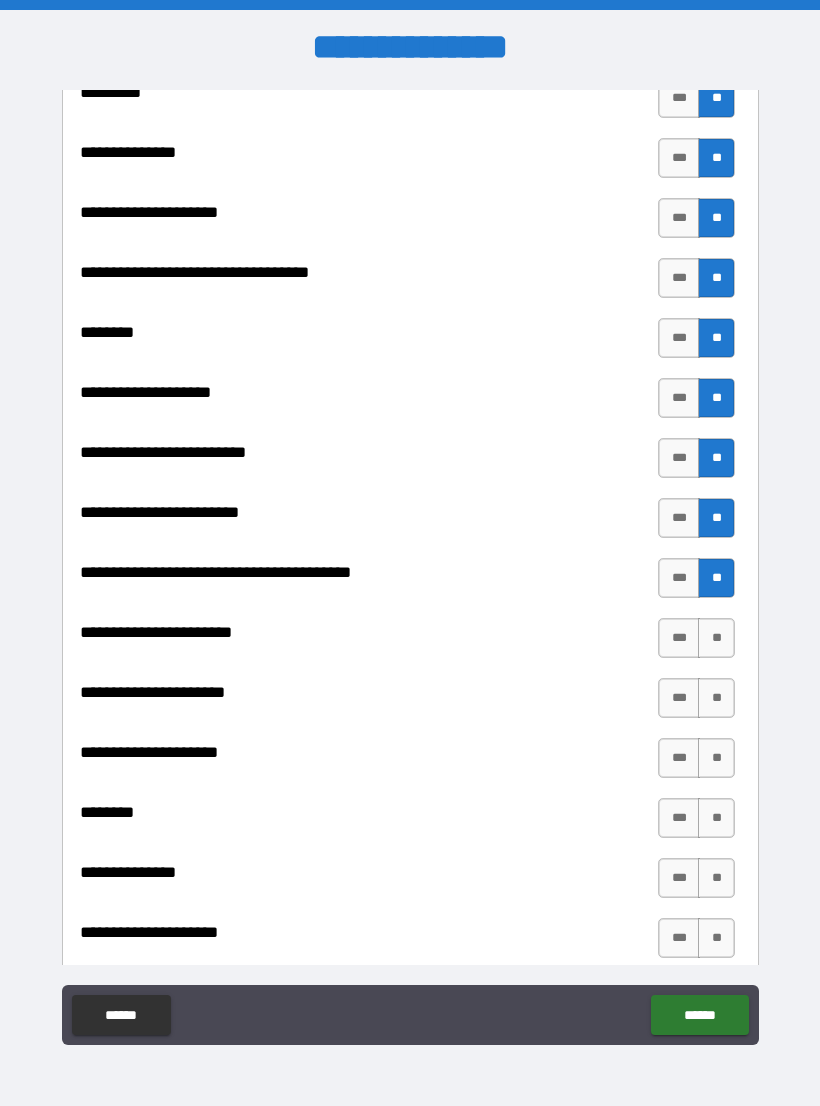 click on "**" at bounding box center [716, 638] 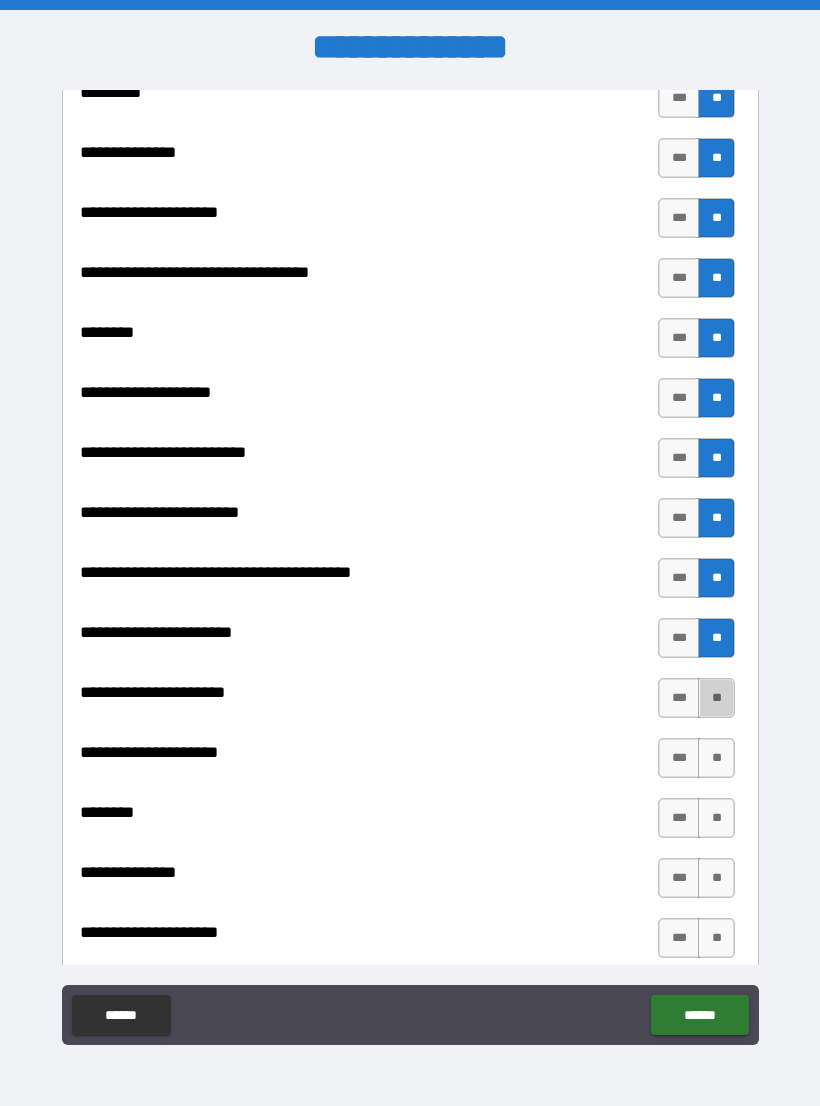 click on "**" at bounding box center (716, 698) 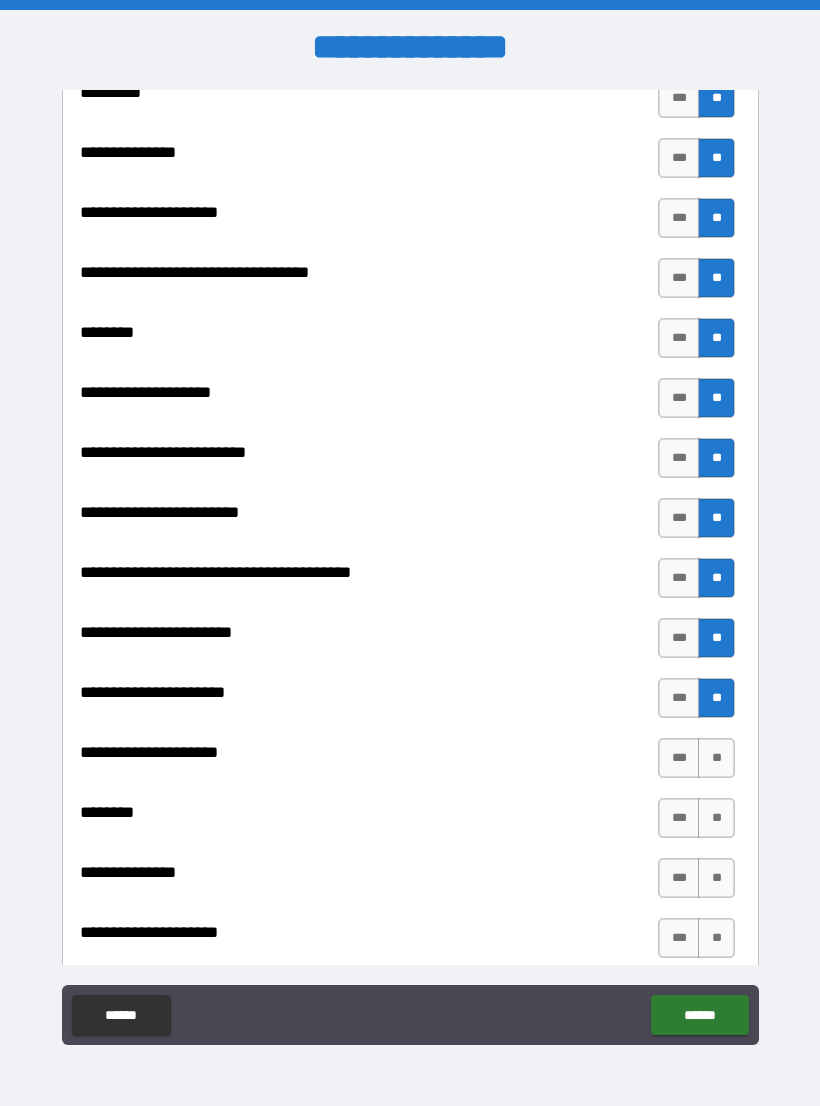 click on "**" at bounding box center (716, 758) 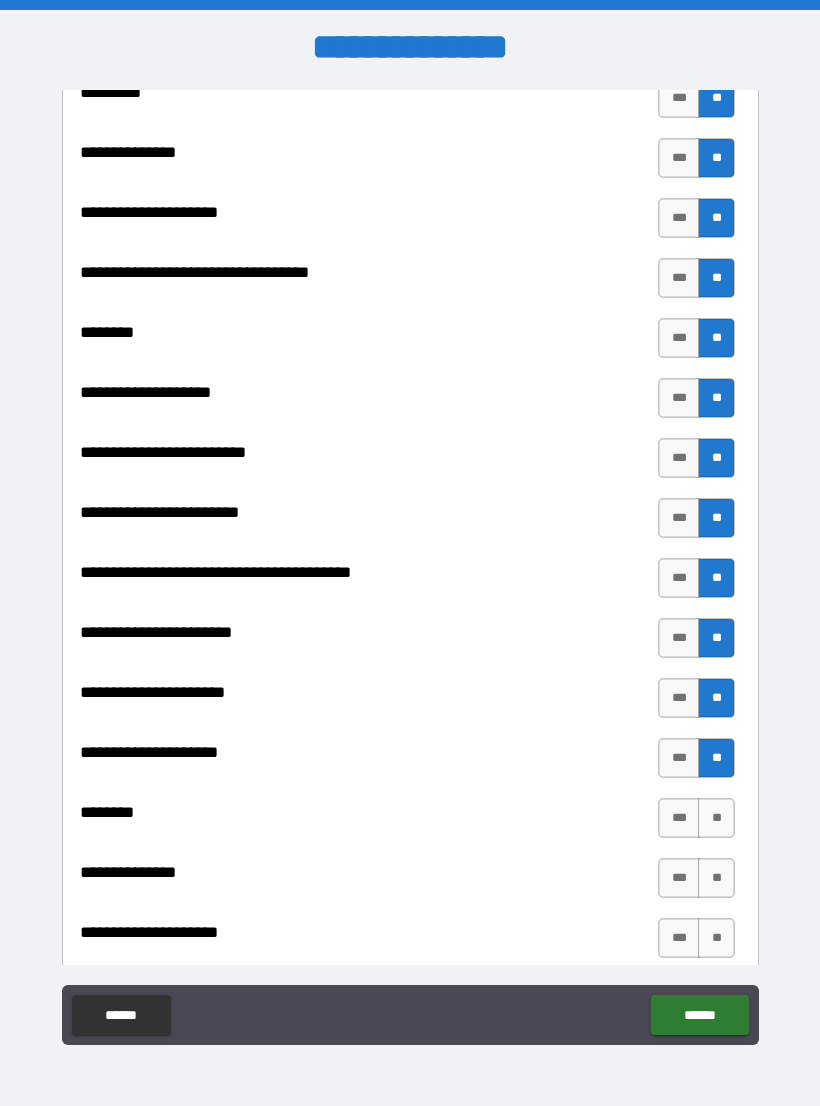 click on "**" at bounding box center [716, 818] 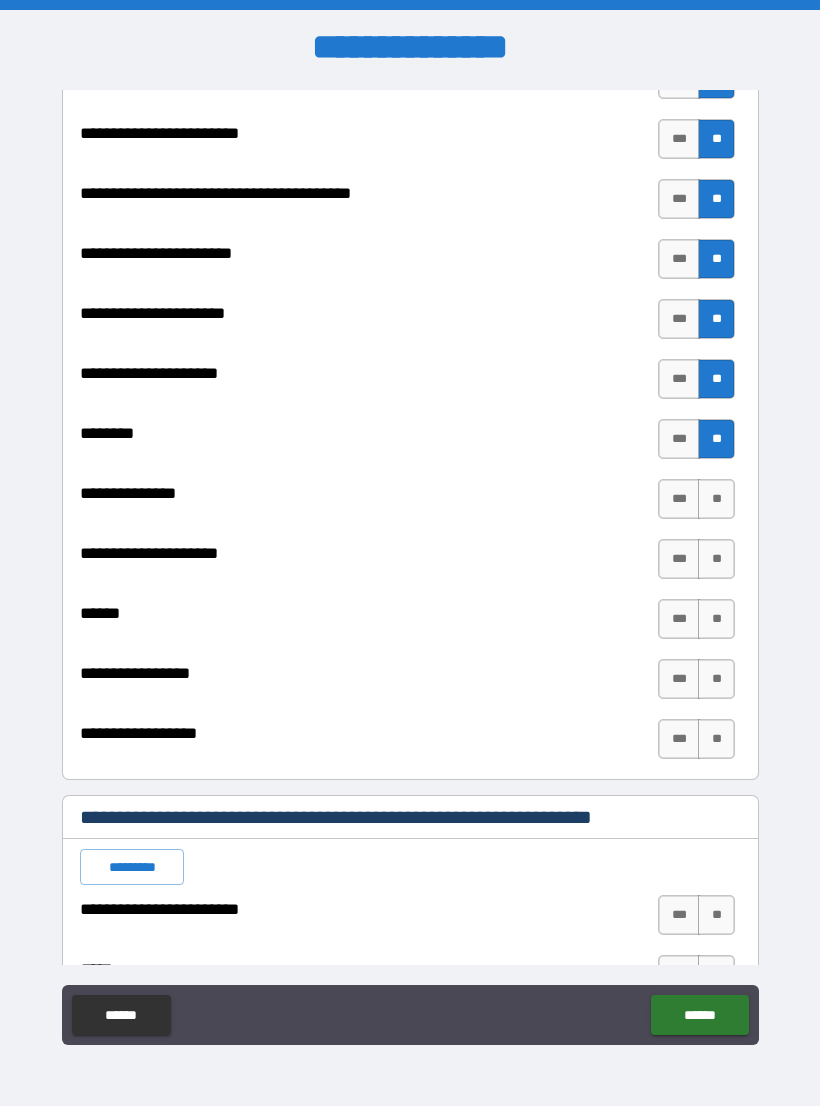 scroll, scrollTop: 2638, scrollLeft: 0, axis: vertical 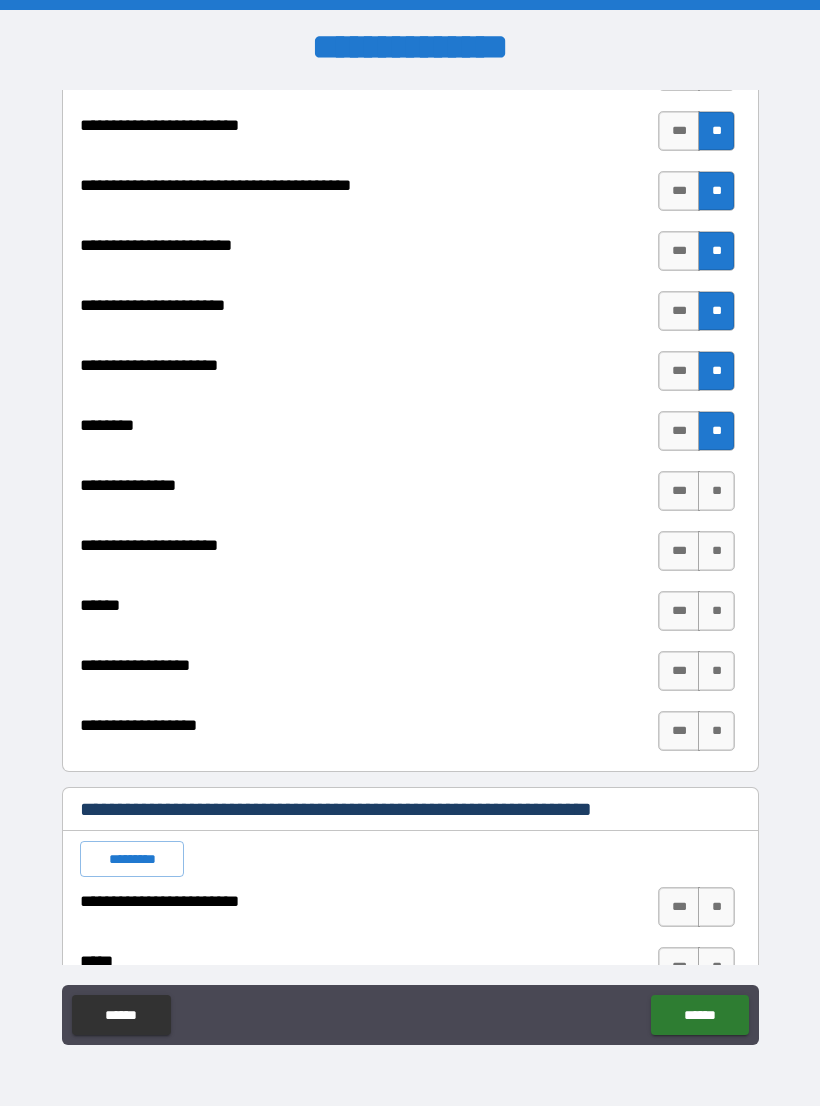 click on "***" at bounding box center (679, 491) 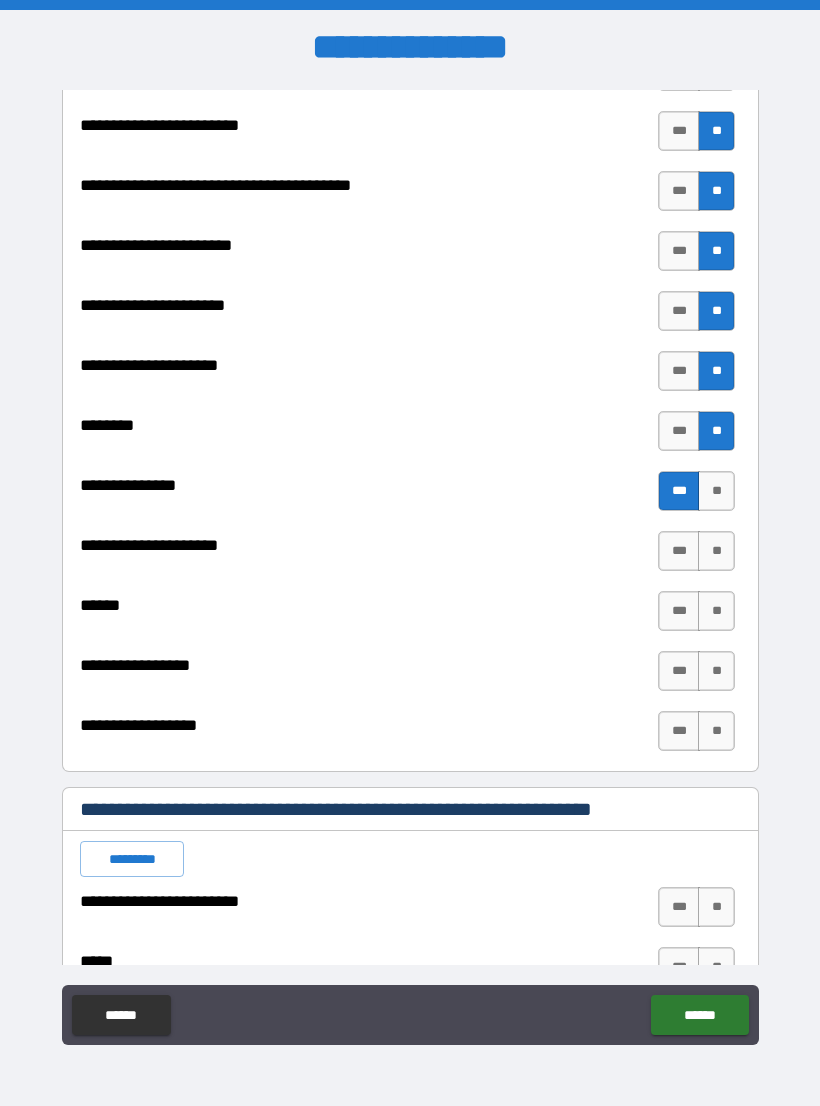 click on "***" at bounding box center (679, 551) 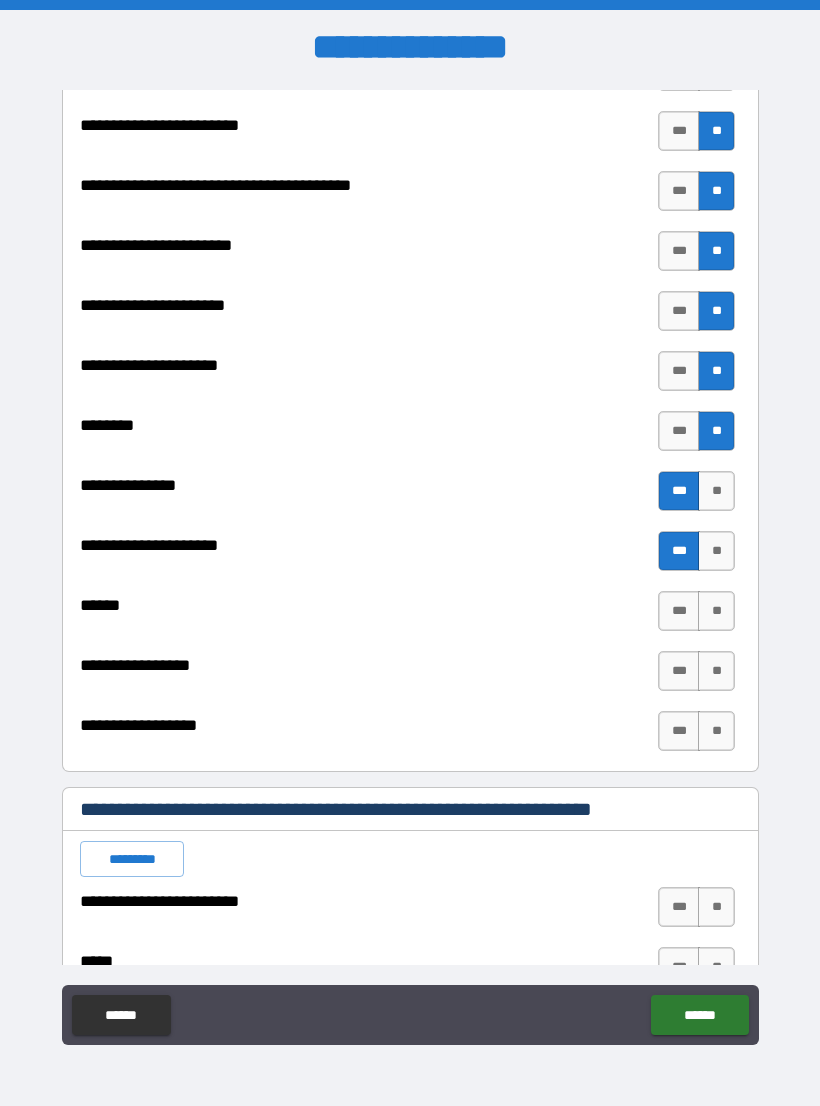 click on "**" at bounding box center (716, 611) 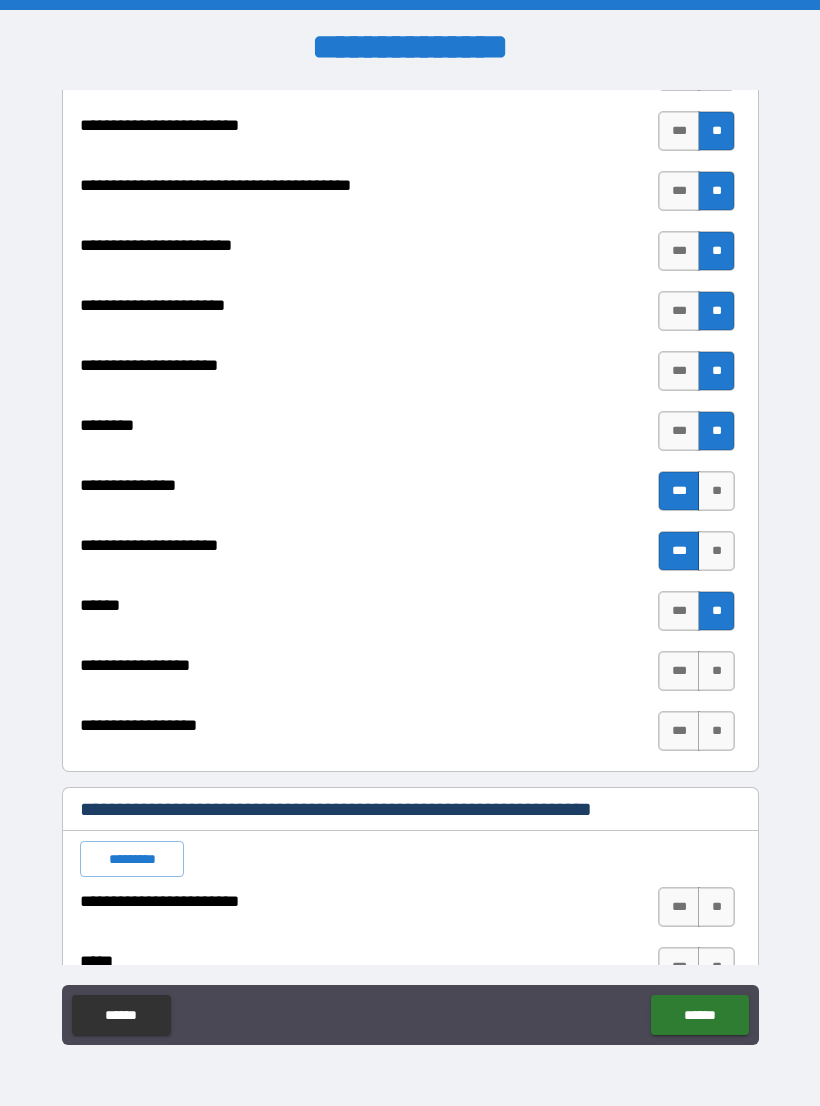 click on "**" at bounding box center [716, 671] 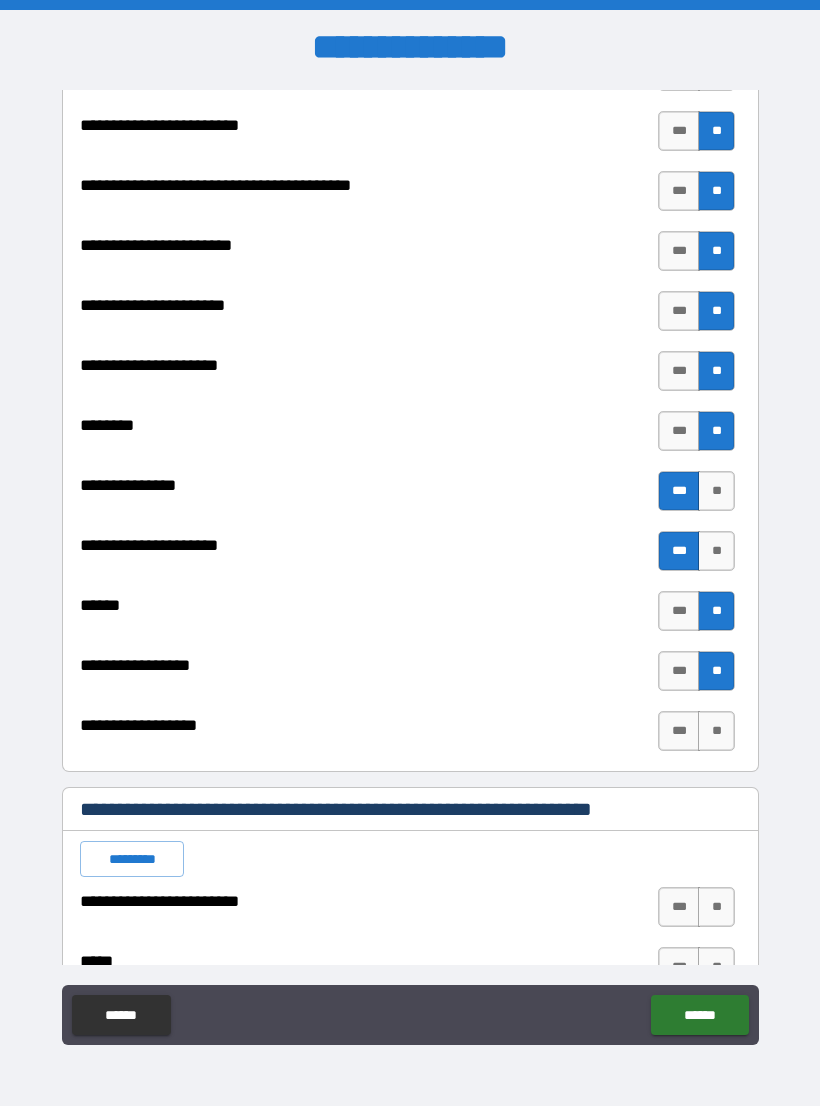 click on "**" at bounding box center (716, 731) 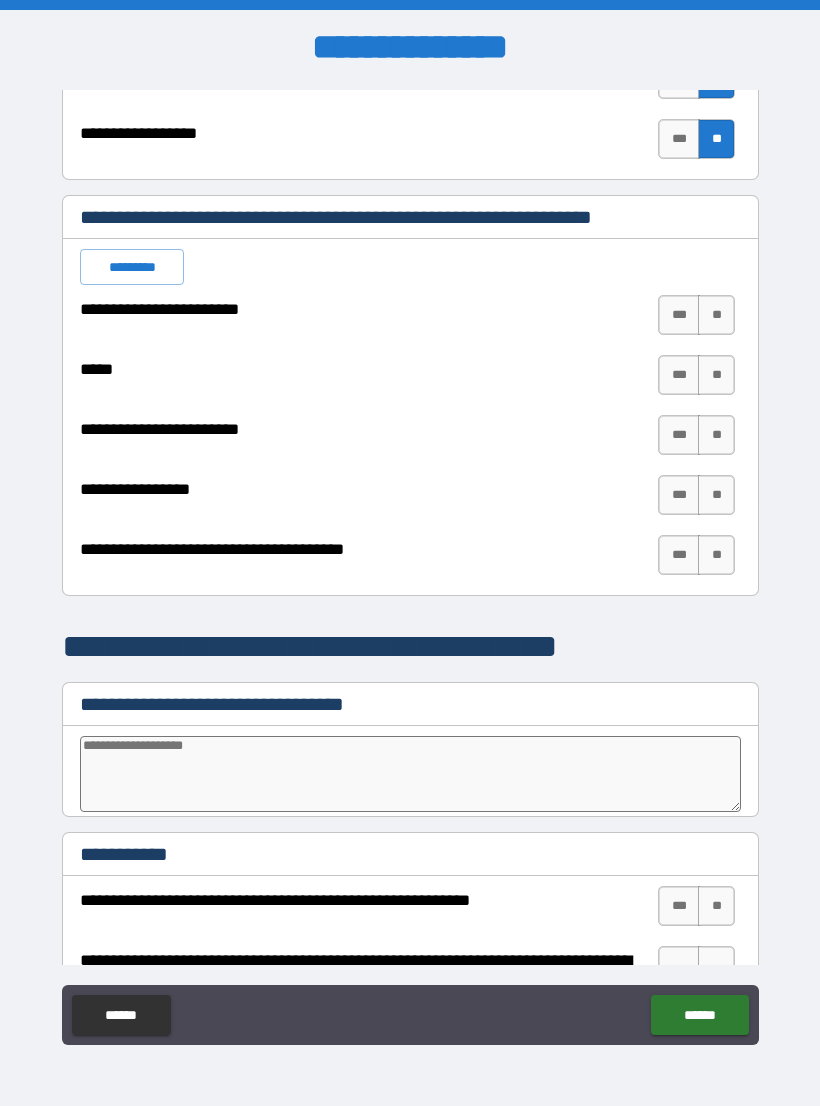 scroll, scrollTop: 3216, scrollLeft: 0, axis: vertical 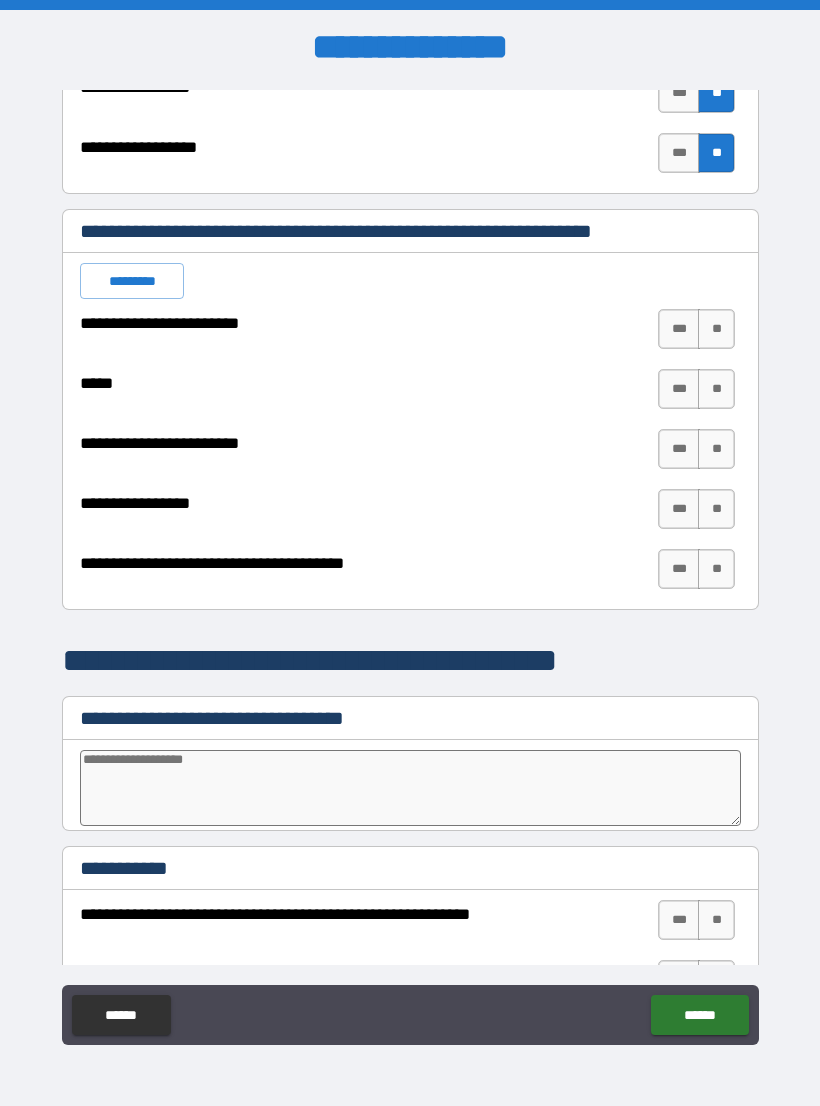 click on "**" at bounding box center [716, 329] 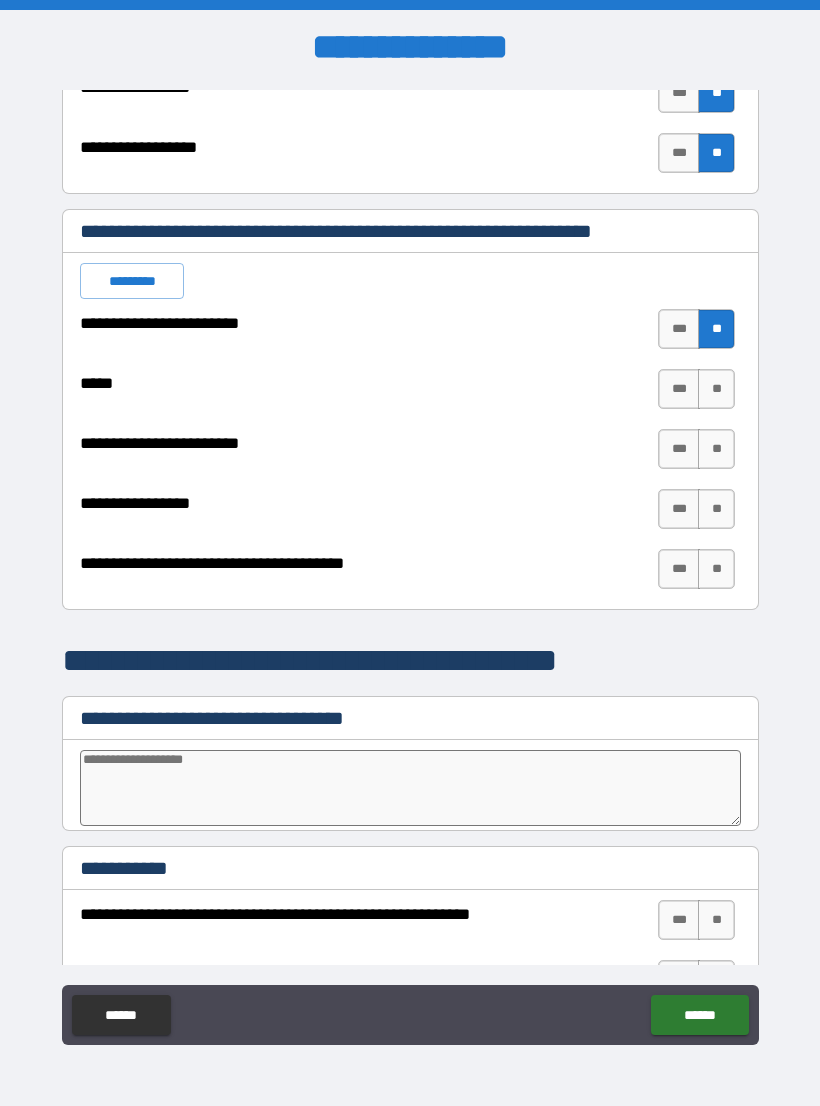 click on "**" at bounding box center (716, 389) 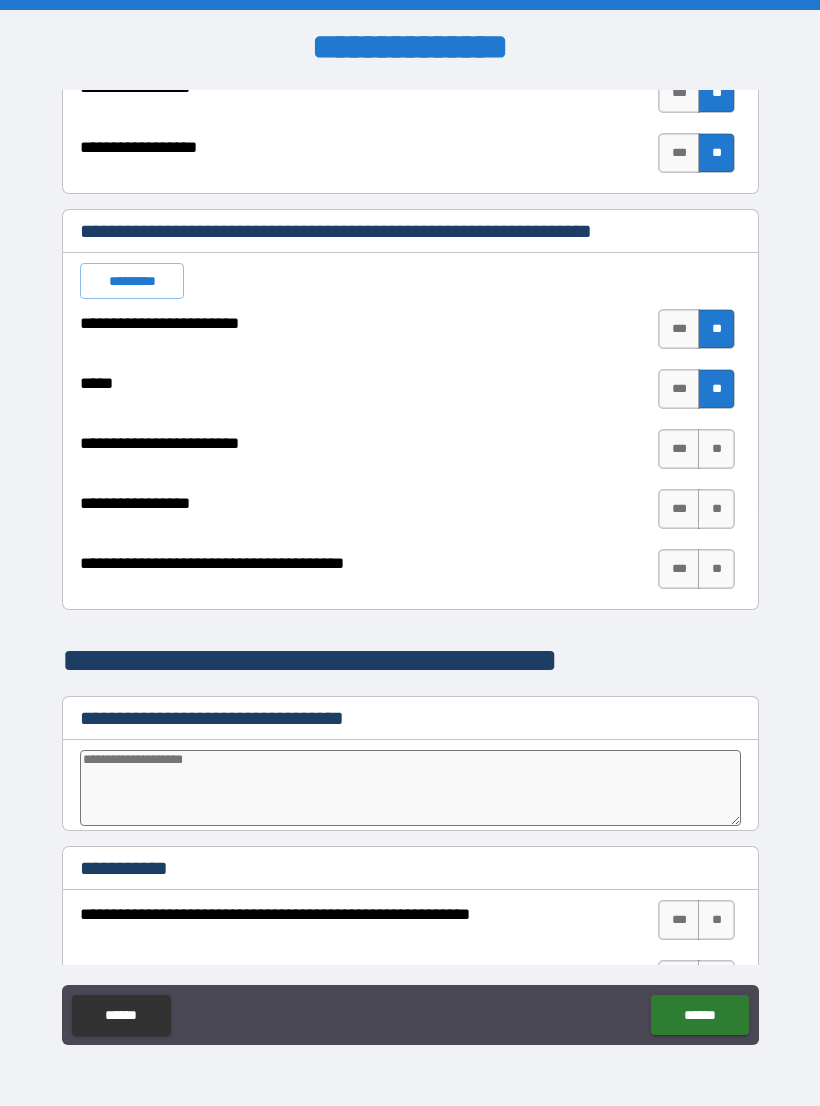 click on "**" at bounding box center [716, 449] 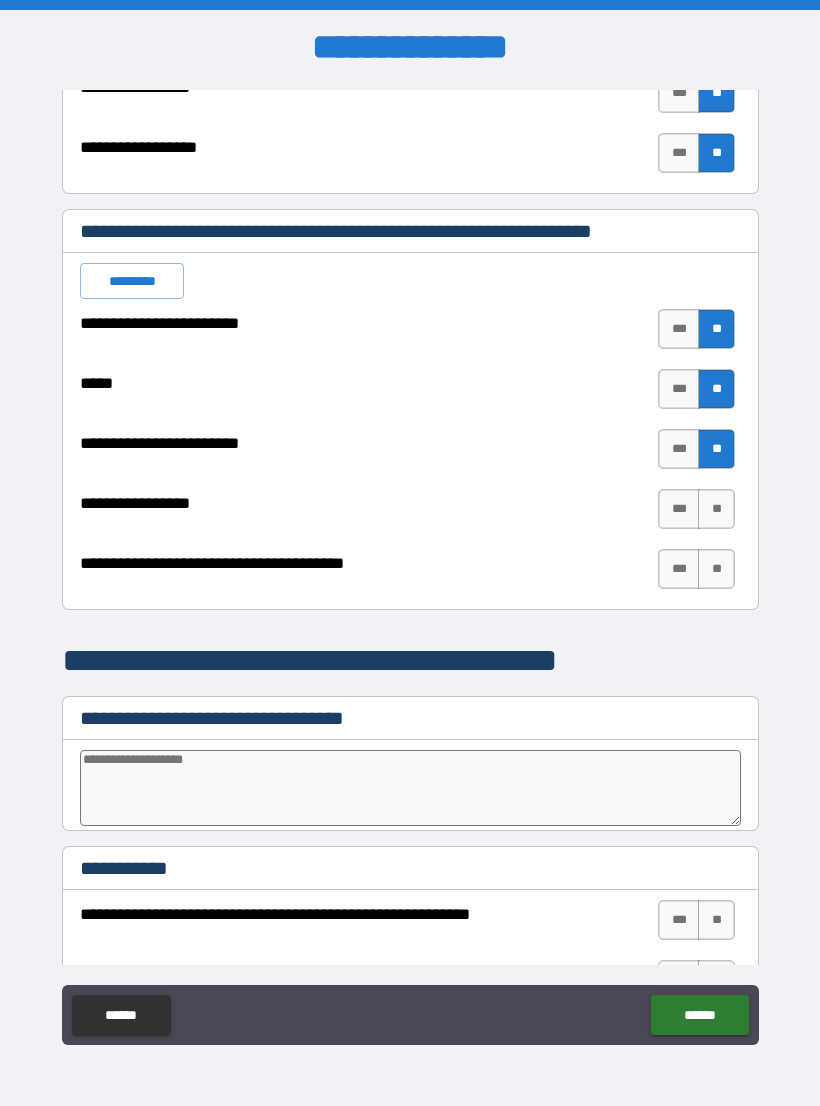click on "**" at bounding box center (716, 509) 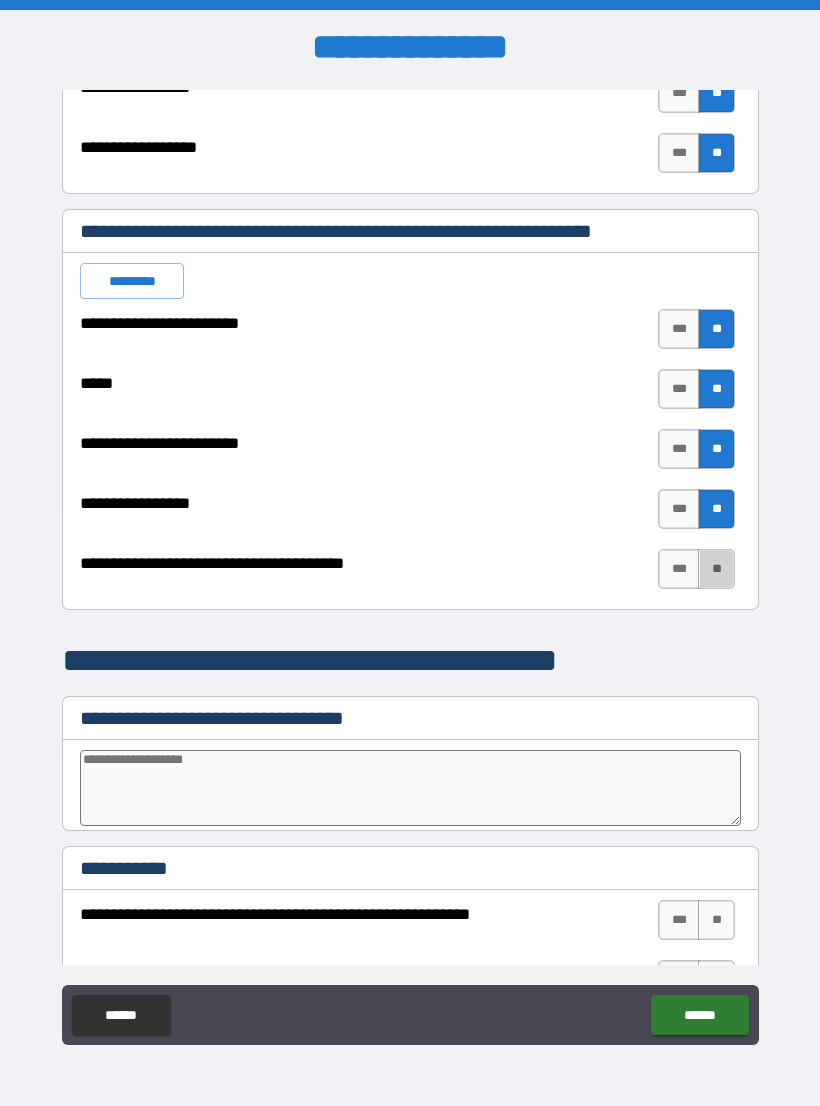 click on "**" at bounding box center [716, 569] 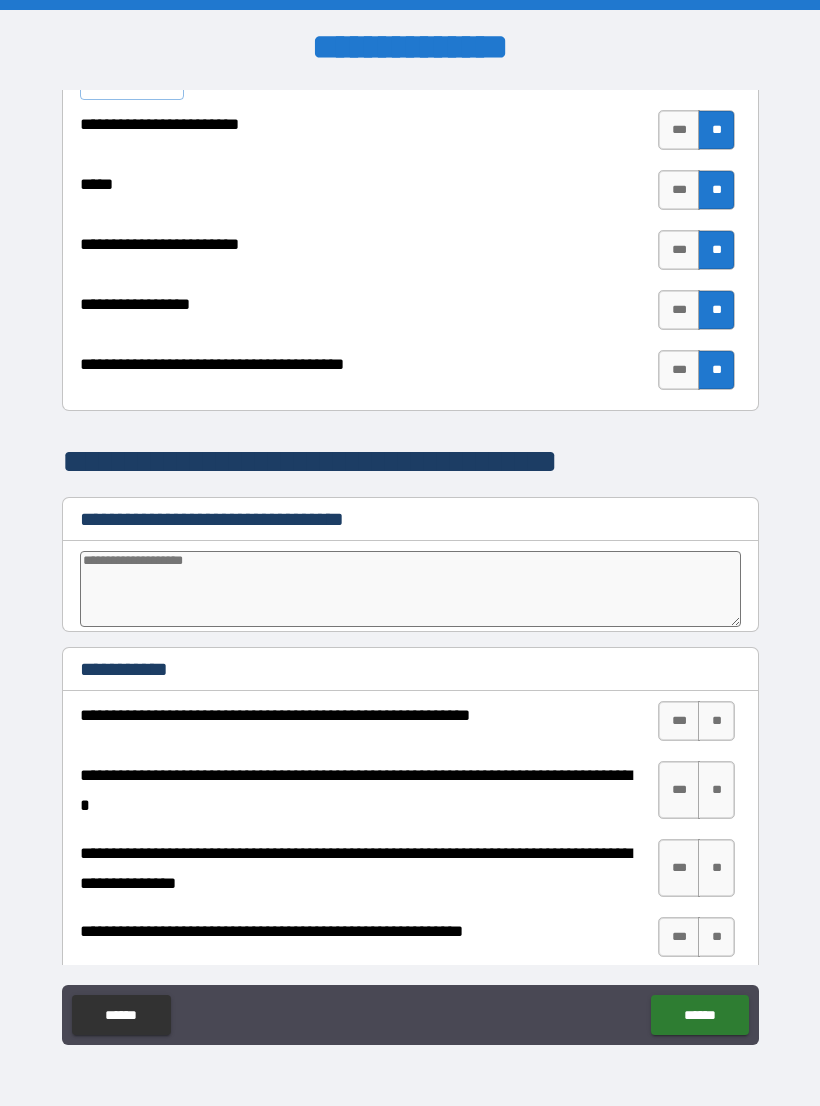 scroll, scrollTop: 3416, scrollLeft: 0, axis: vertical 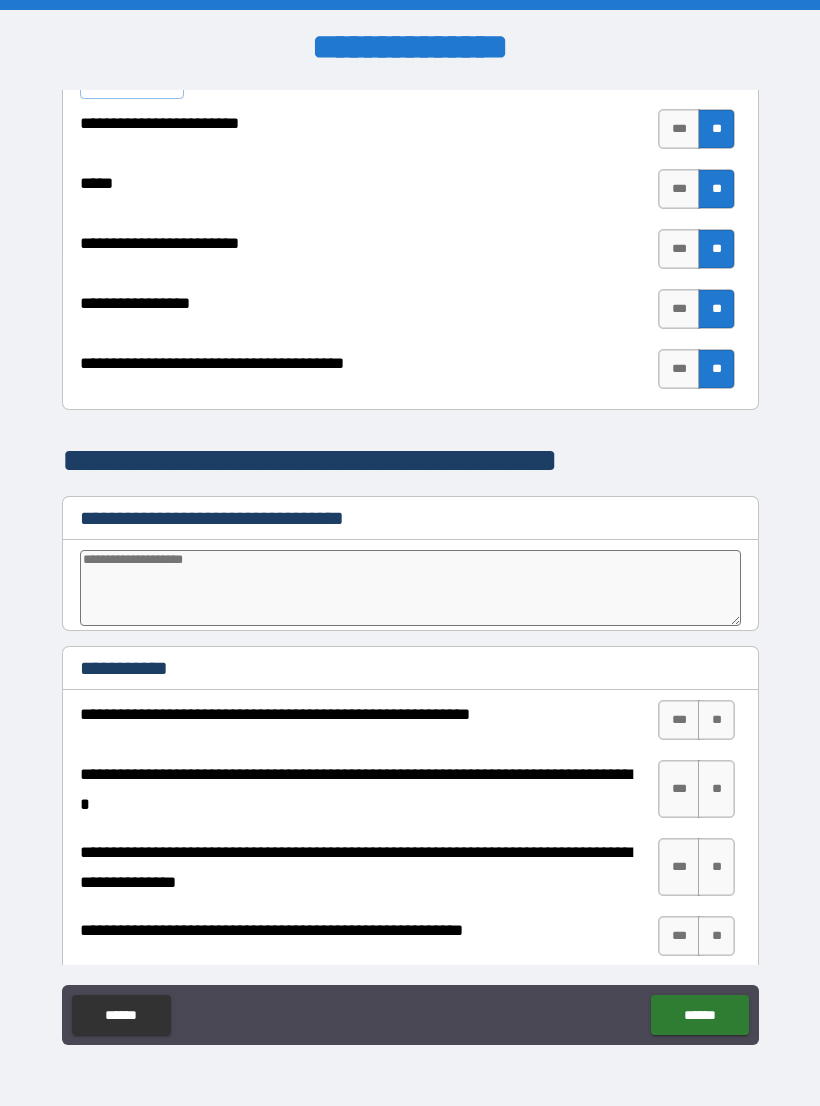 click at bounding box center (410, 588) 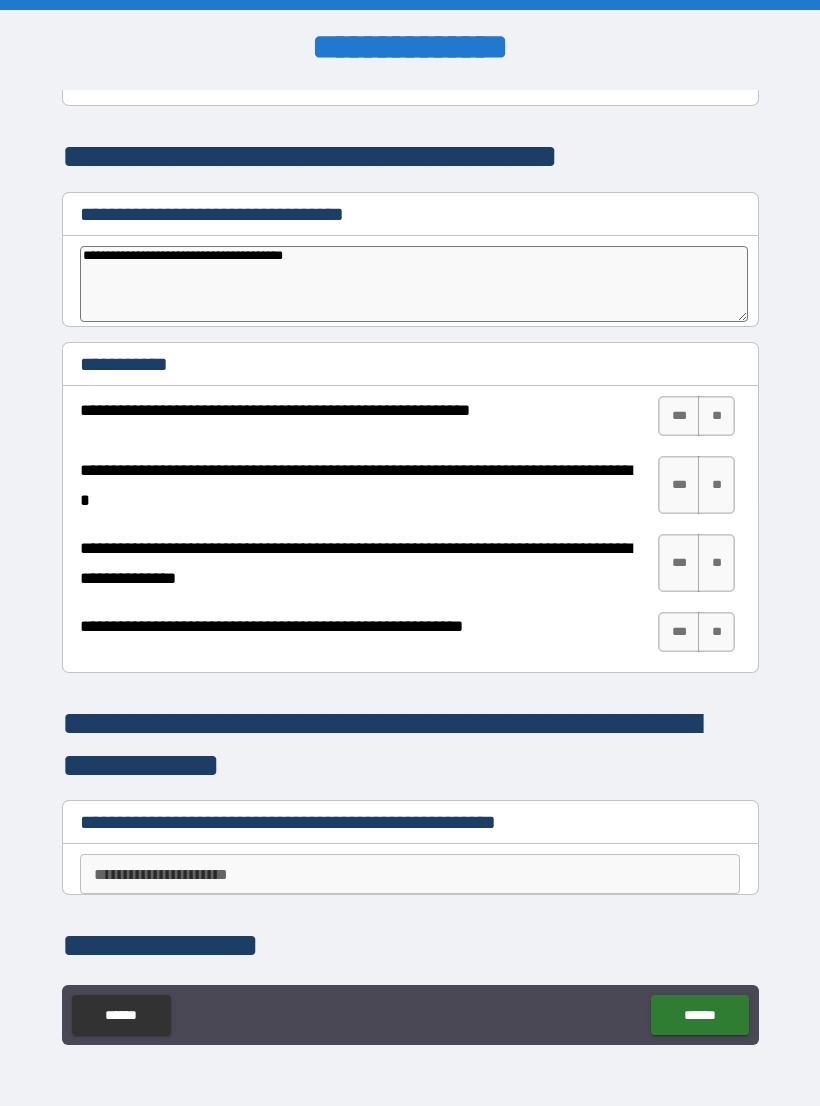 scroll, scrollTop: 3723, scrollLeft: 0, axis: vertical 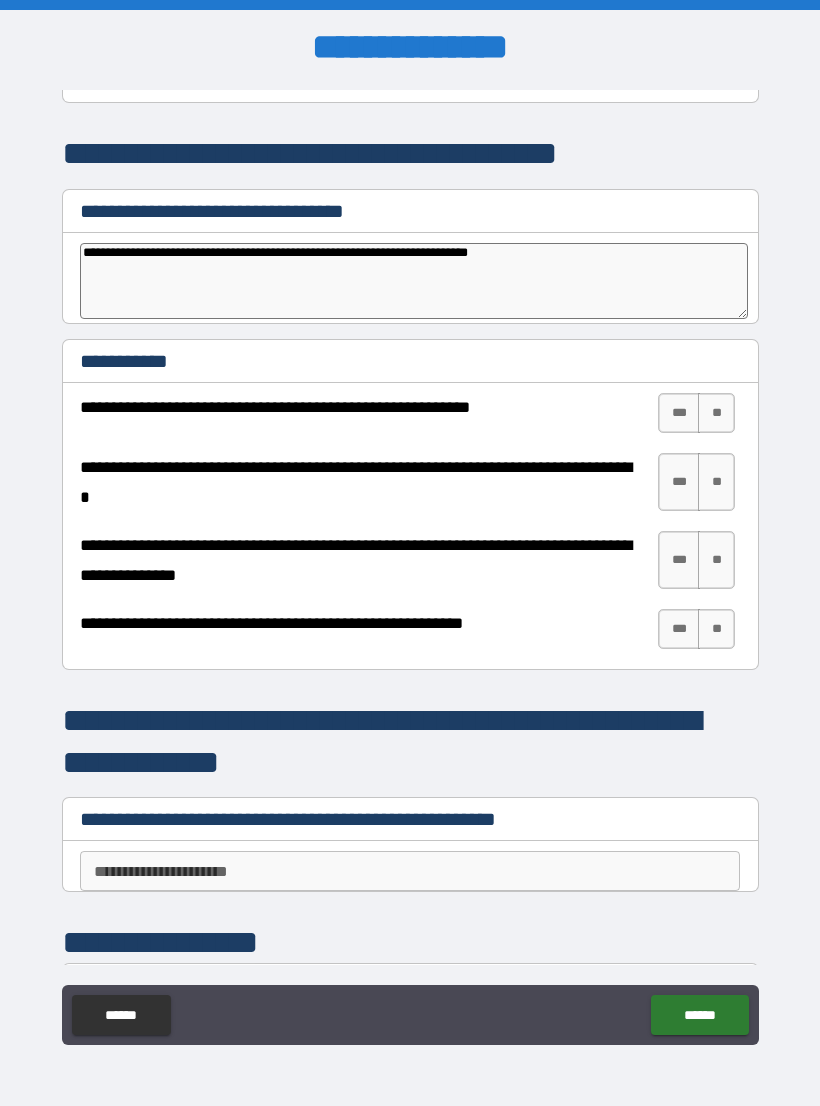 click on "**" at bounding box center (716, 413) 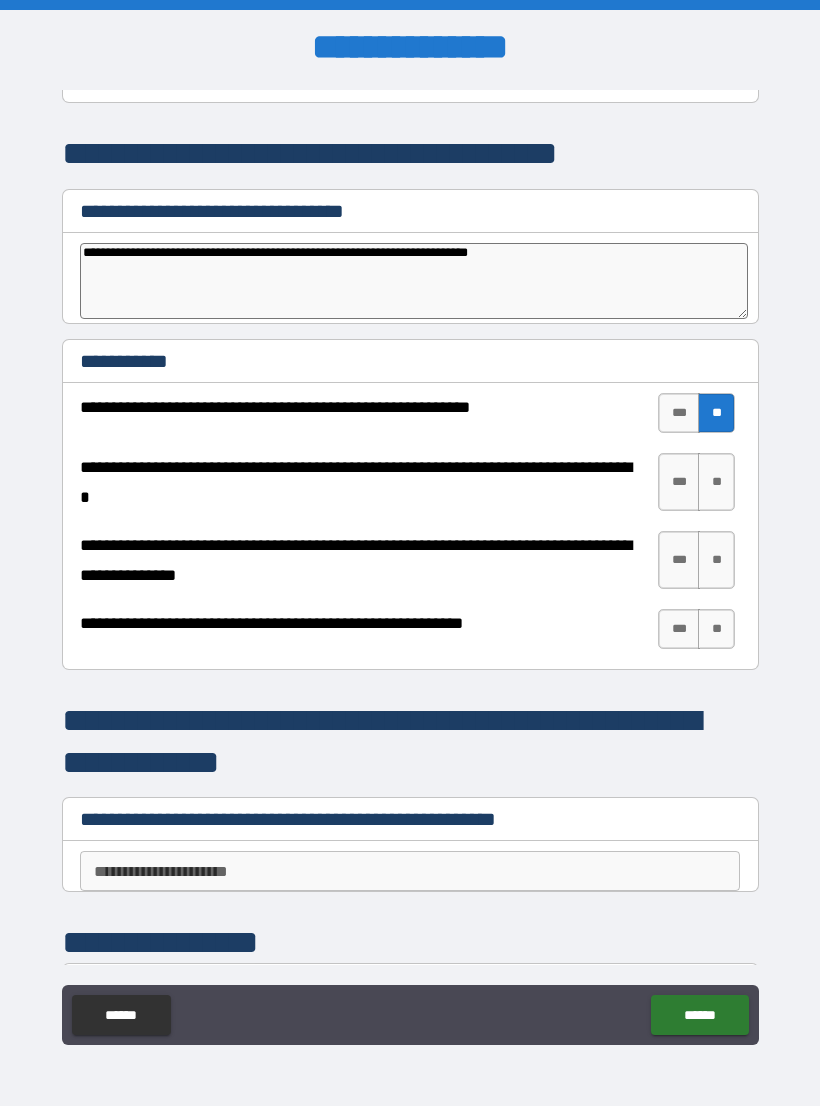 click on "**" at bounding box center (716, 482) 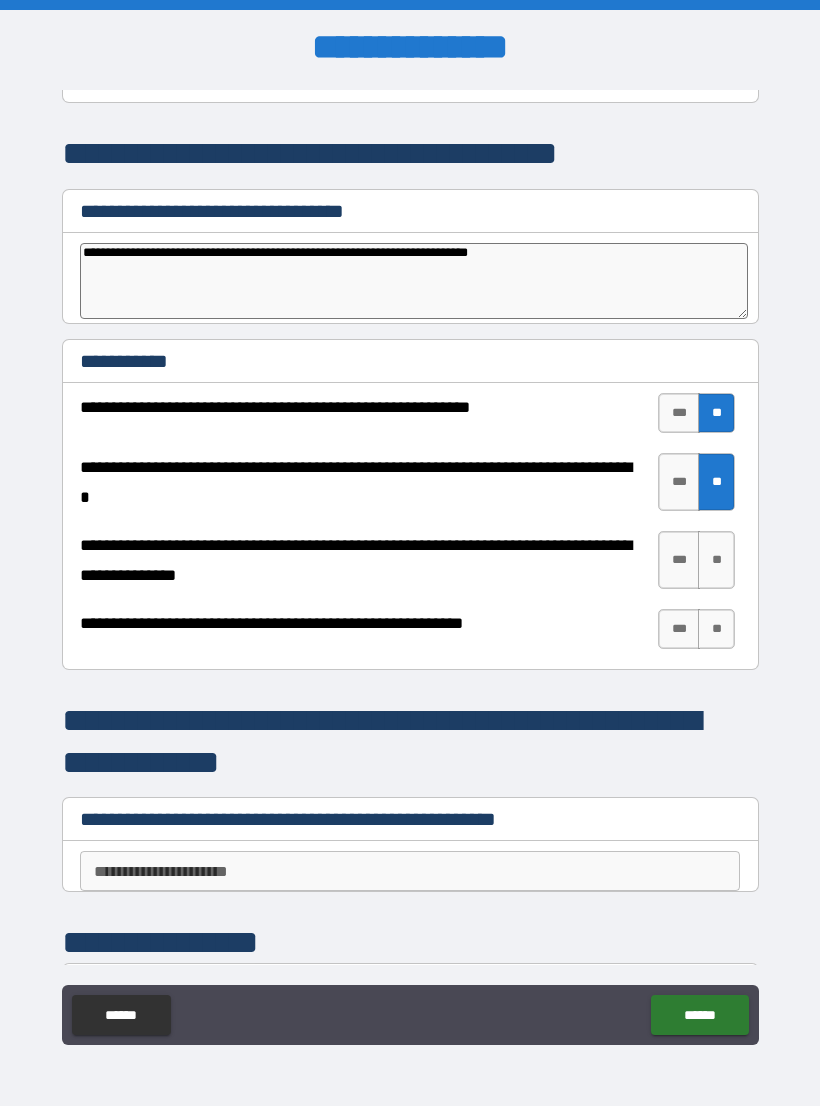 click on "**" at bounding box center (716, 560) 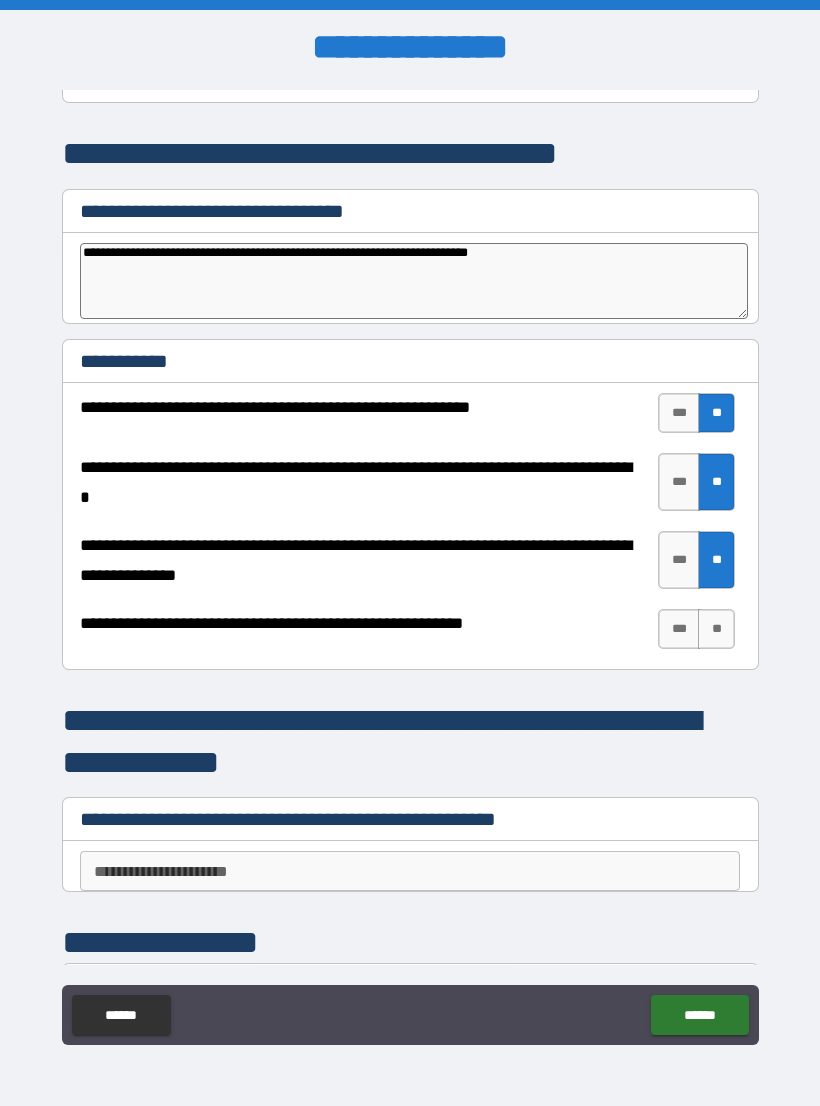 click on "**" at bounding box center [716, 629] 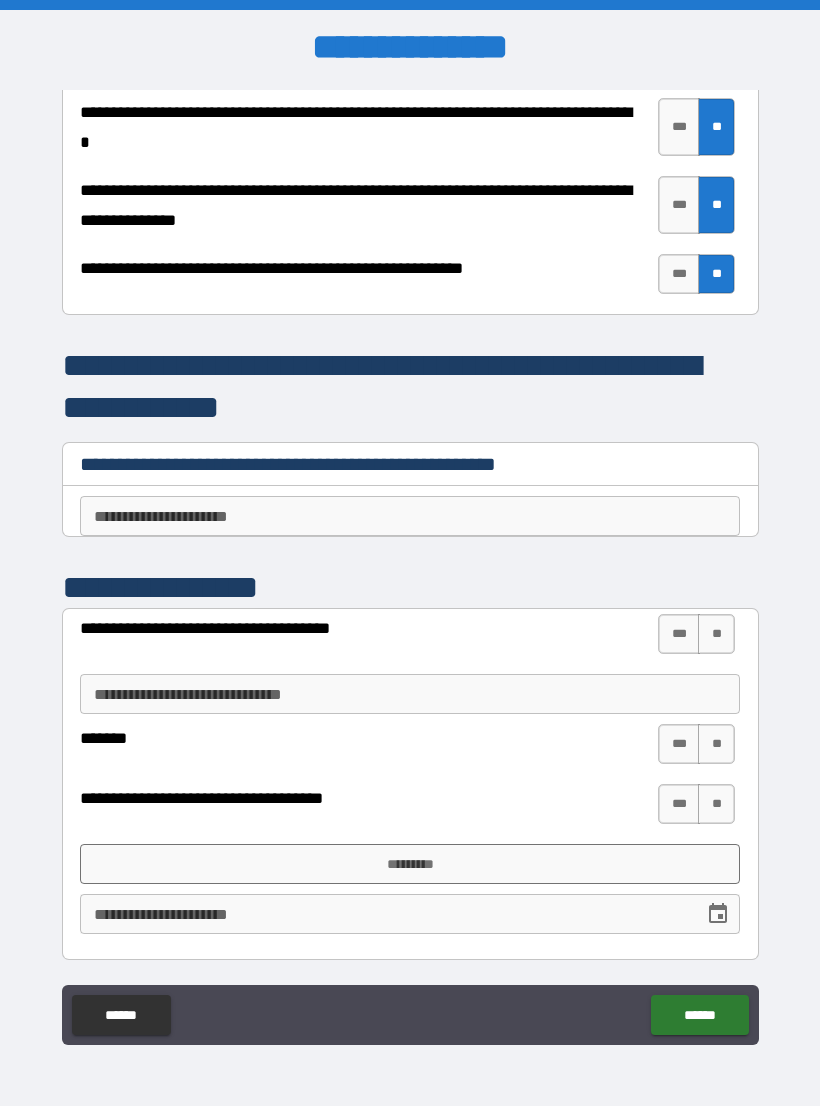 scroll, scrollTop: 4078, scrollLeft: 0, axis: vertical 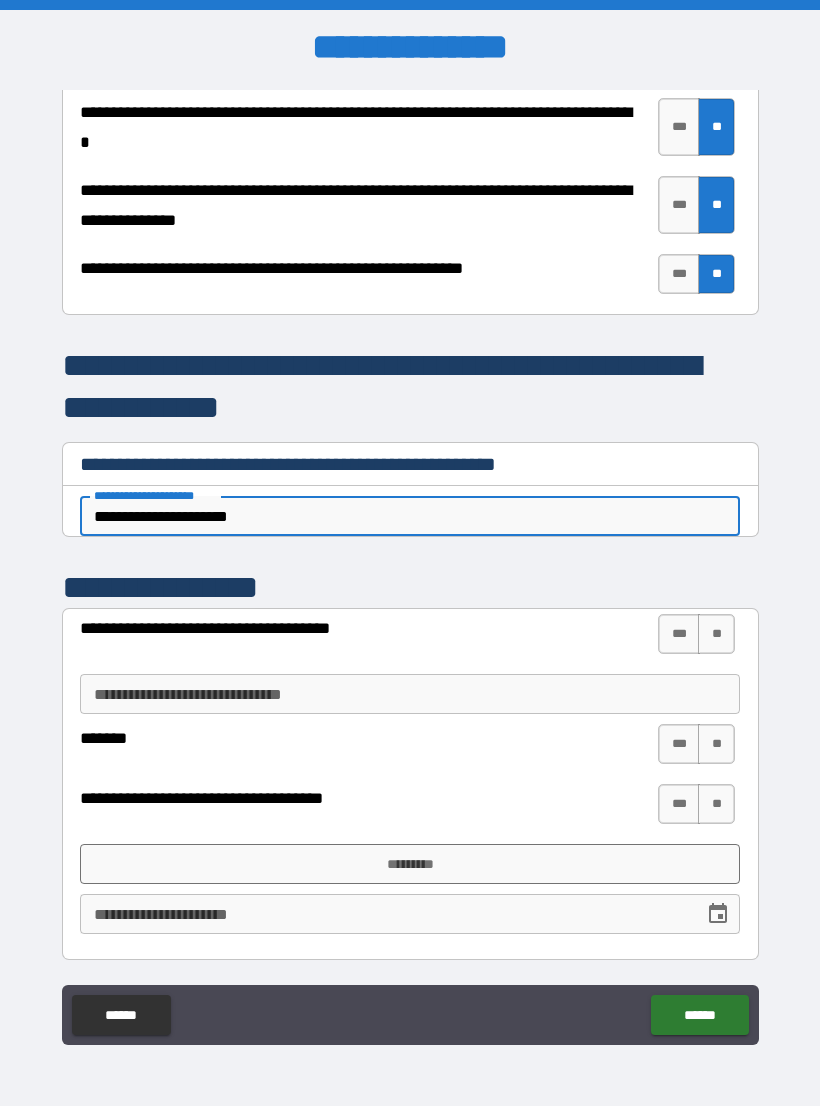 click on "**********" at bounding box center [410, 516] 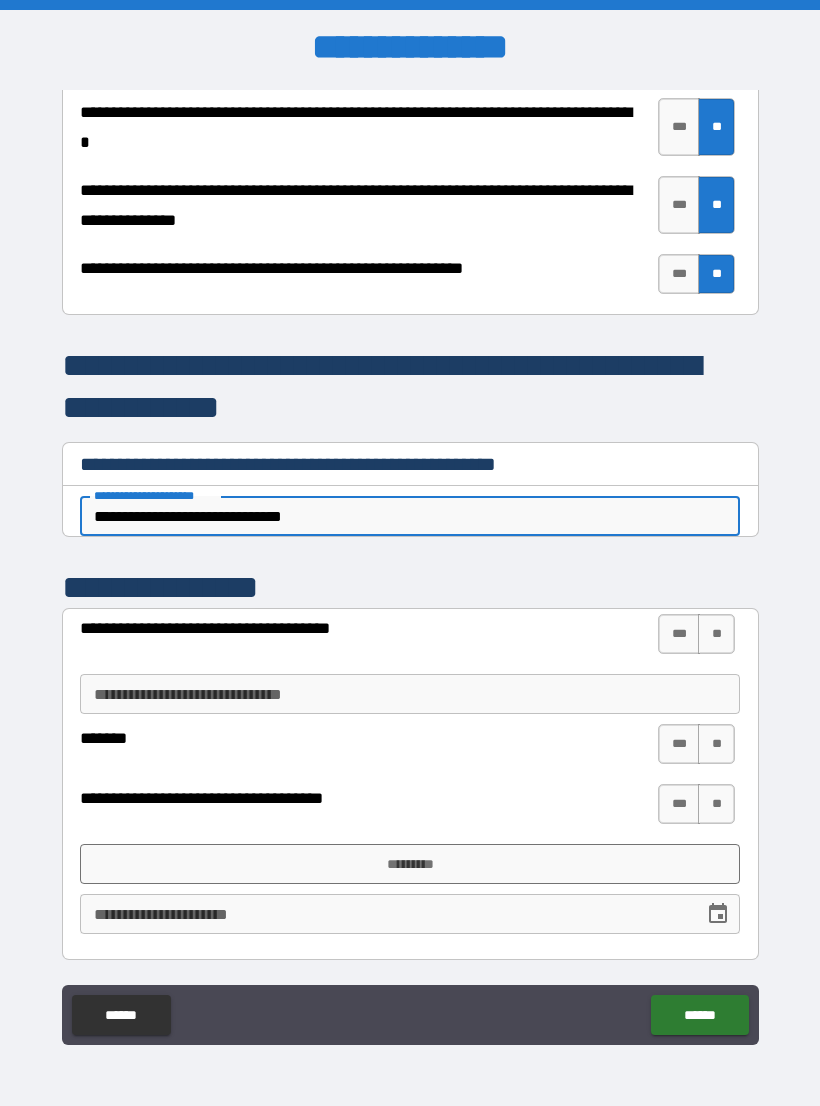 click on "**********" at bounding box center [410, 516] 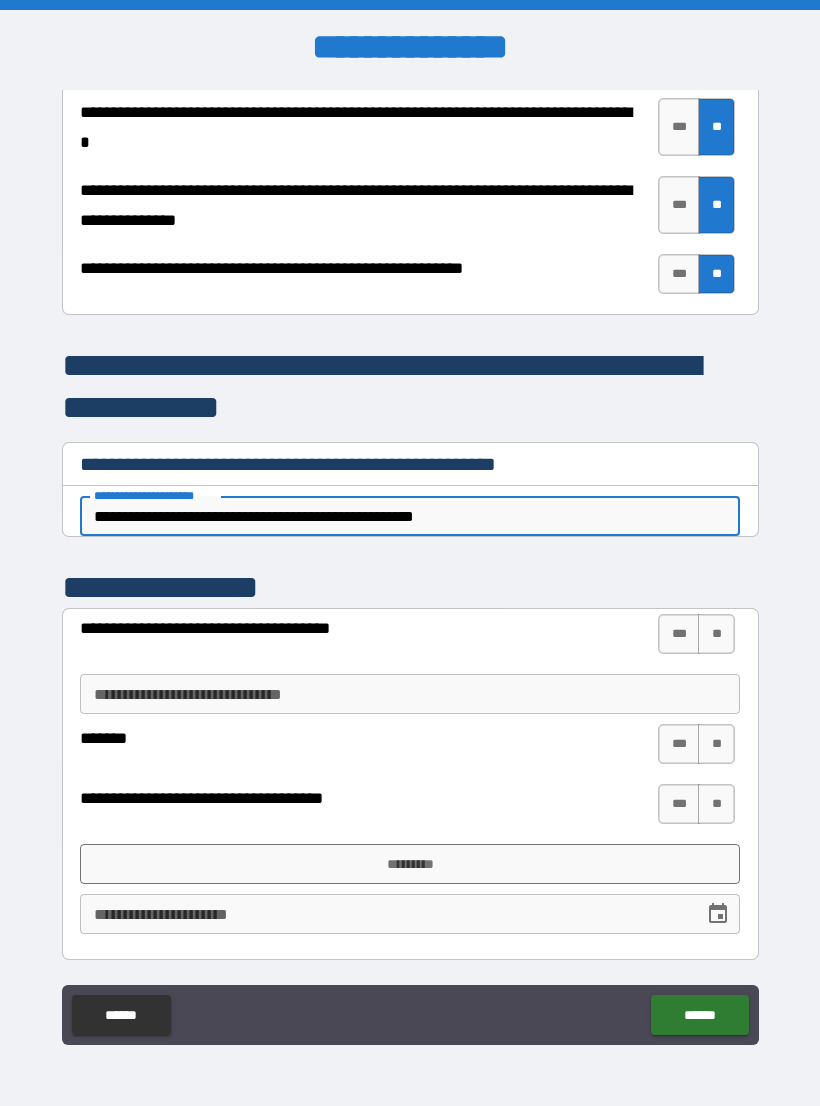 click on "**********" at bounding box center (410, 516) 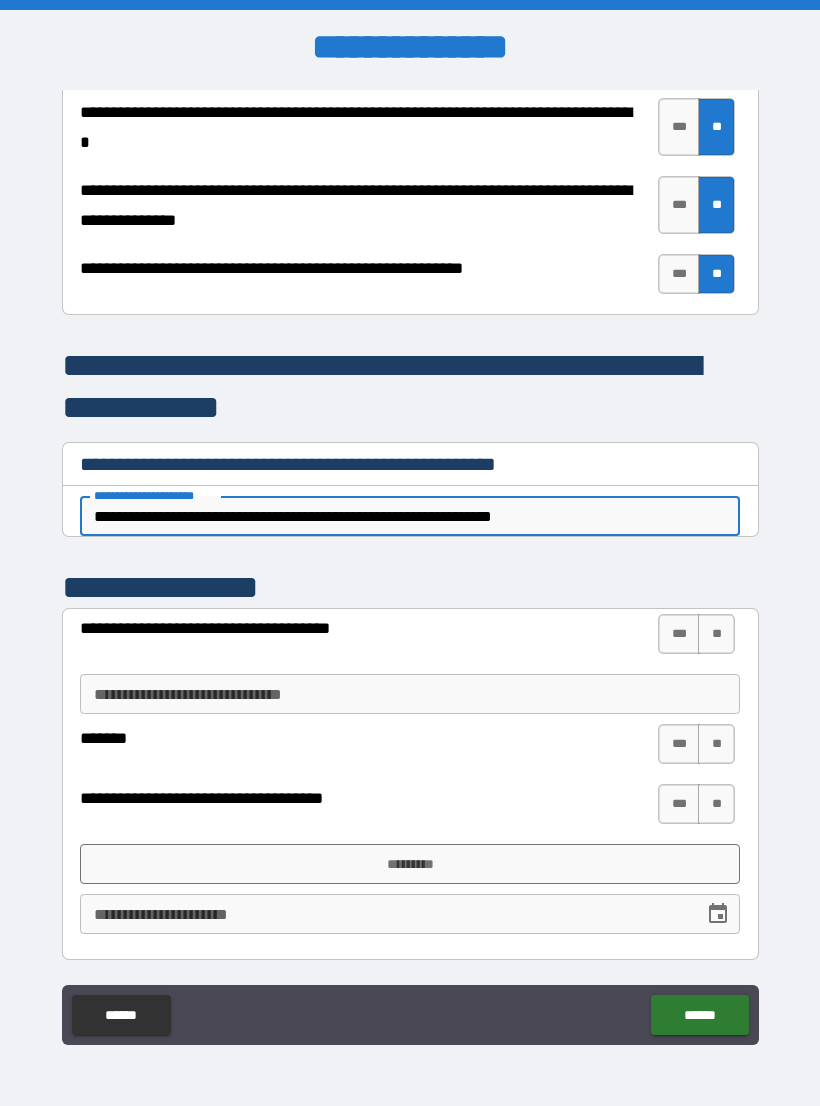 click on "**********" at bounding box center [410, 516] 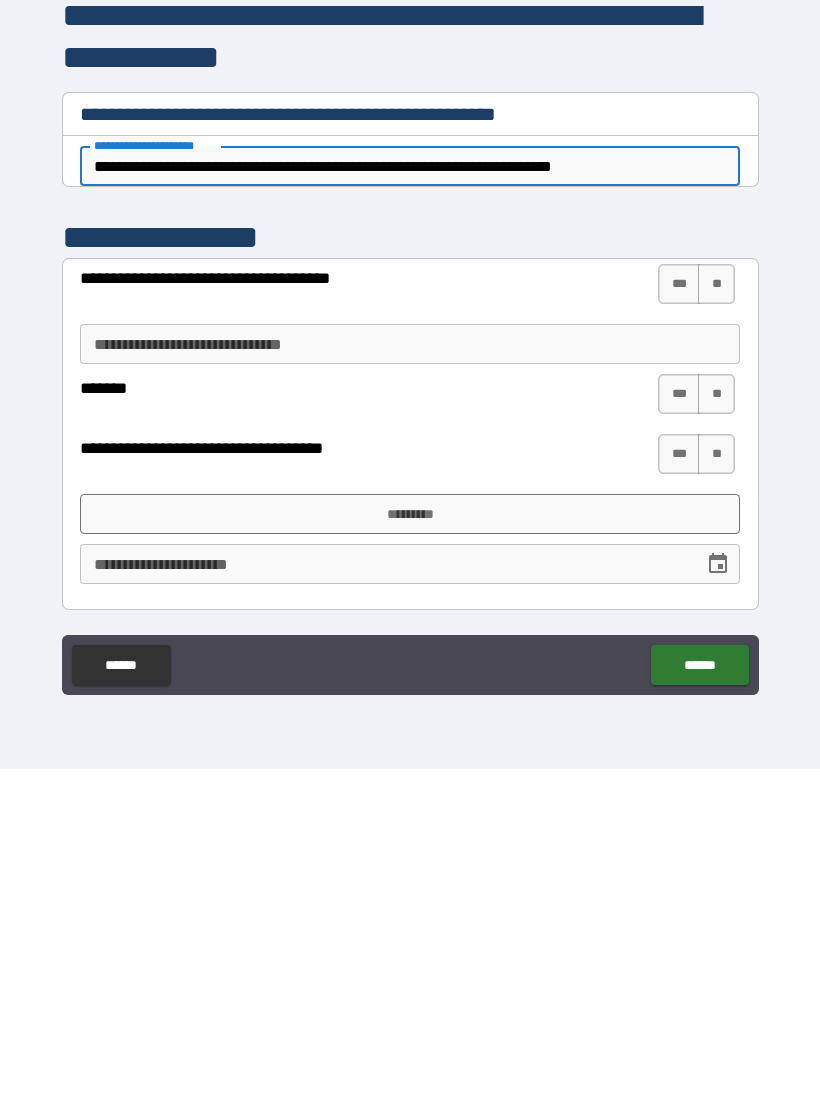 scroll, scrollTop: 31, scrollLeft: 0, axis: vertical 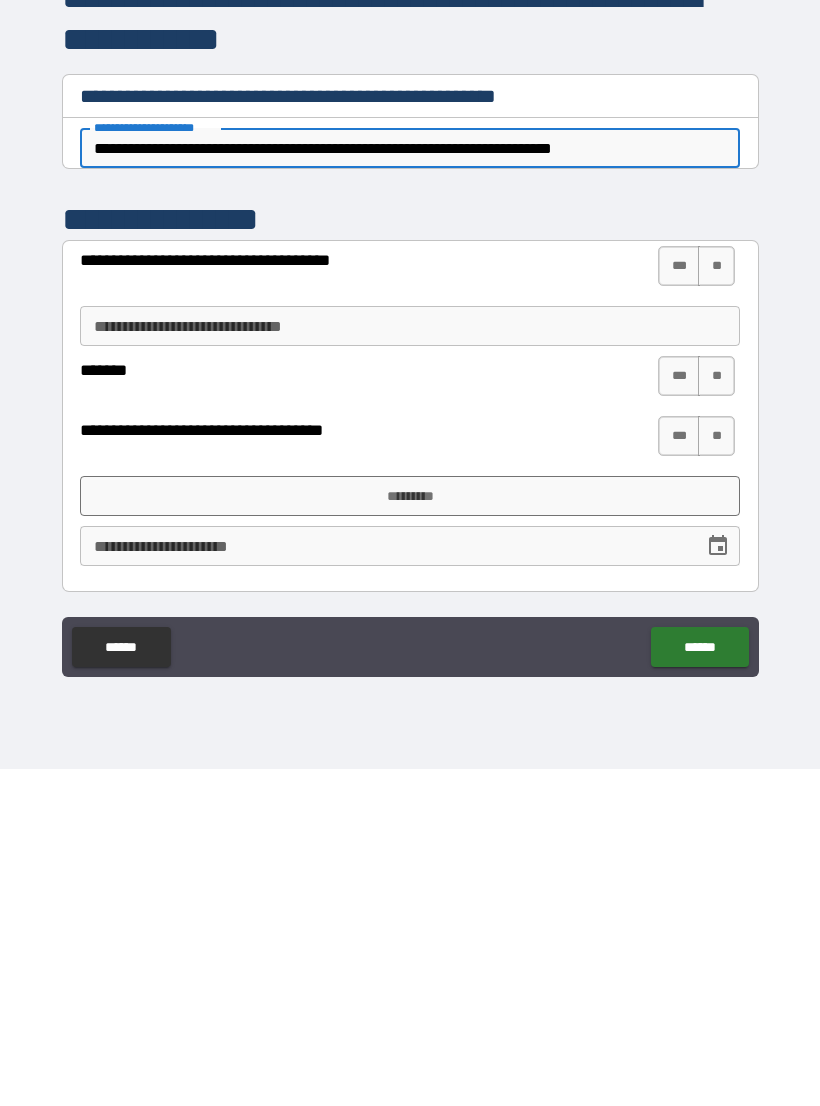 click on "******" at bounding box center (699, 984) 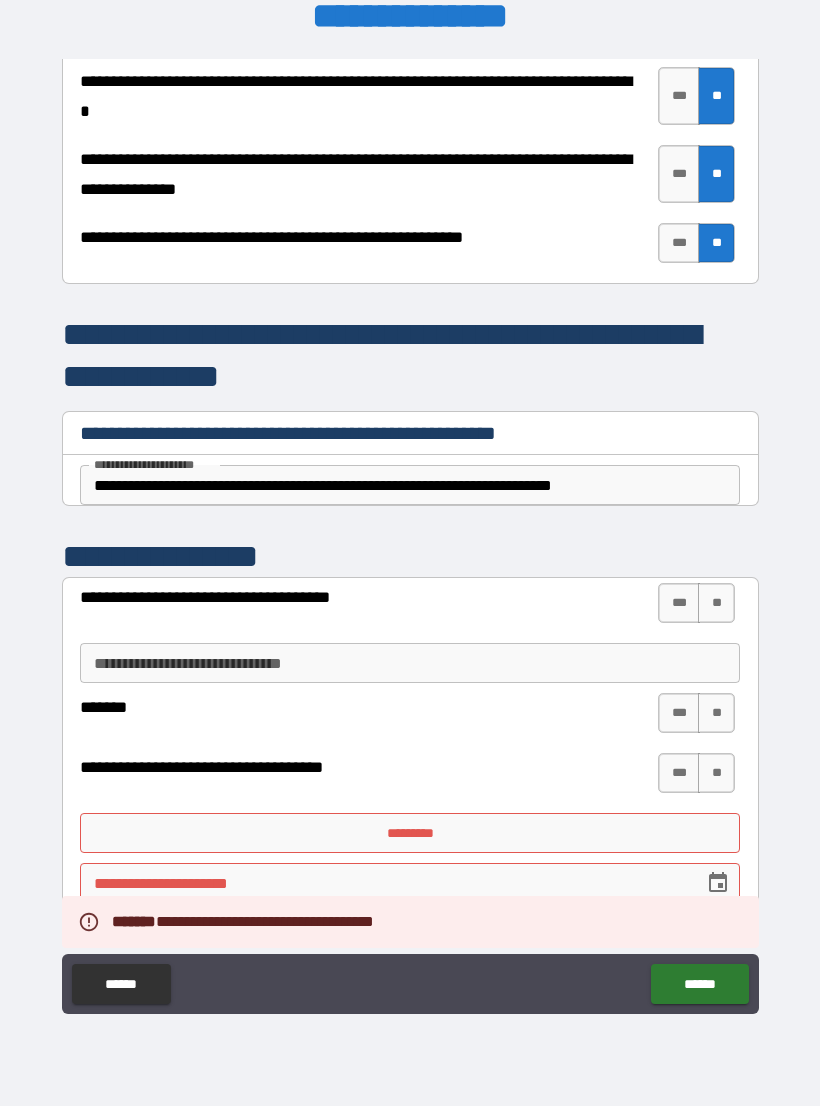 scroll, scrollTop: 4078, scrollLeft: 0, axis: vertical 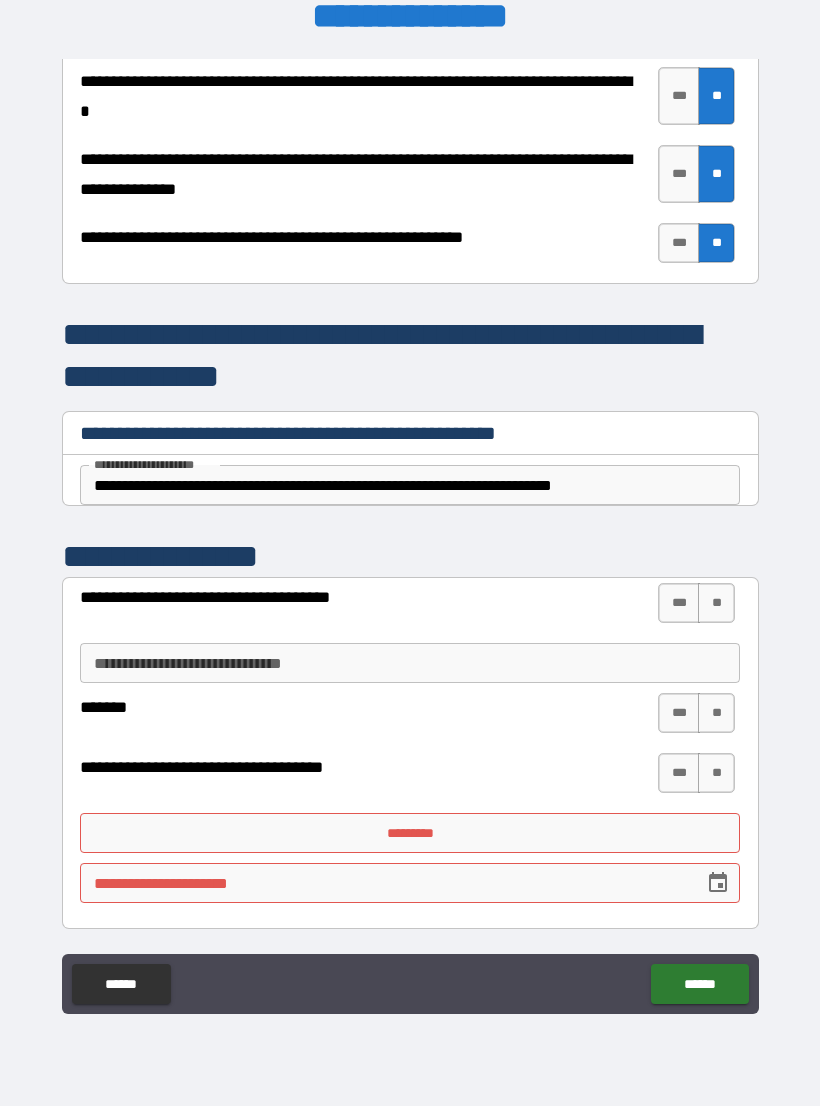 click on "*********" at bounding box center [410, 833] 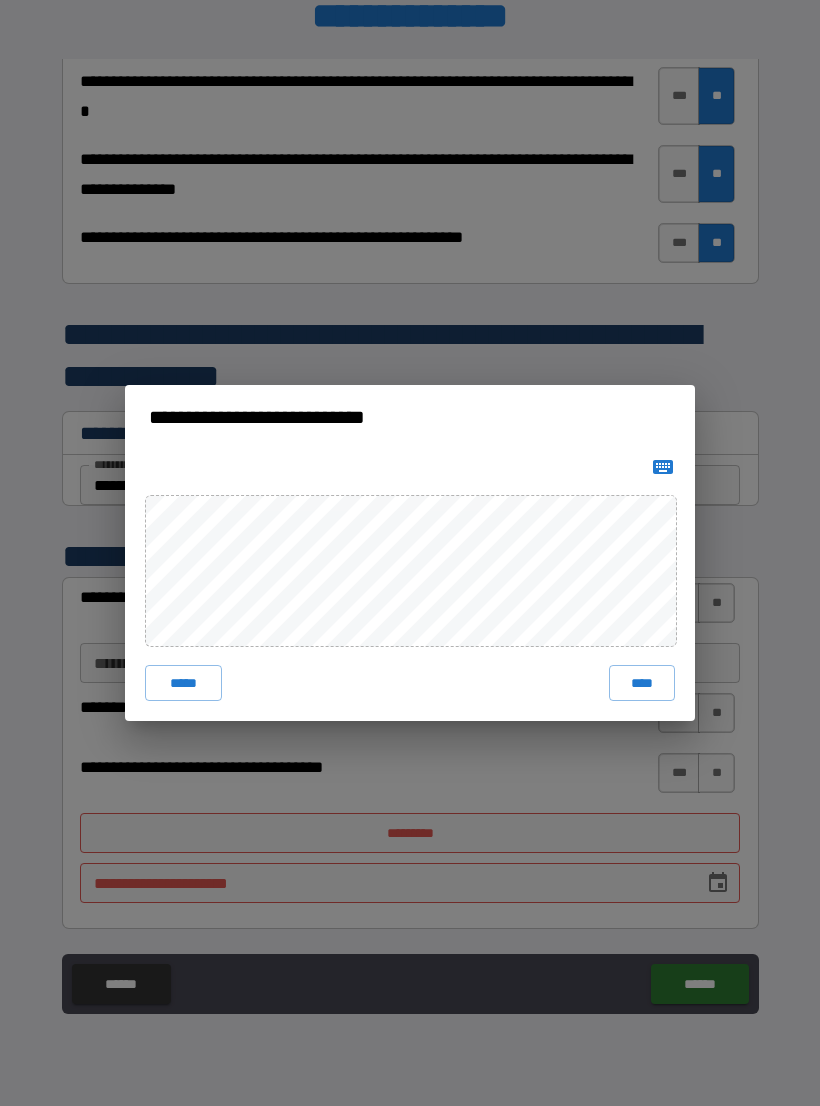 click on "****" at bounding box center (642, 683) 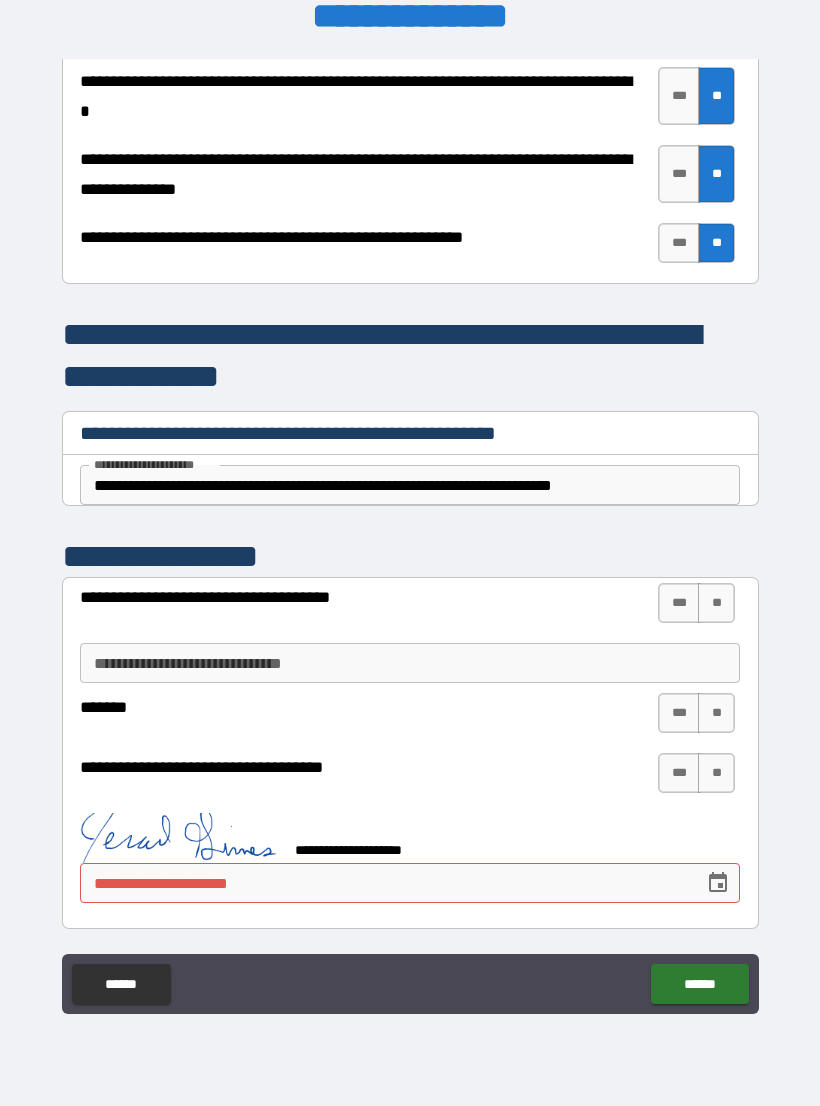 scroll, scrollTop: 4068, scrollLeft: 0, axis: vertical 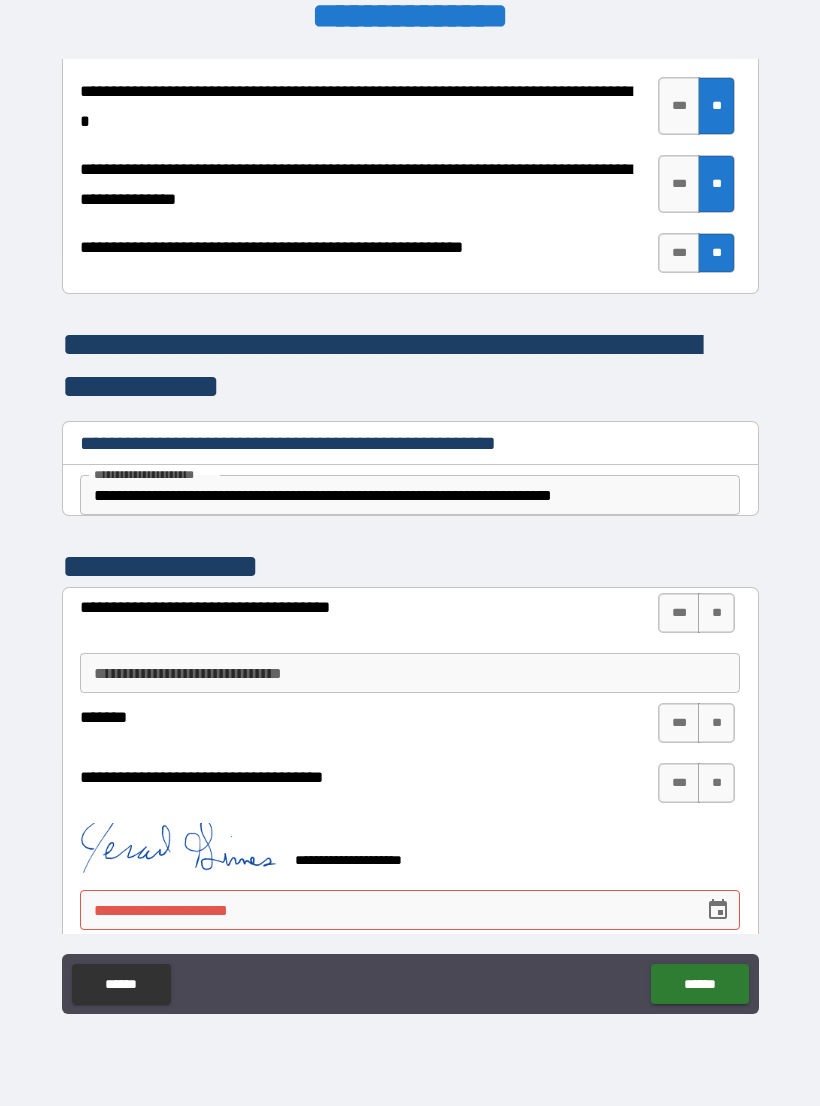 click 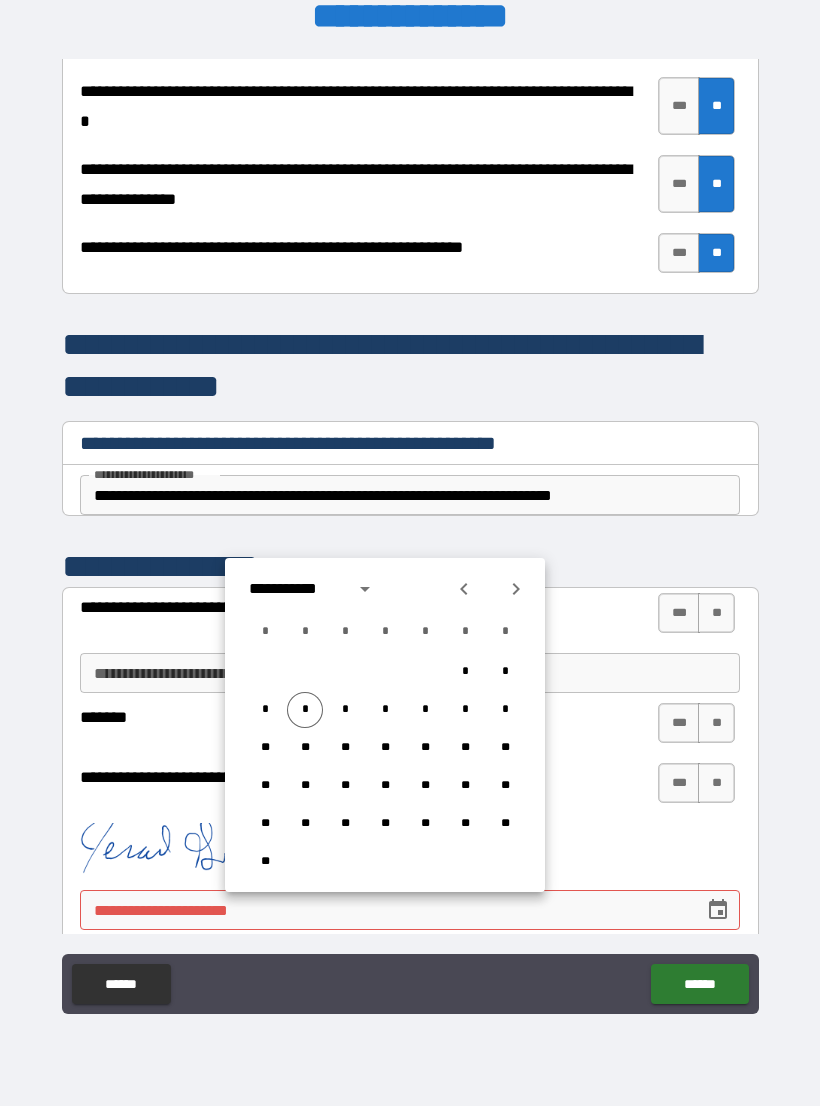 click on "*" at bounding box center [305, 710] 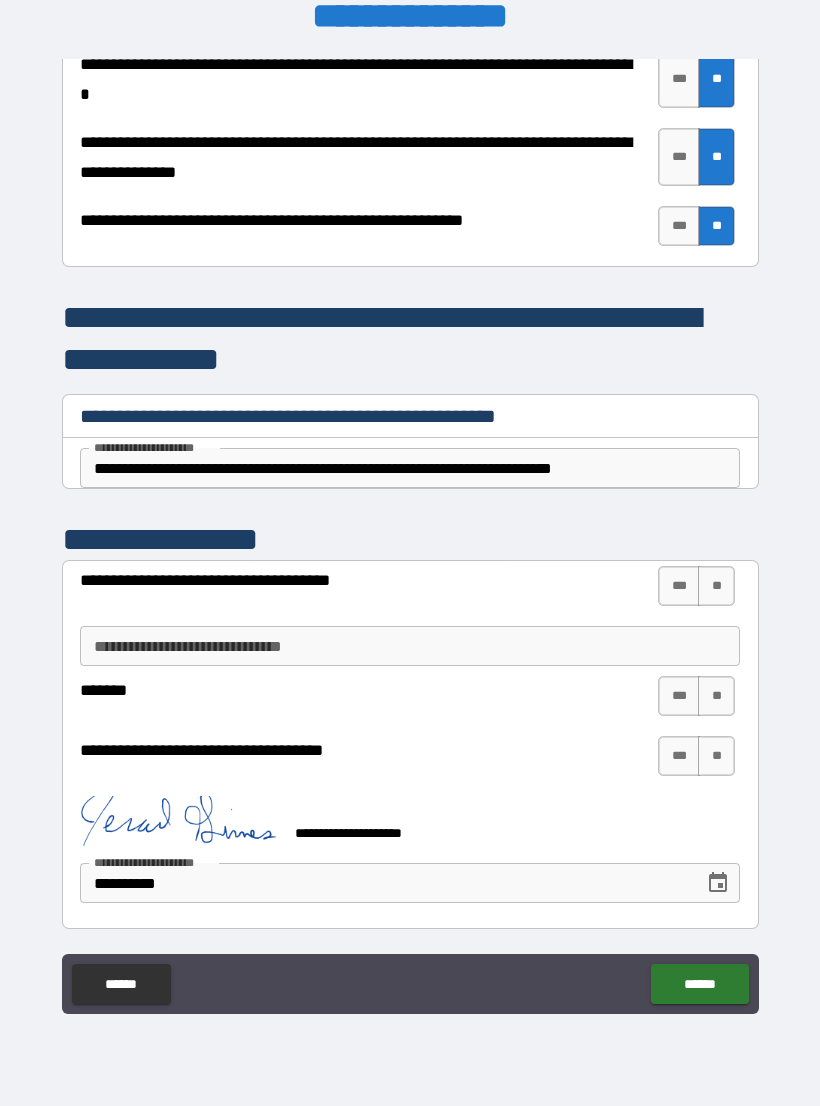 scroll, scrollTop: 4095, scrollLeft: 0, axis: vertical 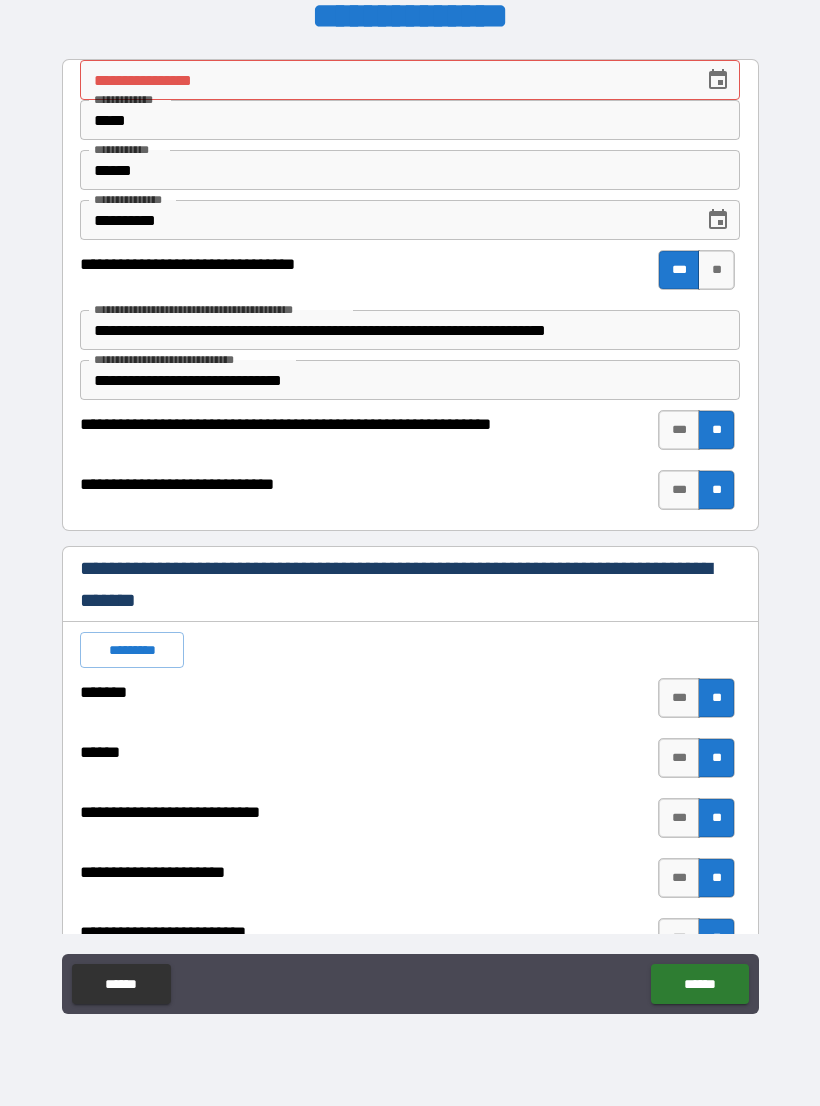 click on "**********" at bounding box center [385, 80] 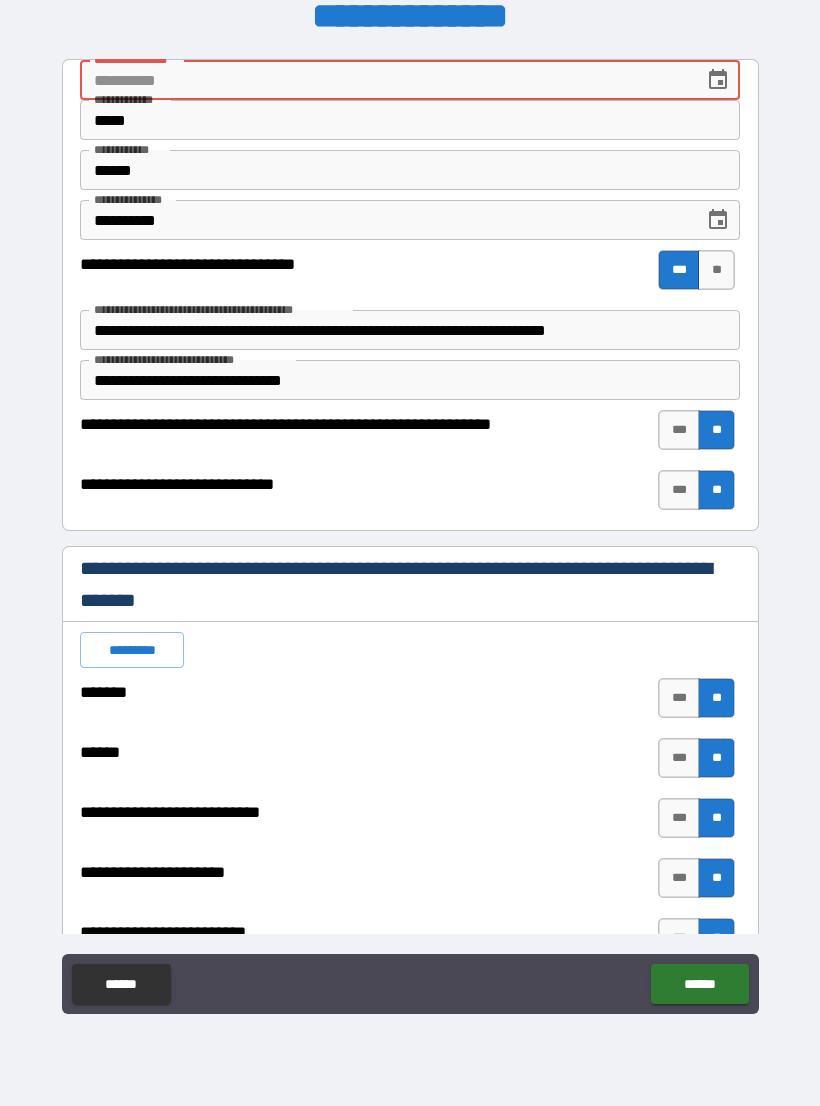 click 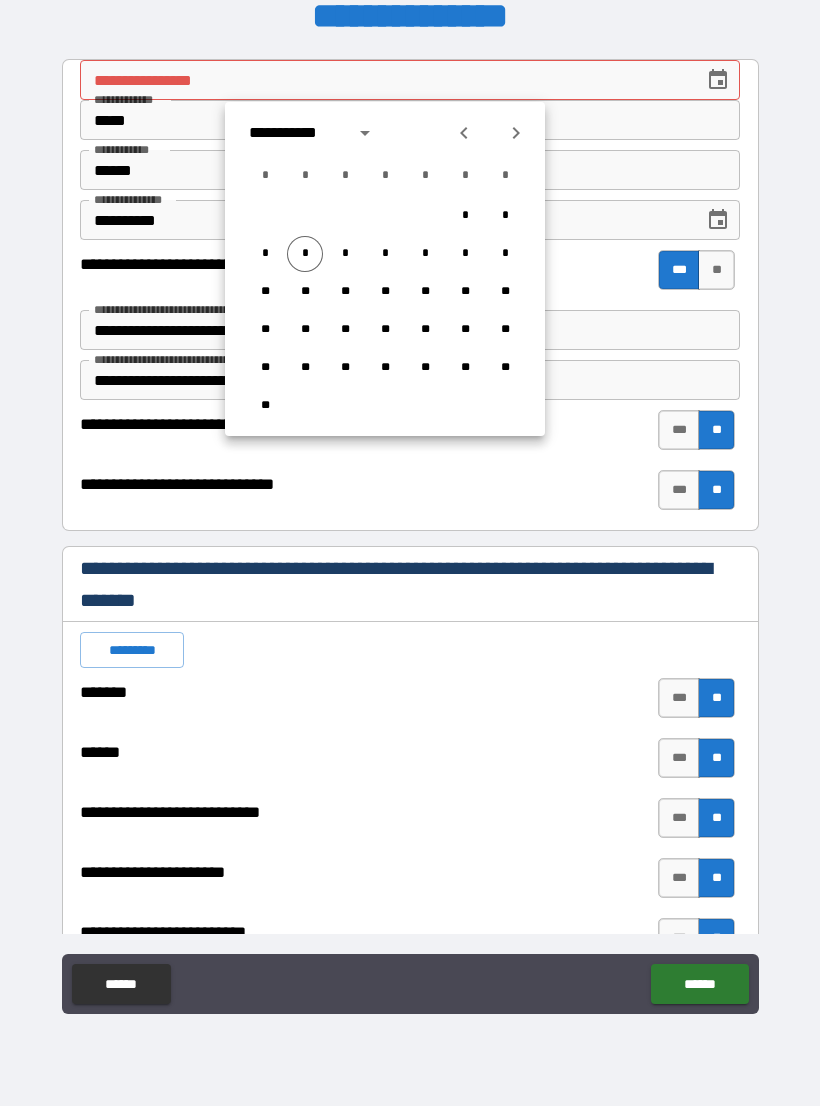 click on "* * * * * * *" at bounding box center [385, 254] 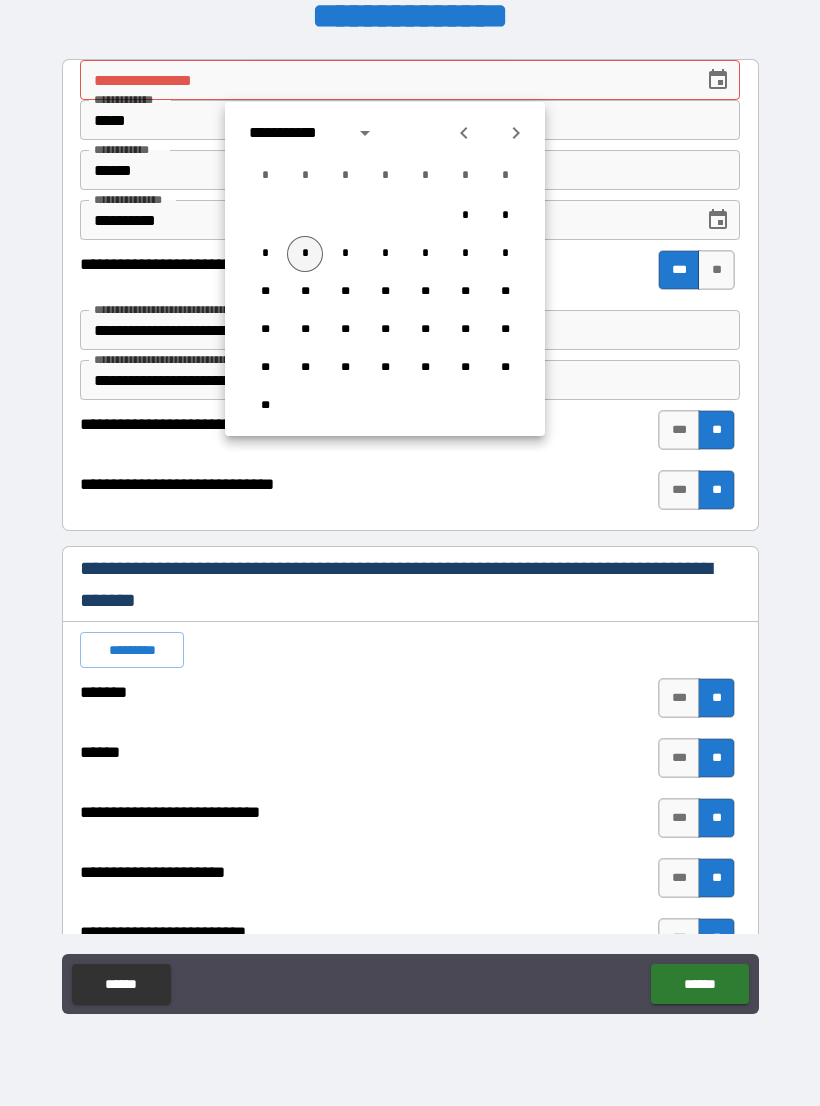 click on "*" at bounding box center (305, 254) 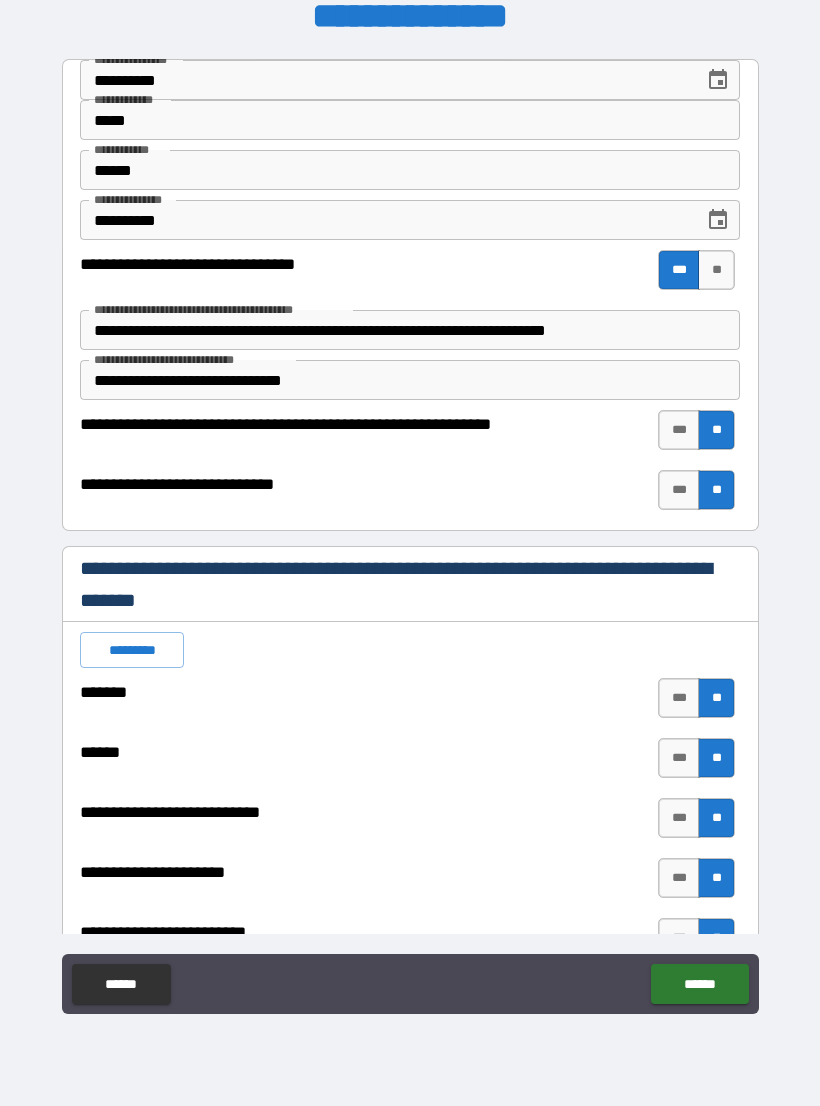 scroll, scrollTop: 0, scrollLeft: 0, axis: both 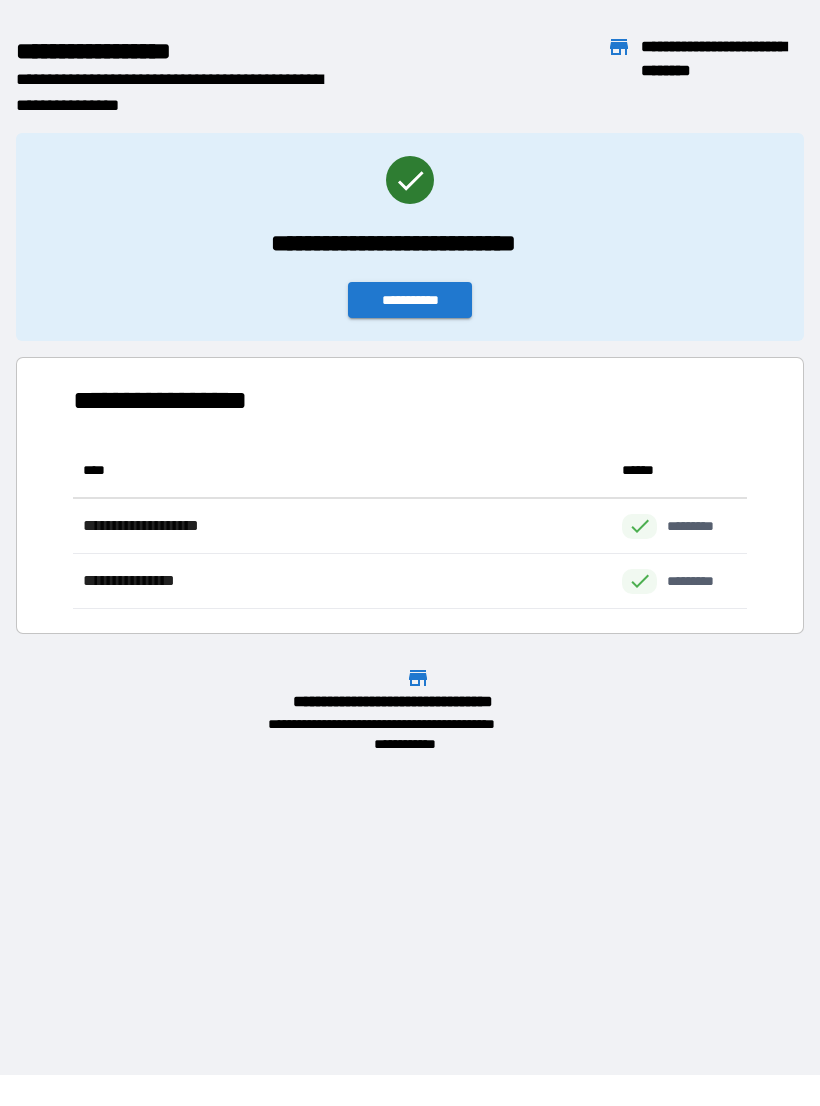 click on "**********" at bounding box center [410, 300] 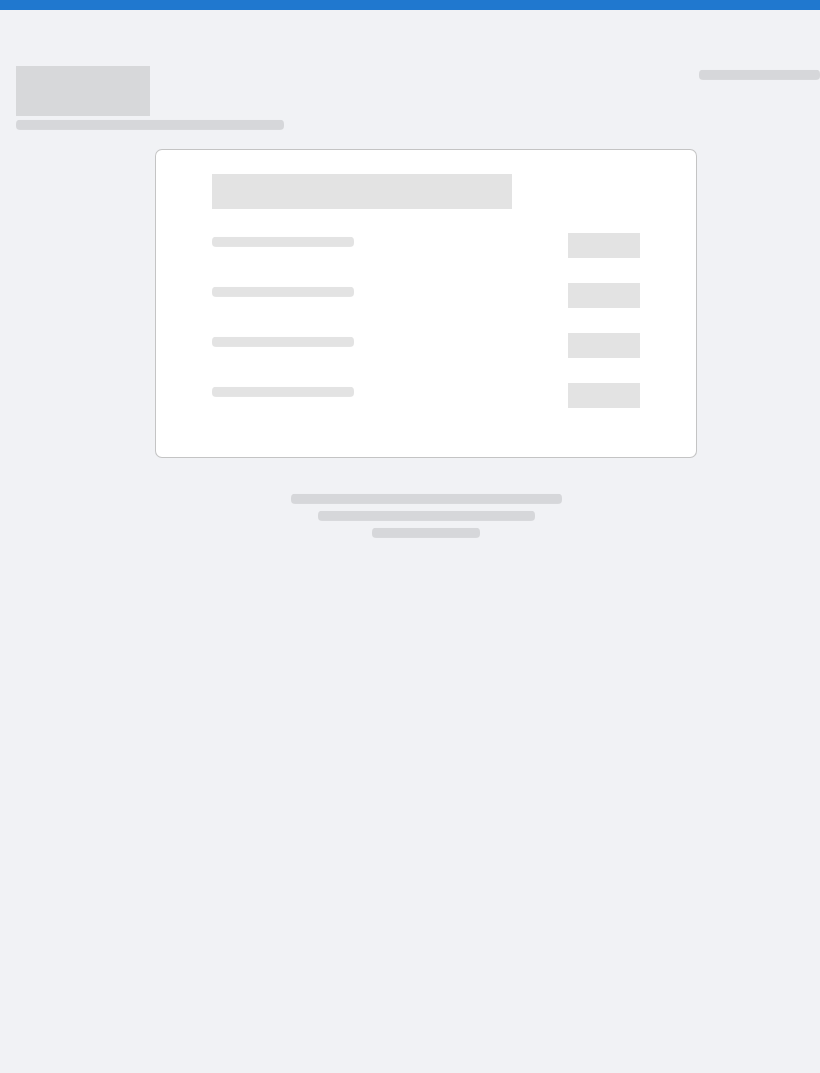 scroll, scrollTop: 0, scrollLeft: 0, axis: both 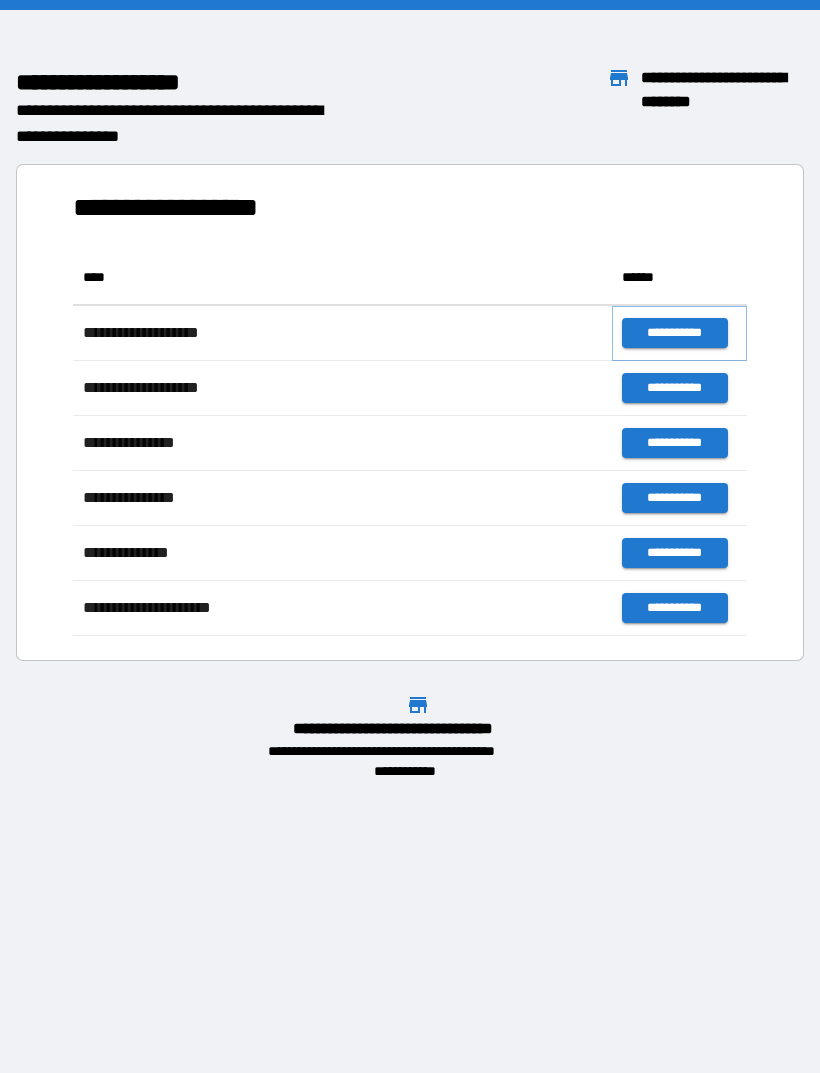 click on "**********" at bounding box center (674, 333) 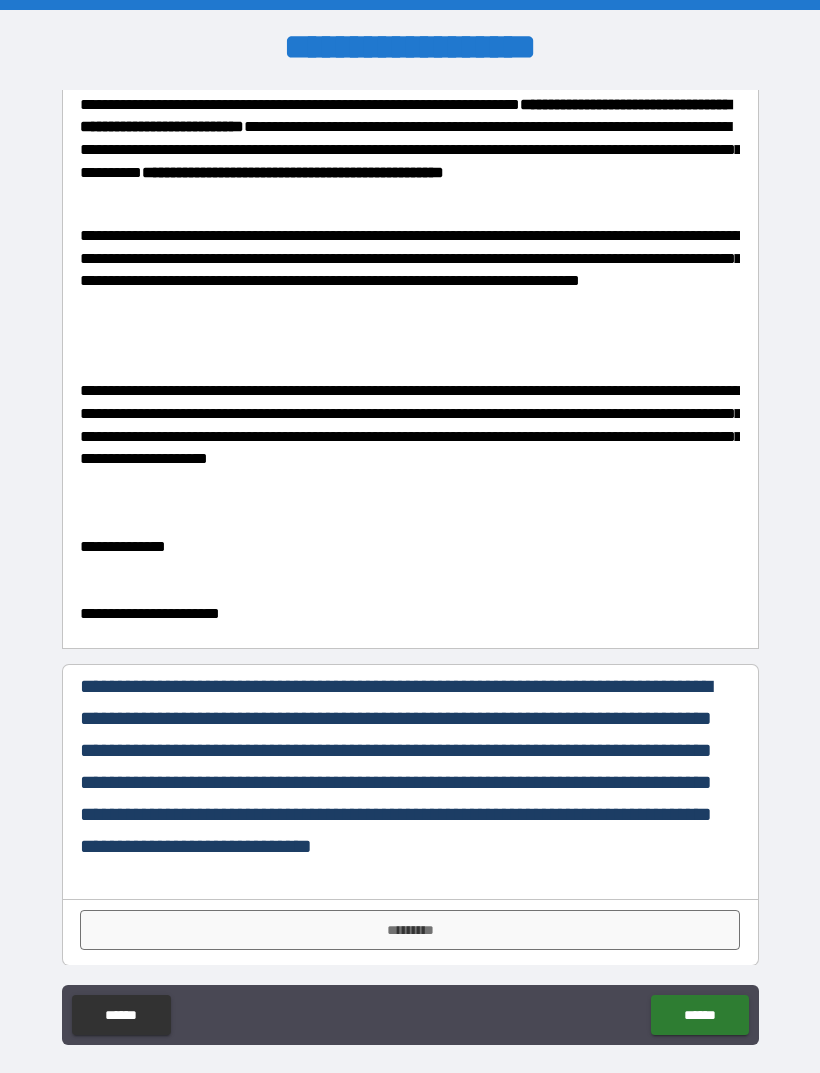 scroll, scrollTop: 160, scrollLeft: 0, axis: vertical 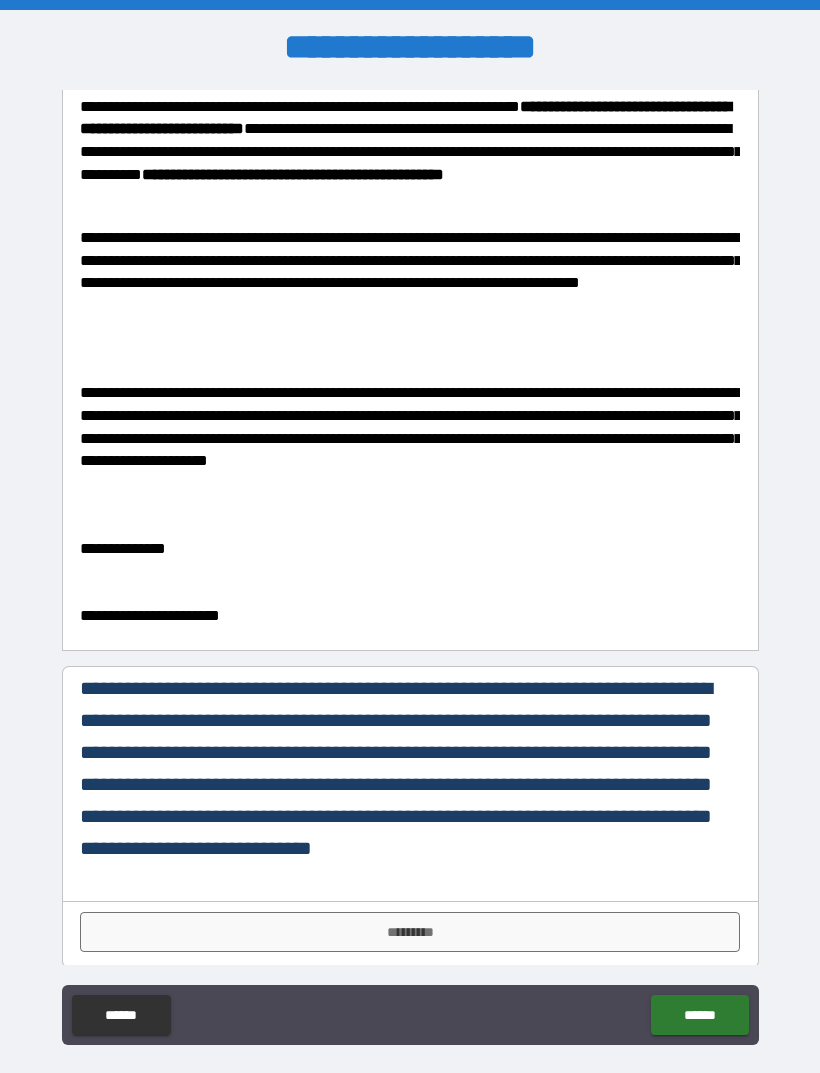 click on "*********" at bounding box center [410, 932] 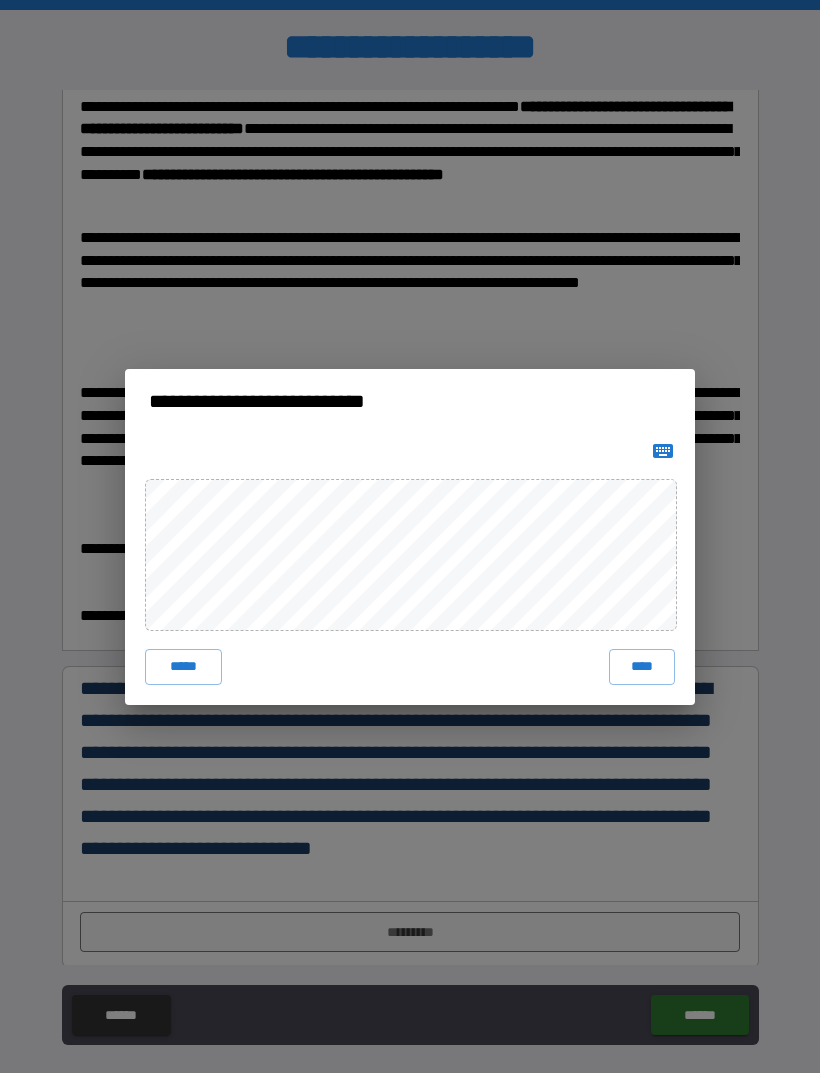 click on "****" at bounding box center (642, 667) 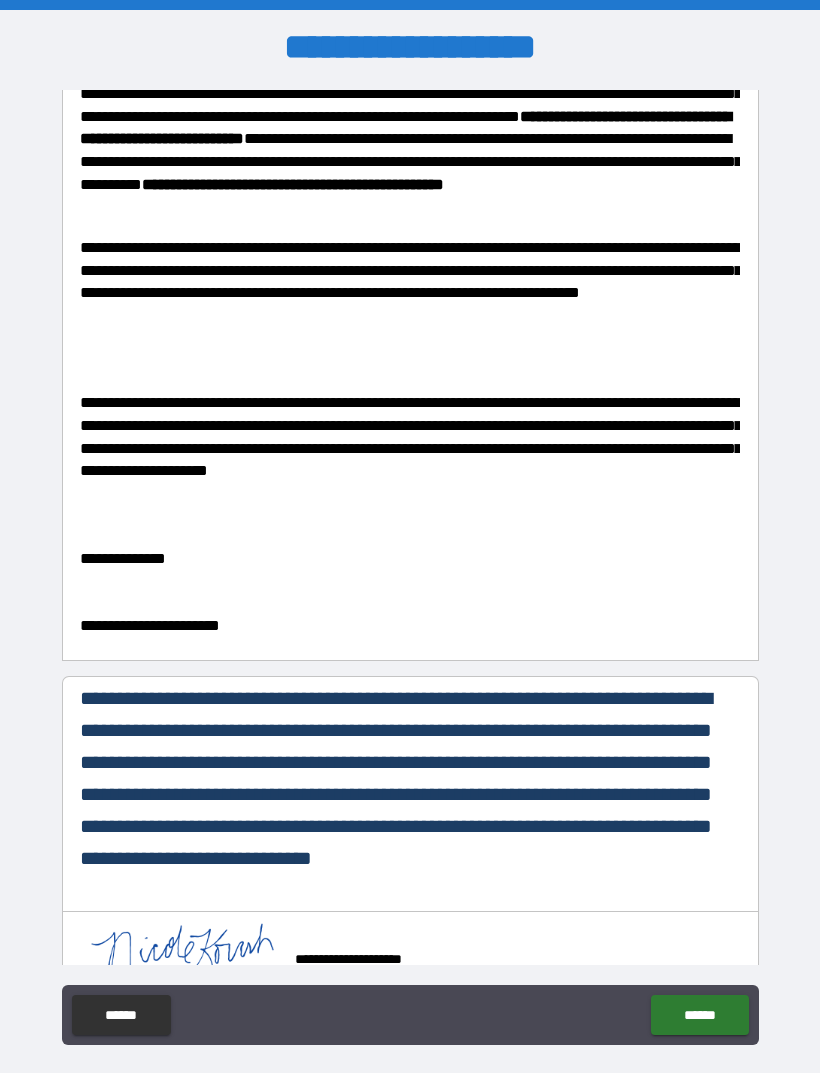 click on "******" at bounding box center [699, 1015] 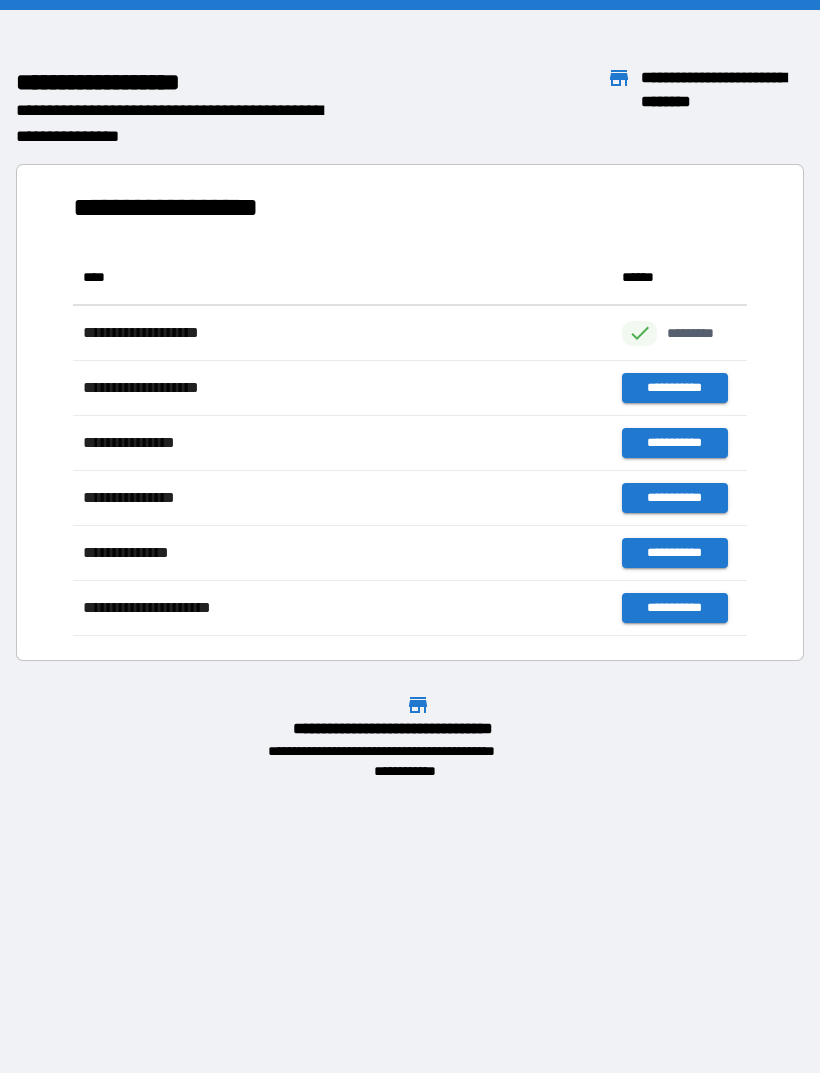 scroll, scrollTop: 1, scrollLeft: 1, axis: both 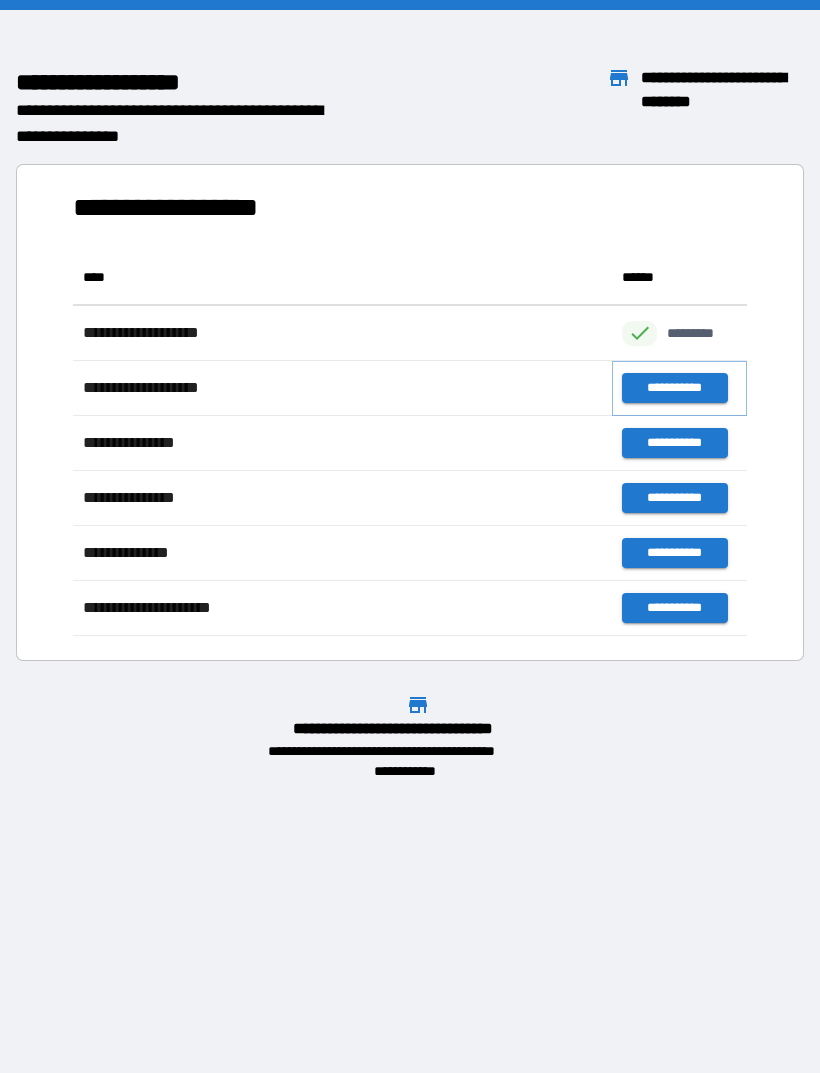 click on "**********" at bounding box center (674, 388) 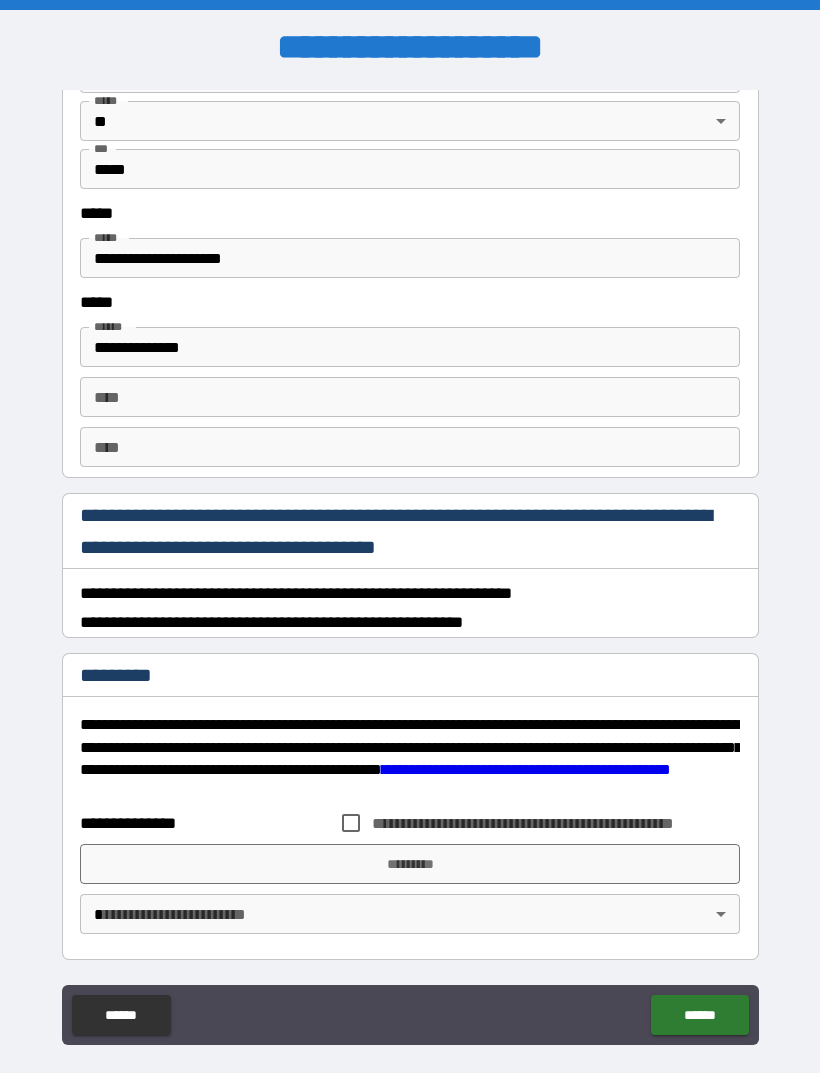 scroll, scrollTop: 2216, scrollLeft: 0, axis: vertical 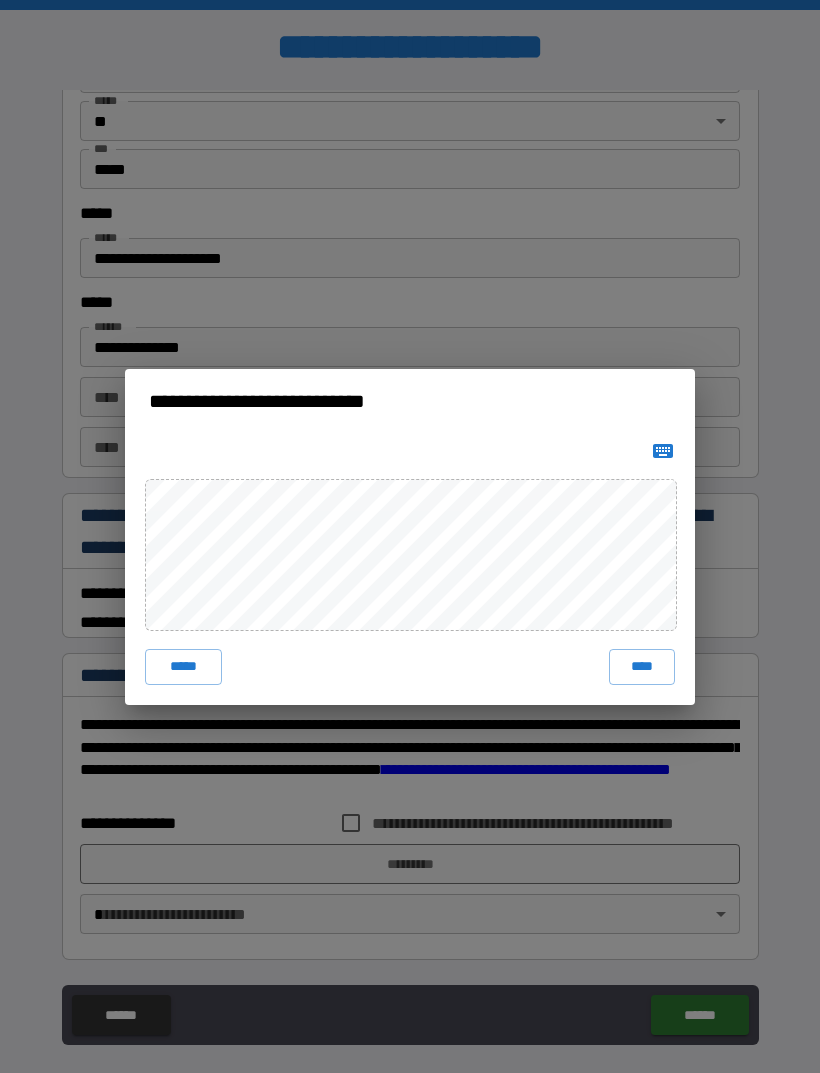 click on "****" at bounding box center (642, 667) 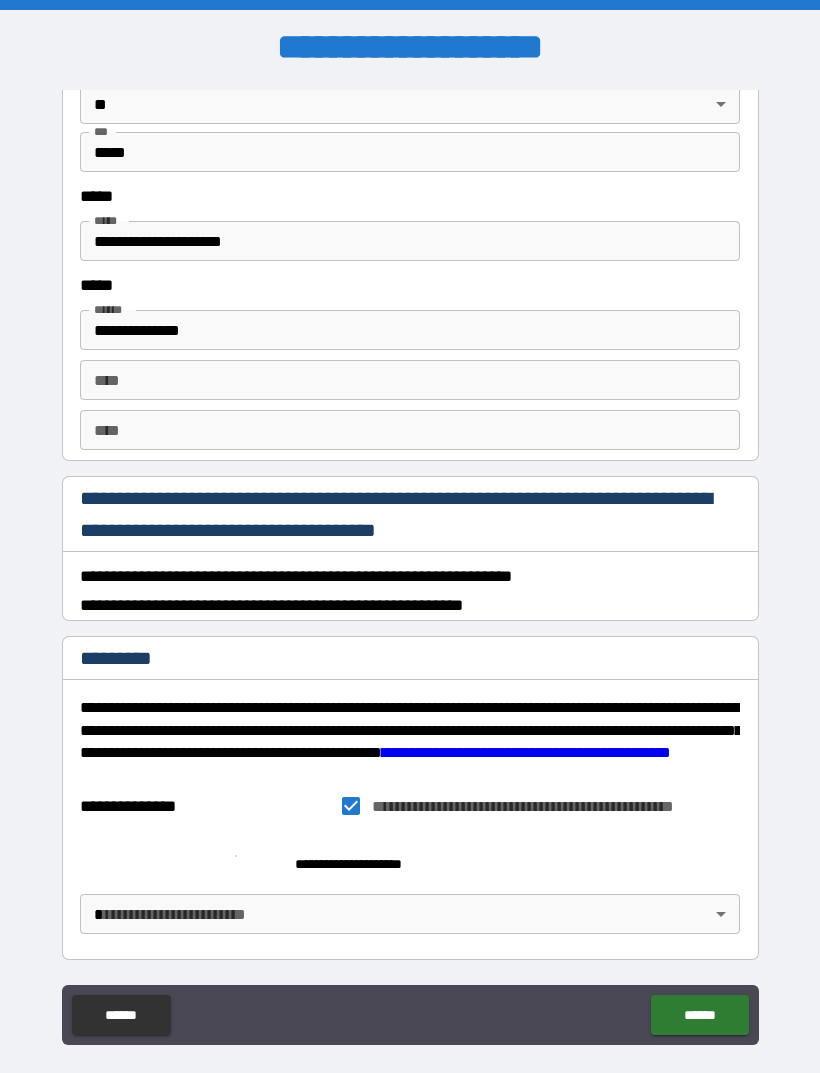 scroll, scrollTop: 2233, scrollLeft: 0, axis: vertical 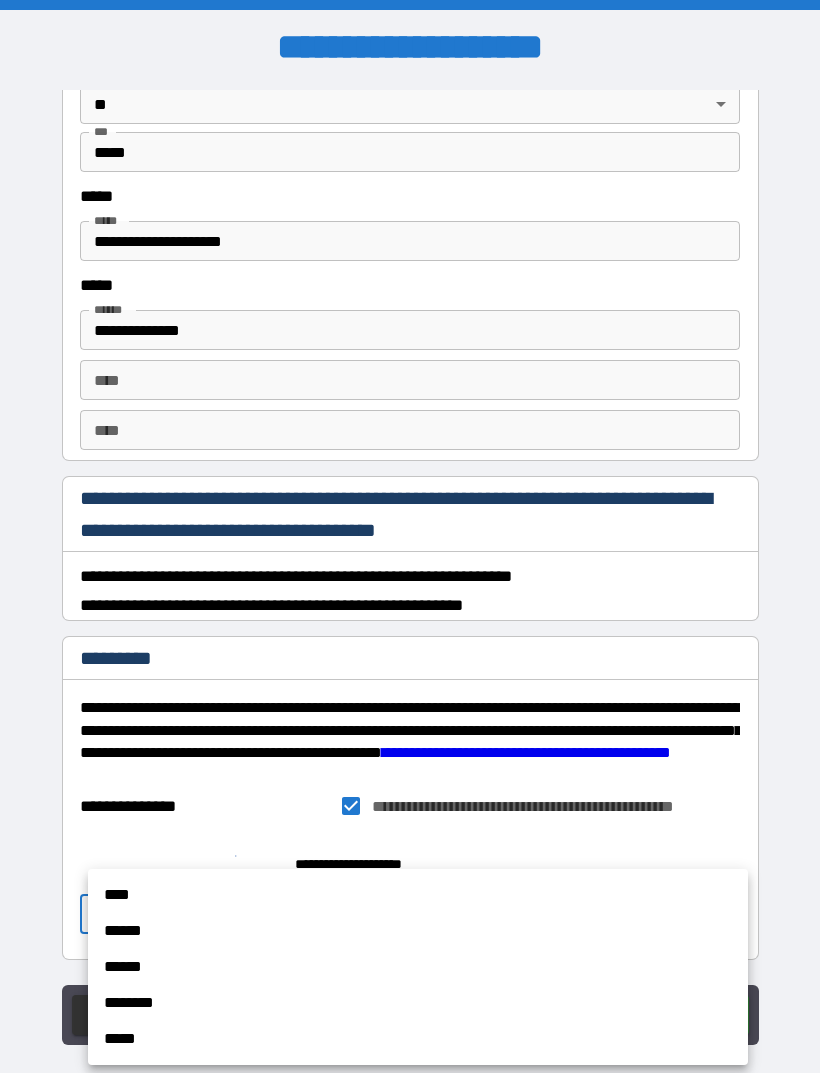 click on "****" at bounding box center [418, 895] 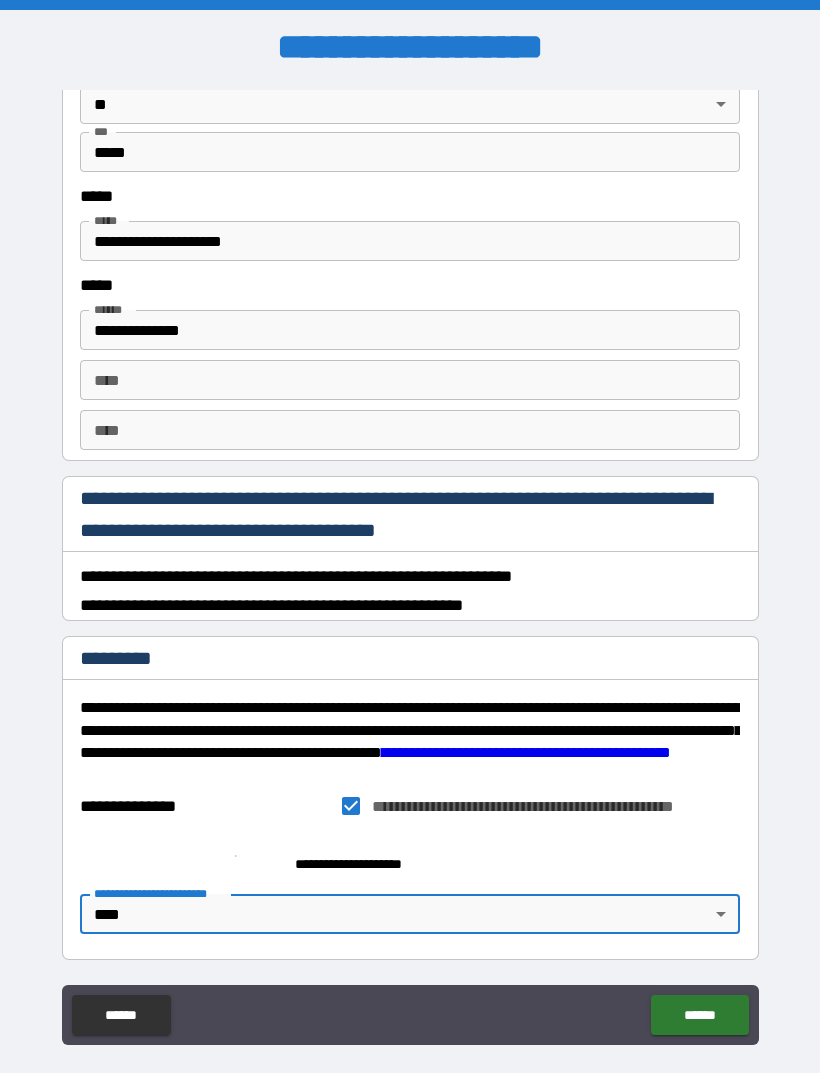 click on "**********" at bounding box center [526, 752] 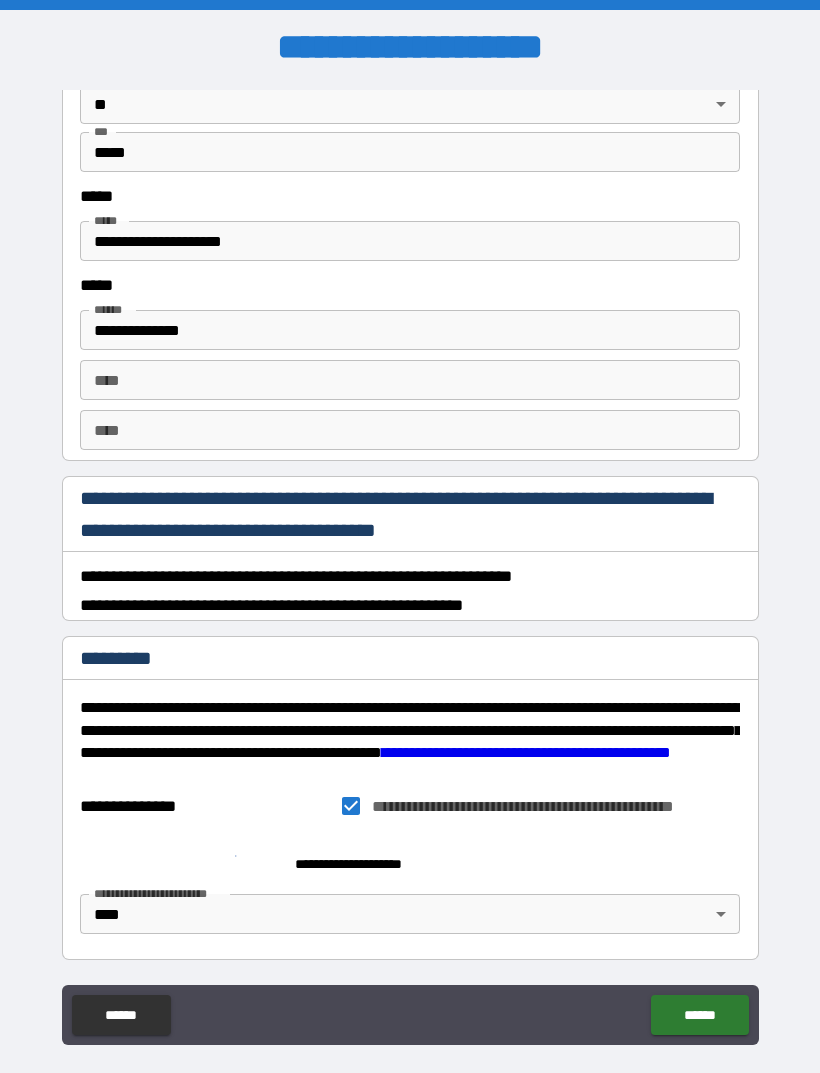 click on "******" at bounding box center [699, 1015] 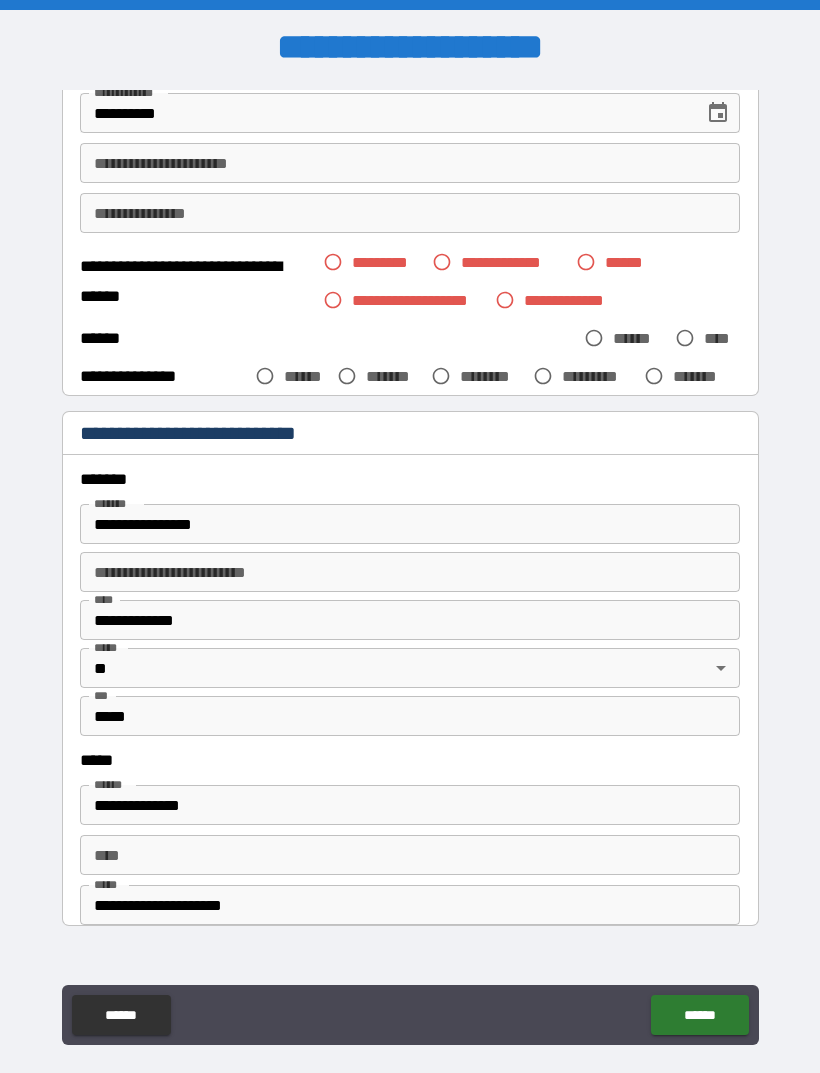 scroll, scrollTop: 384, scrollLeft: 0, axis: vertical 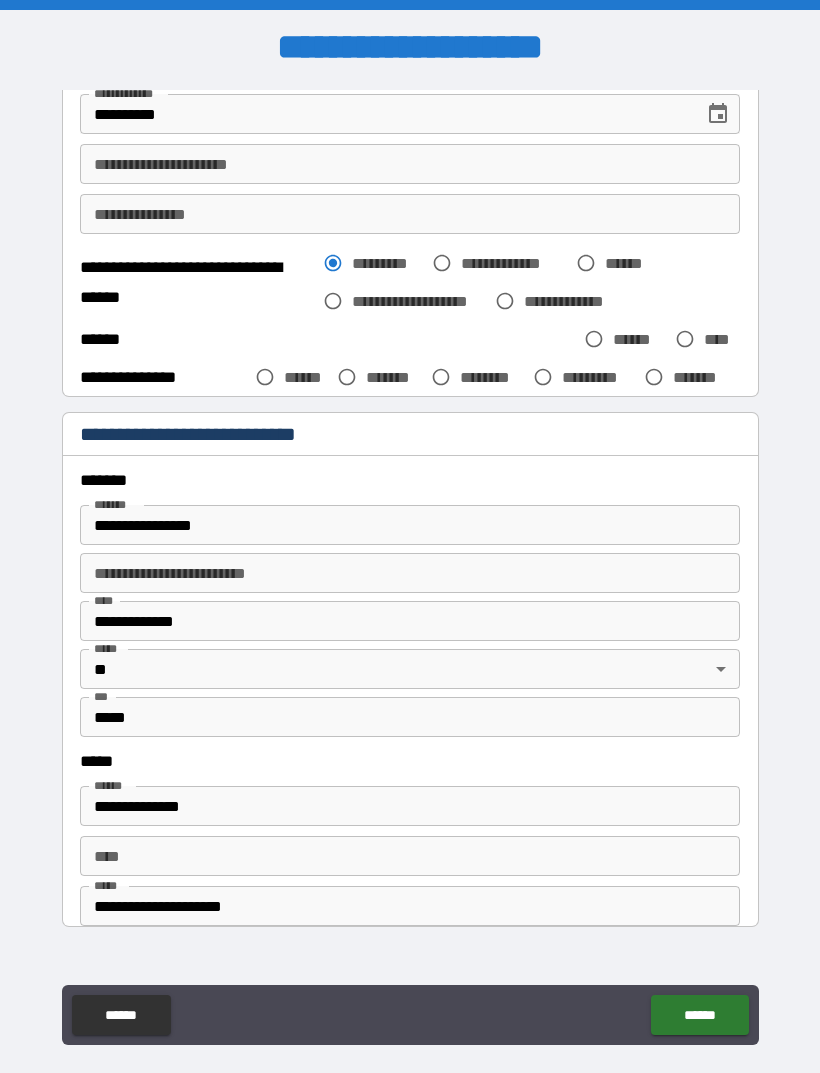 click on "******" at bounding box center [699, 1015] 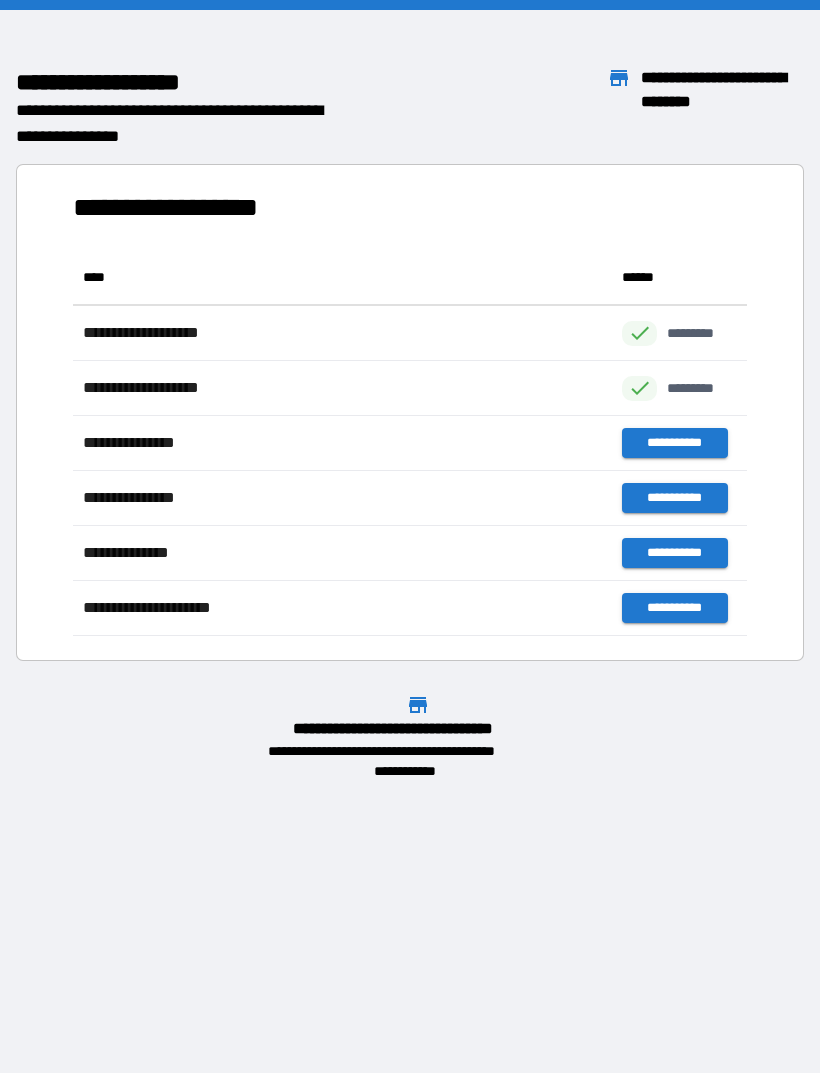 scroll, scrollTop: 1, scrollLeft: 1, axis: both 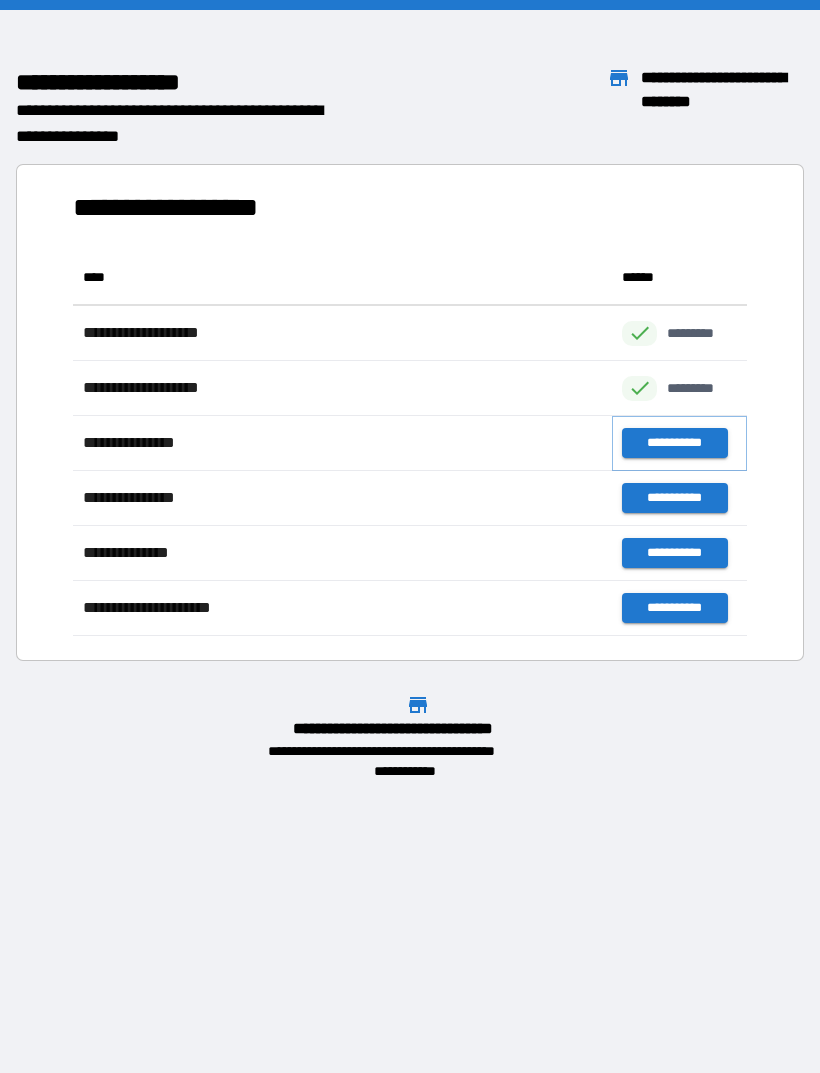click on "**********" at bounding box center [674, 443] 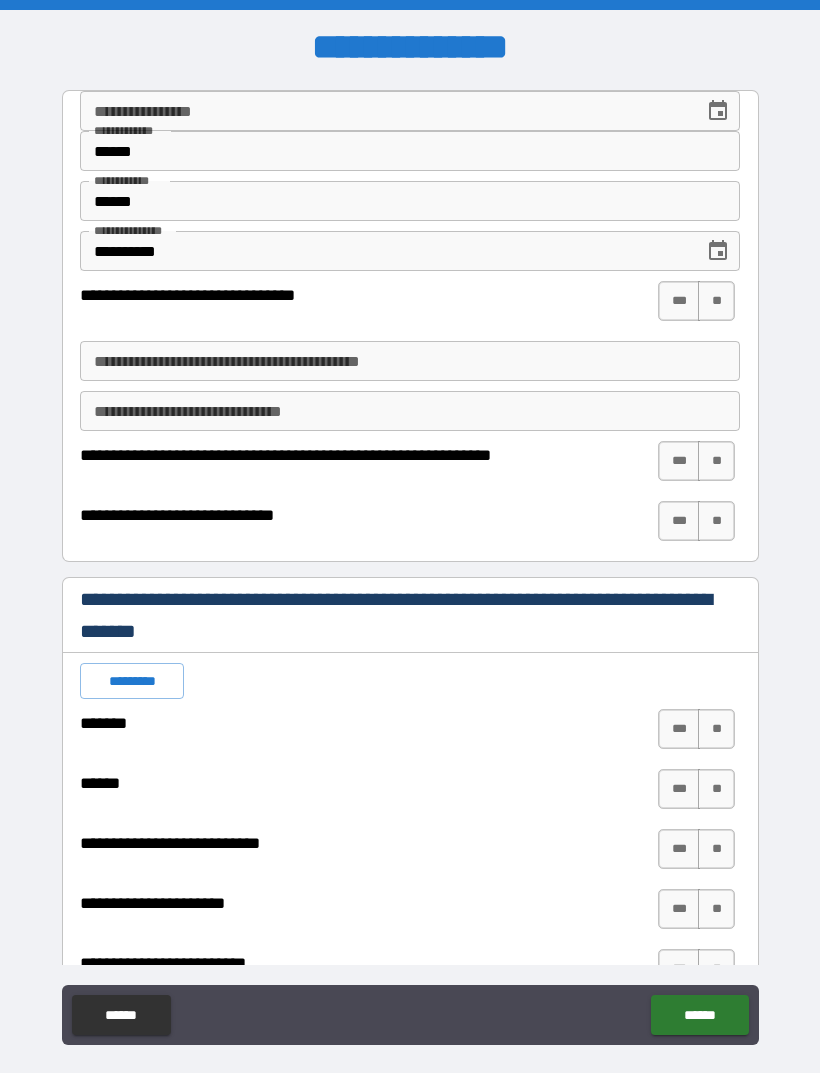 click on "***" at bounding box center [679, 301] 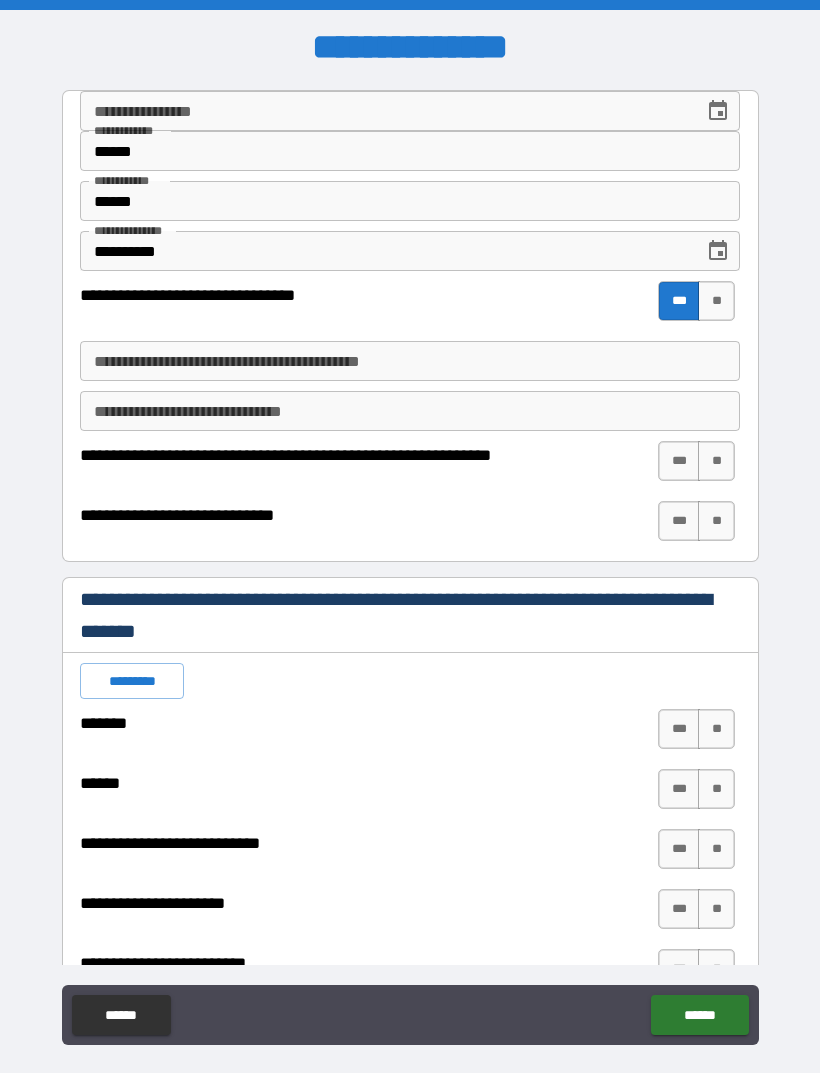 type on "*" 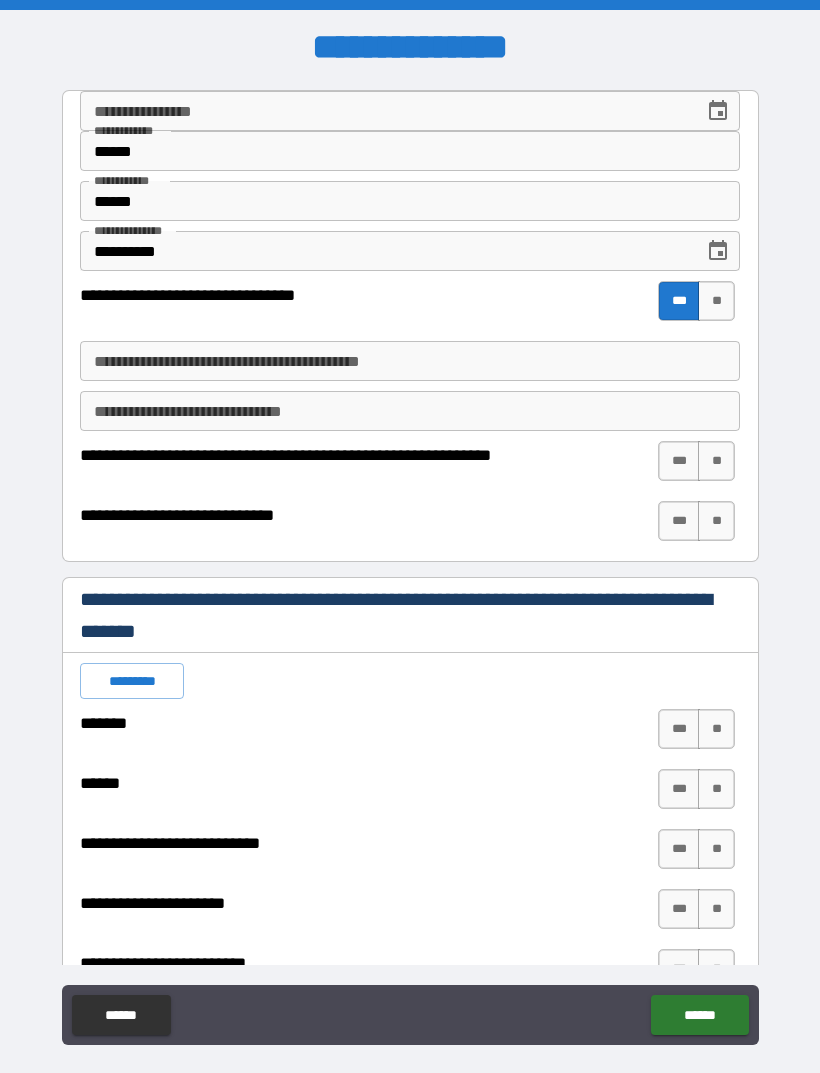 click on "**********" at bounding box center (410, 361) 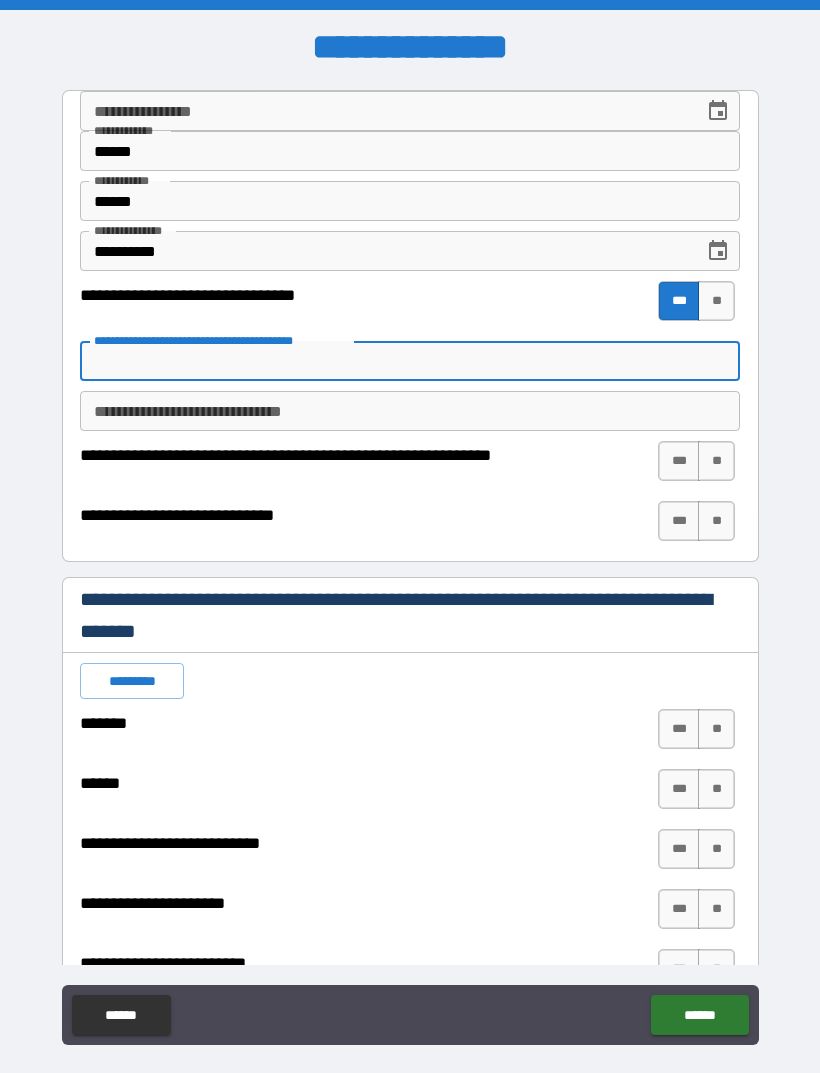 type on "*" 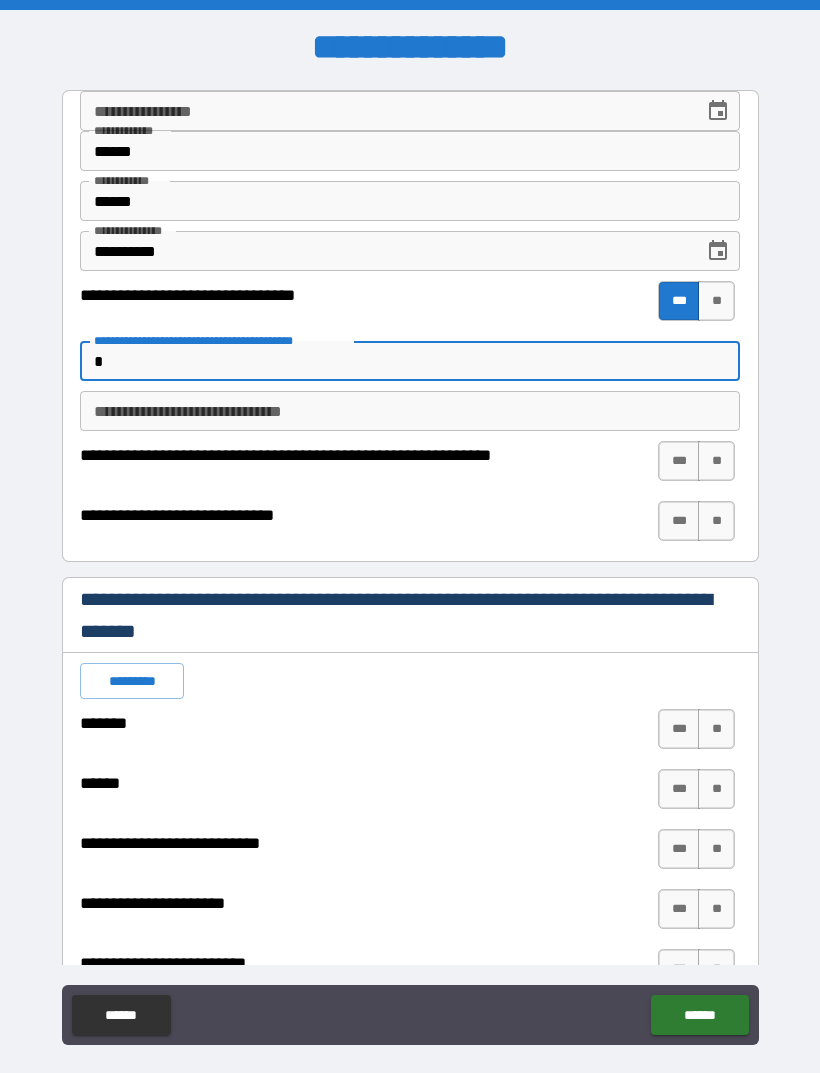 type on "*" 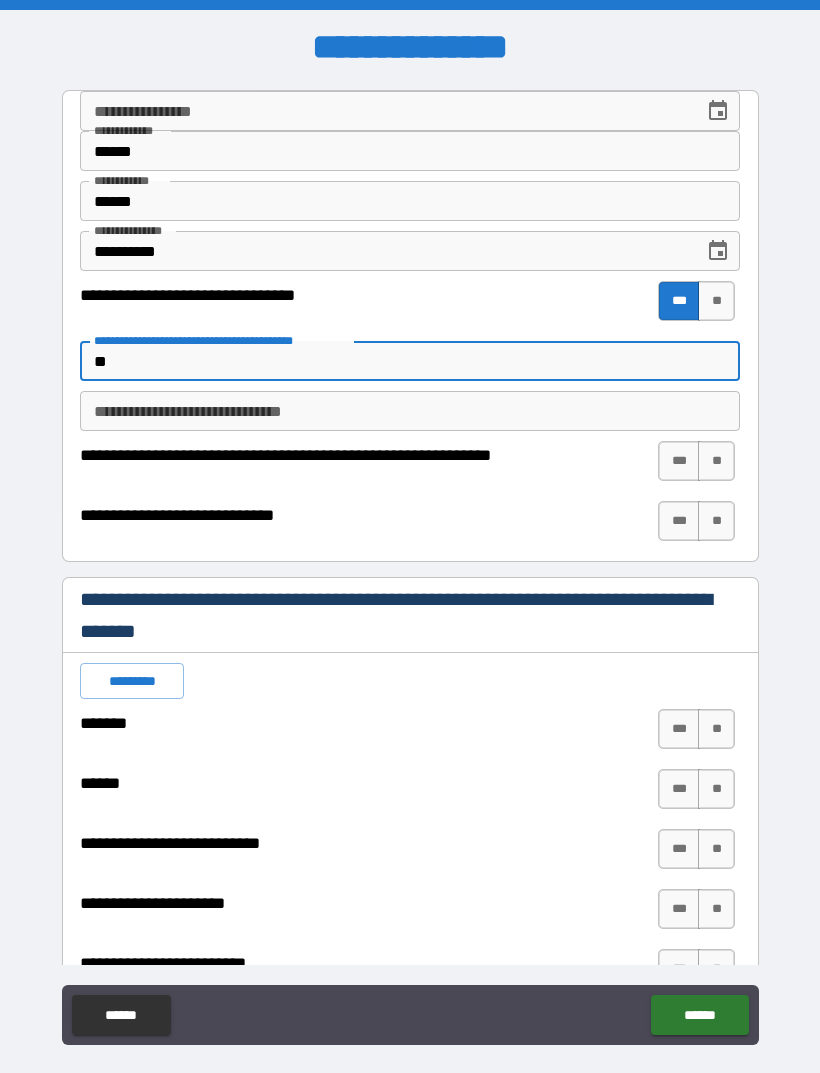 type on "*" 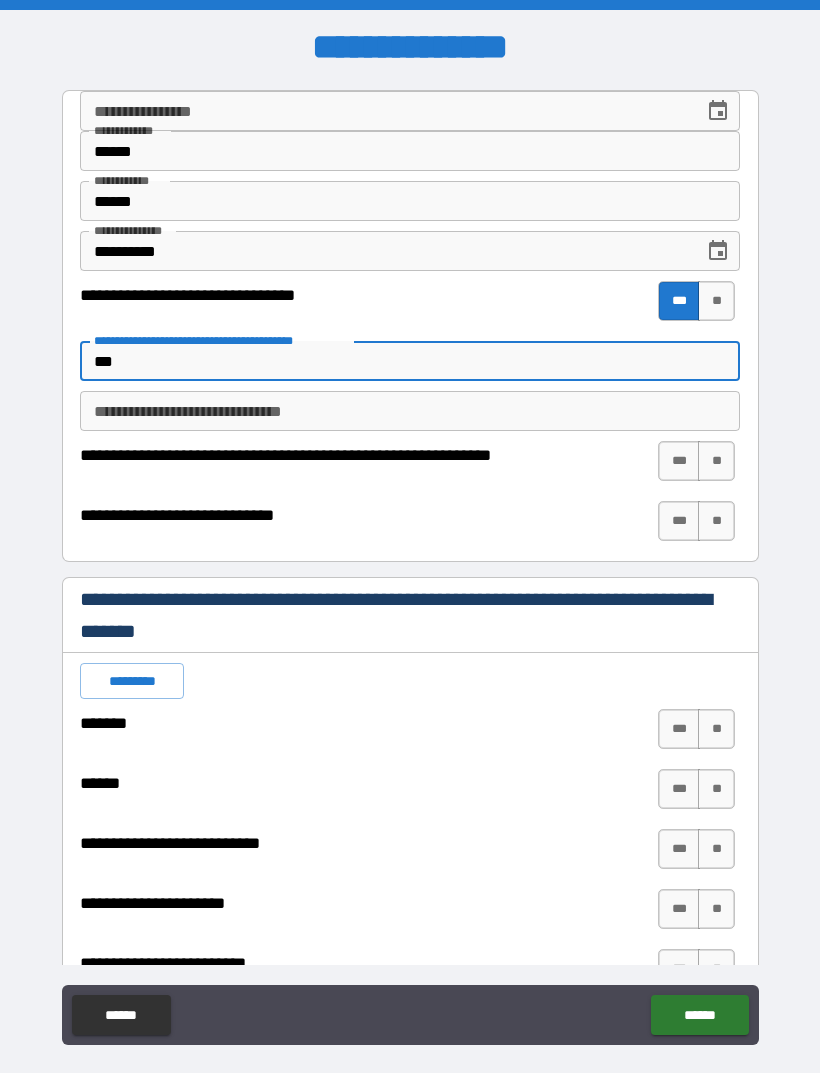 type on "*" 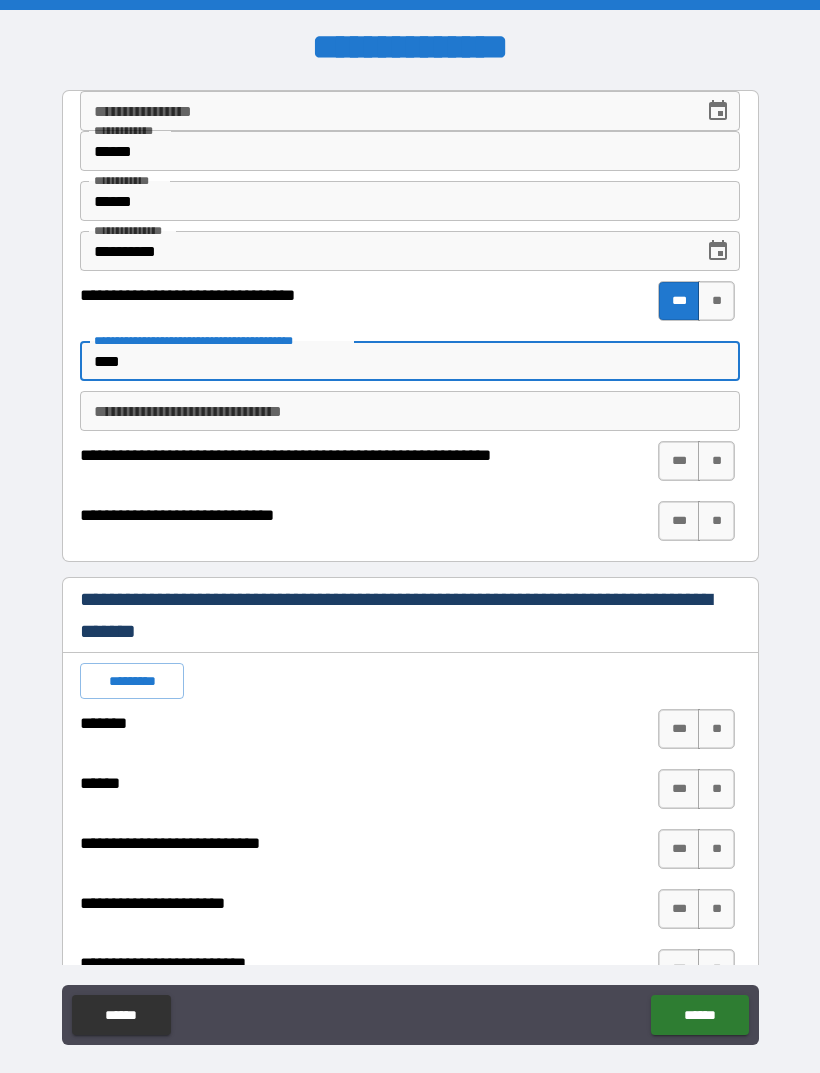 type on "*" 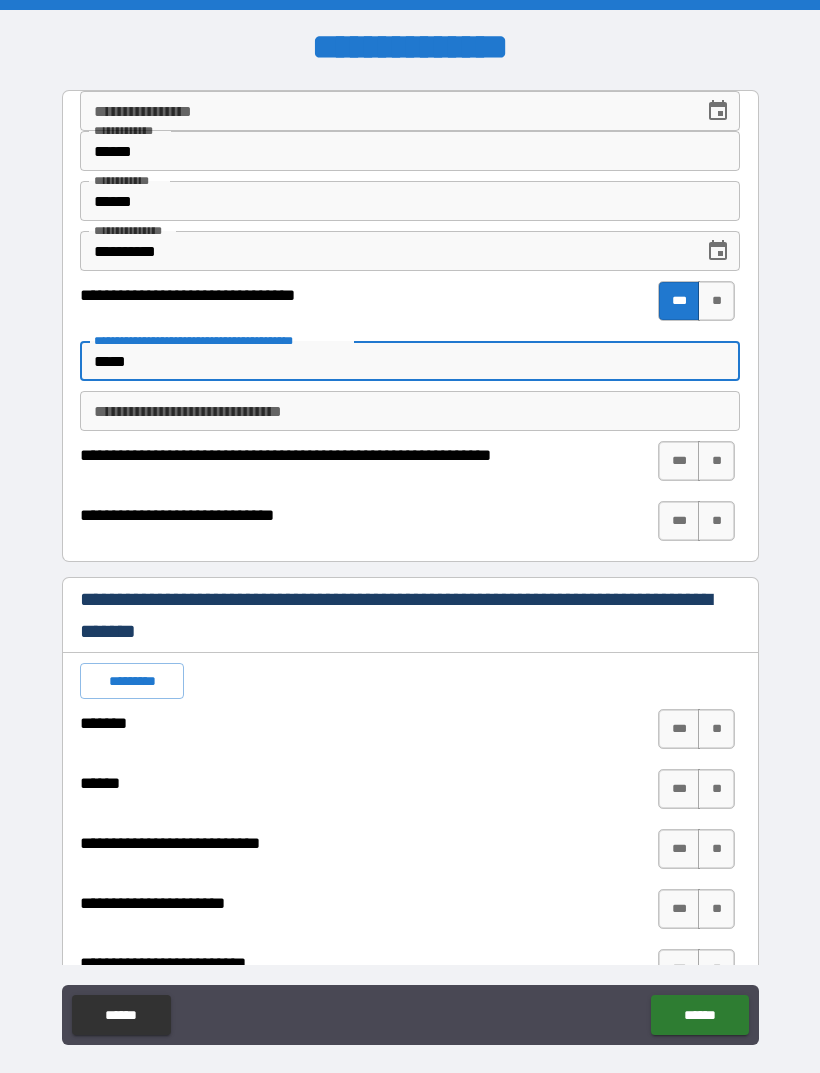 type on "*" 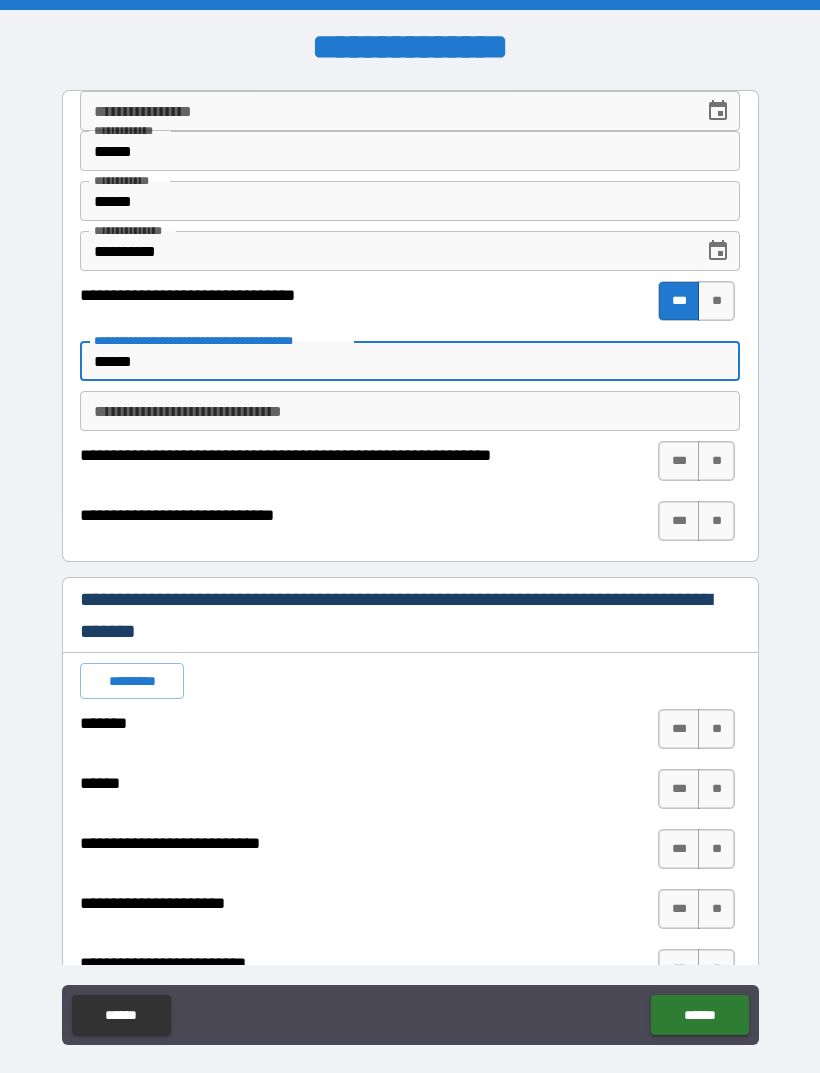 type on "*" 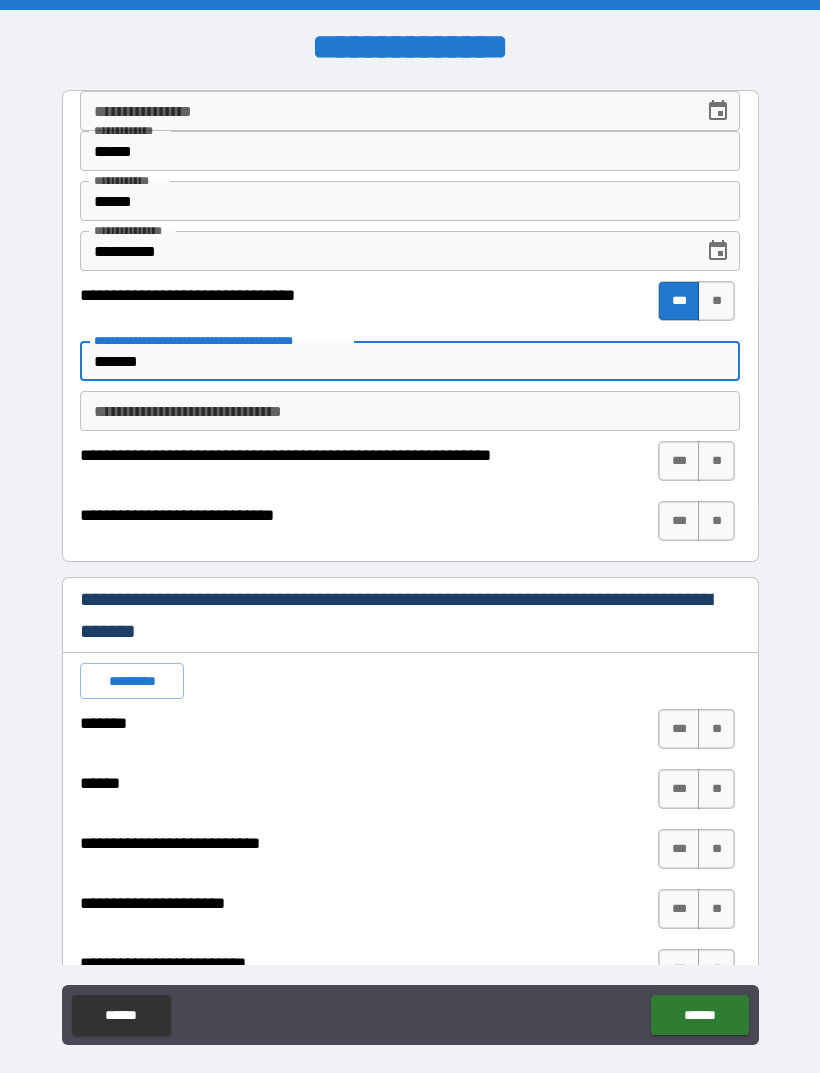 type on "*" 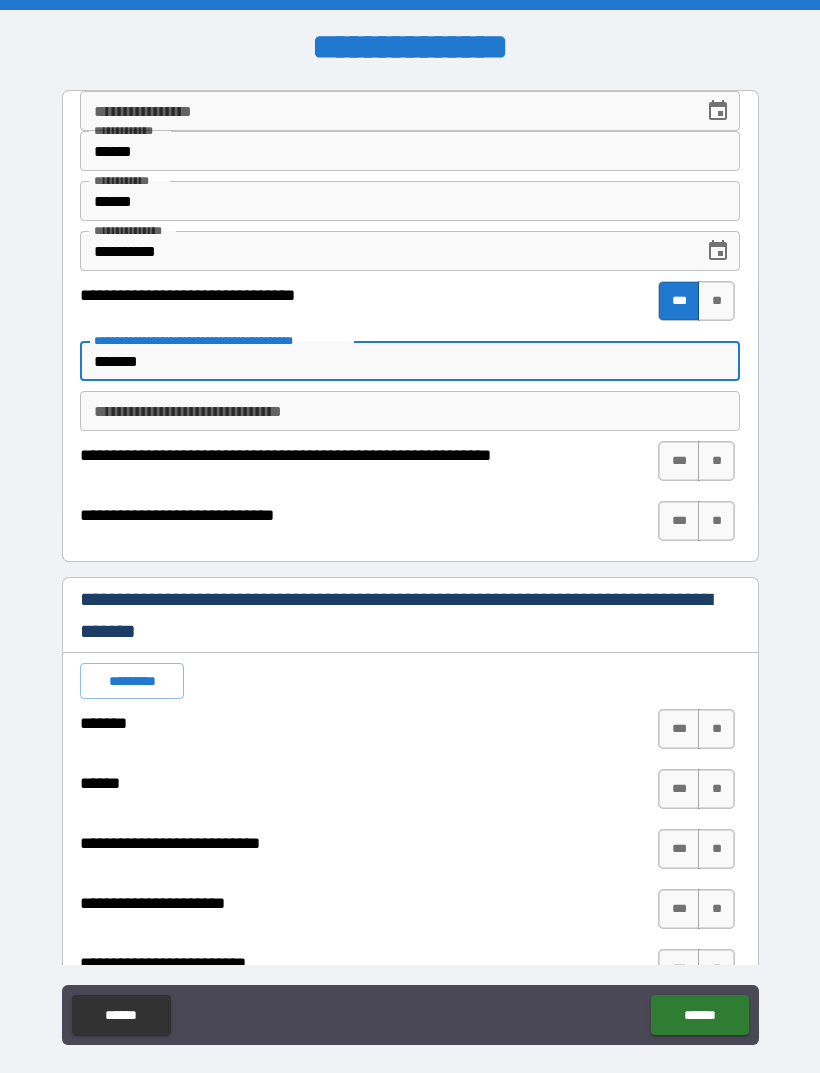type on "********" 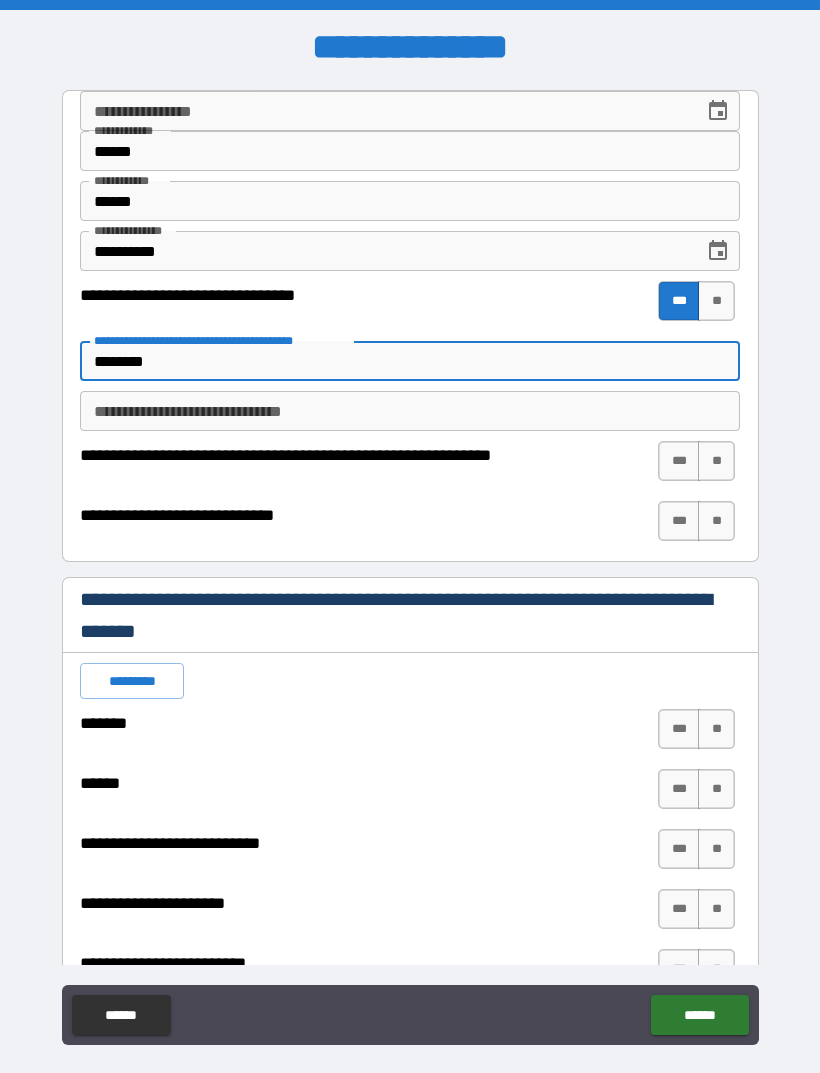type on "*" 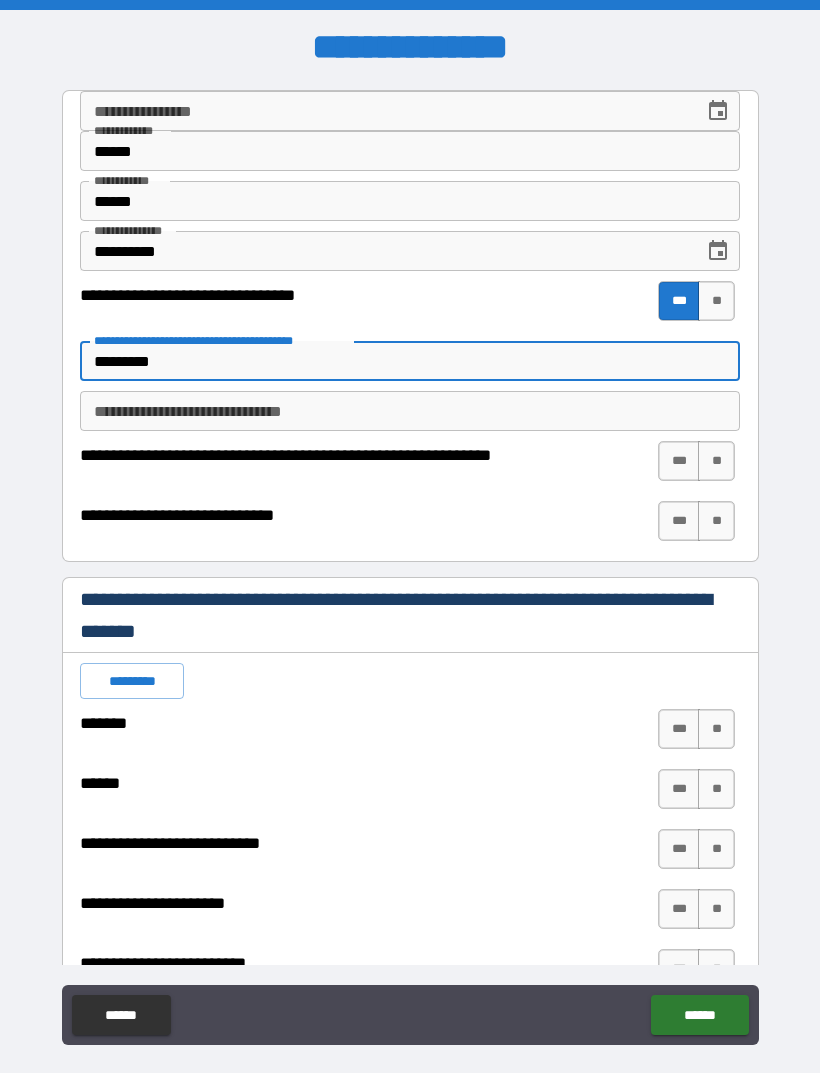 type on "*" 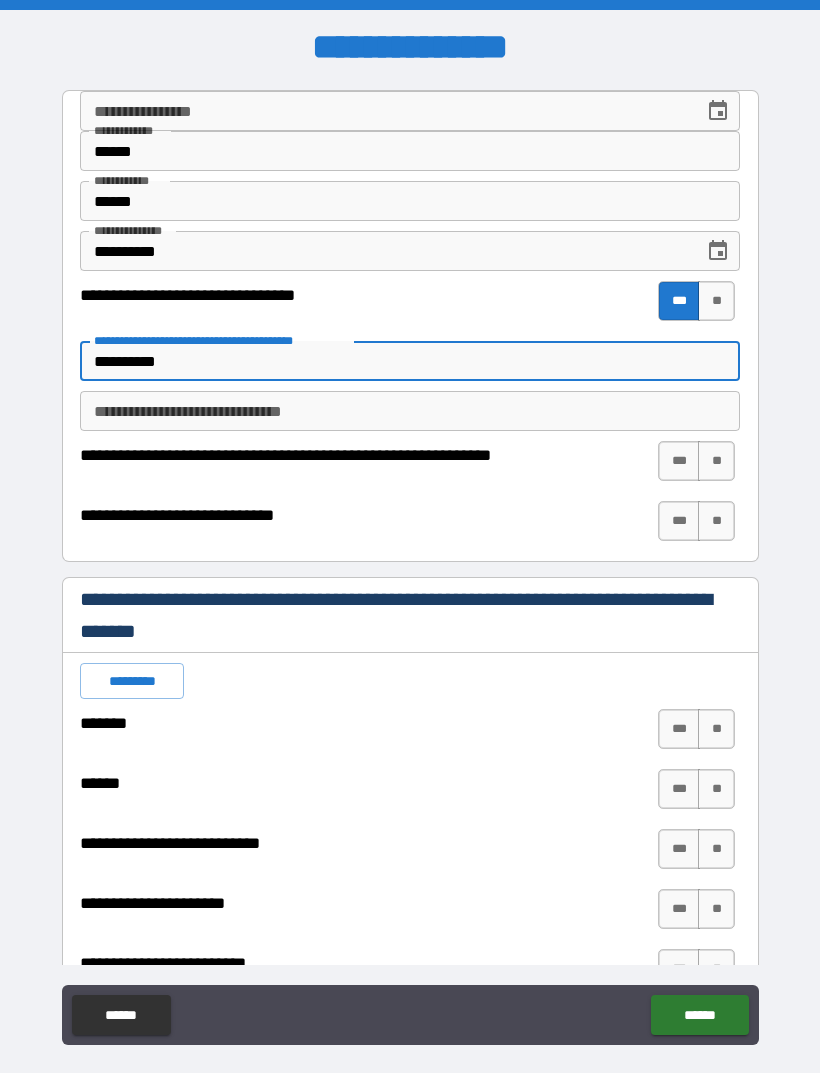 type on "*" 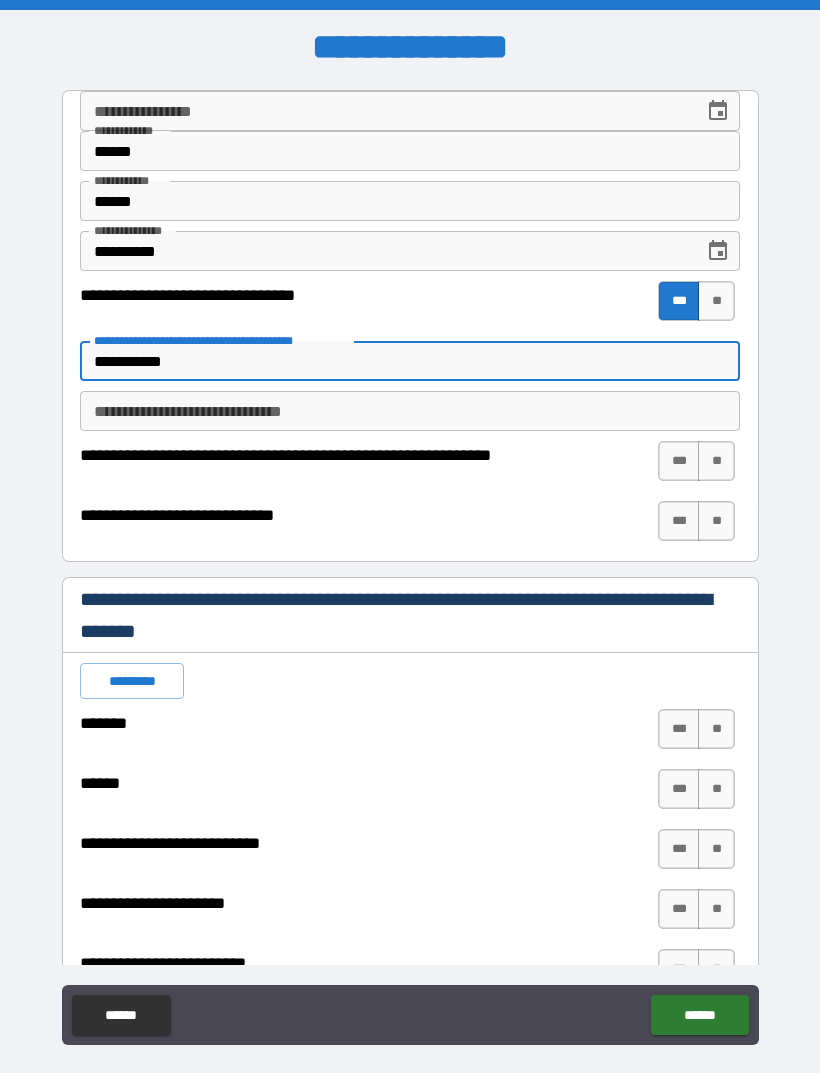 type on "*" 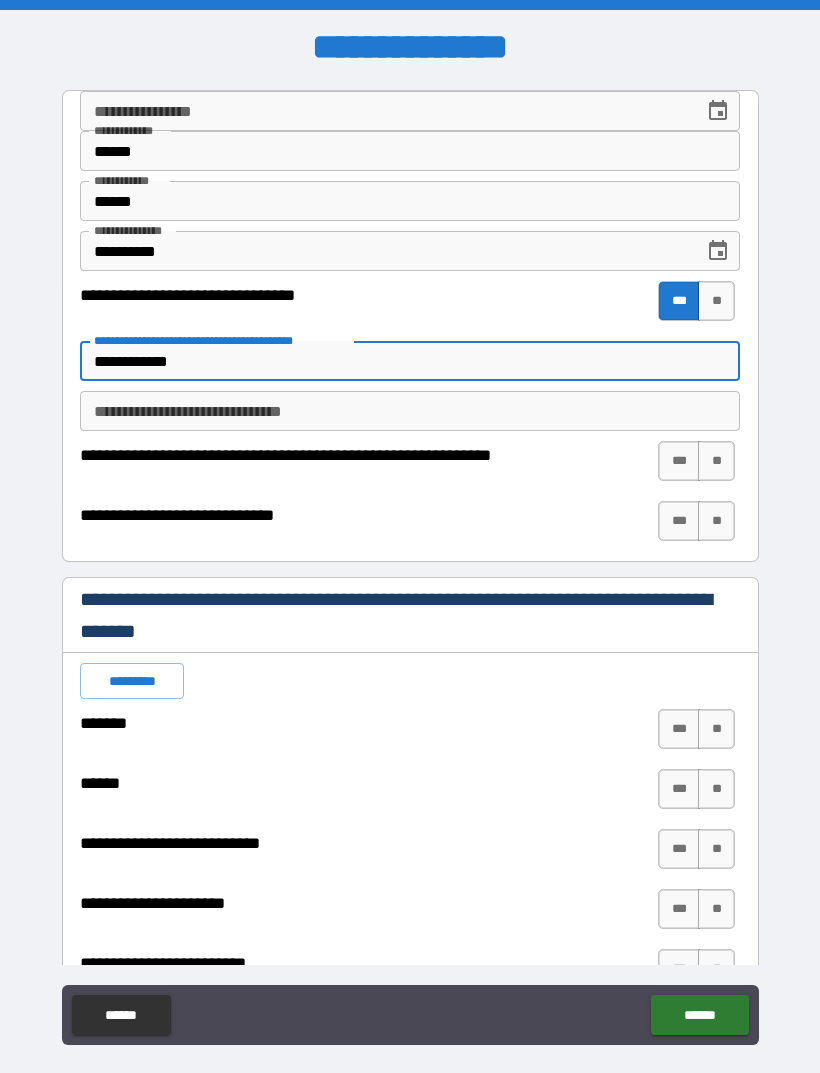 type on "*" 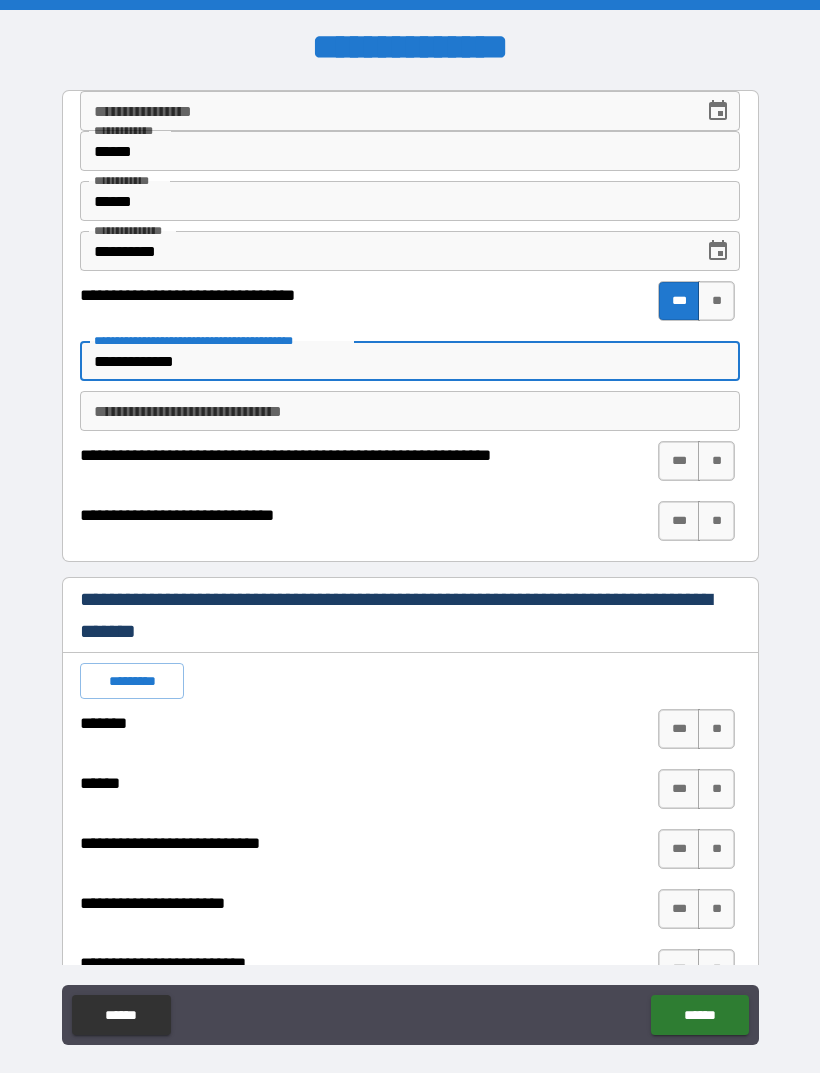 type on "*" 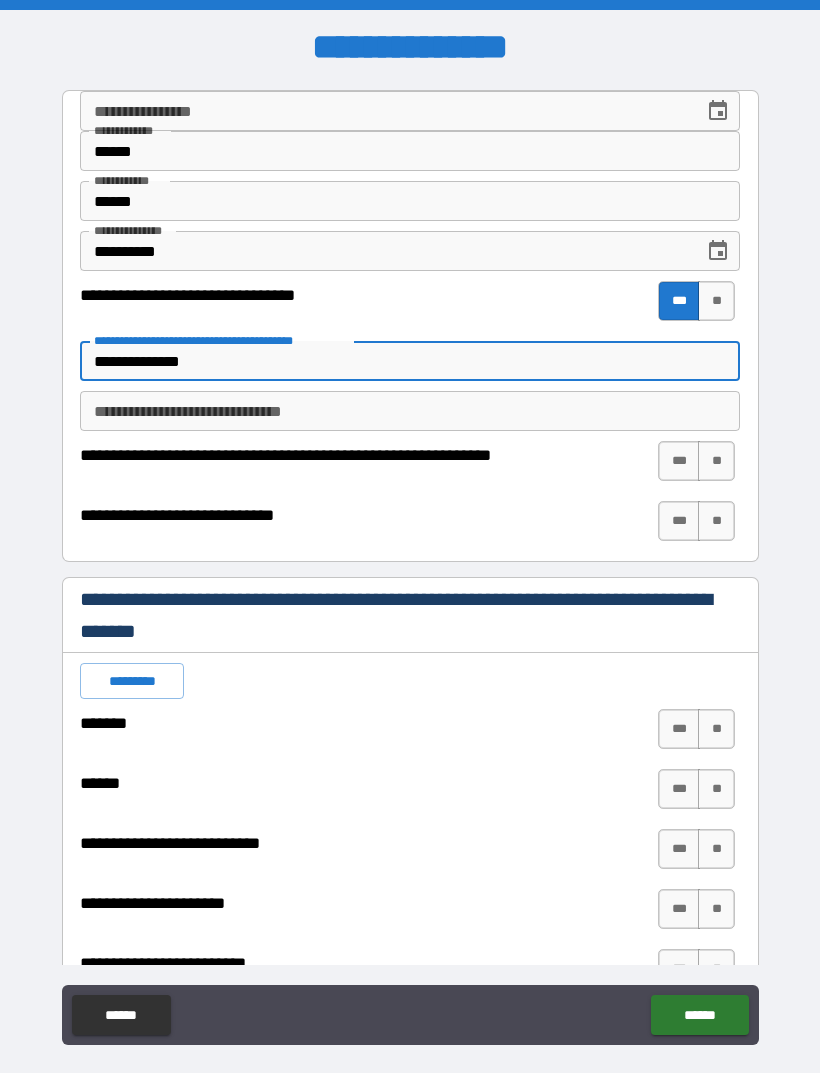 type on "*" 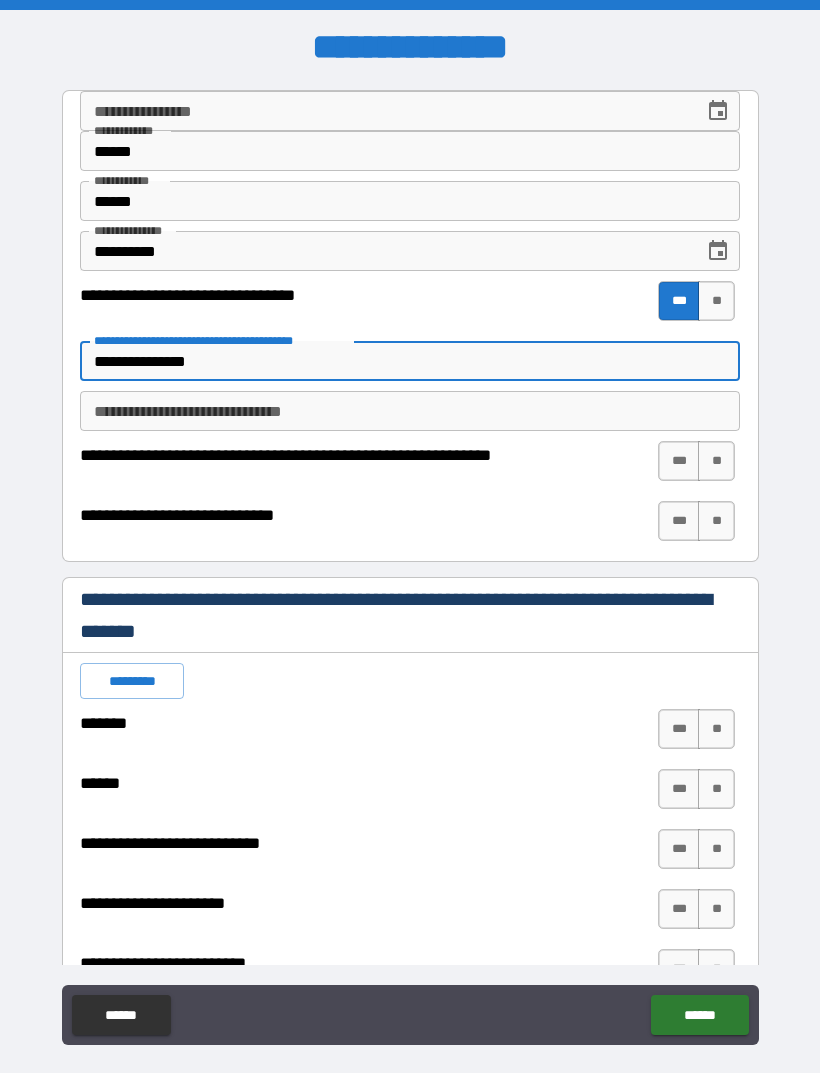 type on "*" 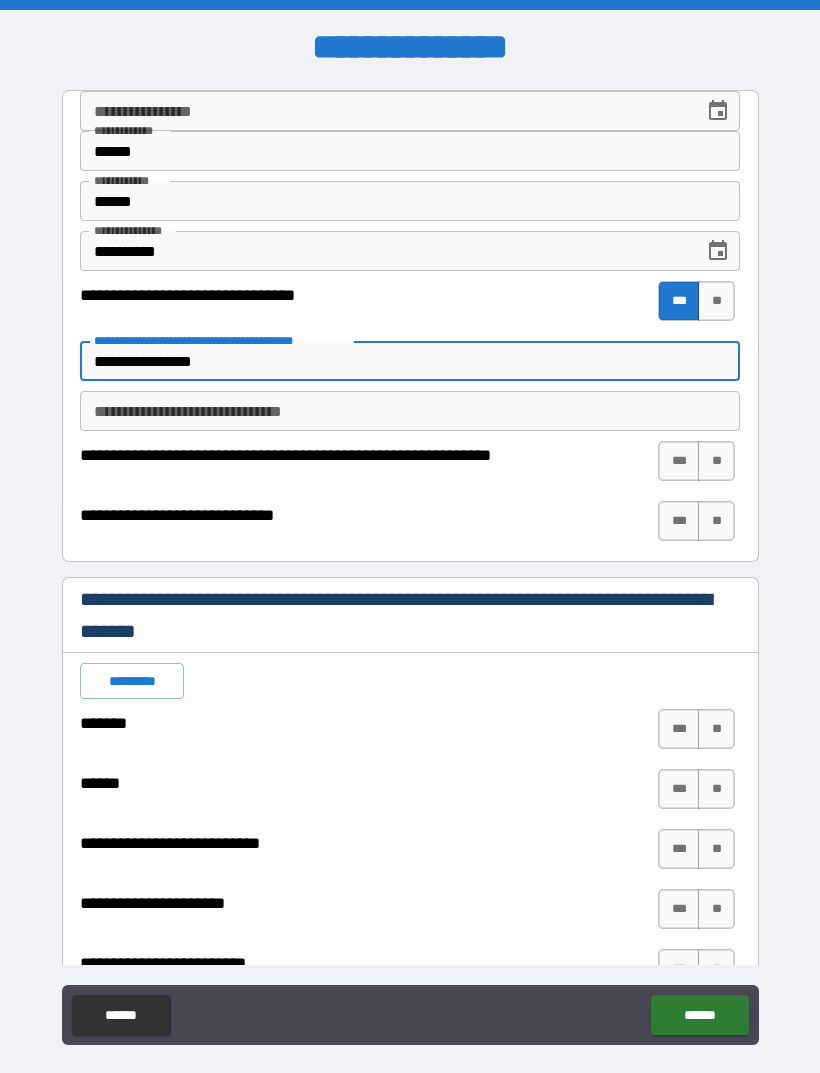 type on "*" 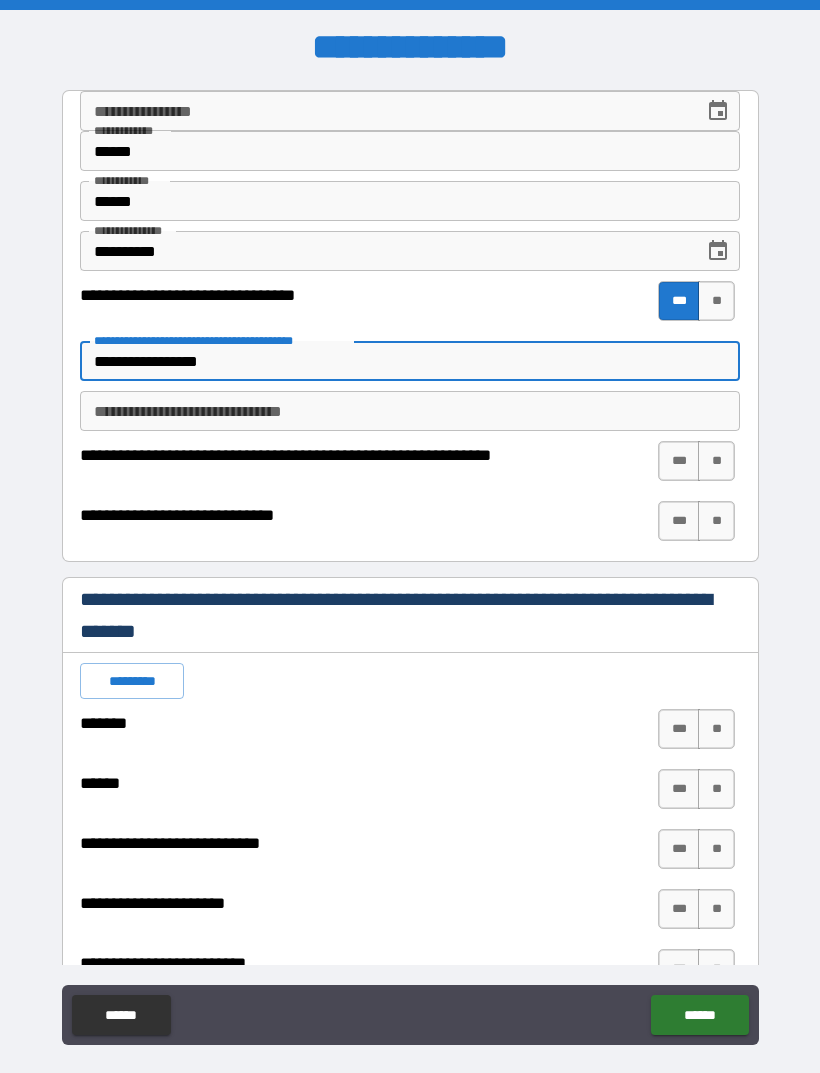 type on "*" 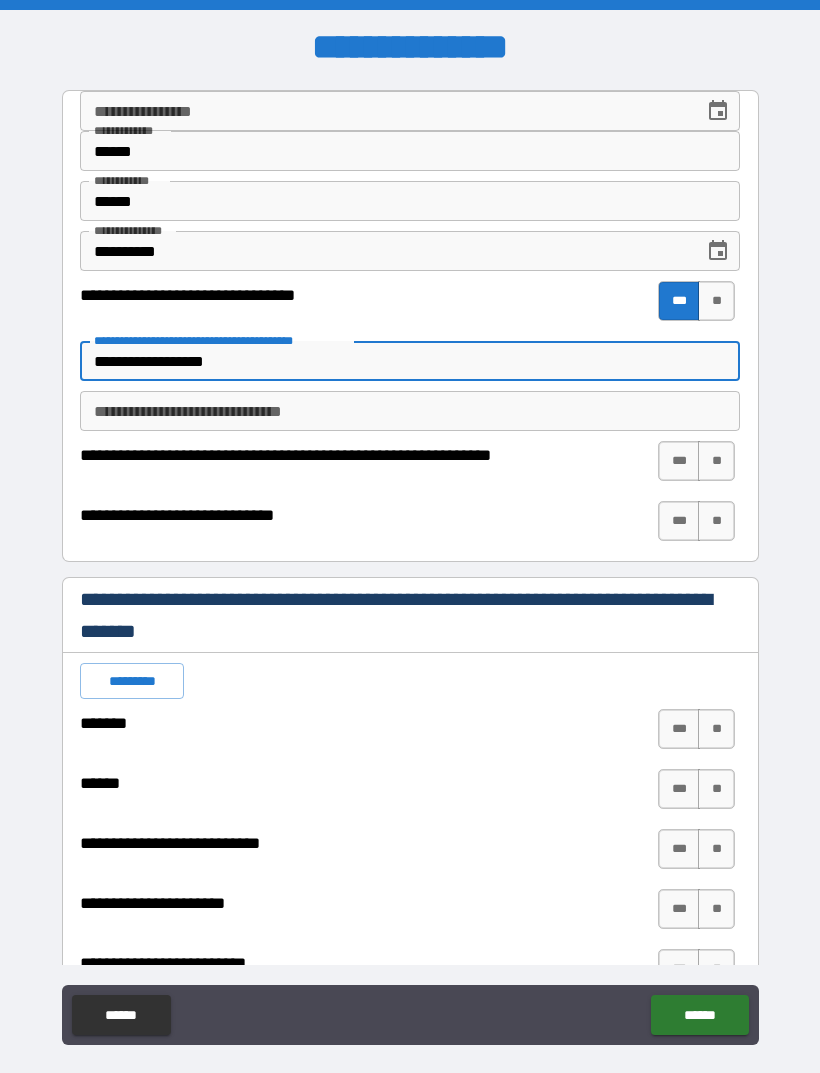 type on "*" 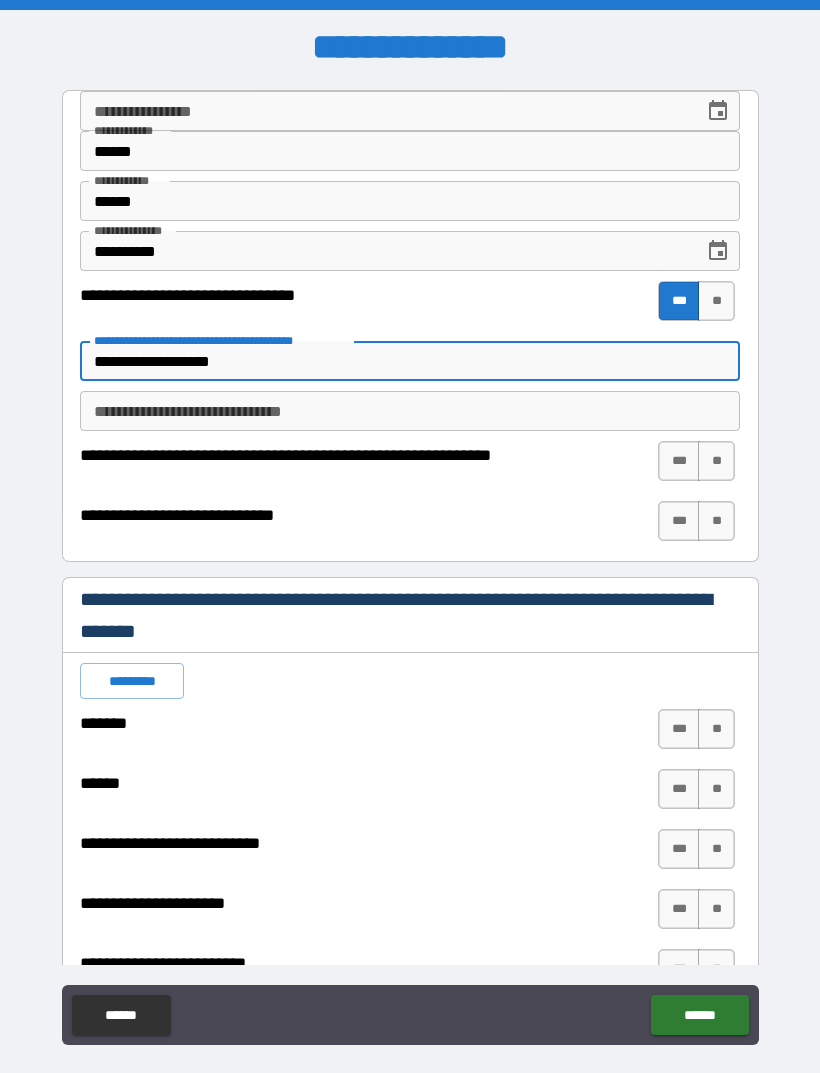 type on "*" 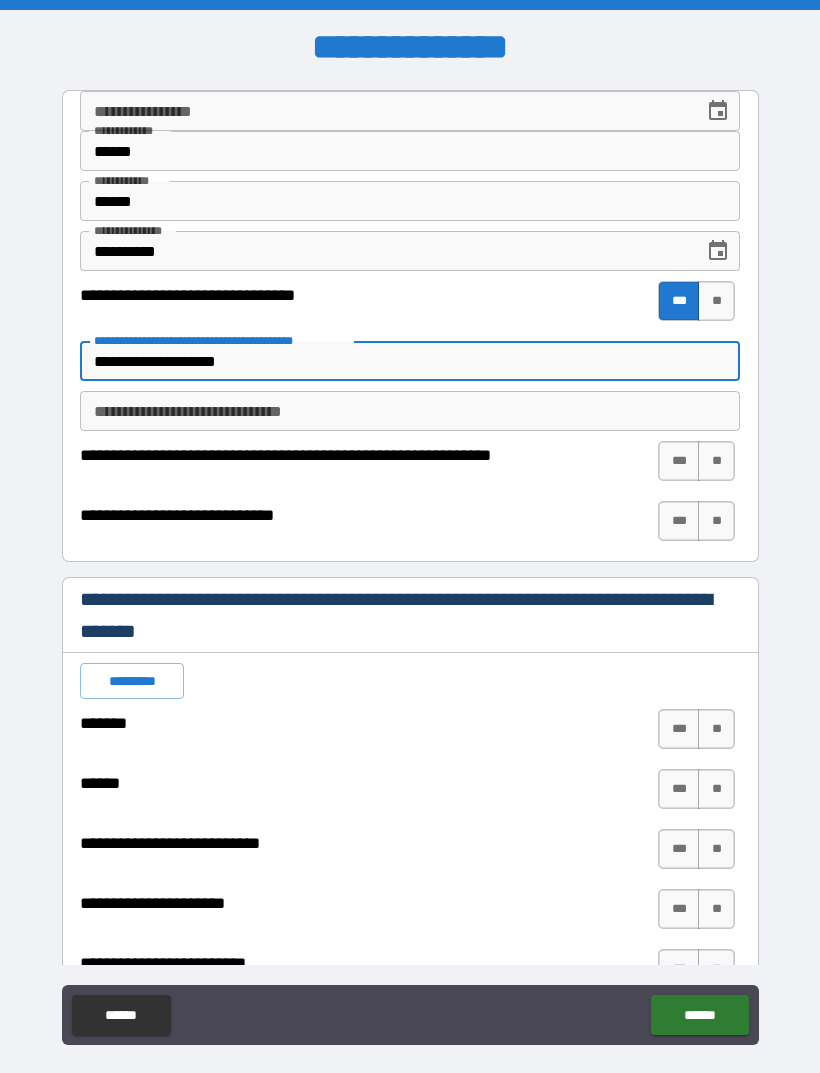type on "*" 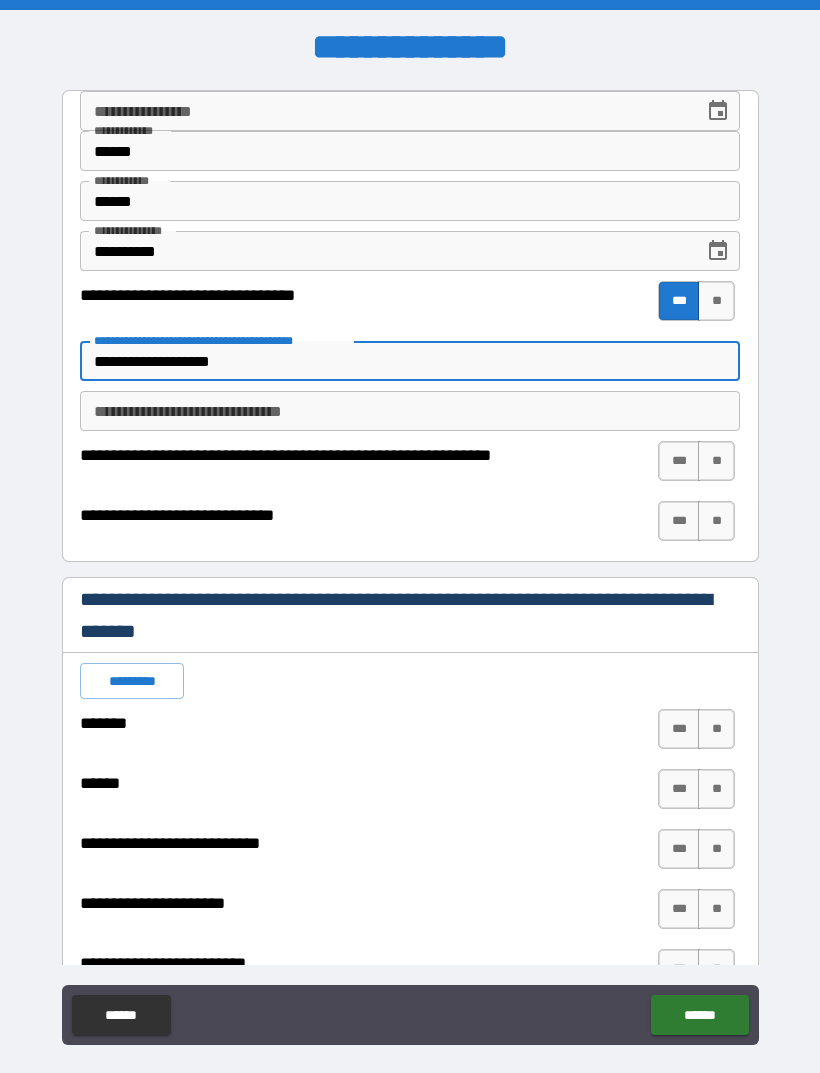 type on "*" 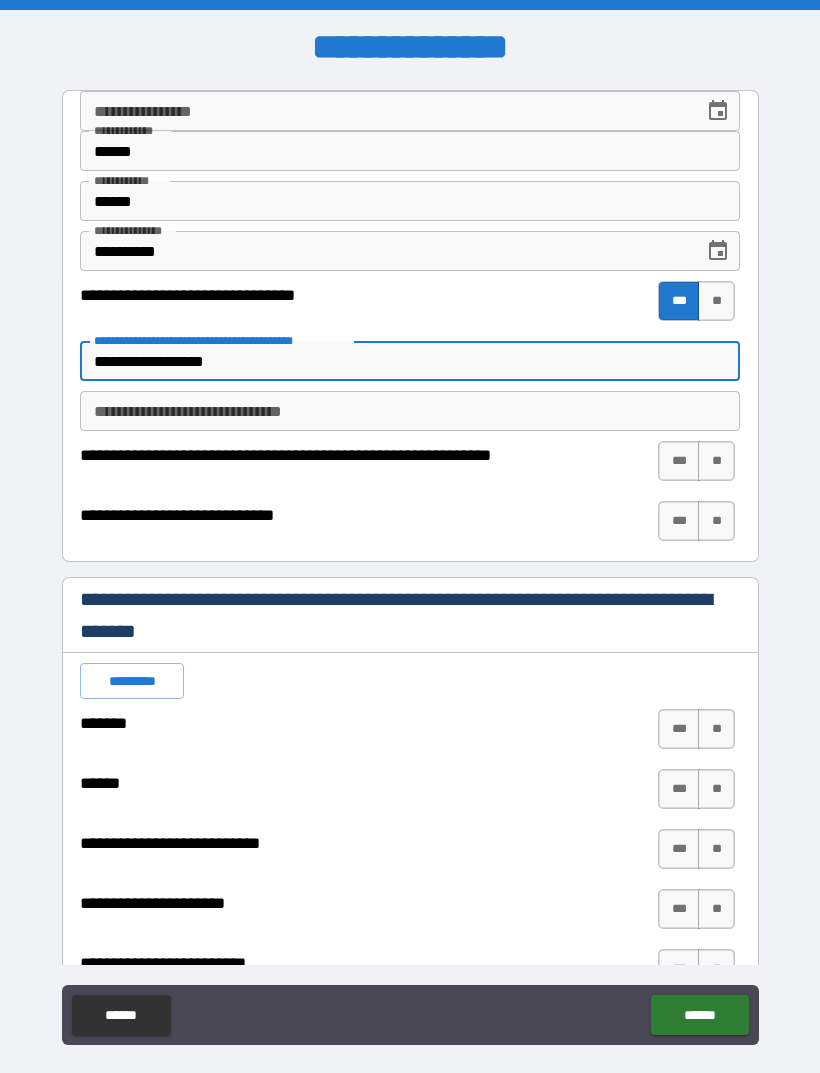 type on "*" 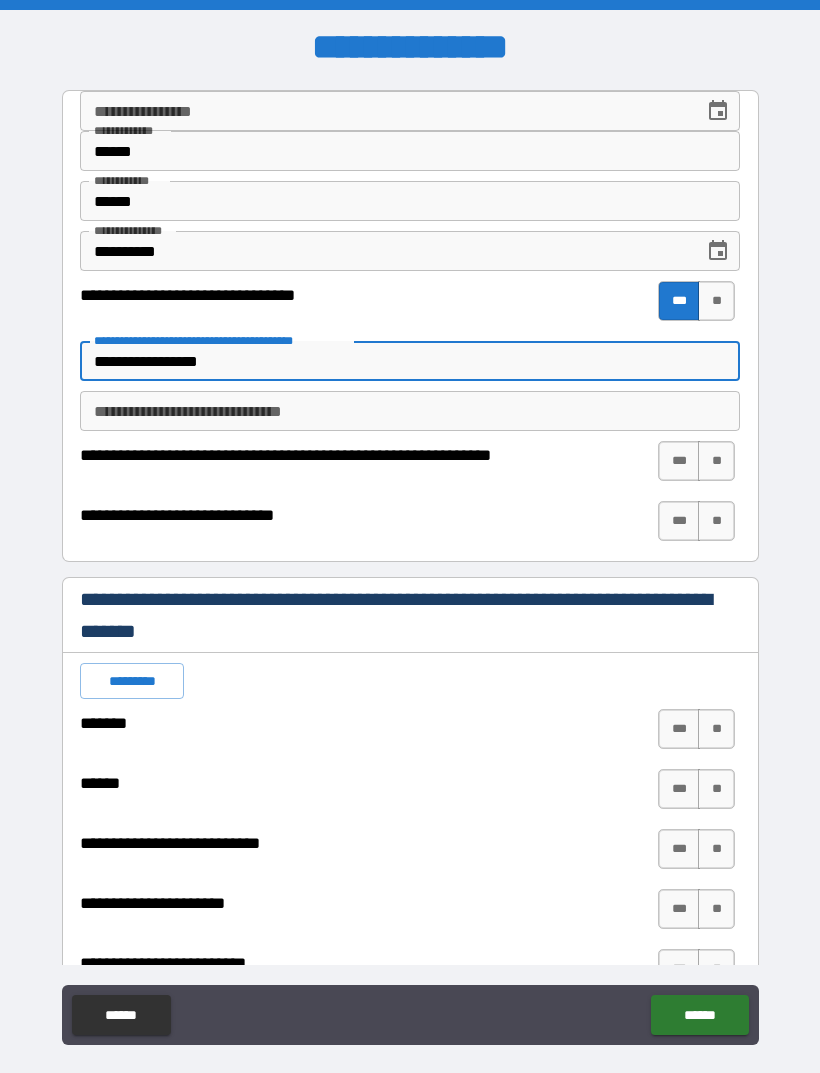 type on "*" 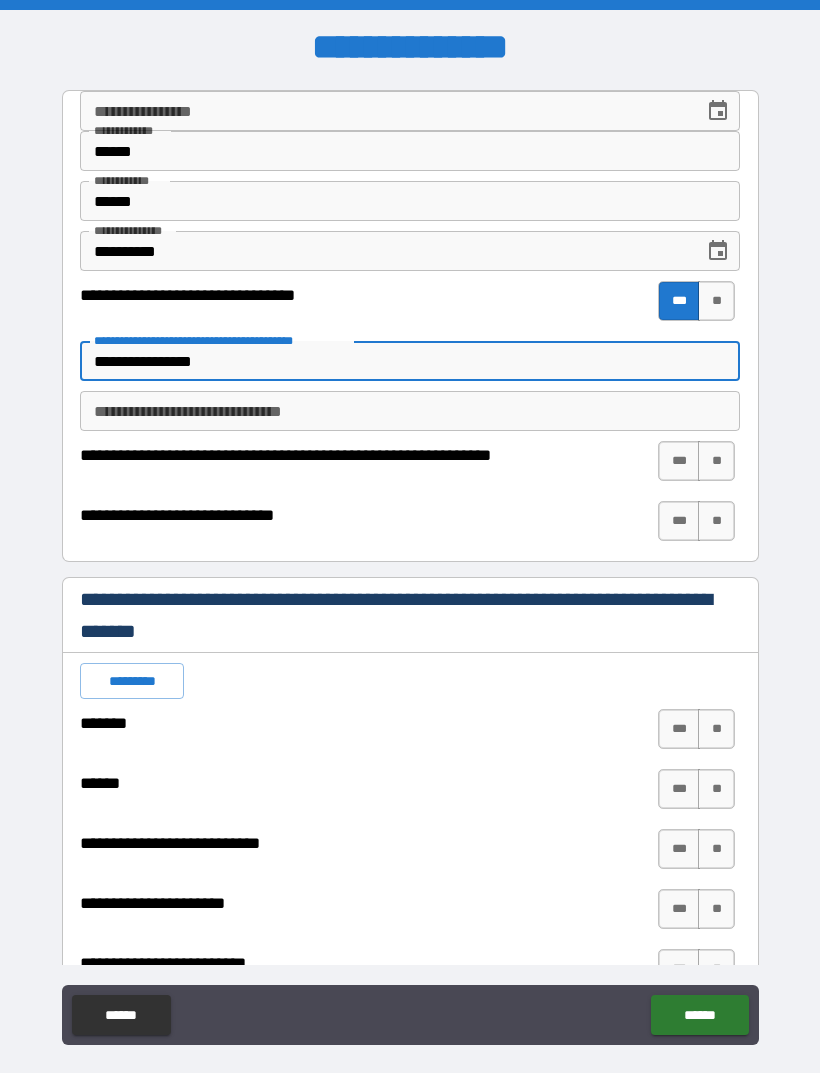 type on "*" 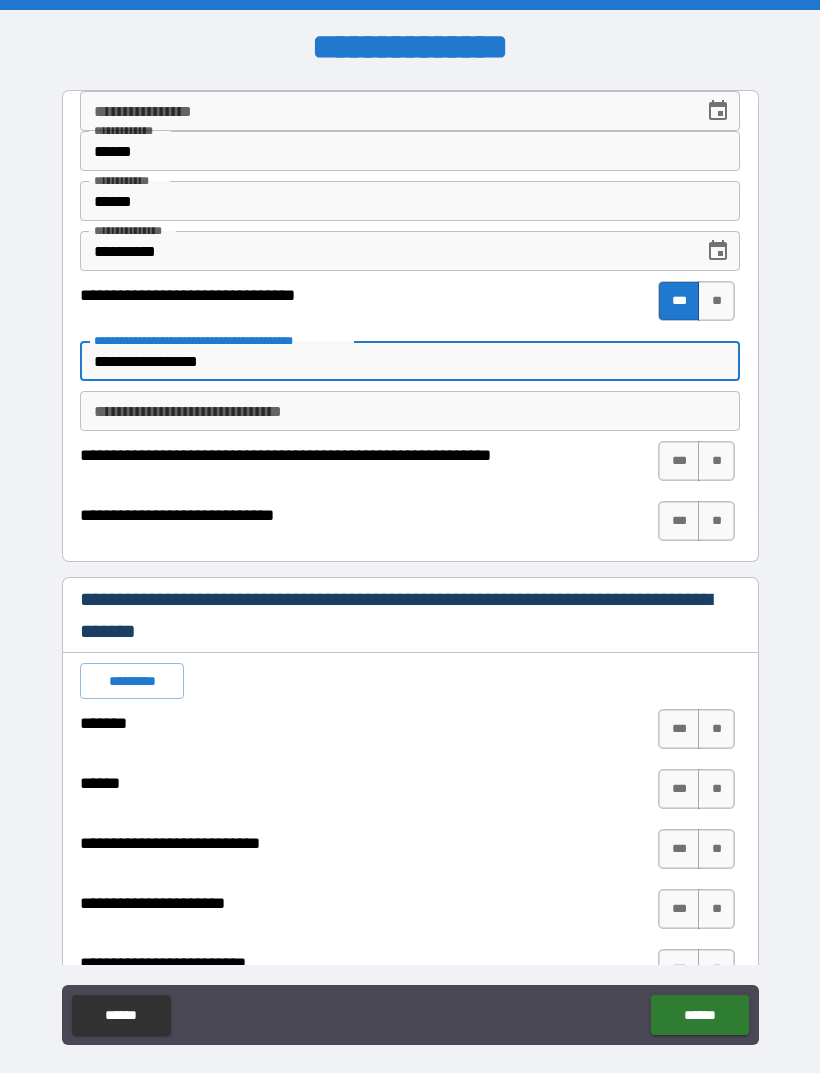 type on "*" 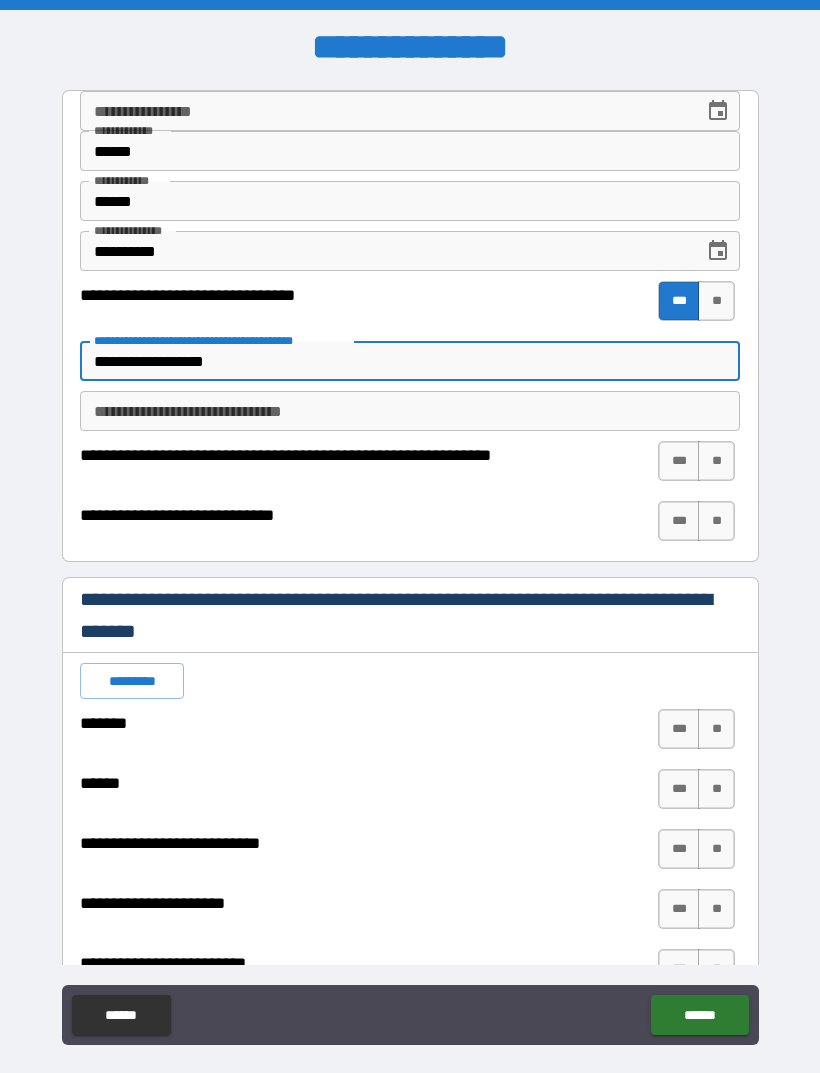 type on "*" 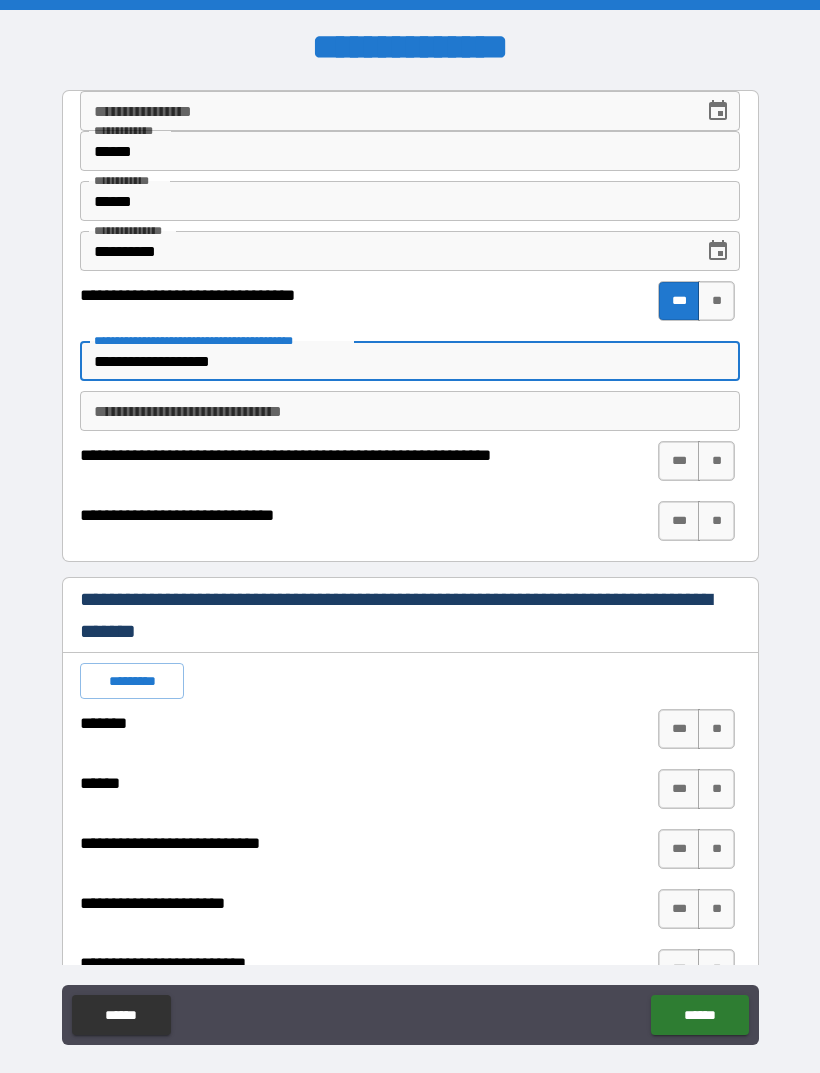 type on "*" 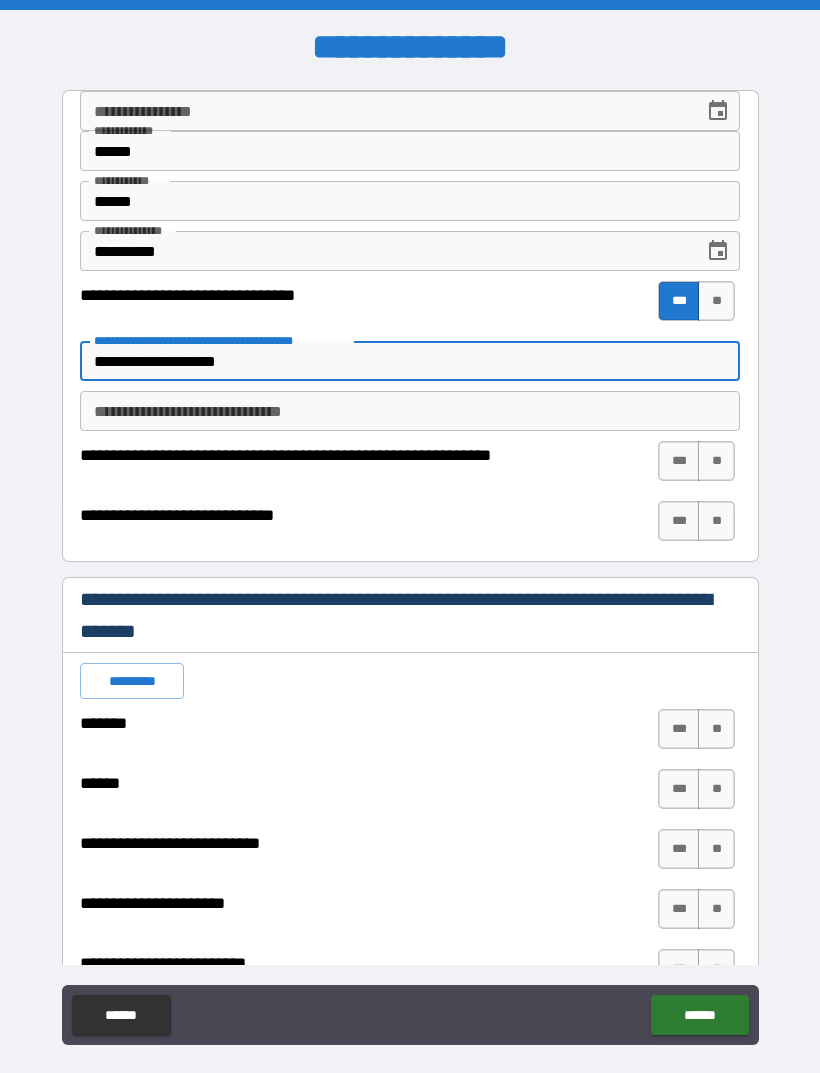 type on "*" 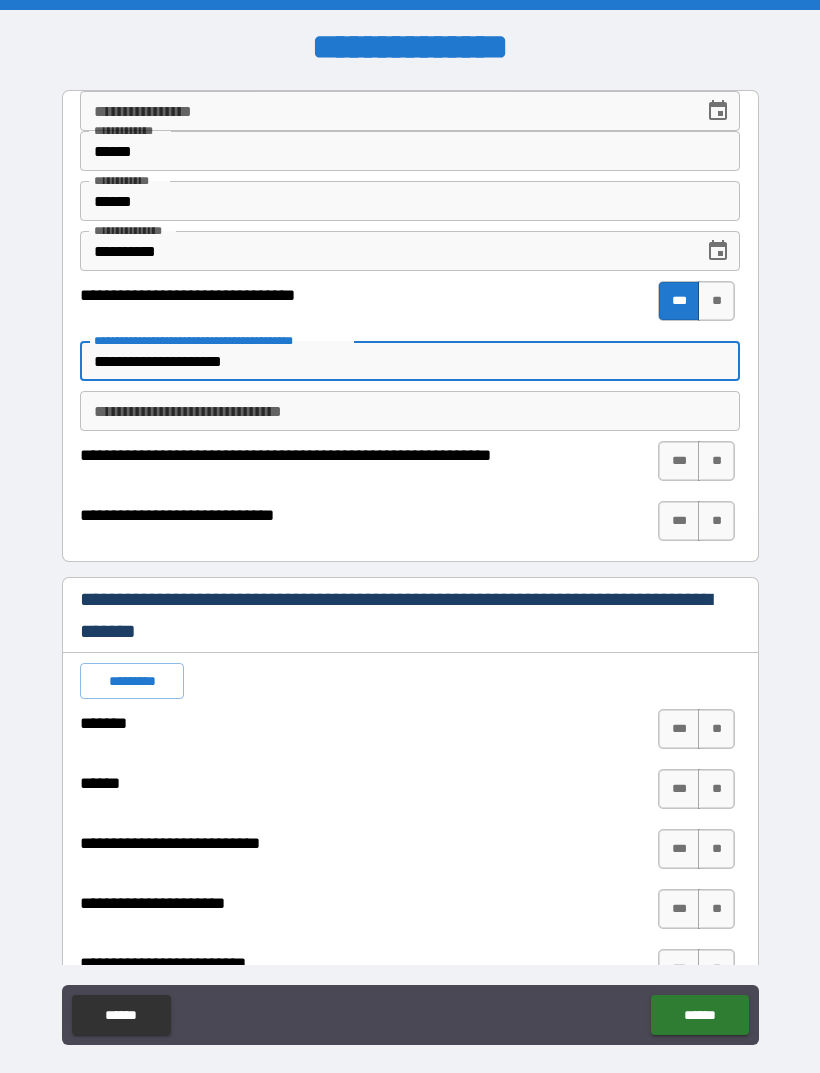type on "*" 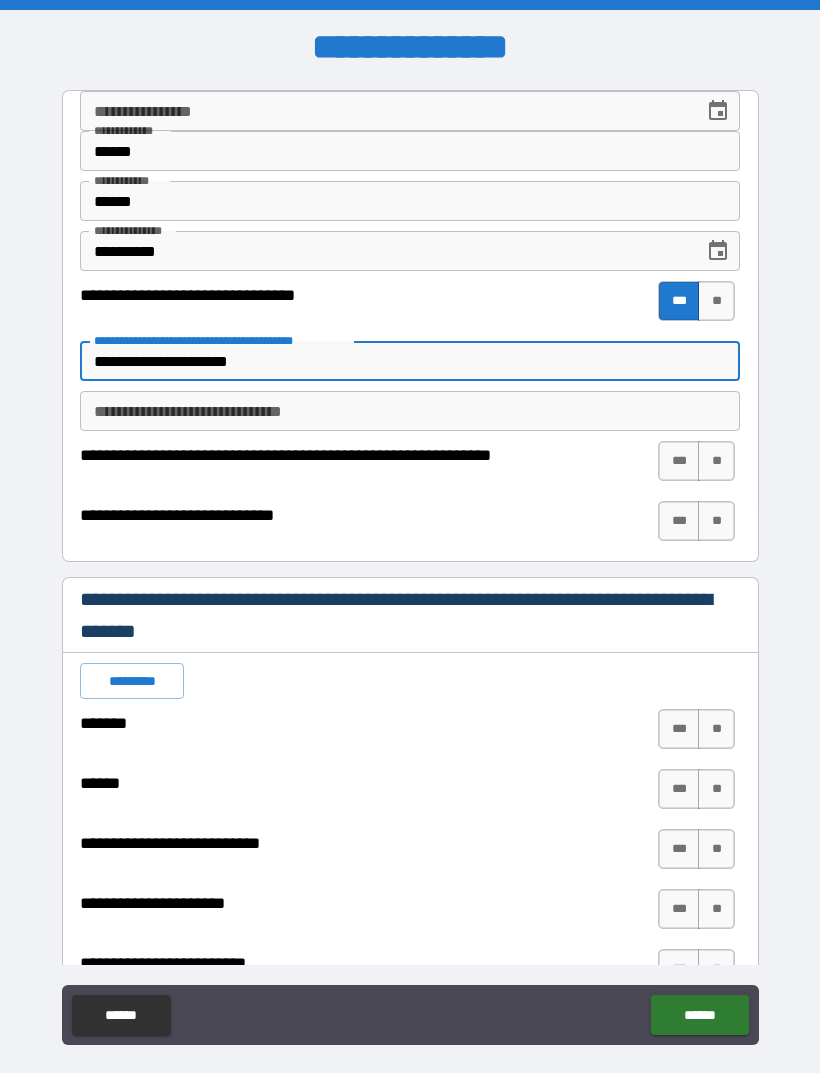 type on "*" 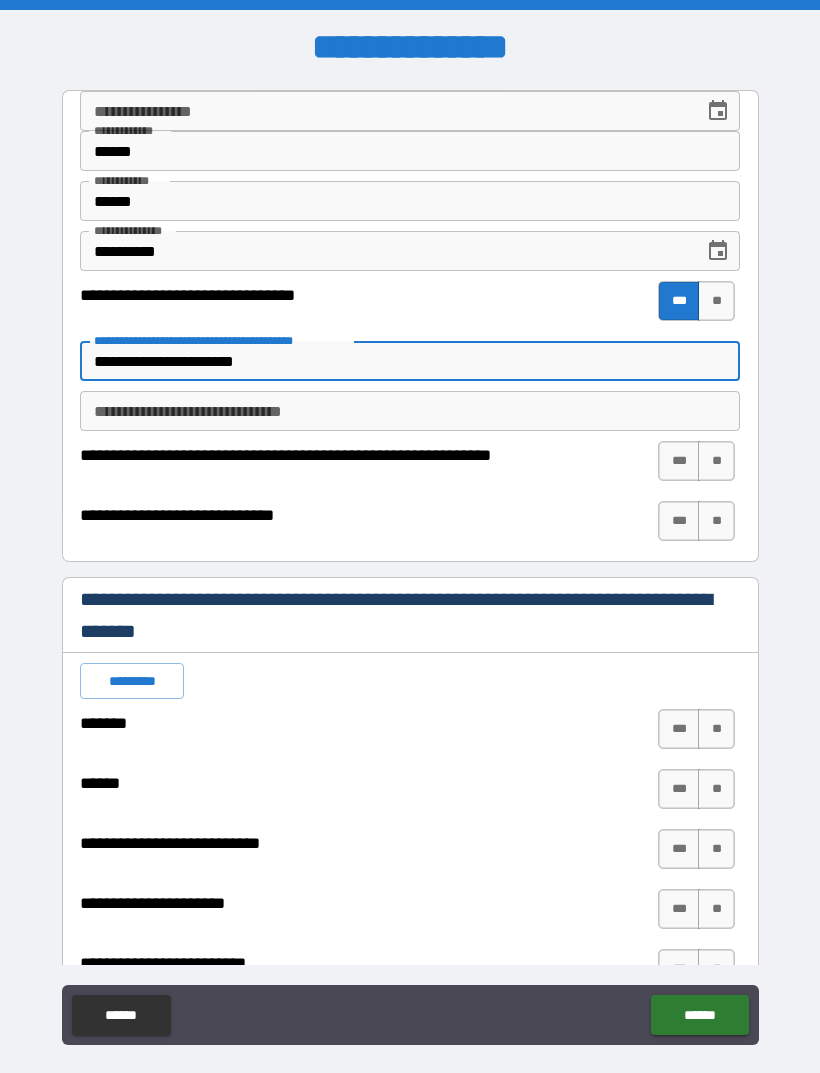 type on "*" 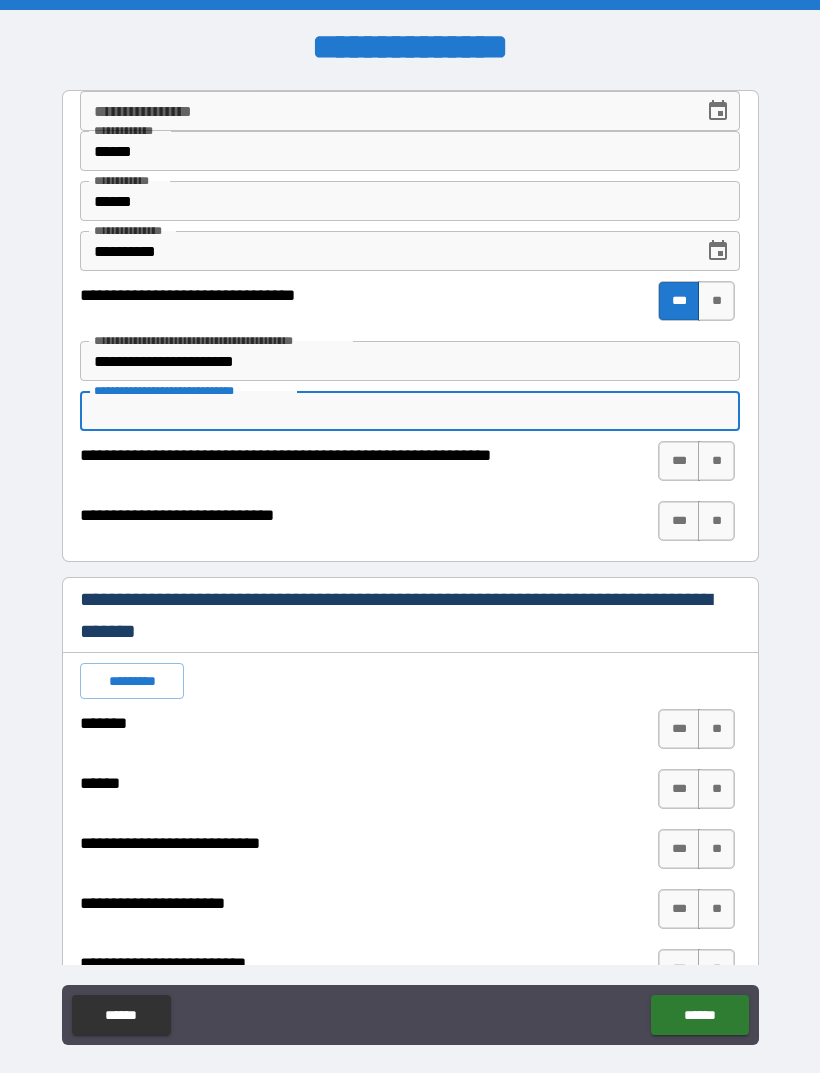 type on "*" 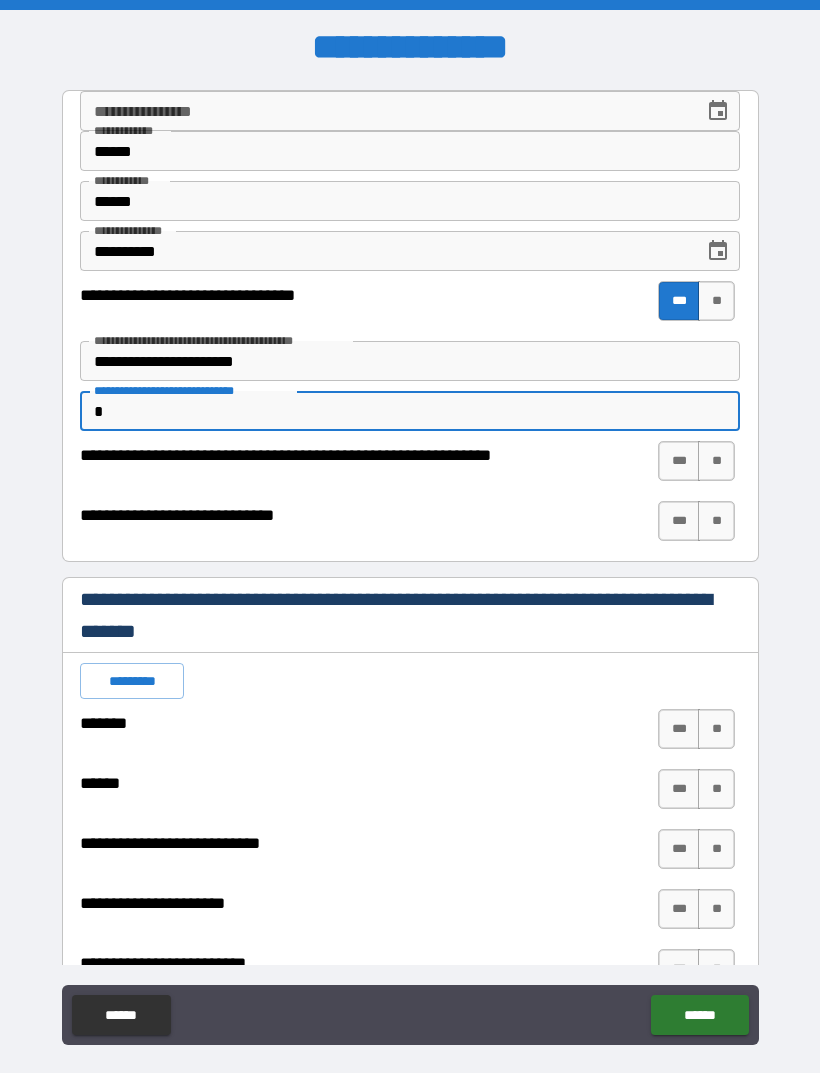 type on "*" 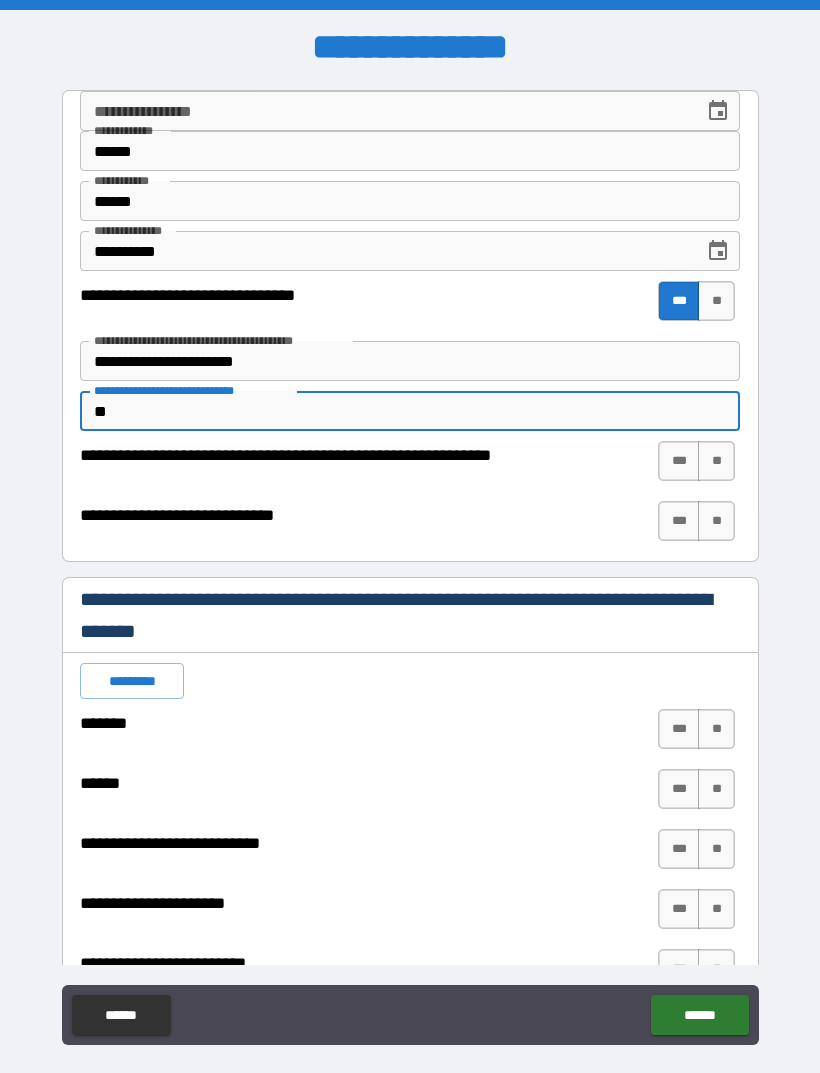type on "*" 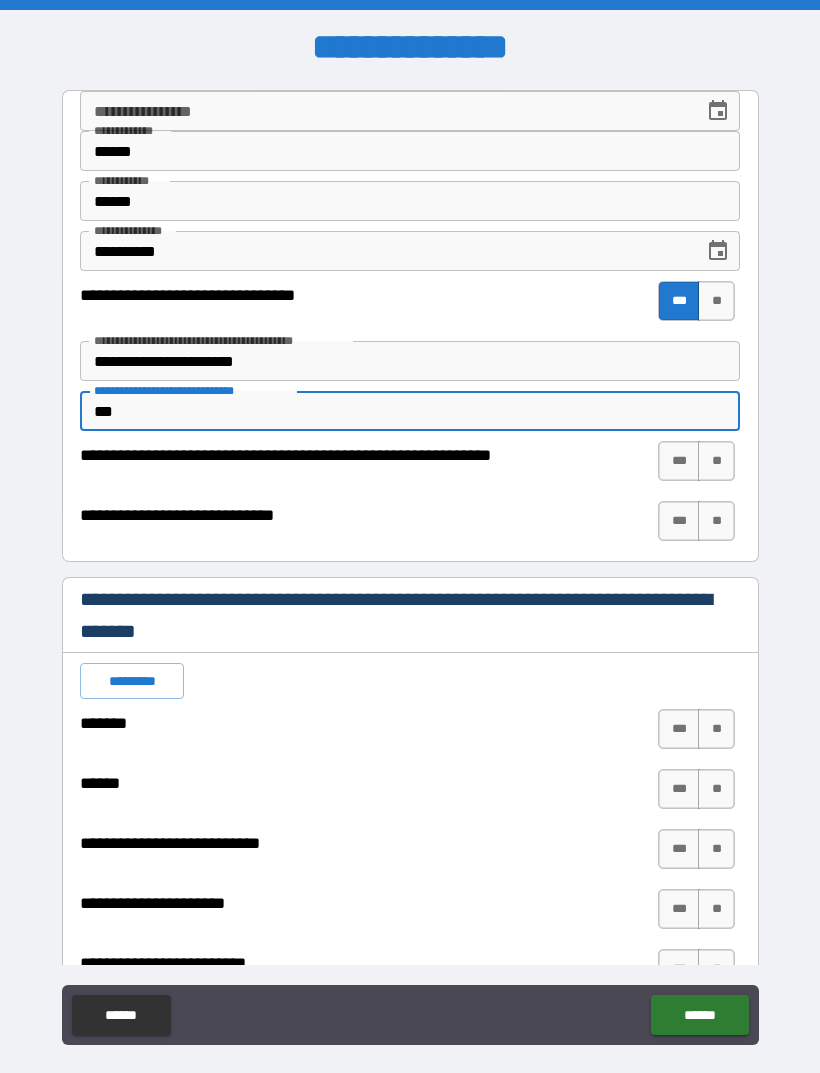 type on "*" 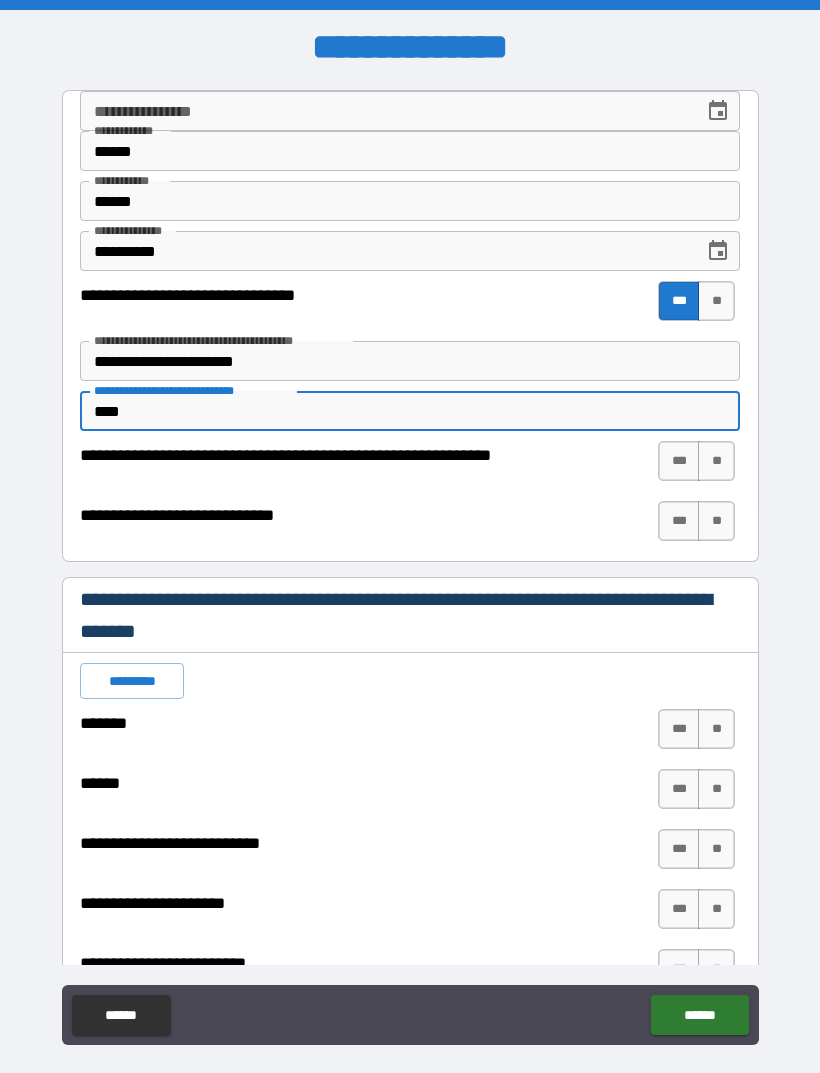 type on "*" 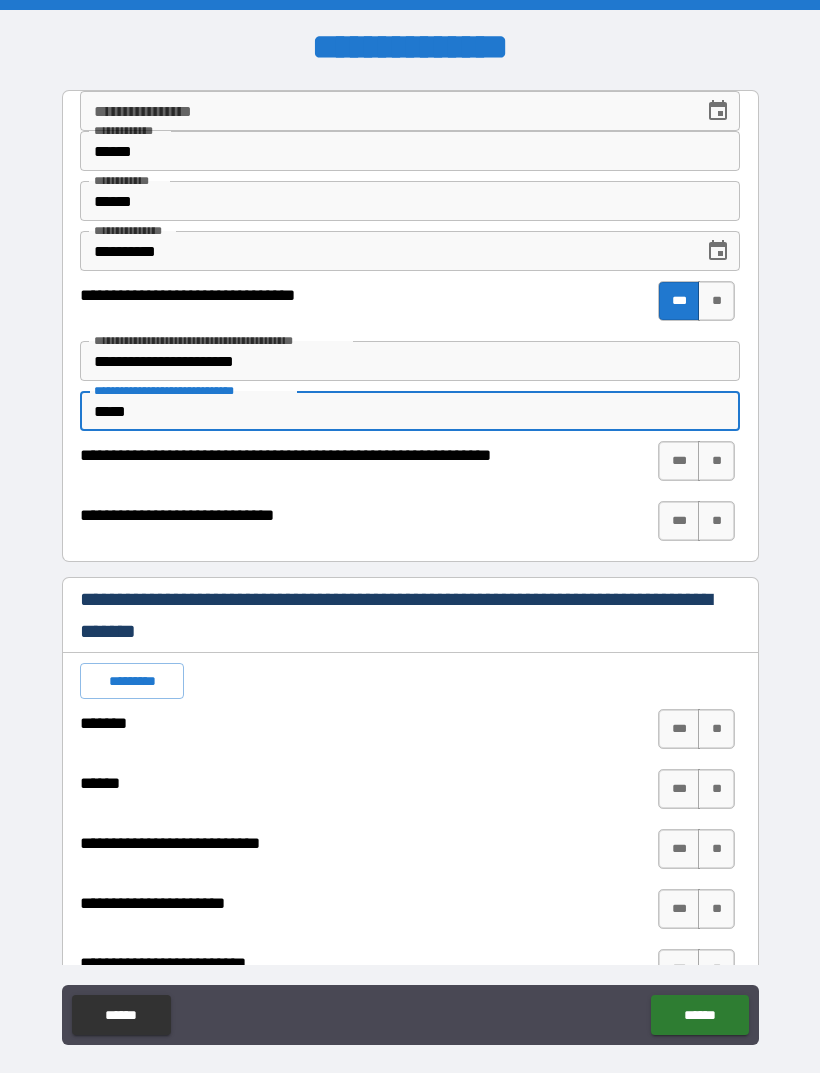 type on "*" 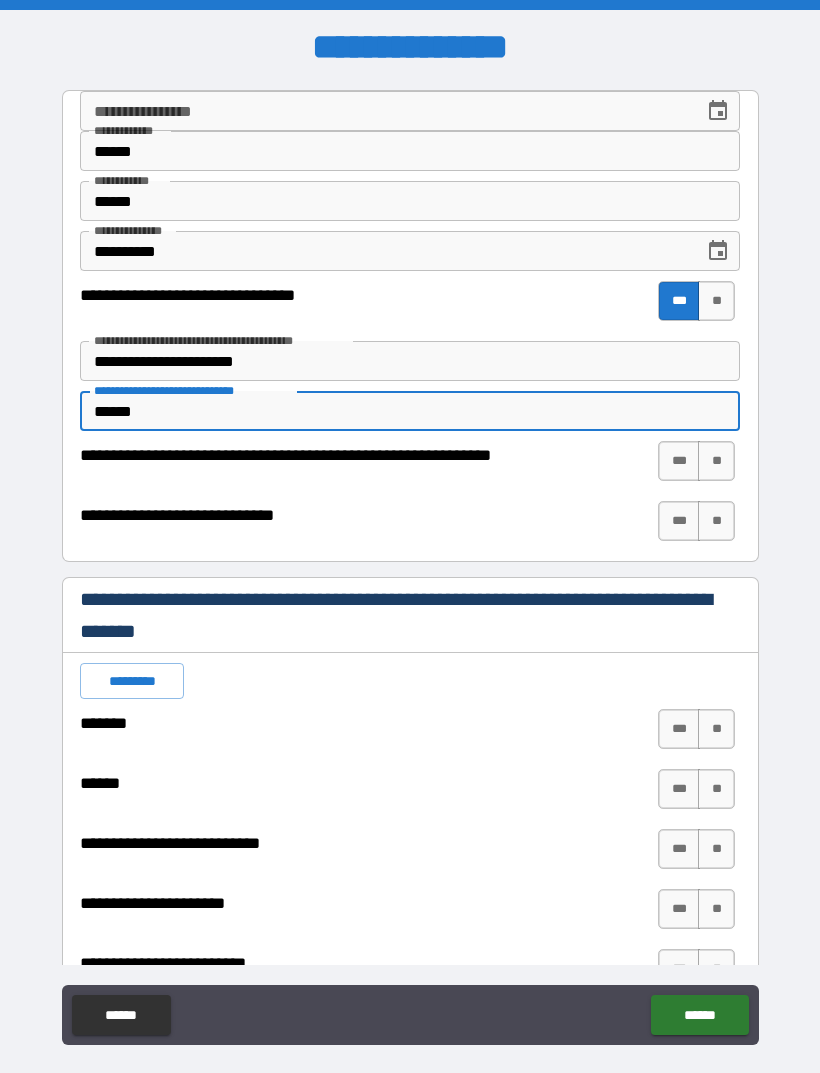 type on "*" 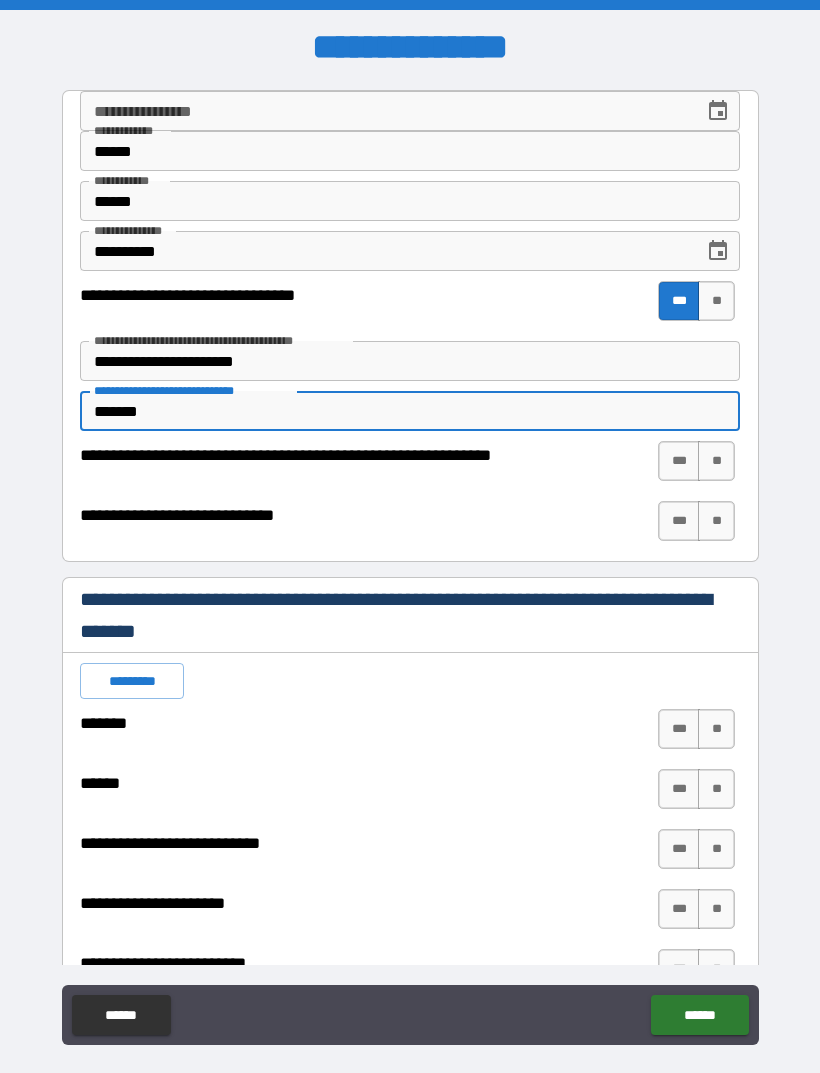 type on "*" 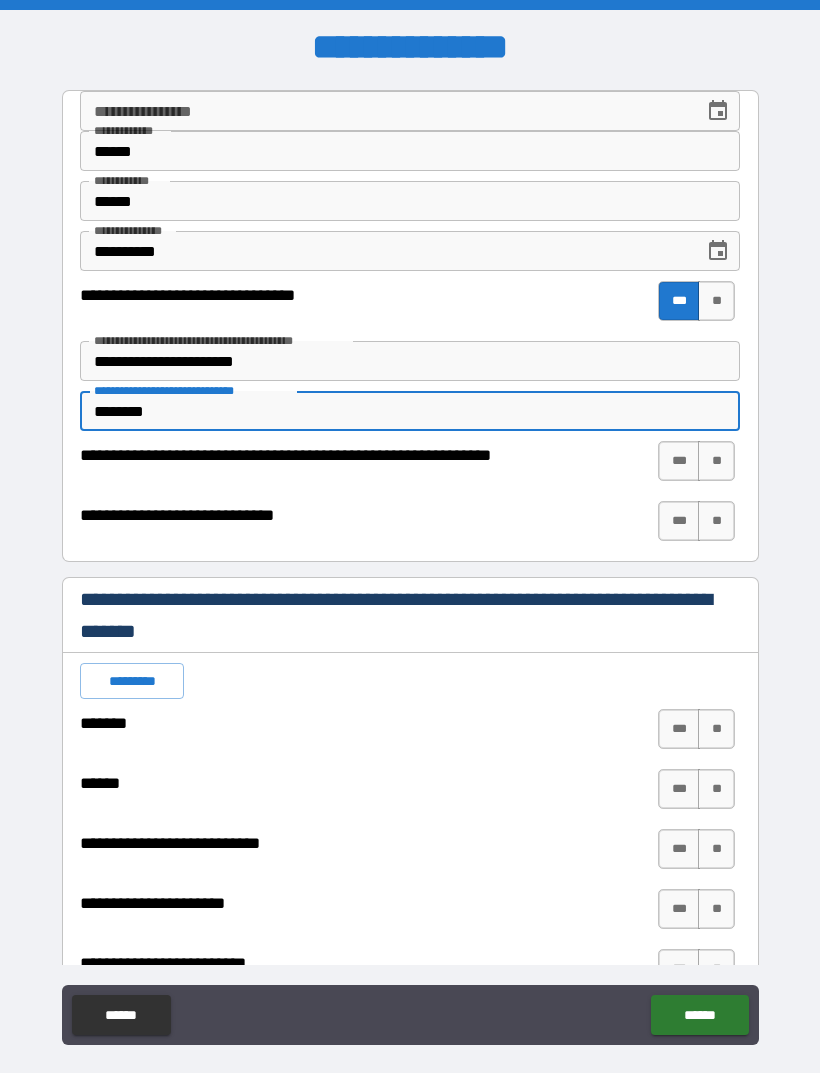 type on "*" 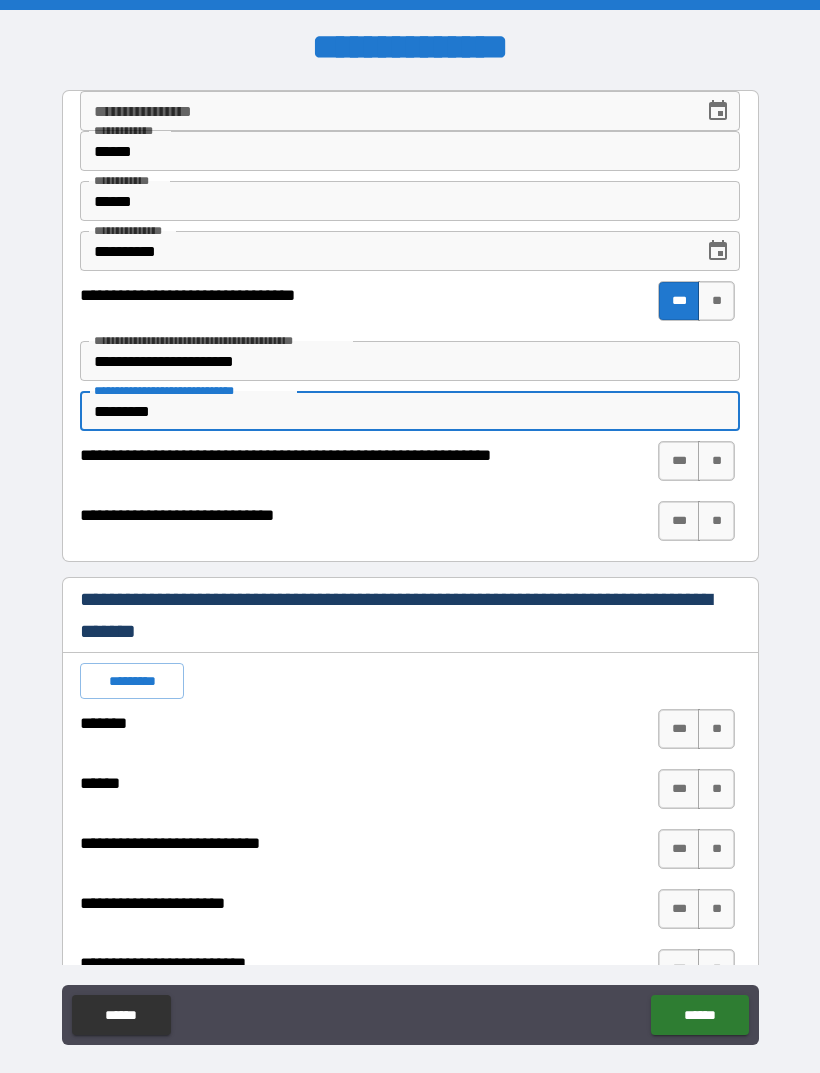 type on "*" 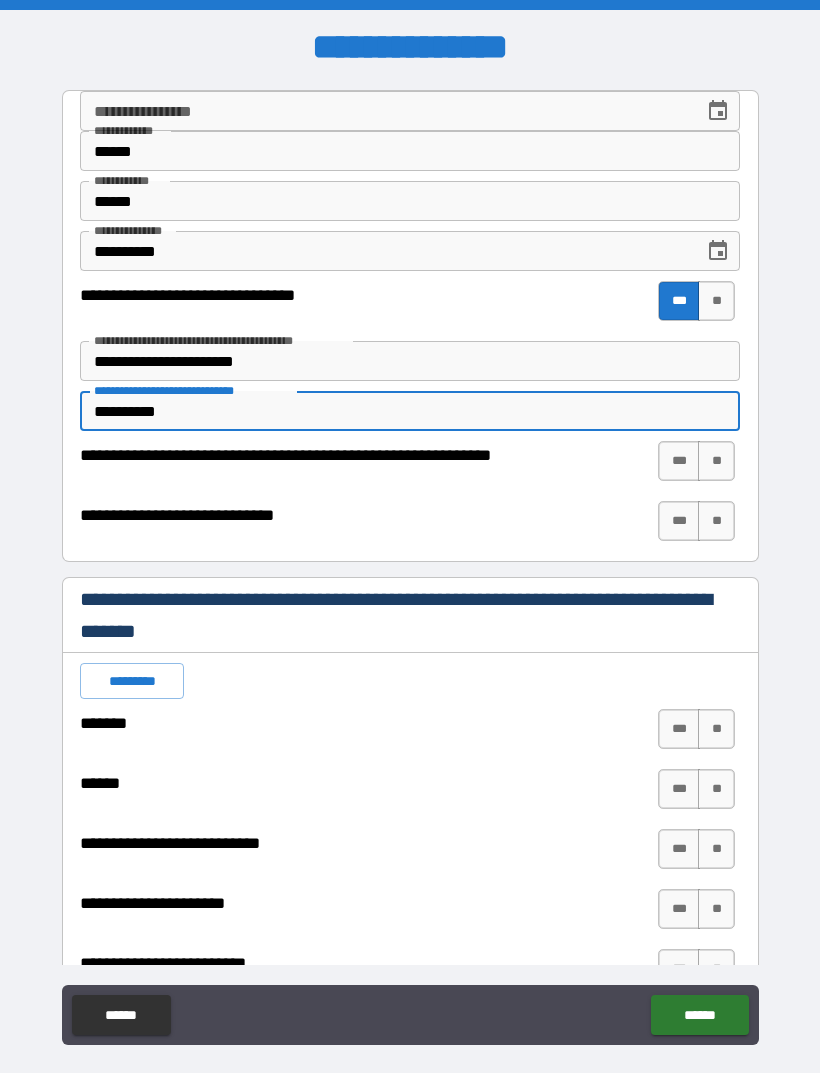 type on "*" 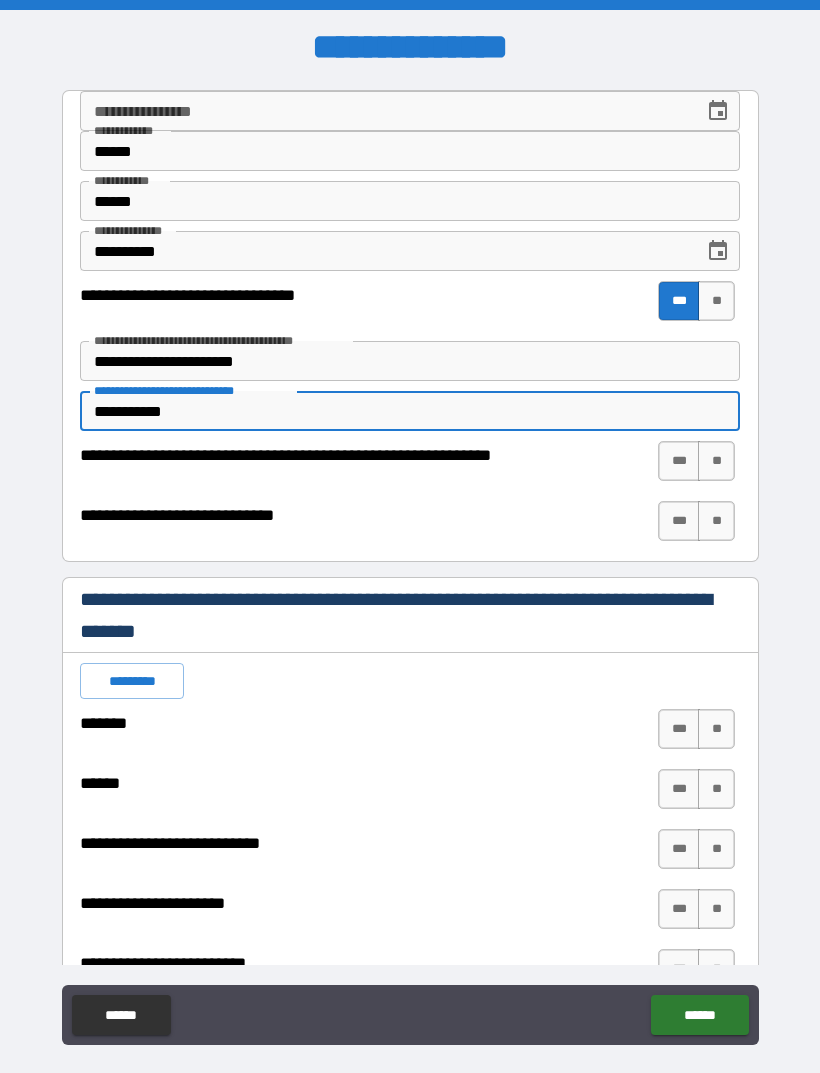 type on "*" 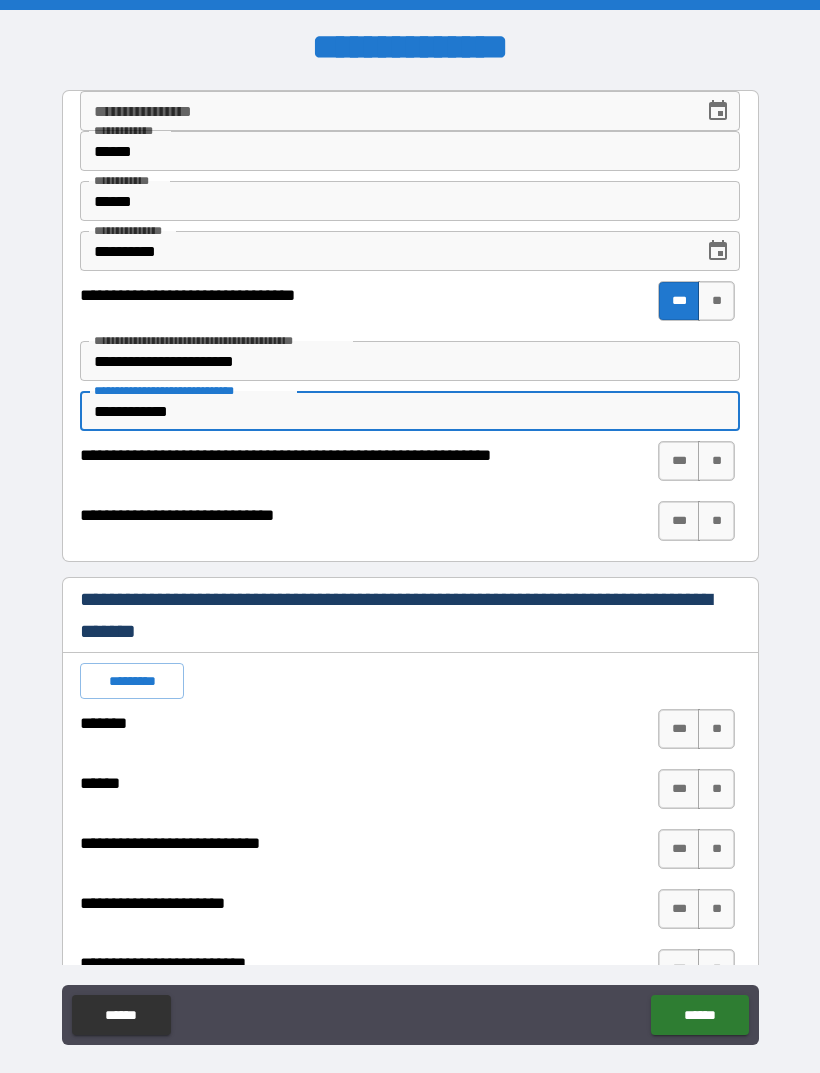 type on "*" 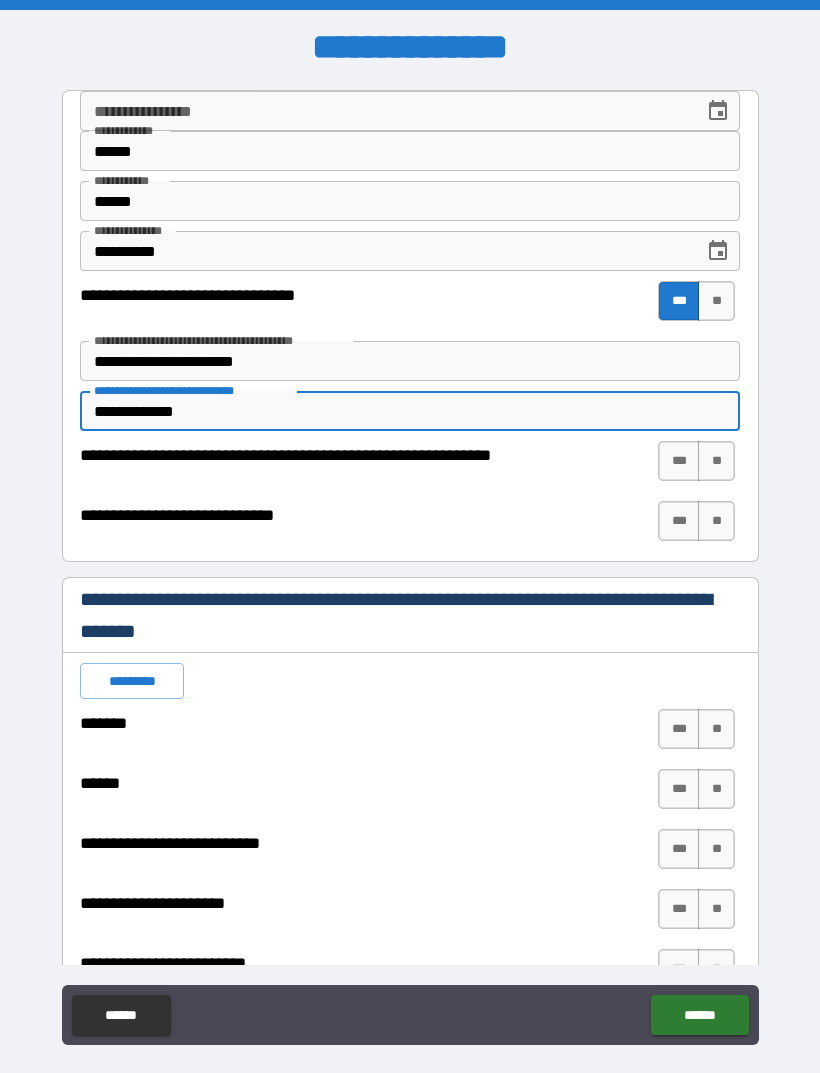 type on "*" 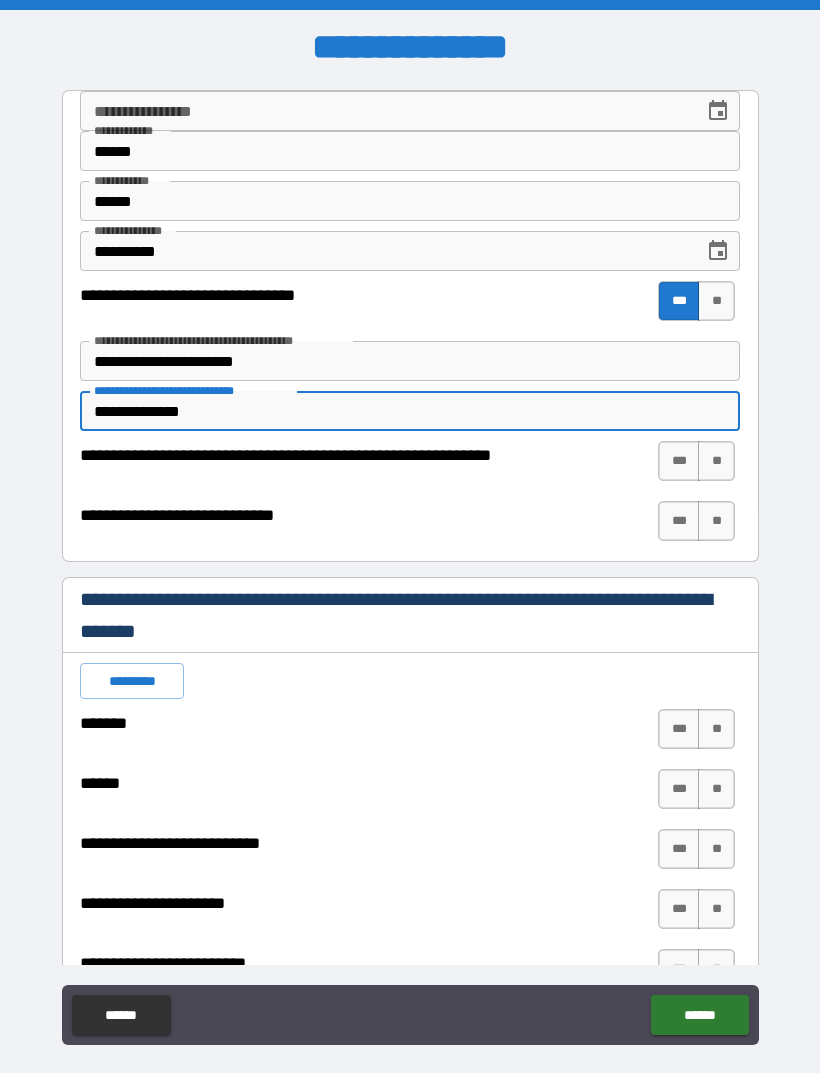 type on "*" 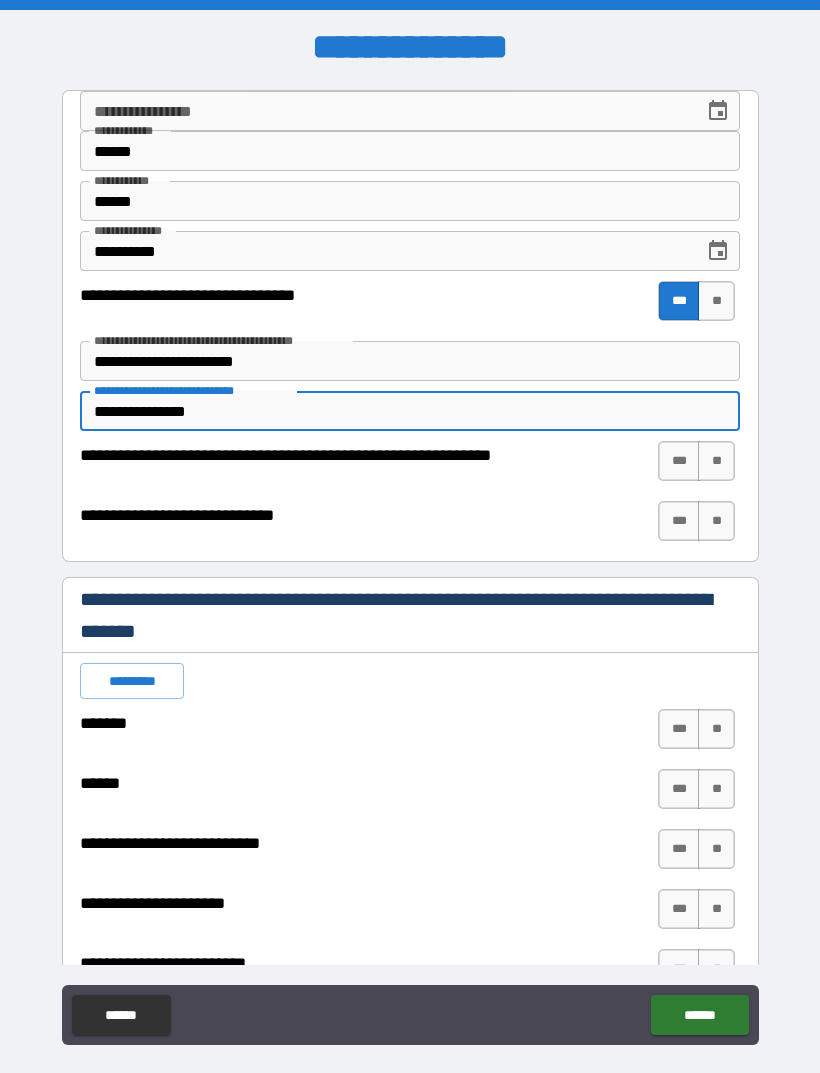 type on "*" 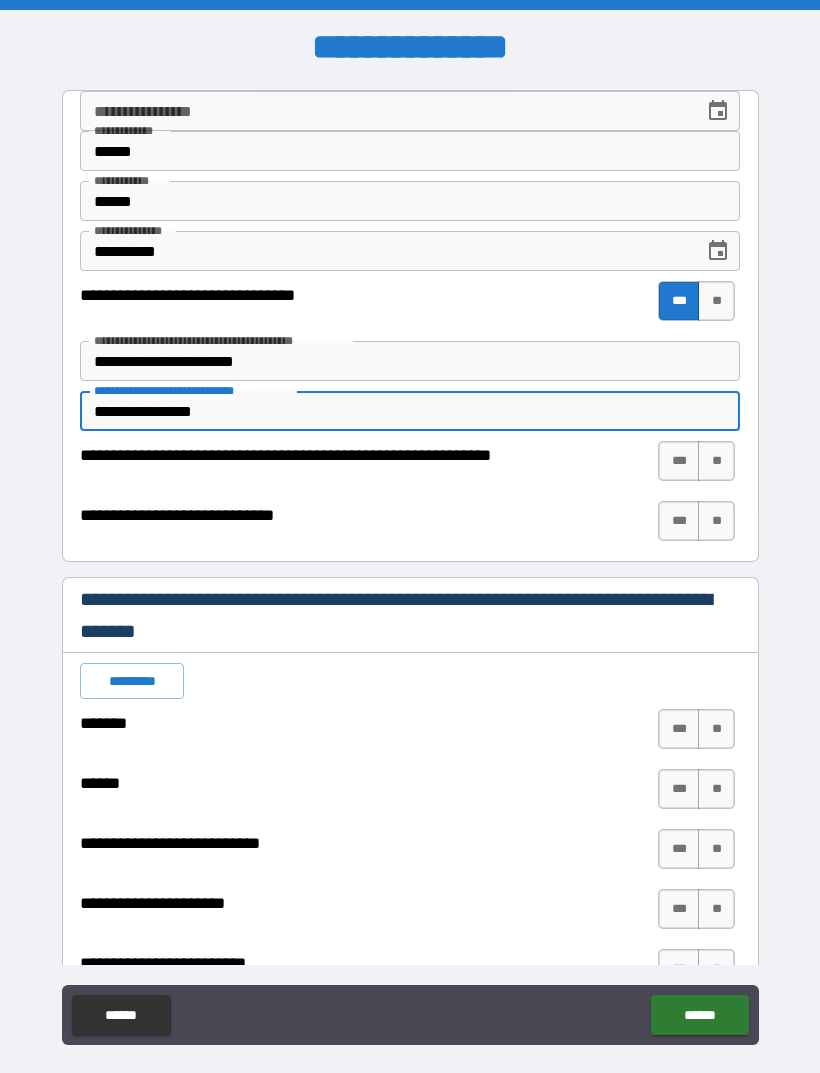 type on "*" 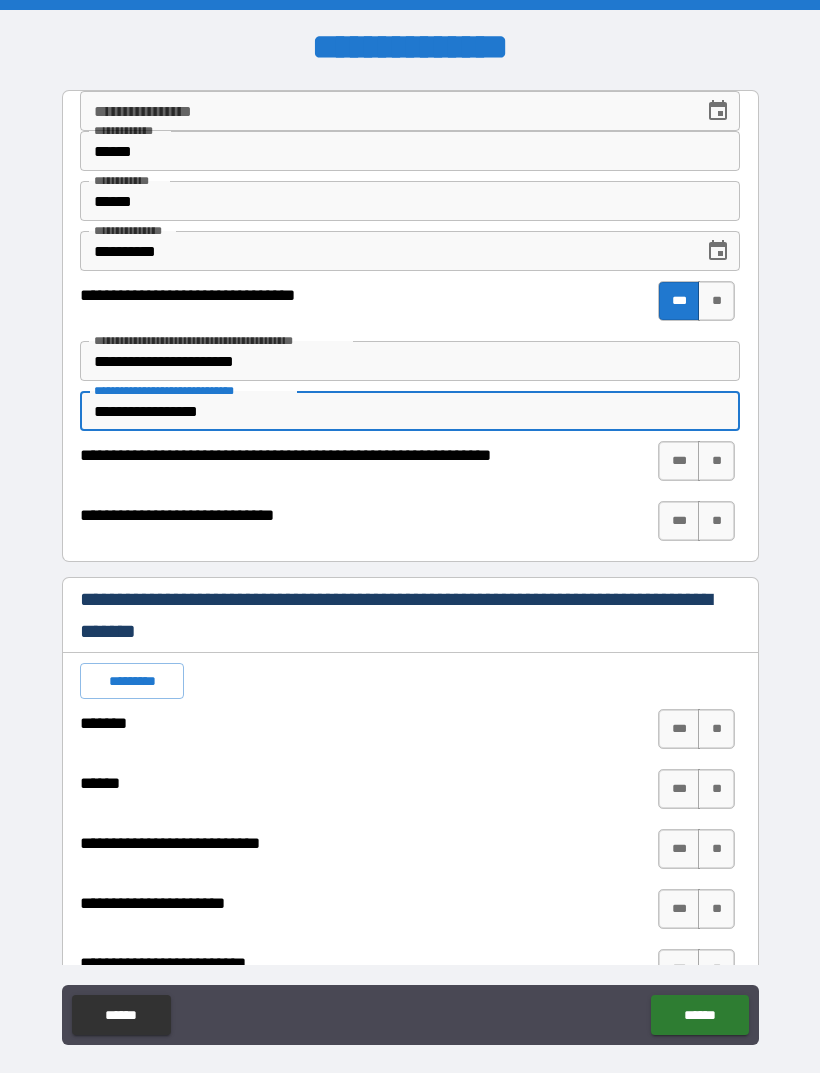 type on "*" 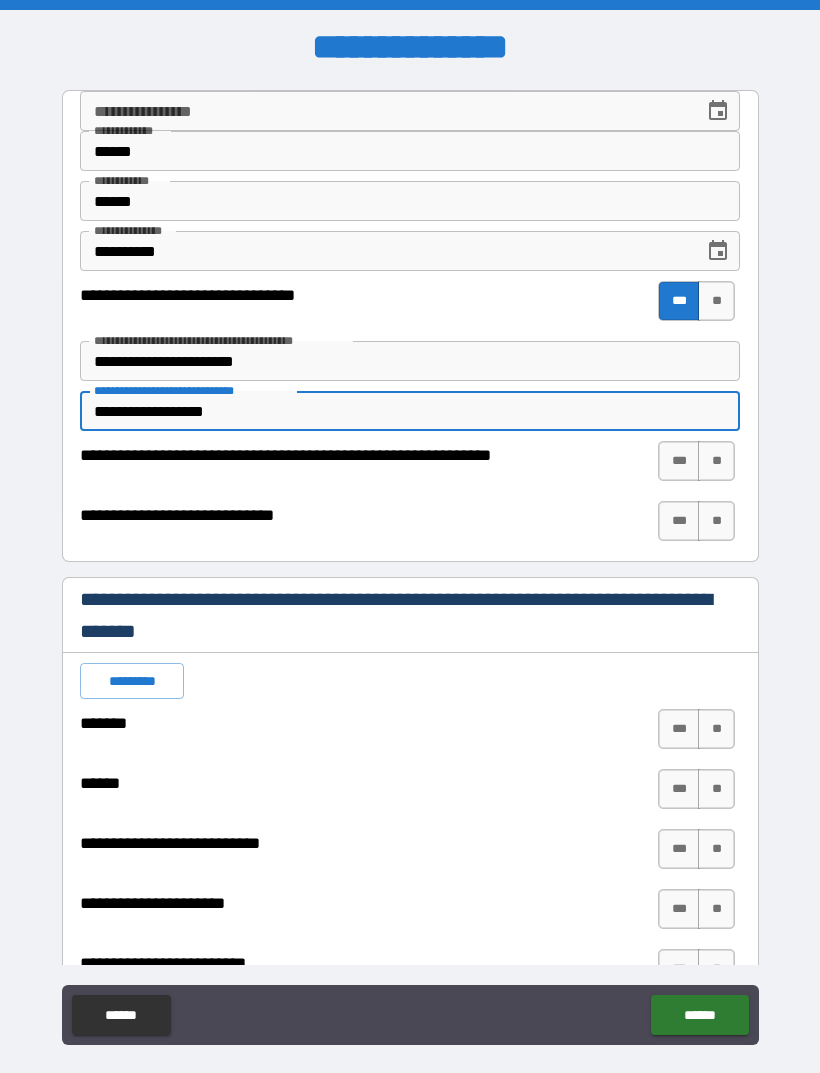 type on "*" 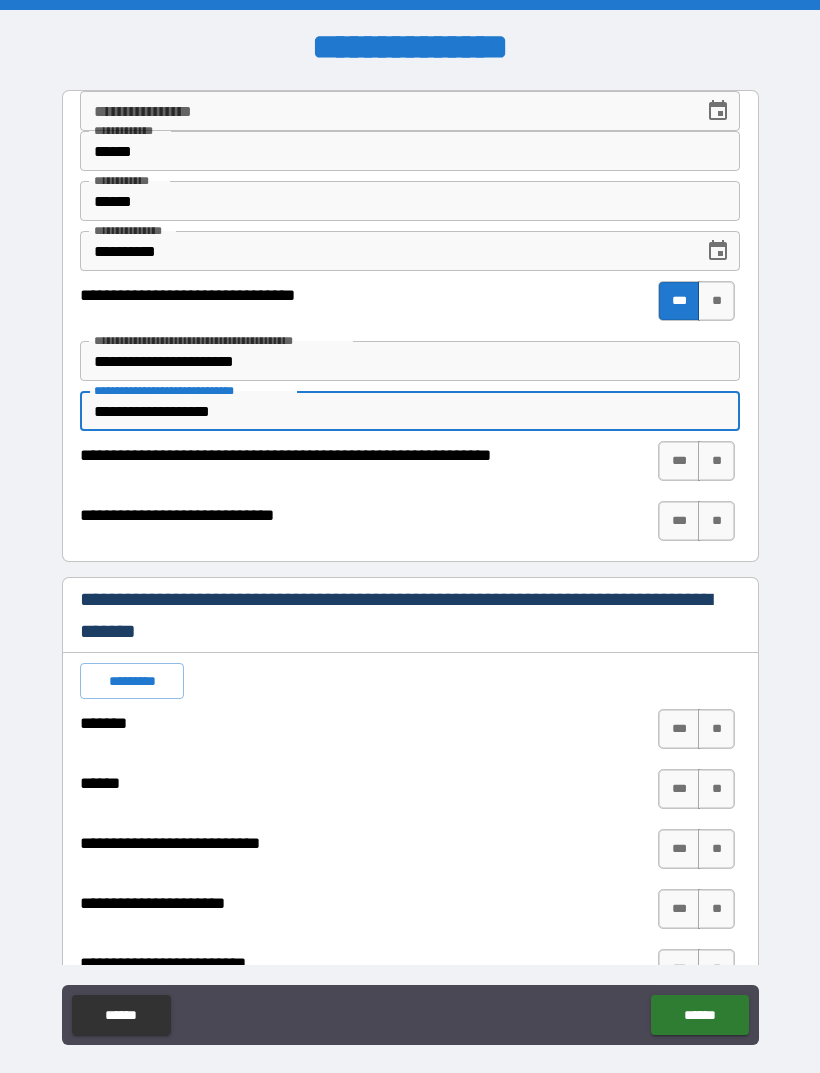 type on "*" 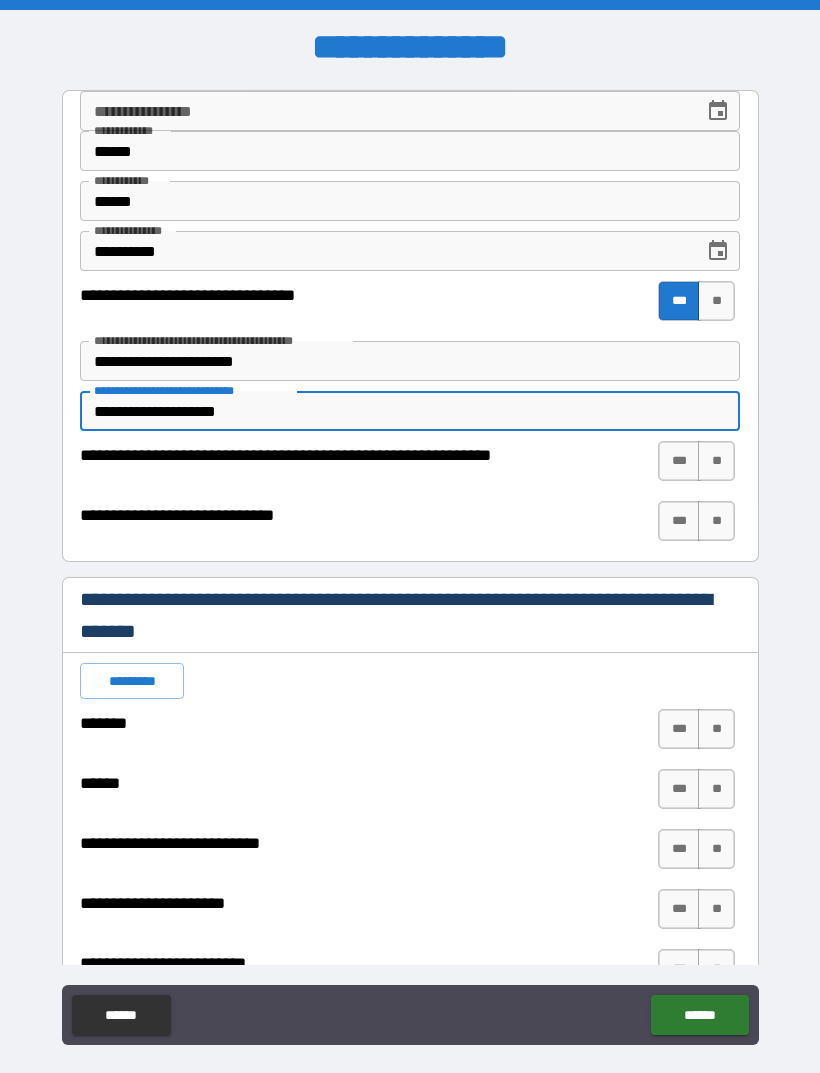 type on "*" 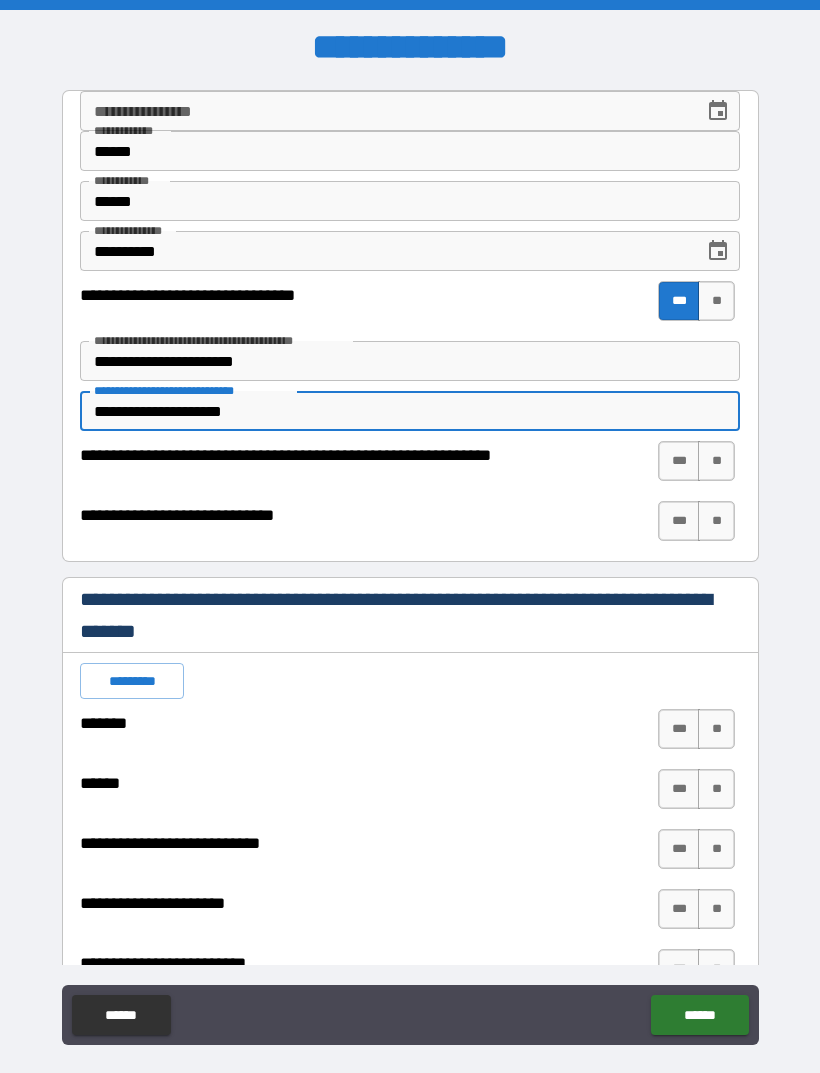 type on "*" 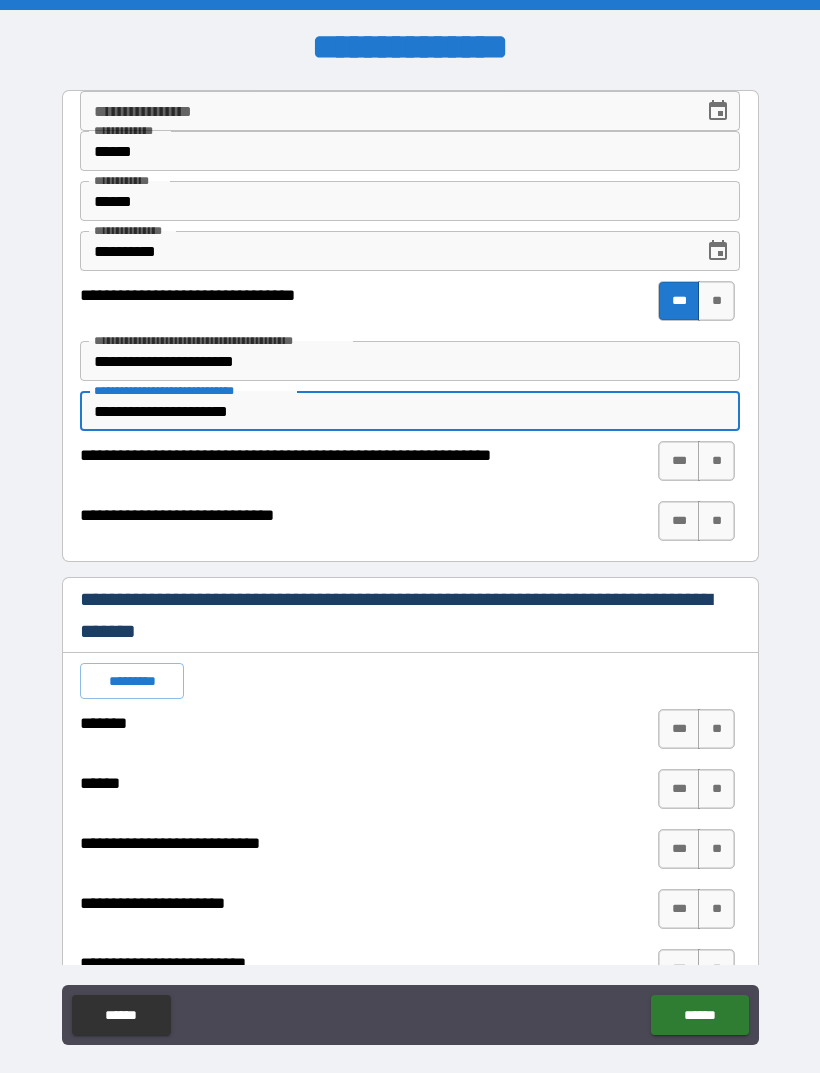type on "*" 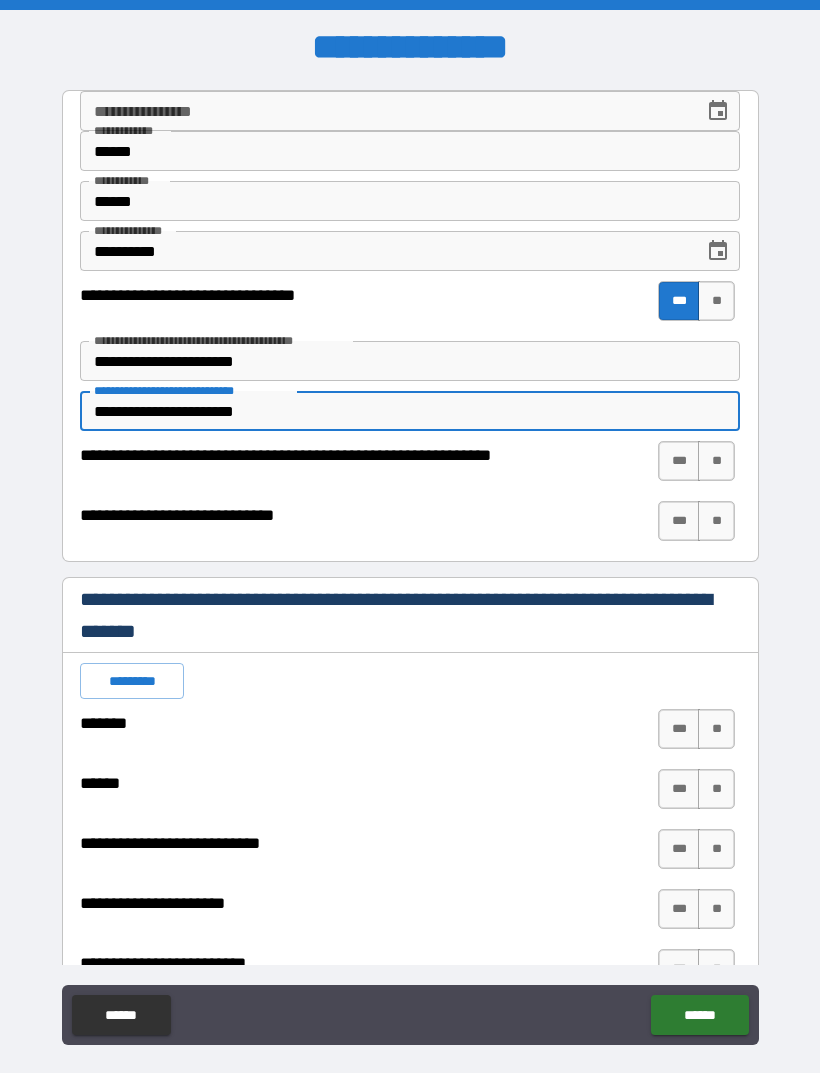 type on "*" 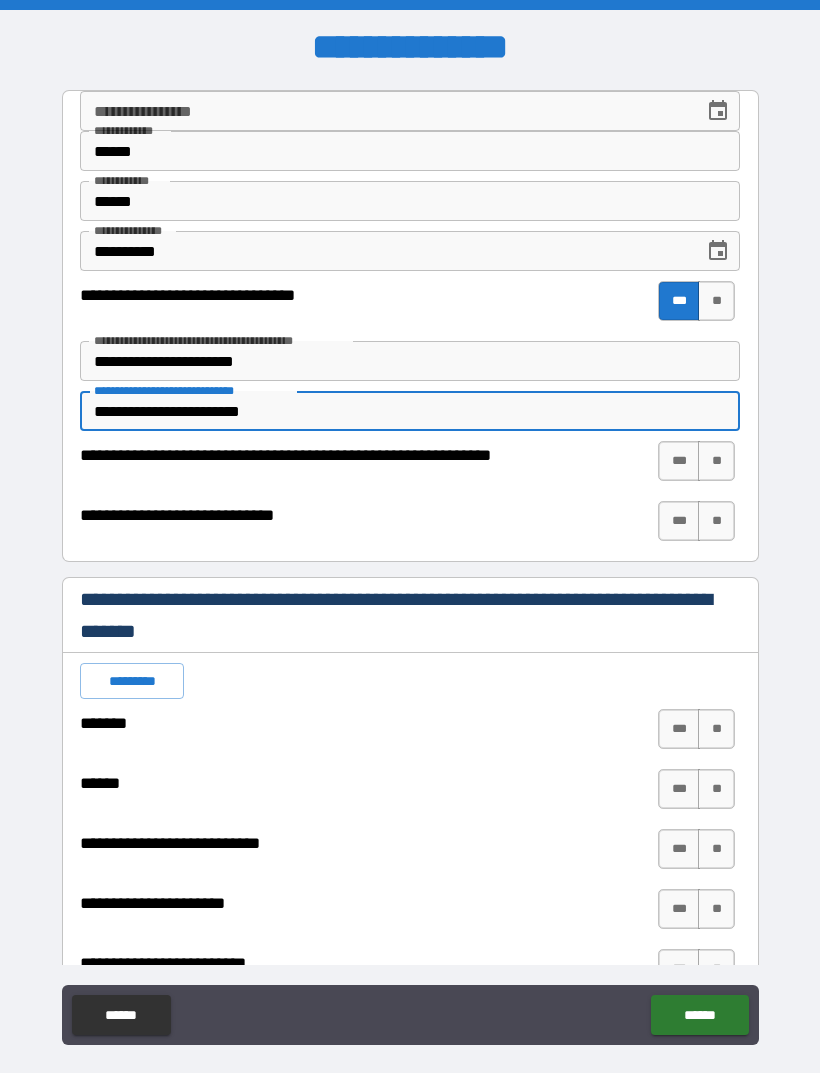 type on "*" 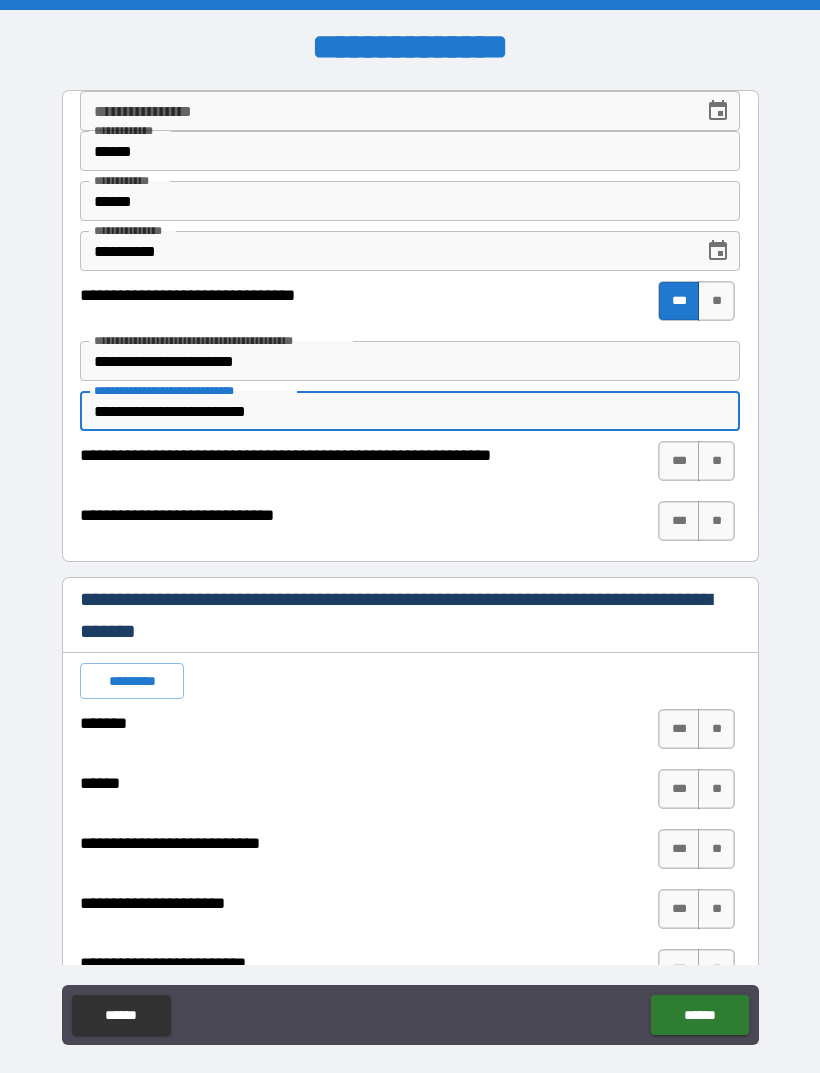 type on "*" 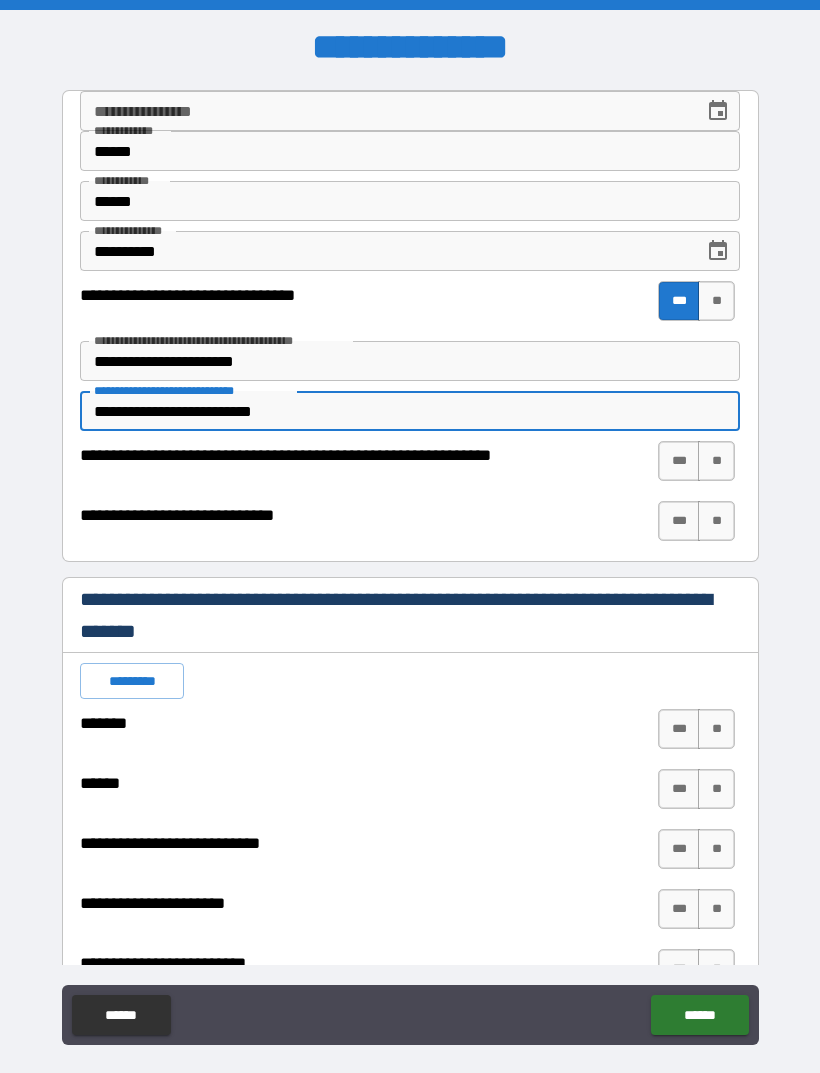 type on "*" 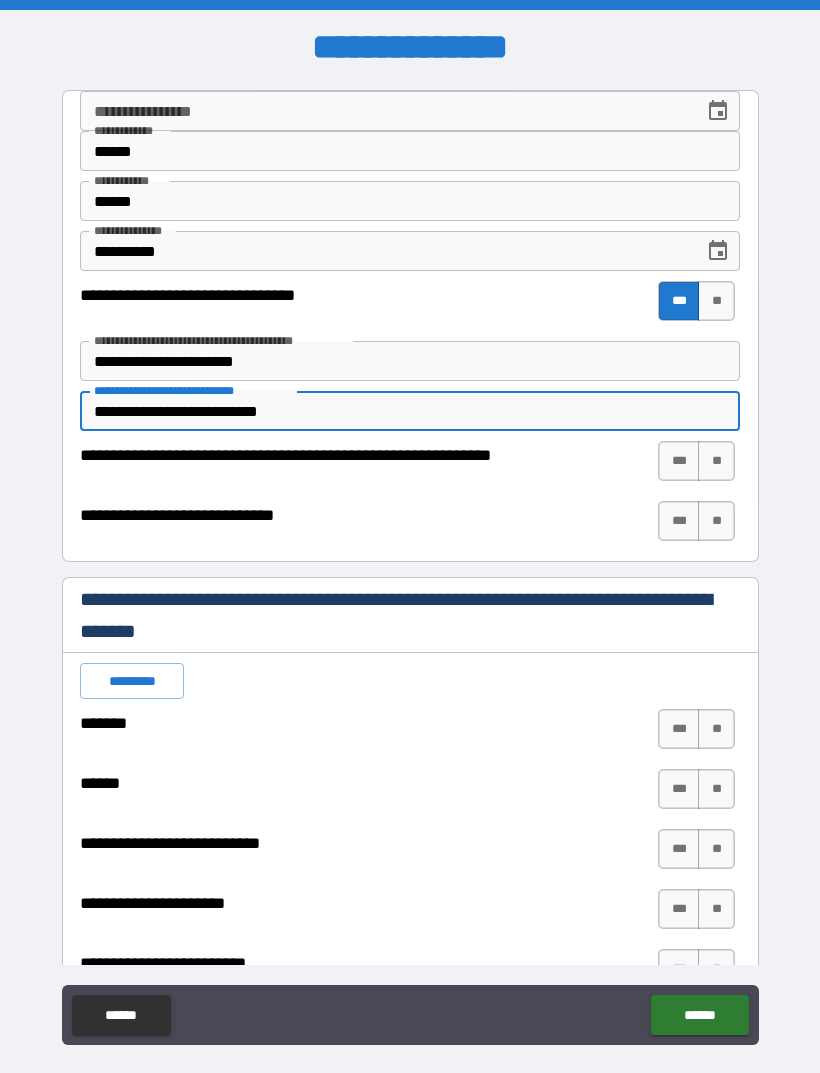 type on "*" 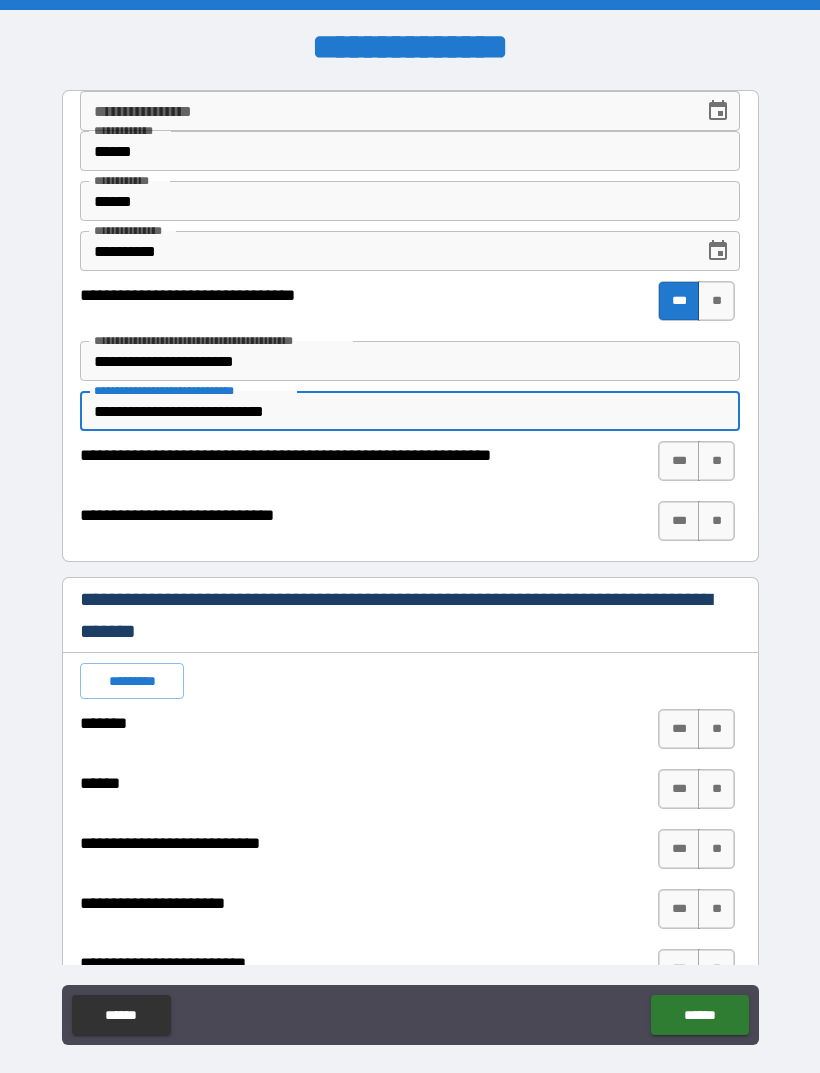 type on "*" 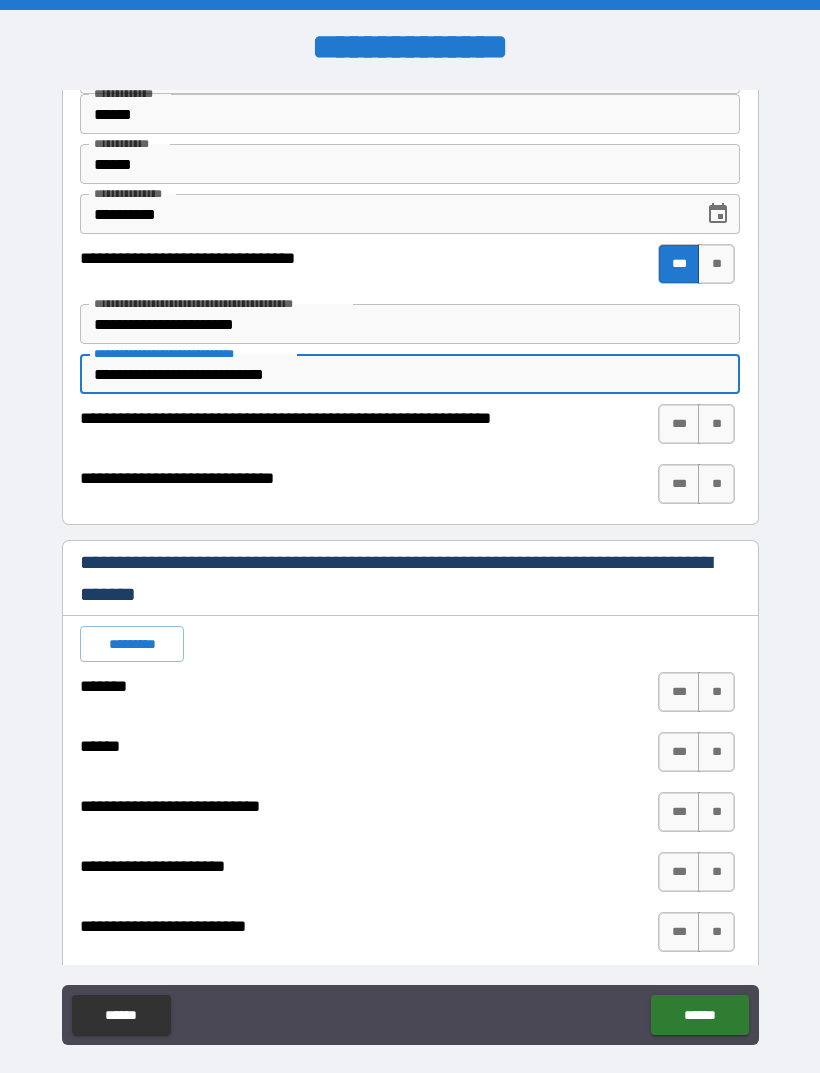 type on "**********" 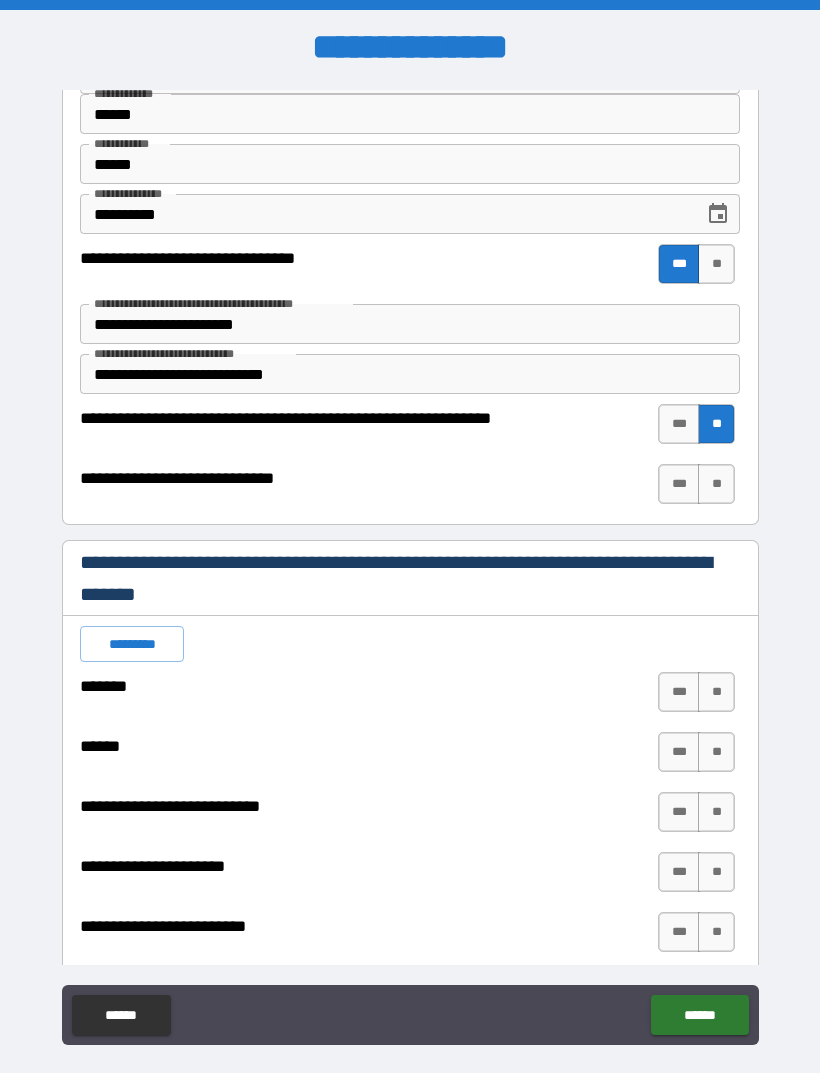 click on "**" at bounding box center [716, 484] 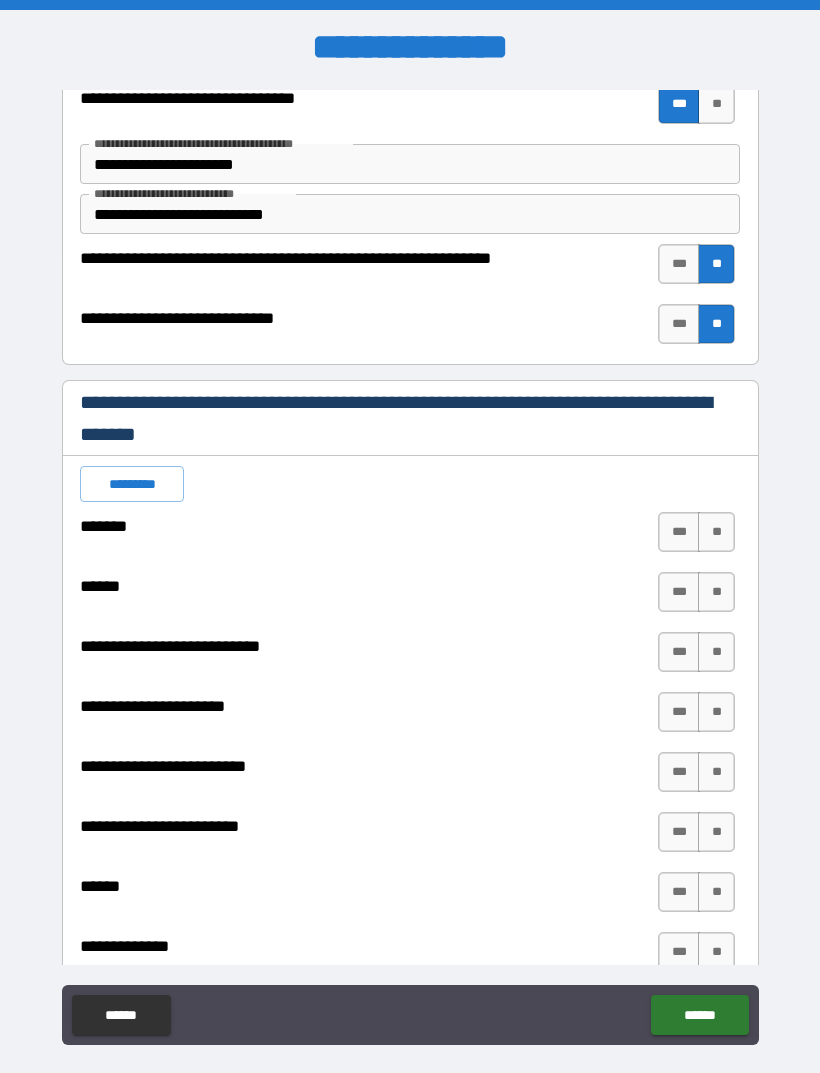 scroll, scrollTop: 213, scrollLeft: 0, axis: vertical 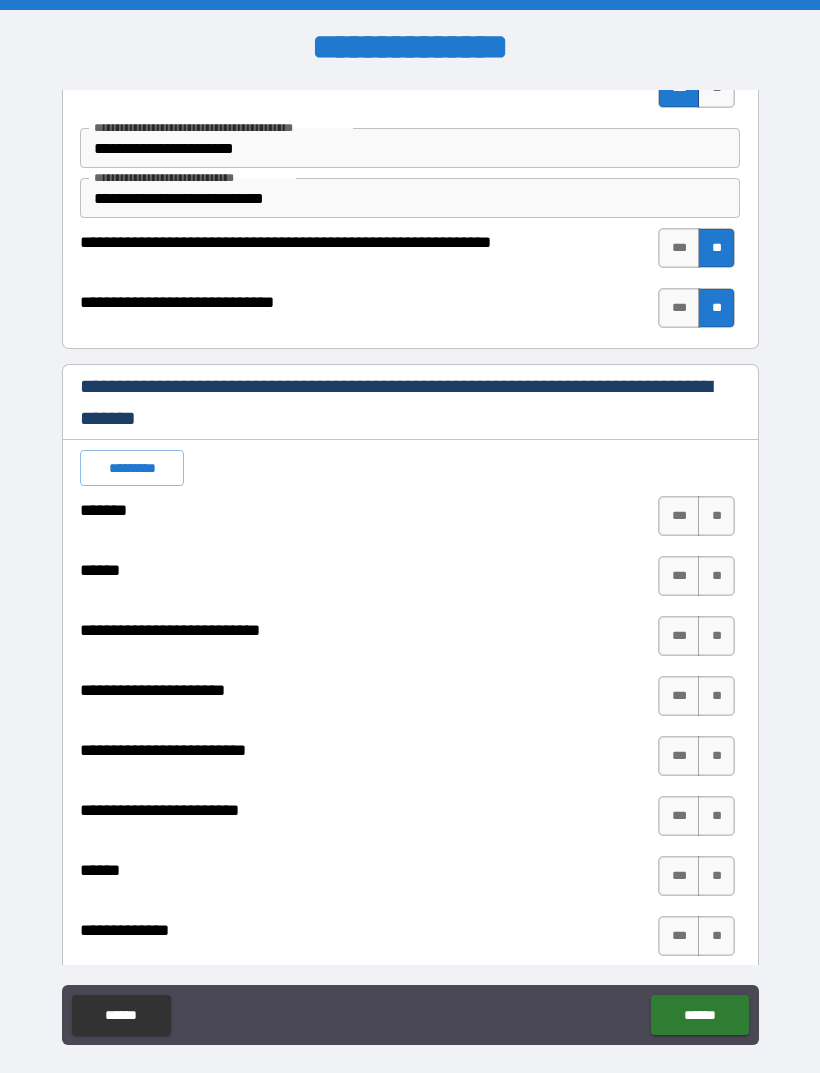 click on "*********" at bounding box center (132, 468) 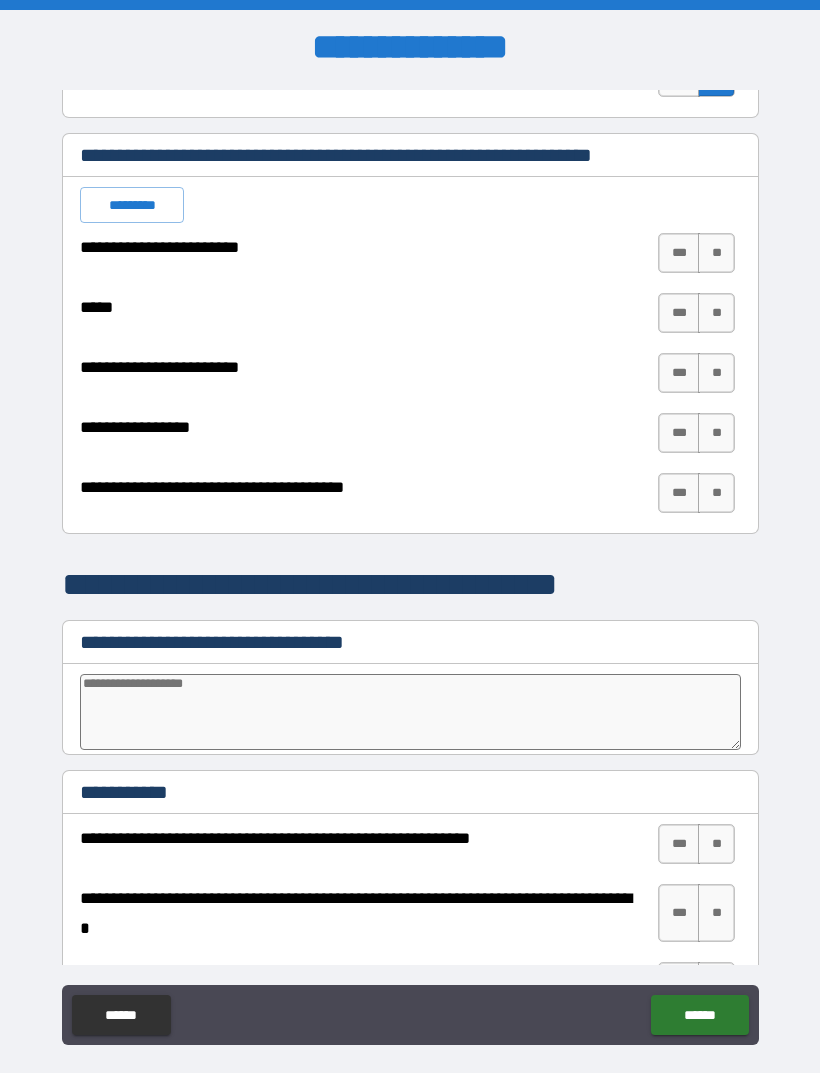 scroll, scrollTop: 3297, scrollLeft: 0, axis: vertical 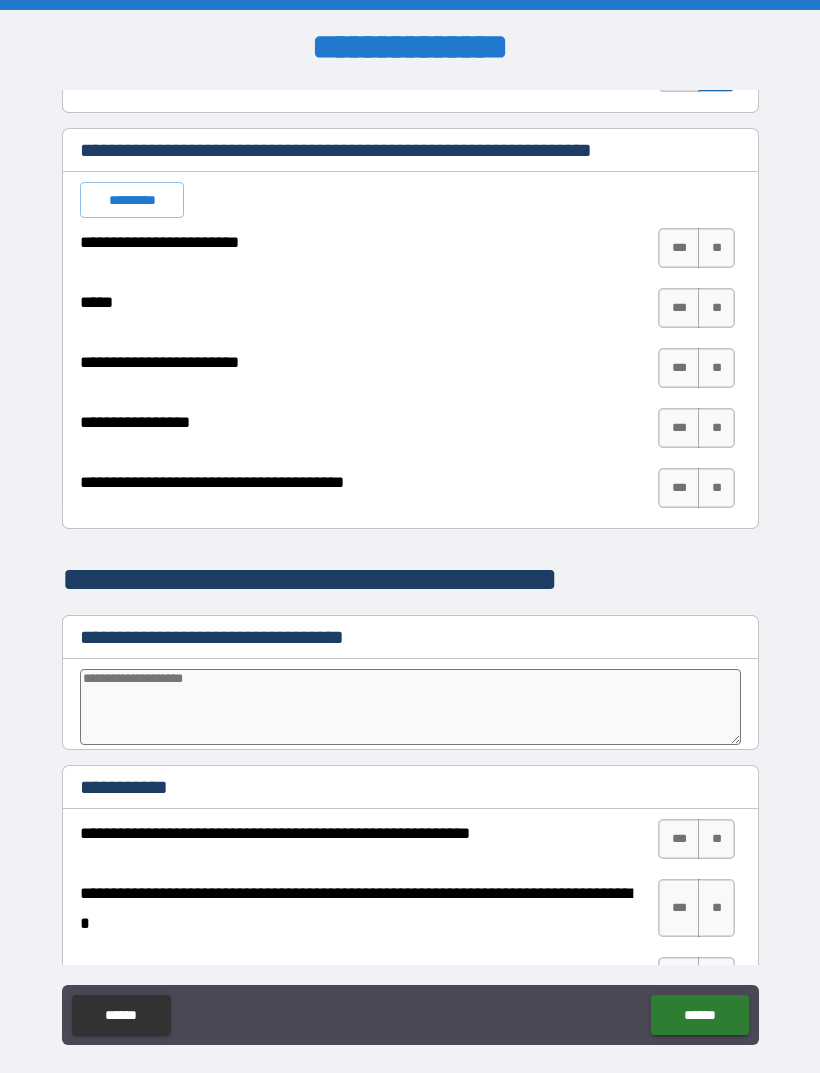 click on "*********" at bounding box center [132, 200] 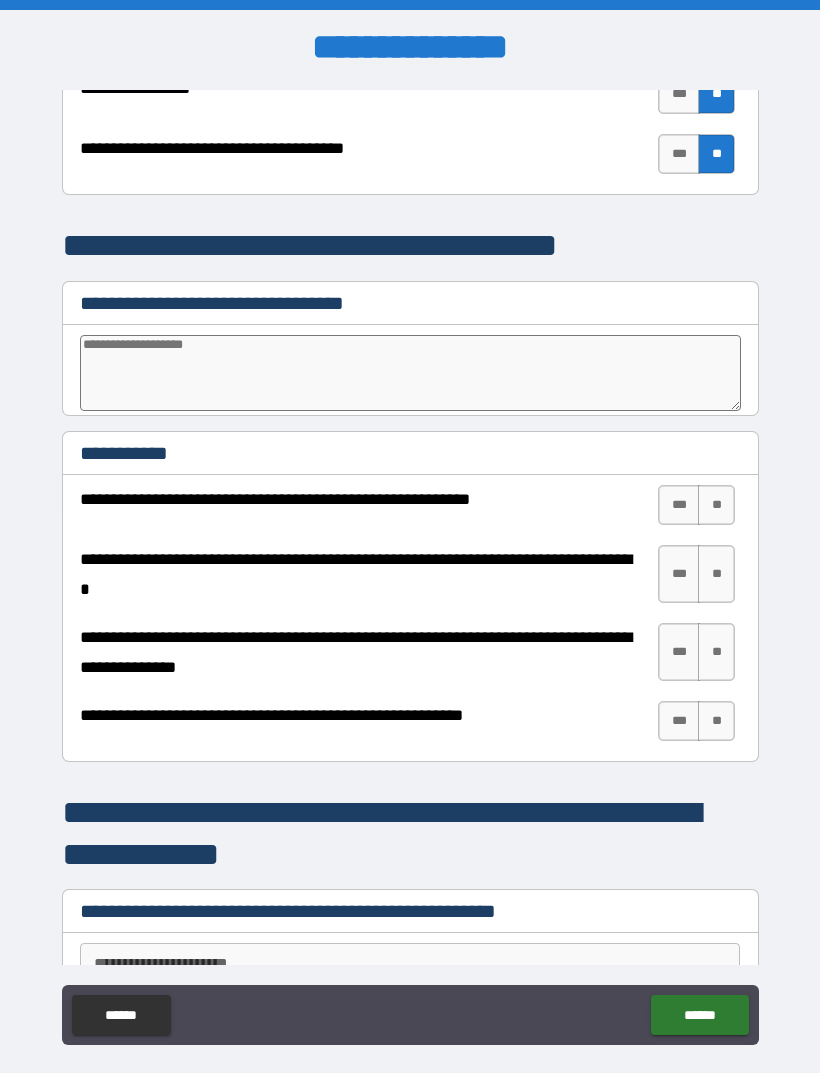 scroll, scrollTop: 3632, scrollLeft: 0, axis: vertical 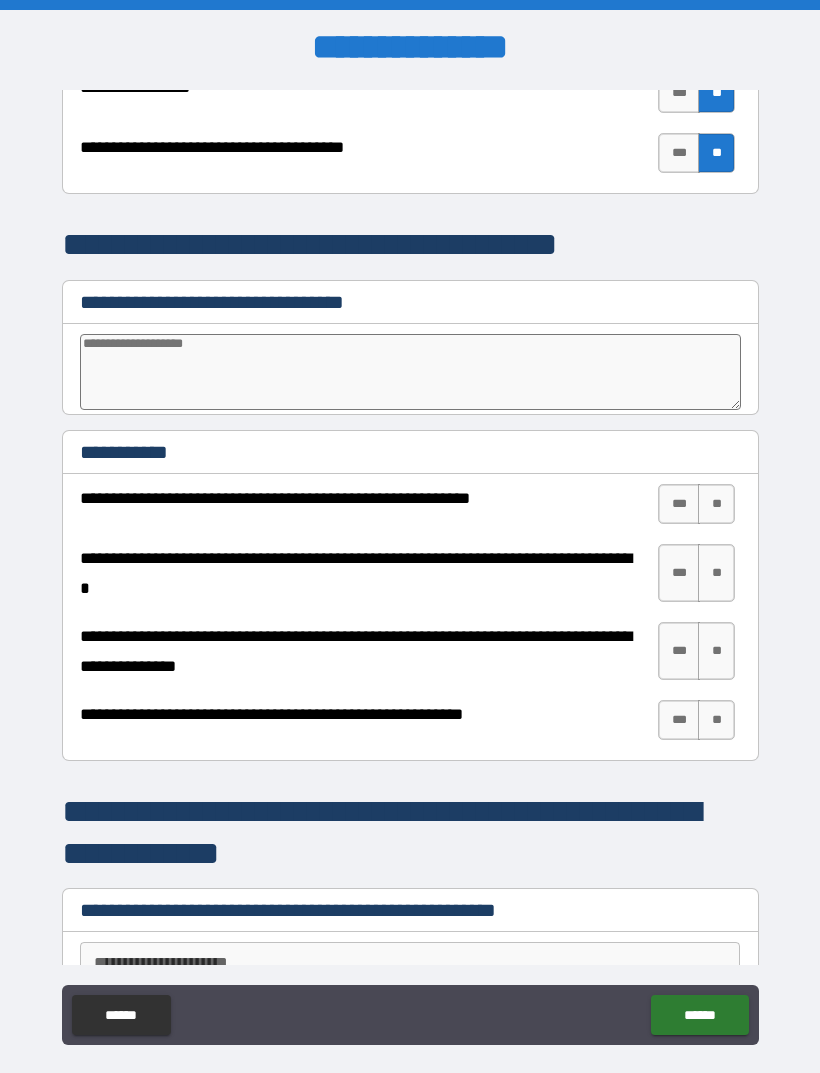 click on "**" at bounding box center [716, 504] 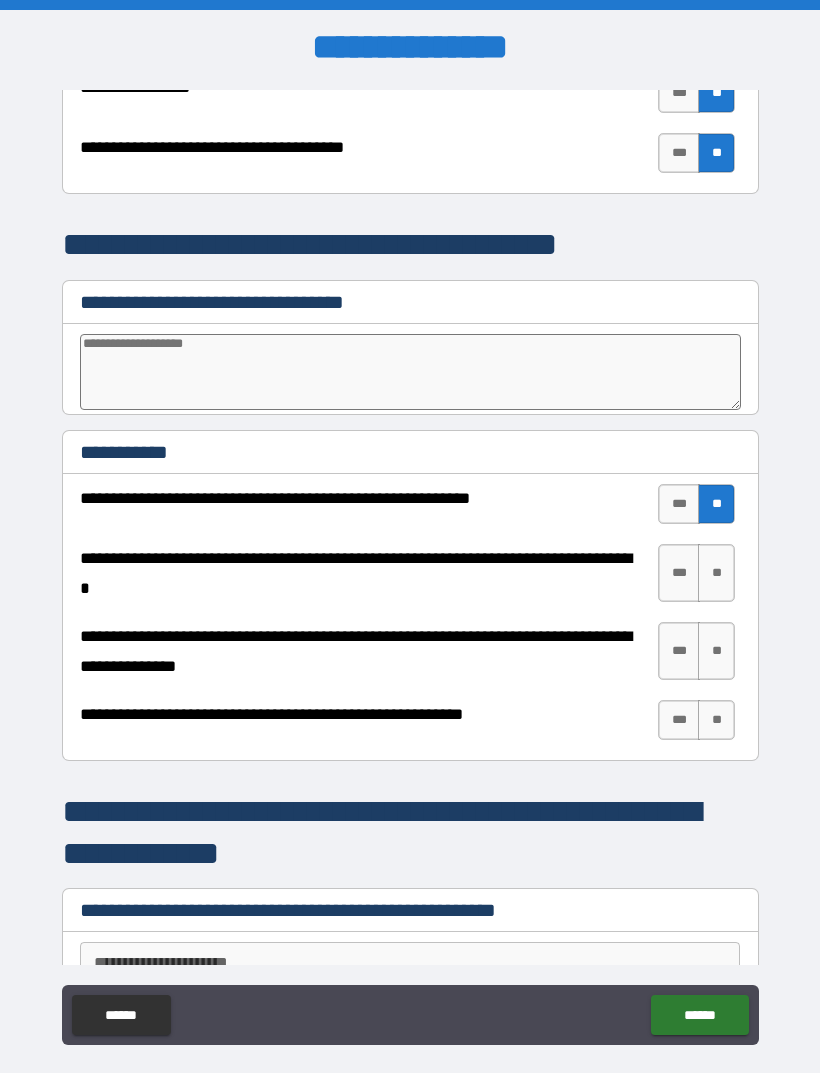 click on "**" at bounding box center (716, 573) 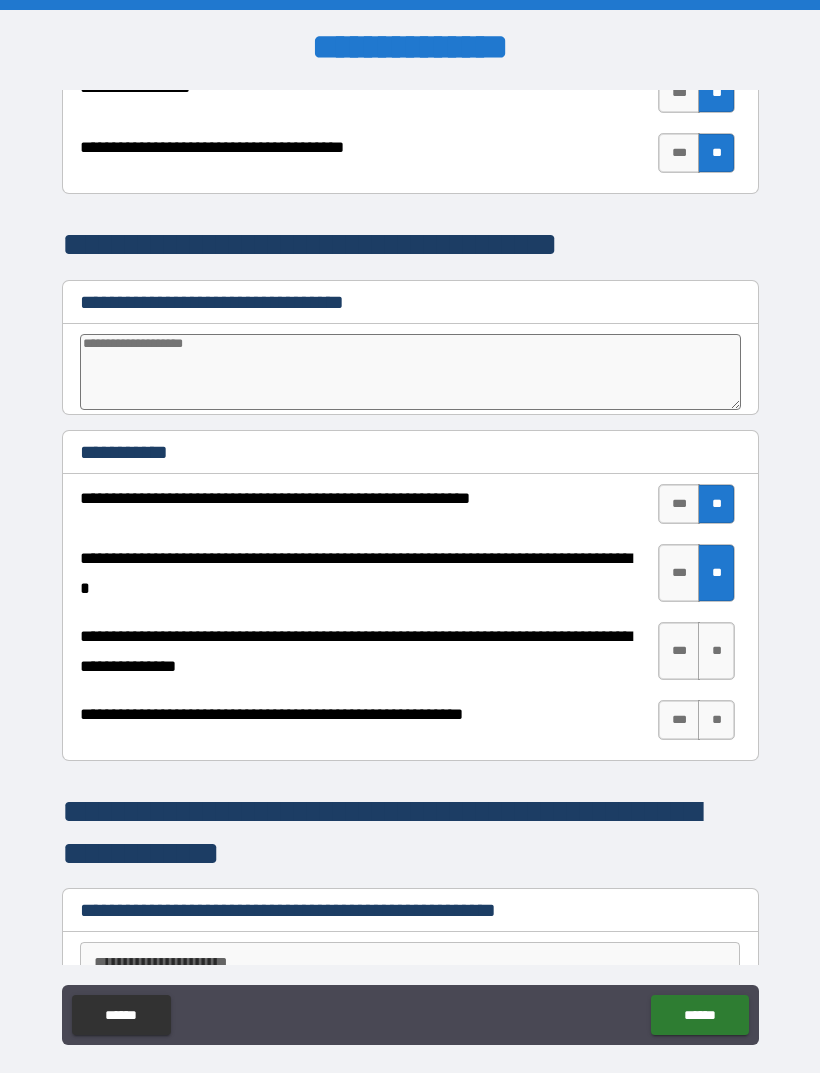 click on "**" at bounding box center (716, 651) 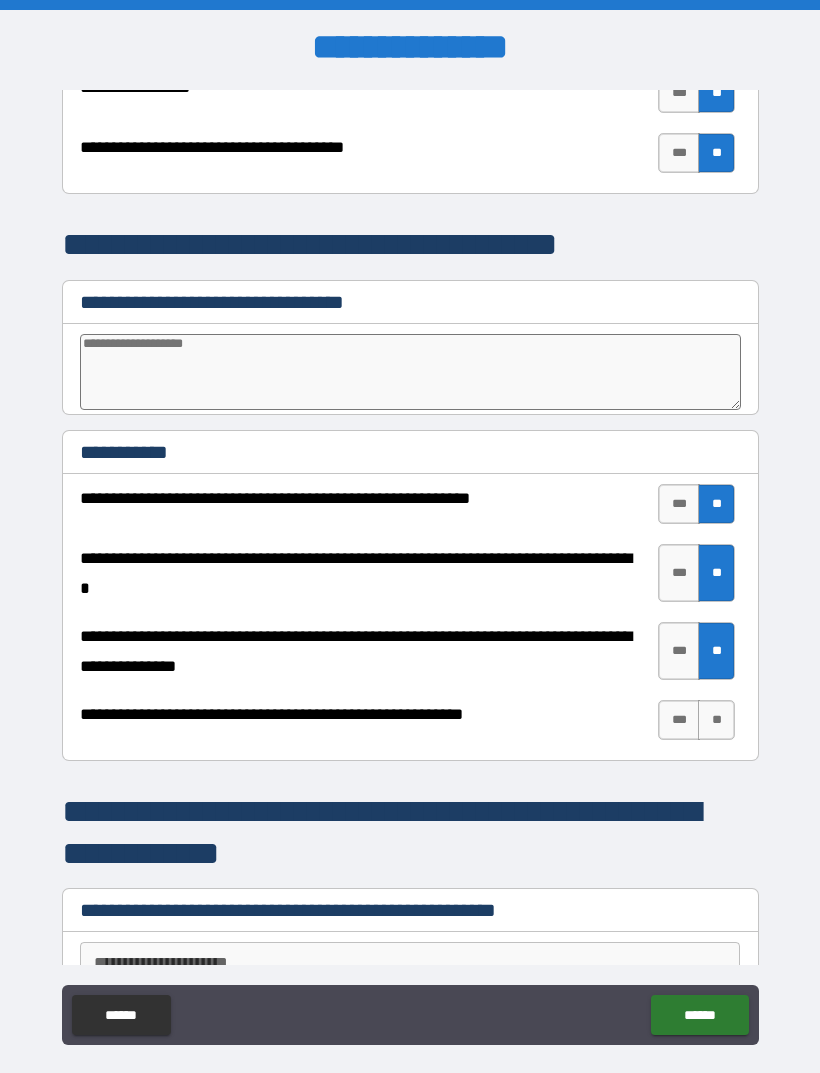 click on "**" at bounding box center [716, 720] 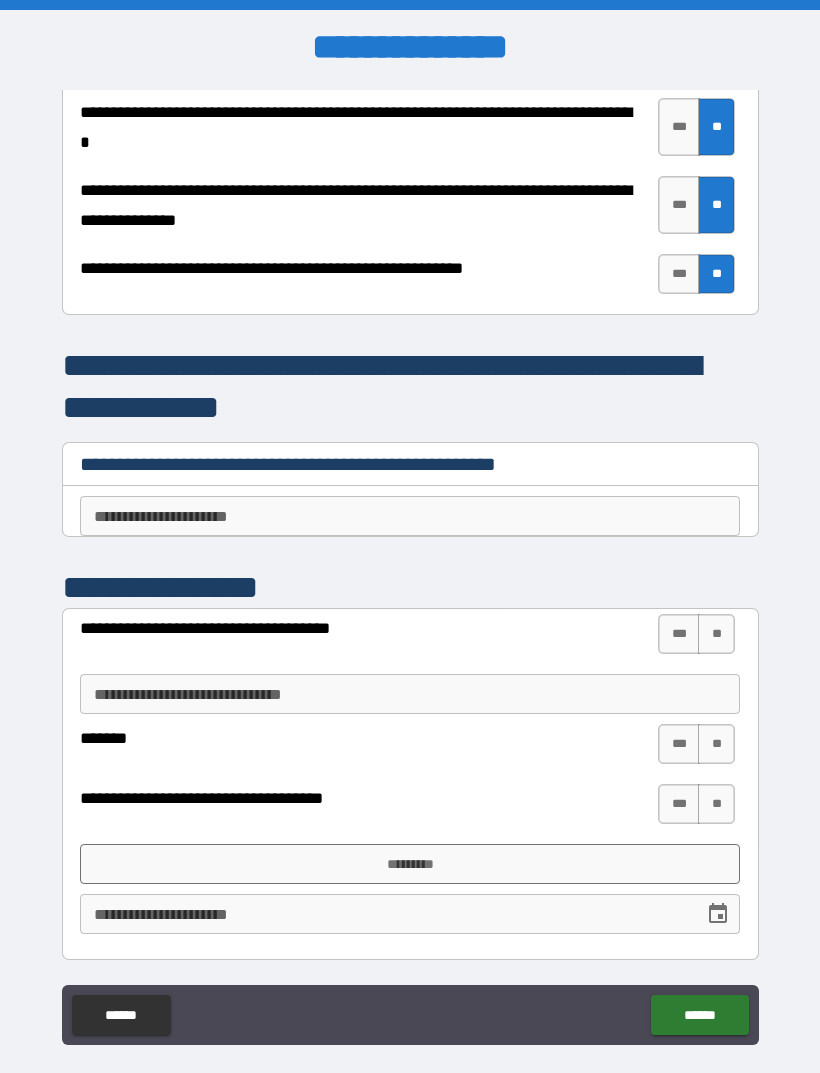 scroll, scrollTop: 4078, scrollLeft: 0, axis: vertical 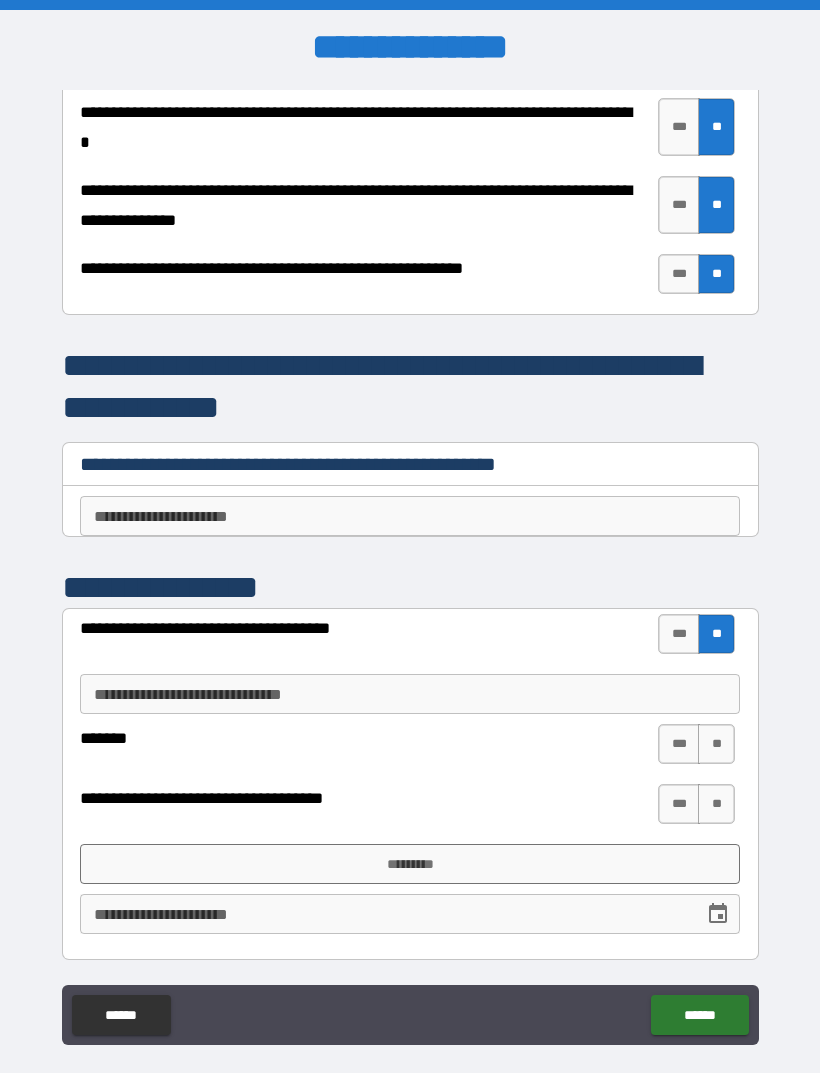 click on "**" at bounding box center (716, 744) 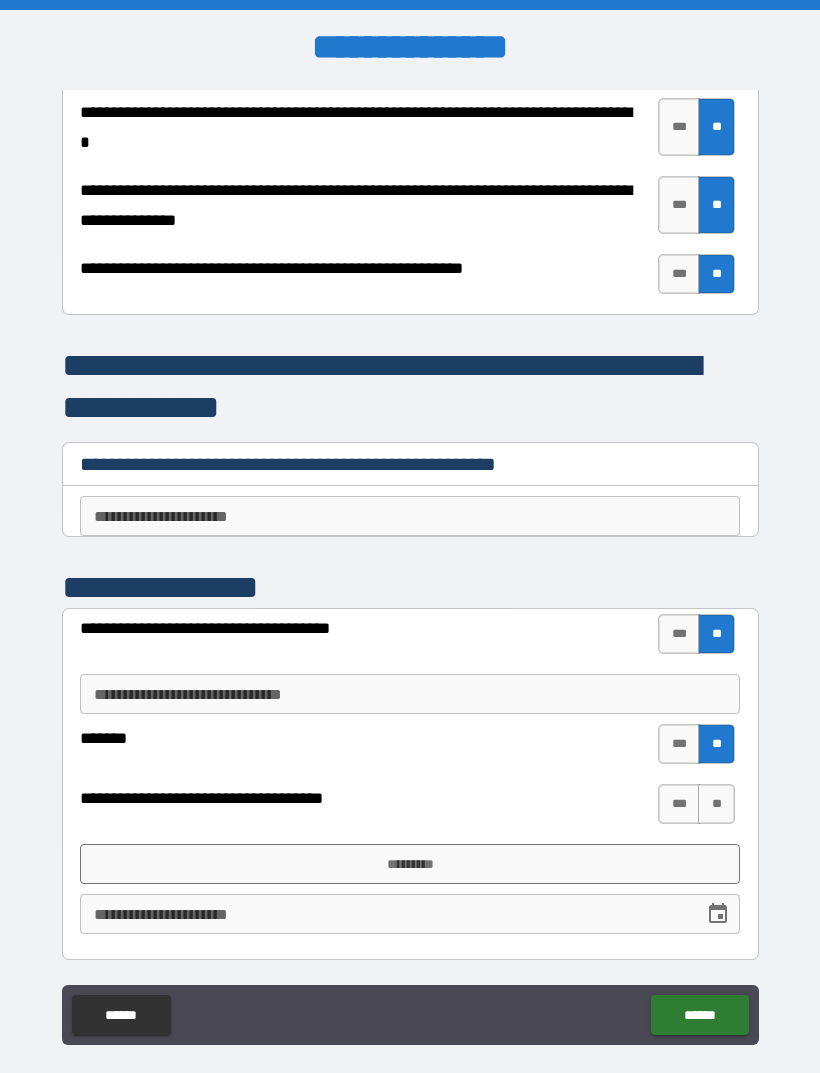 click on "**" at bounding box center [716, 804] 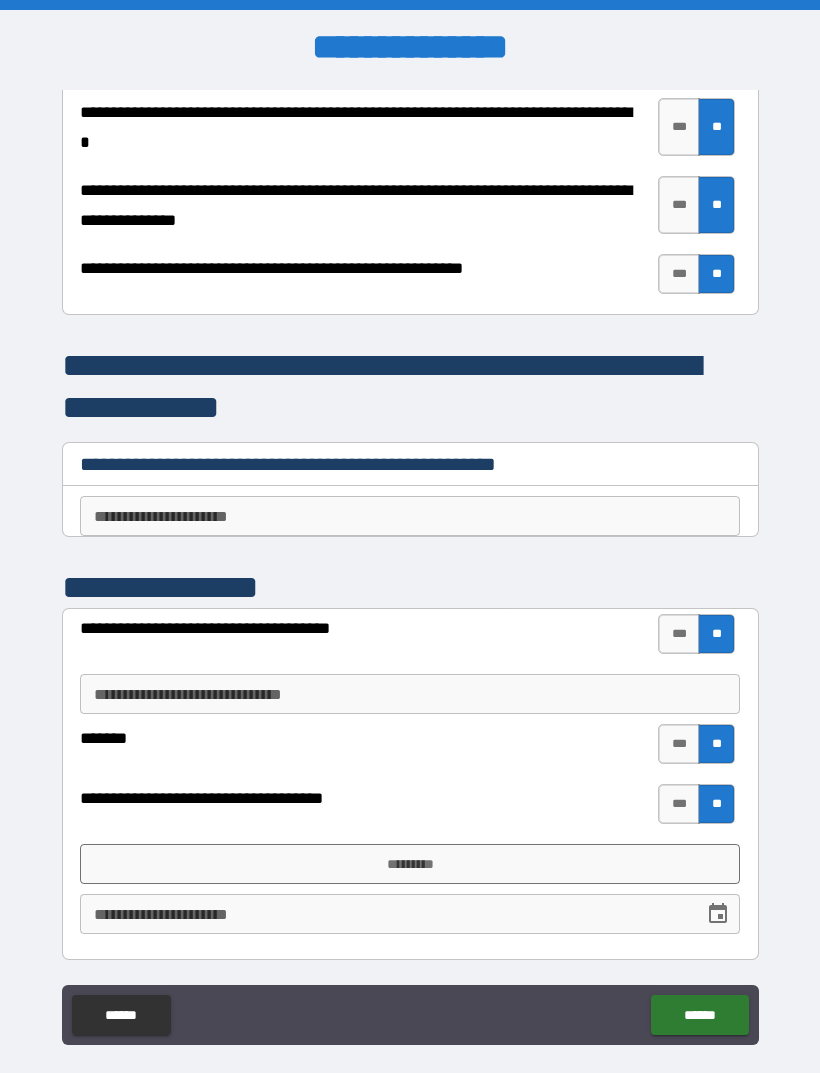 click on "*********" at bounding box center [410, 864] 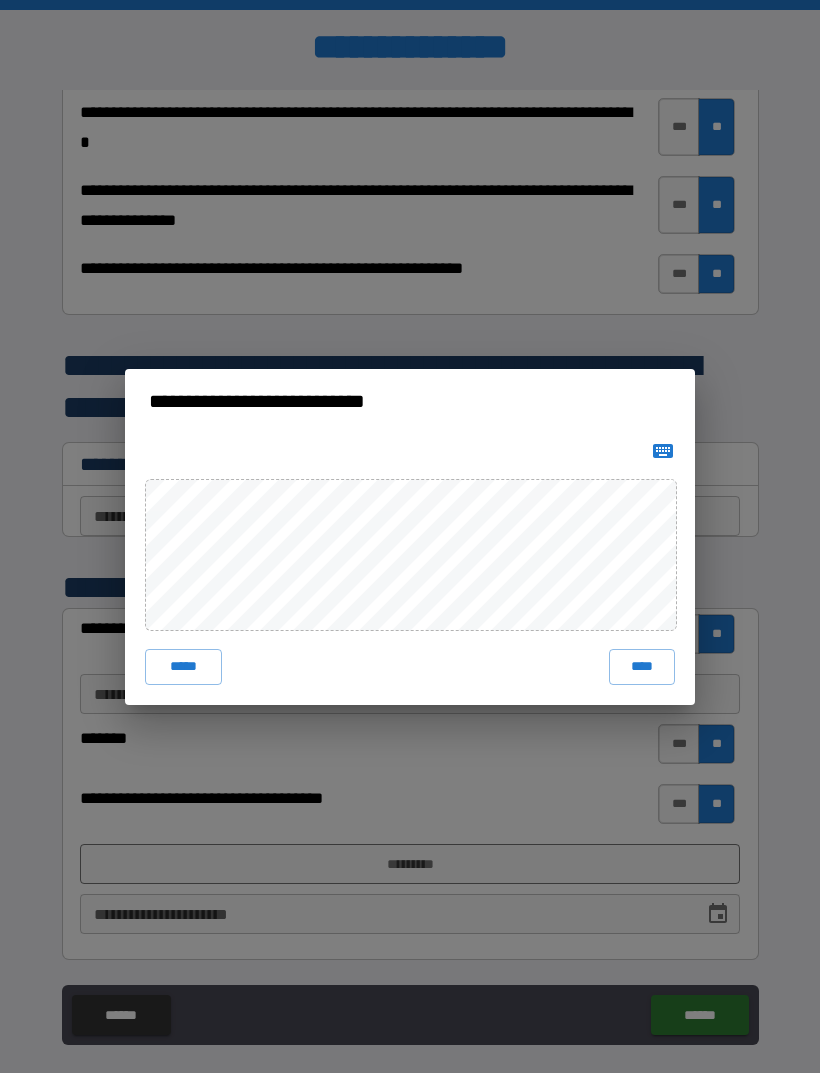 click on "****" at bounding box center (642, 667) 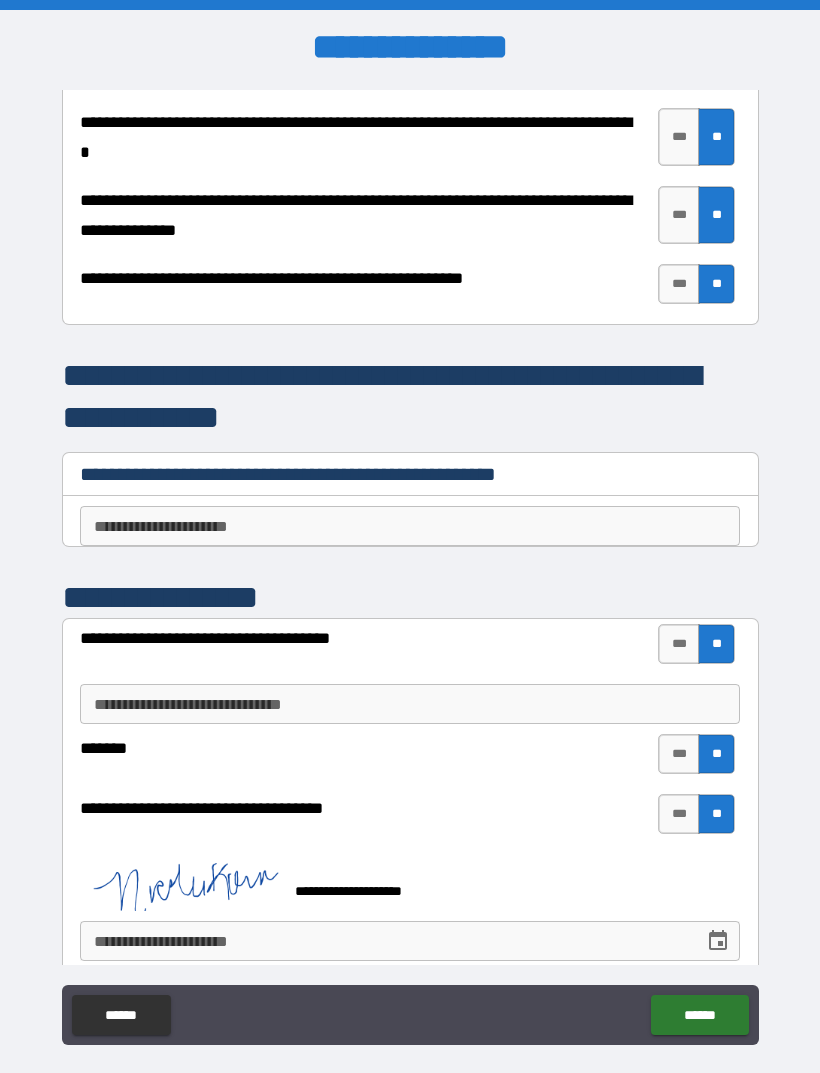 click on "******" at bounding box center (699, 1015) 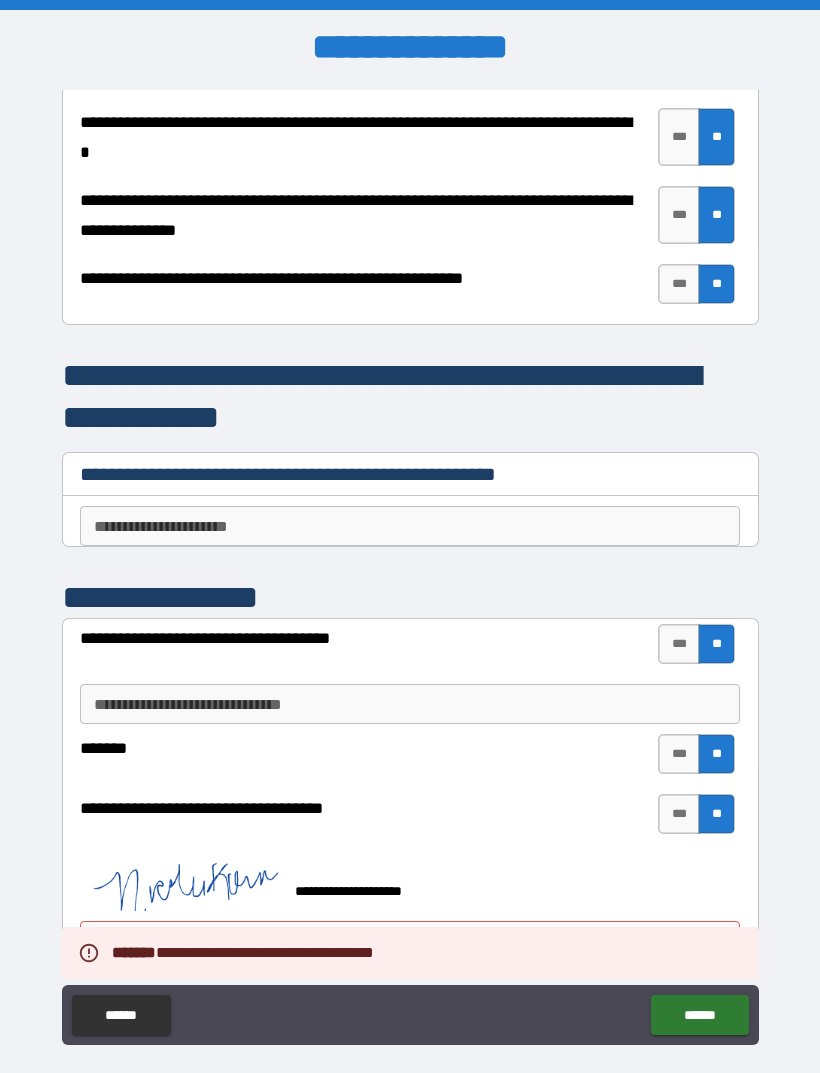 type on "*" 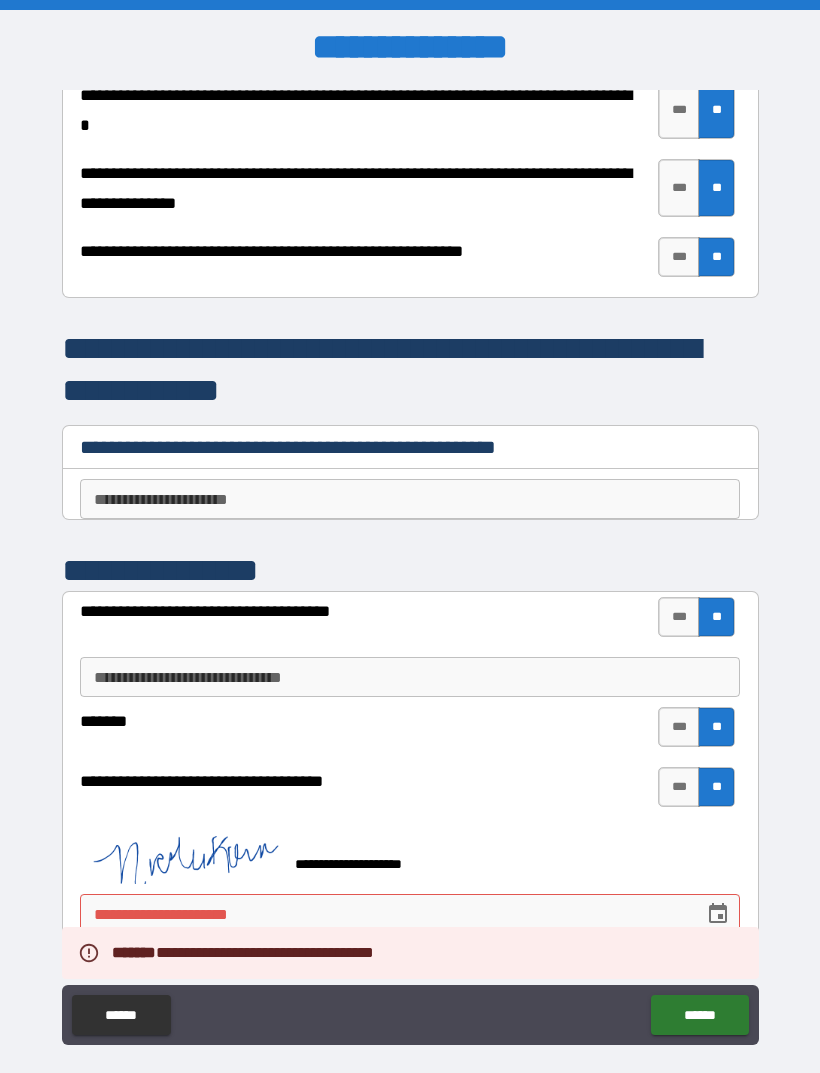 scroll, scrollTop: 4095, scrollLeft: 0, axis: vertical 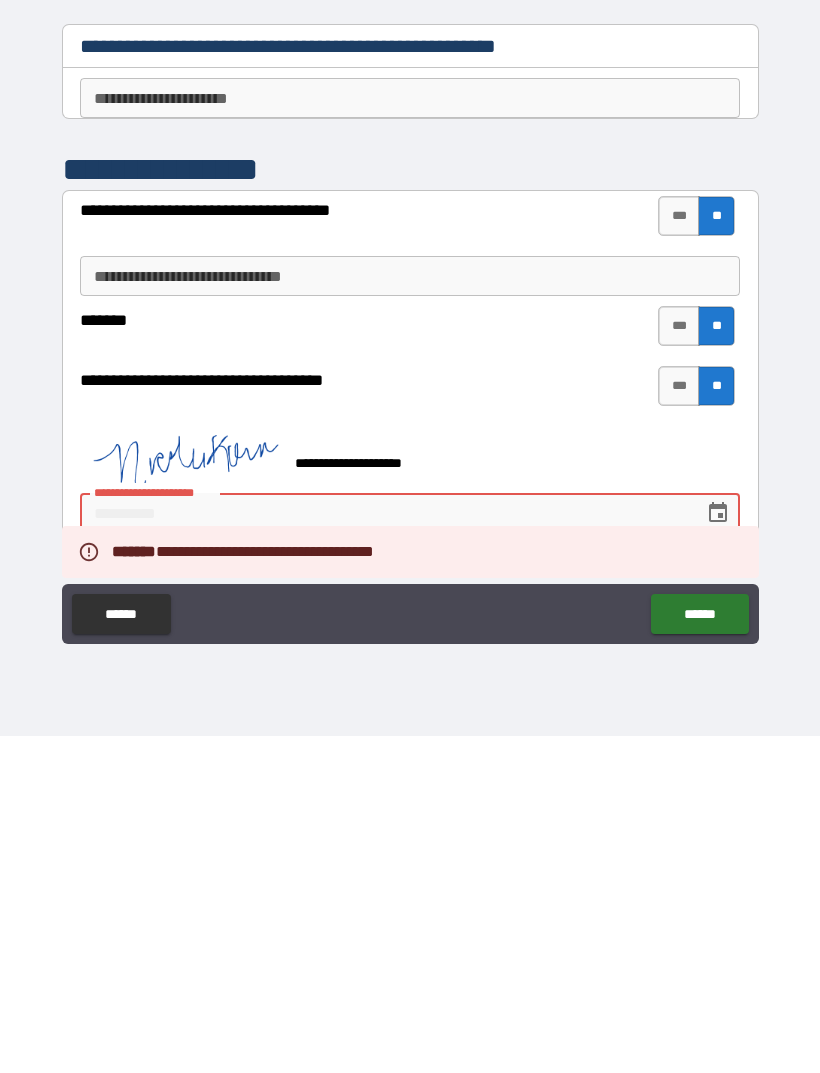 type on "*" 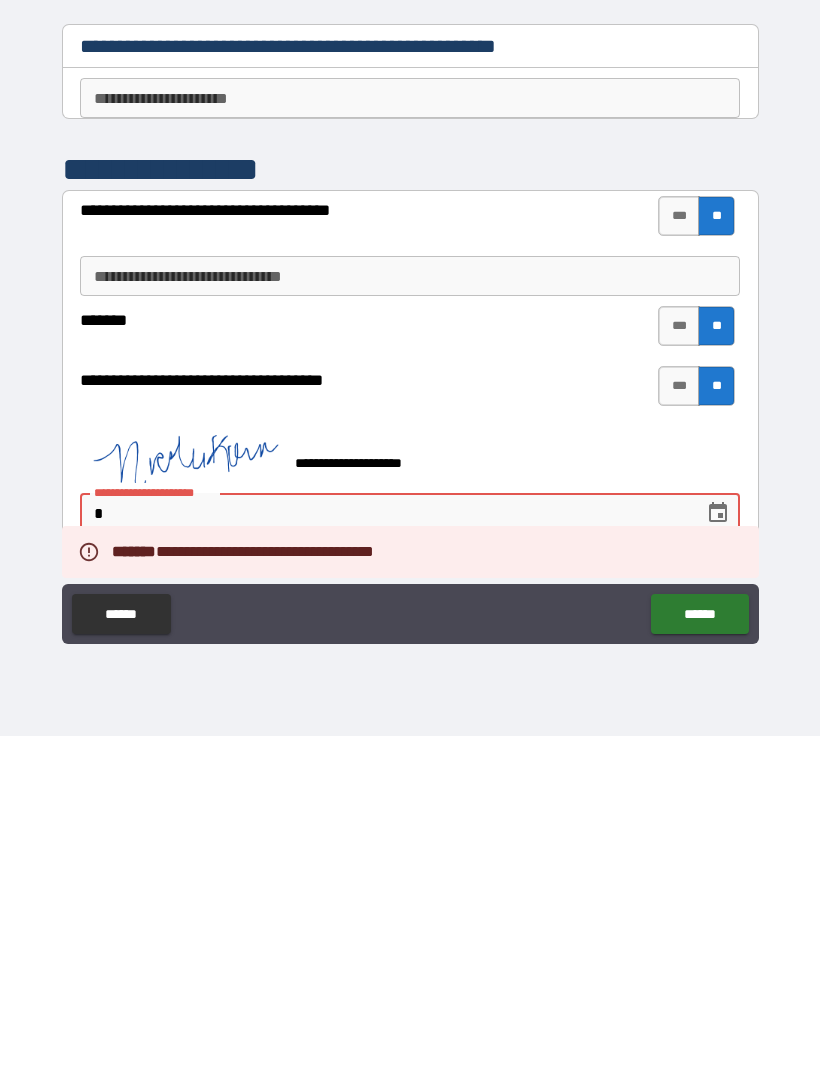 type on "*" 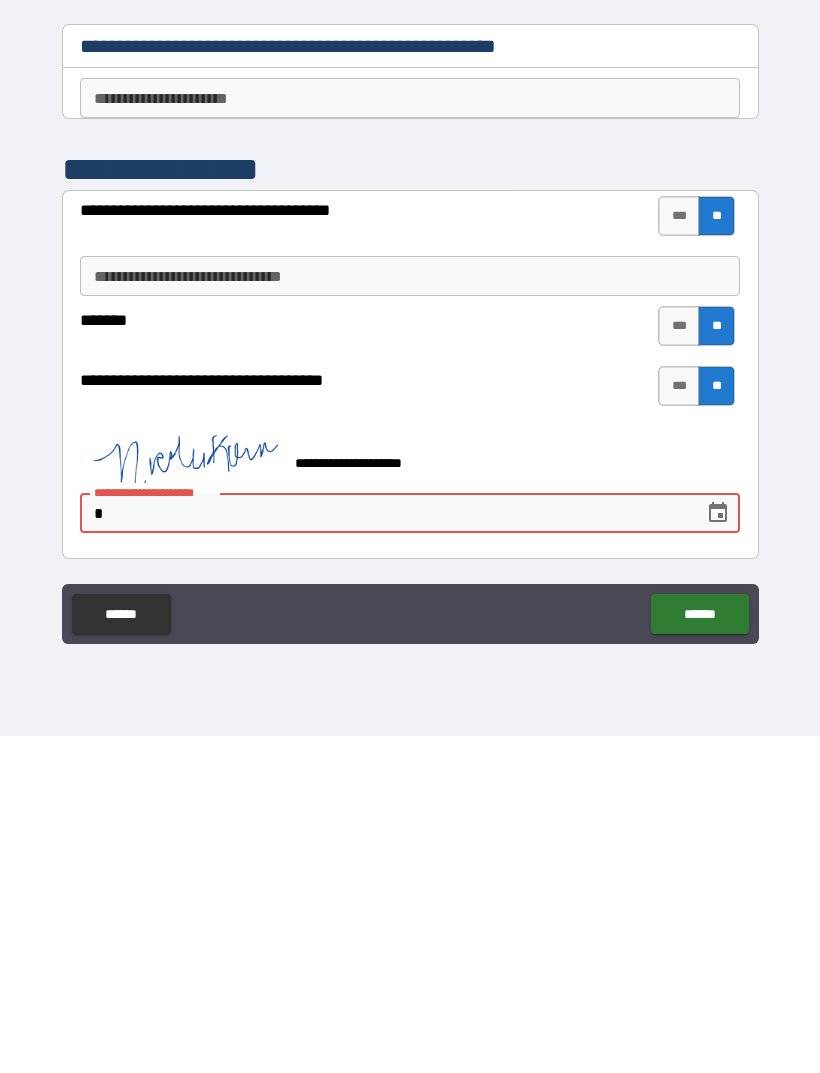 type on "***" 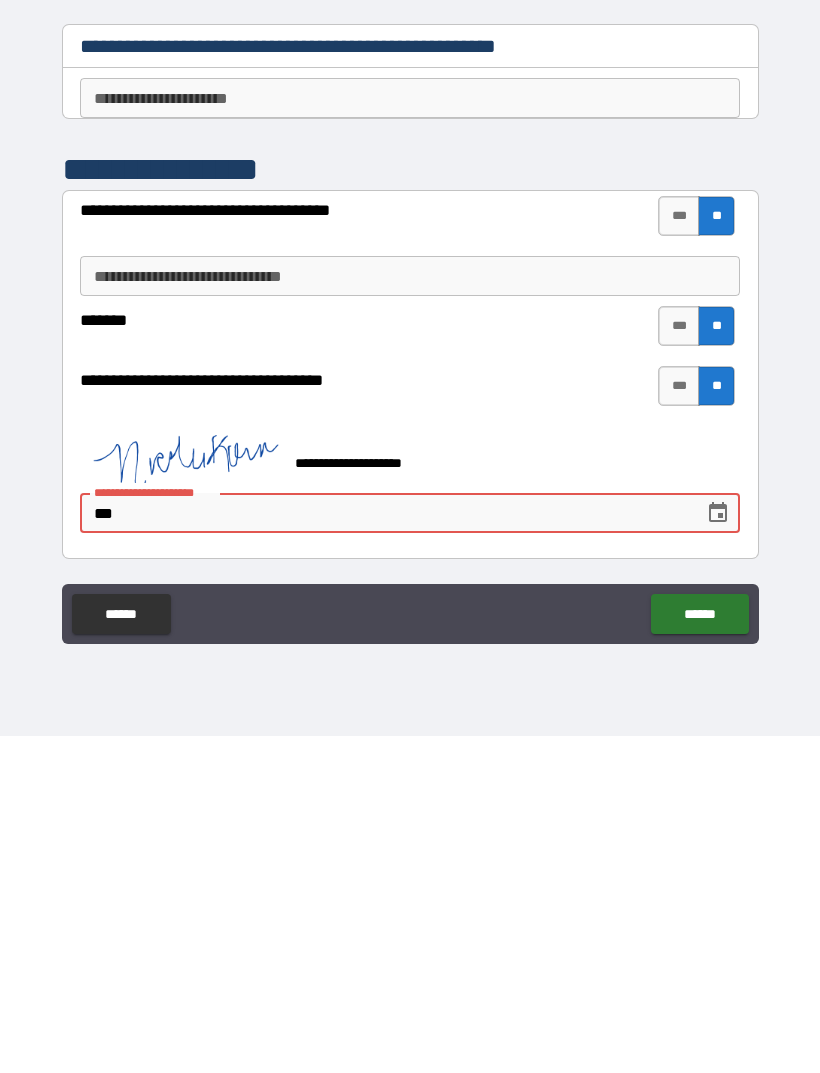 type on "*" 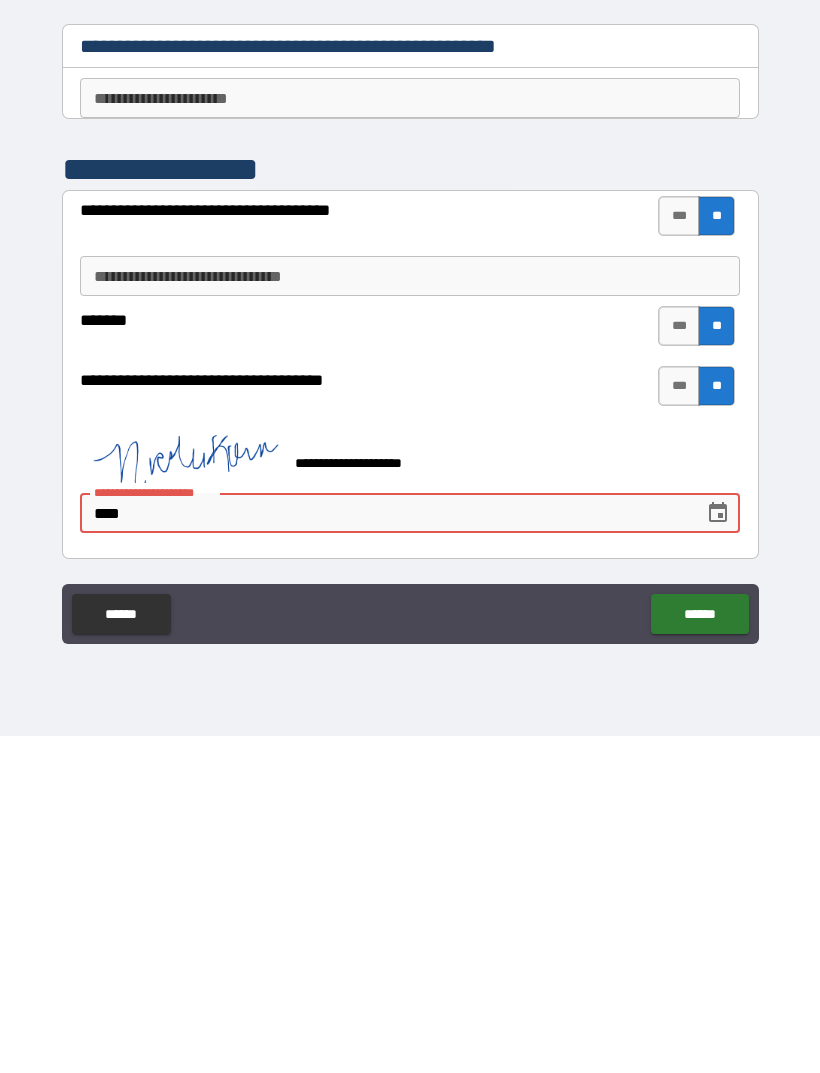 type on "*" 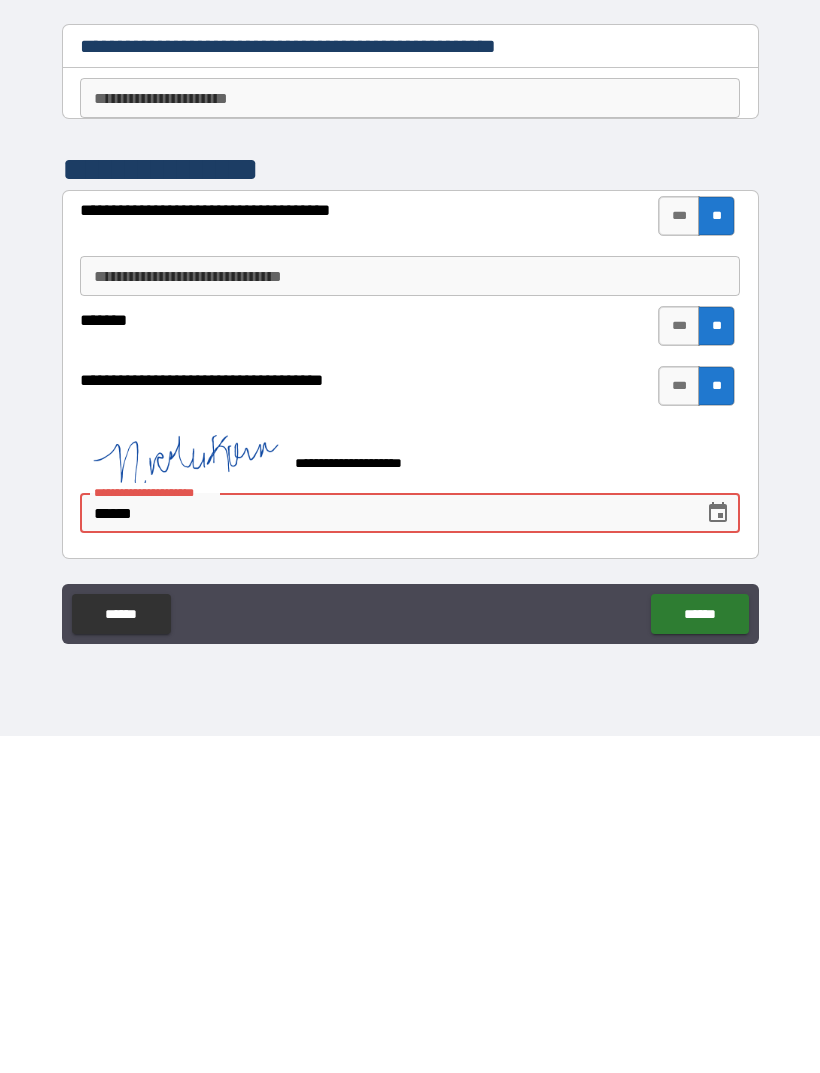 type on "*" 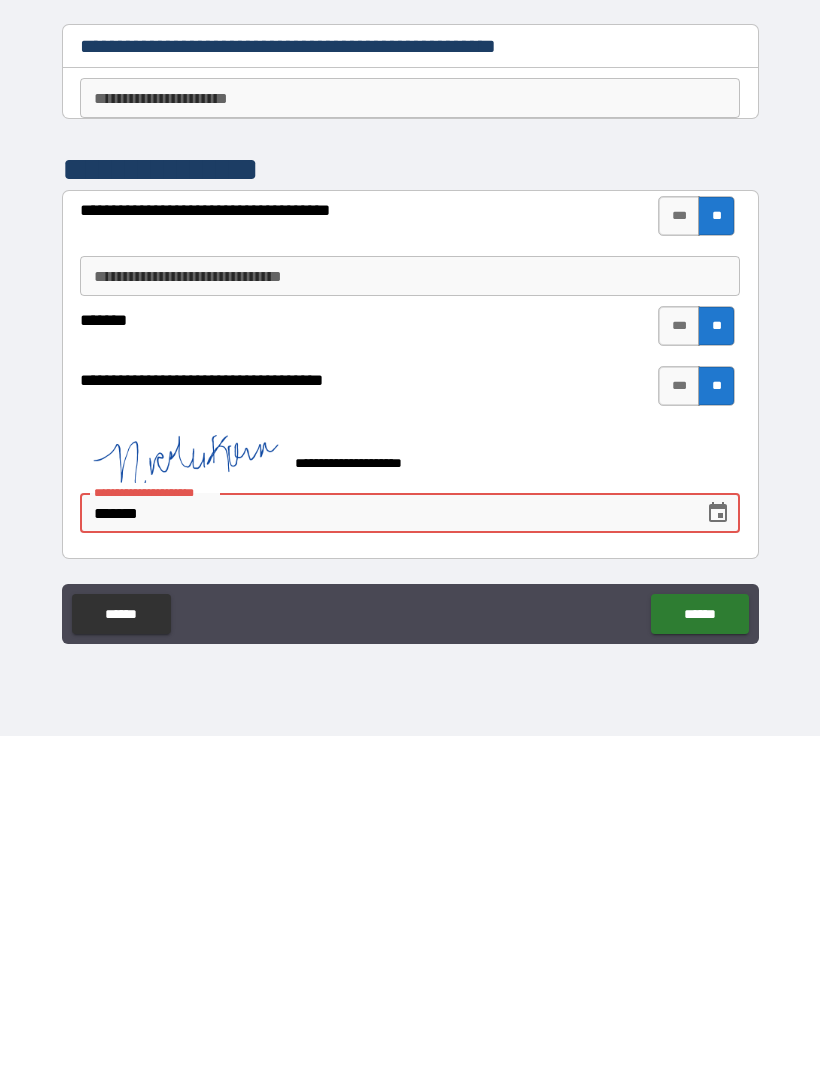 type on "*" 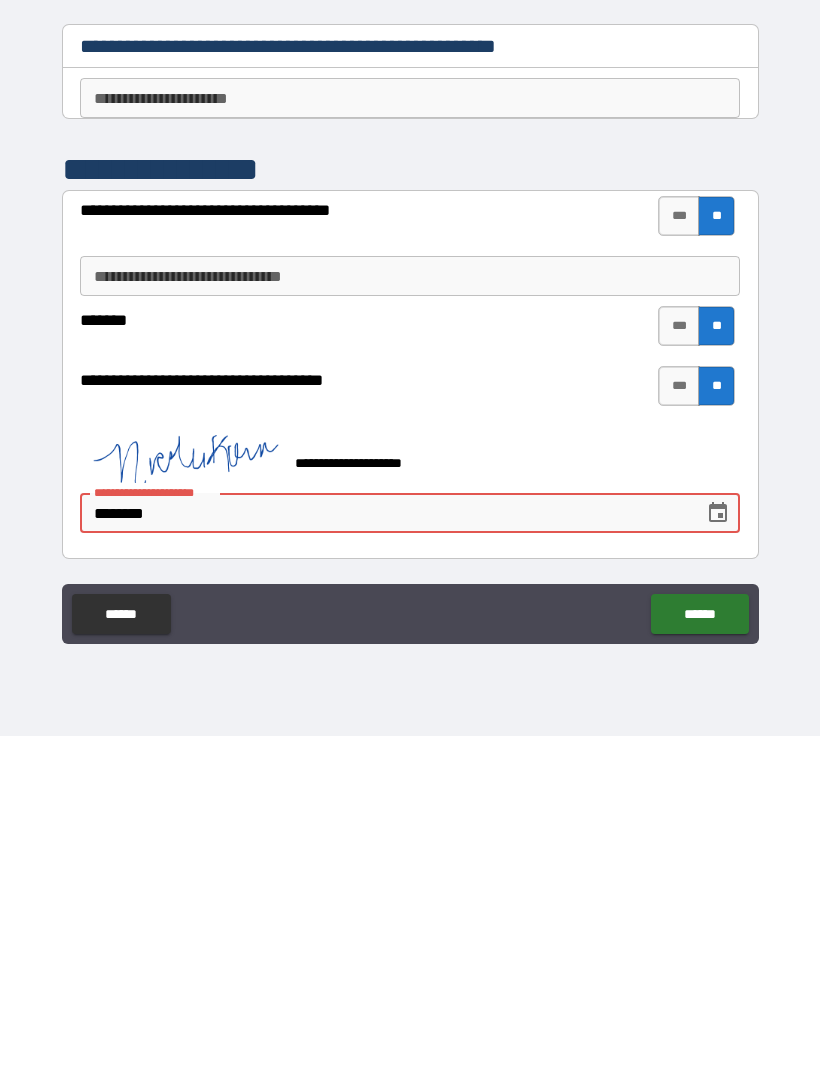 type on "*" 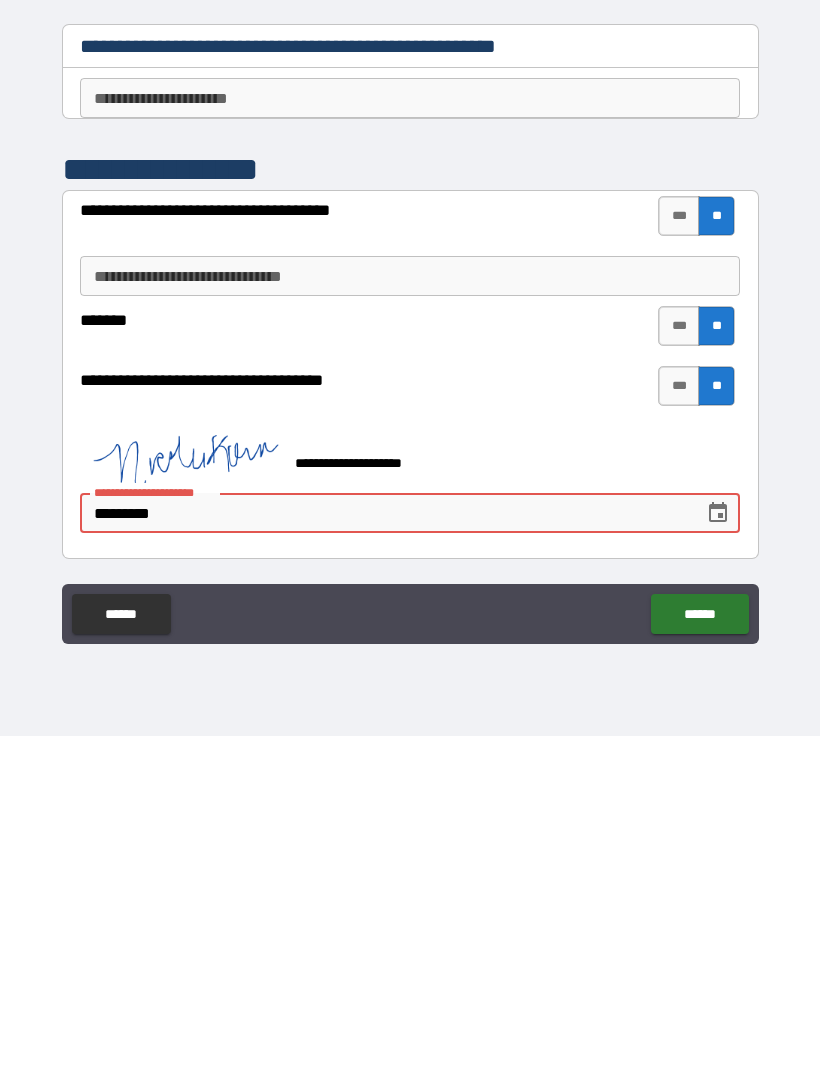 type on "*" 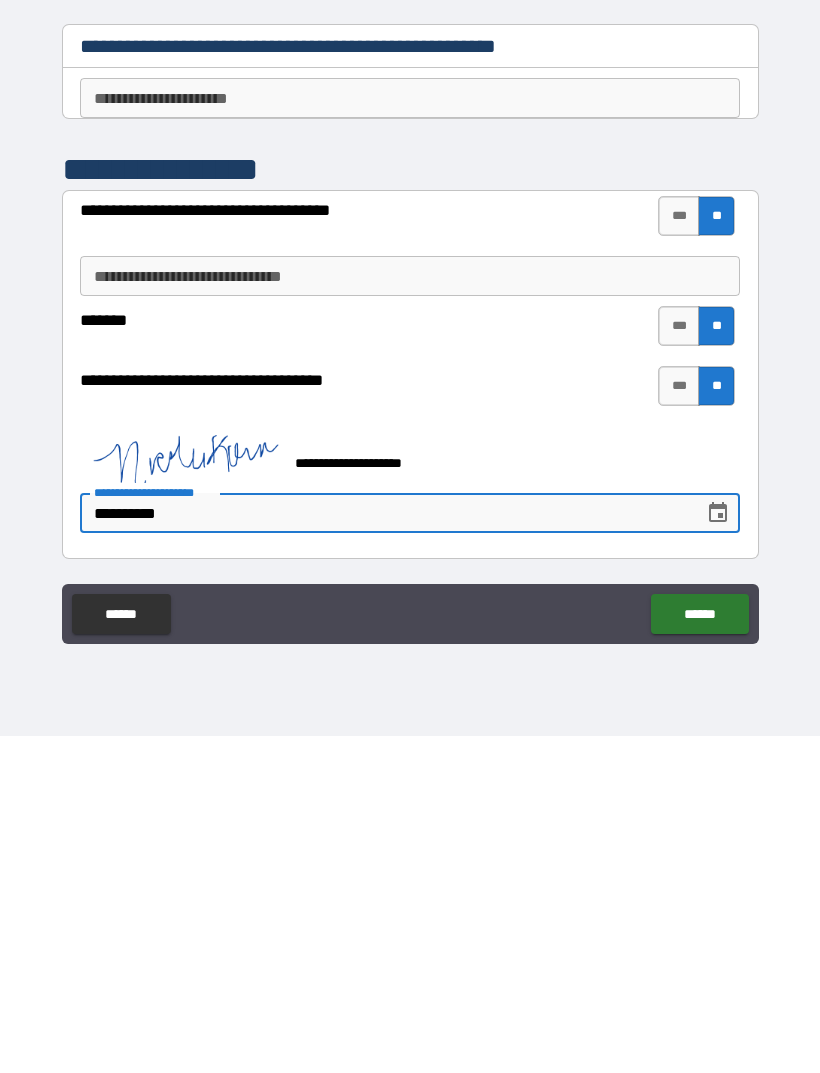 type on "*" 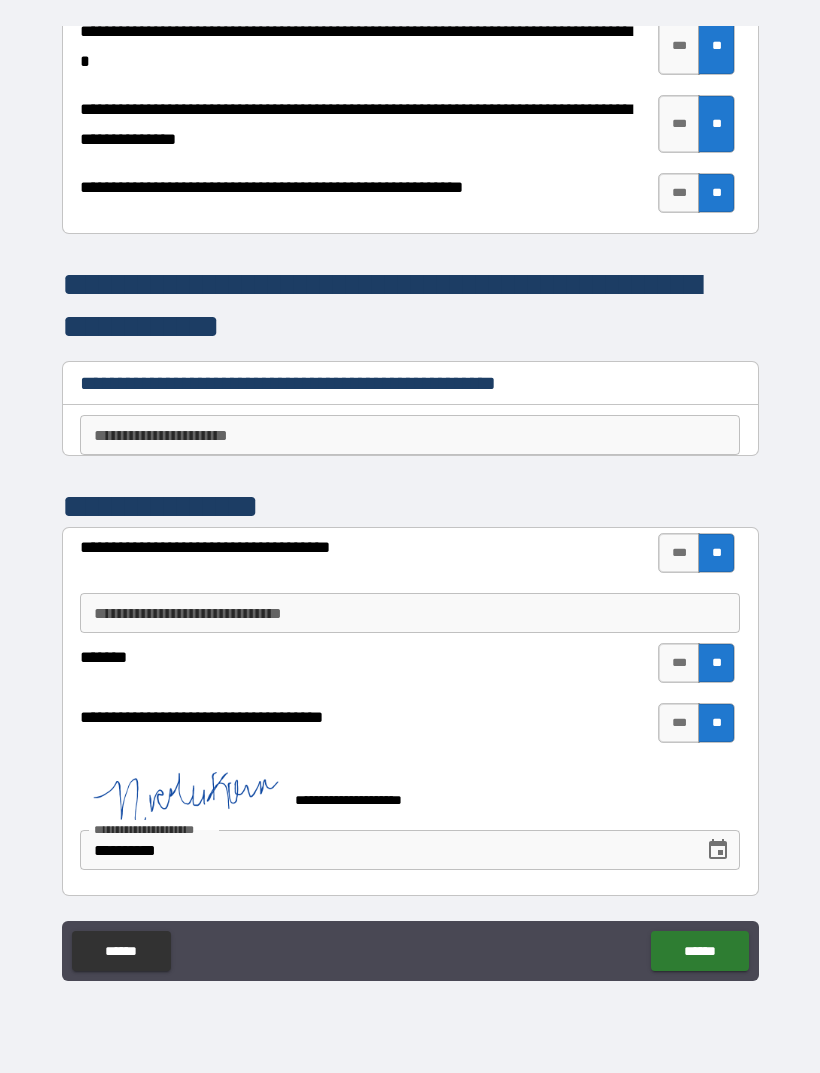 click on "******" at bounding box center [699, 951] 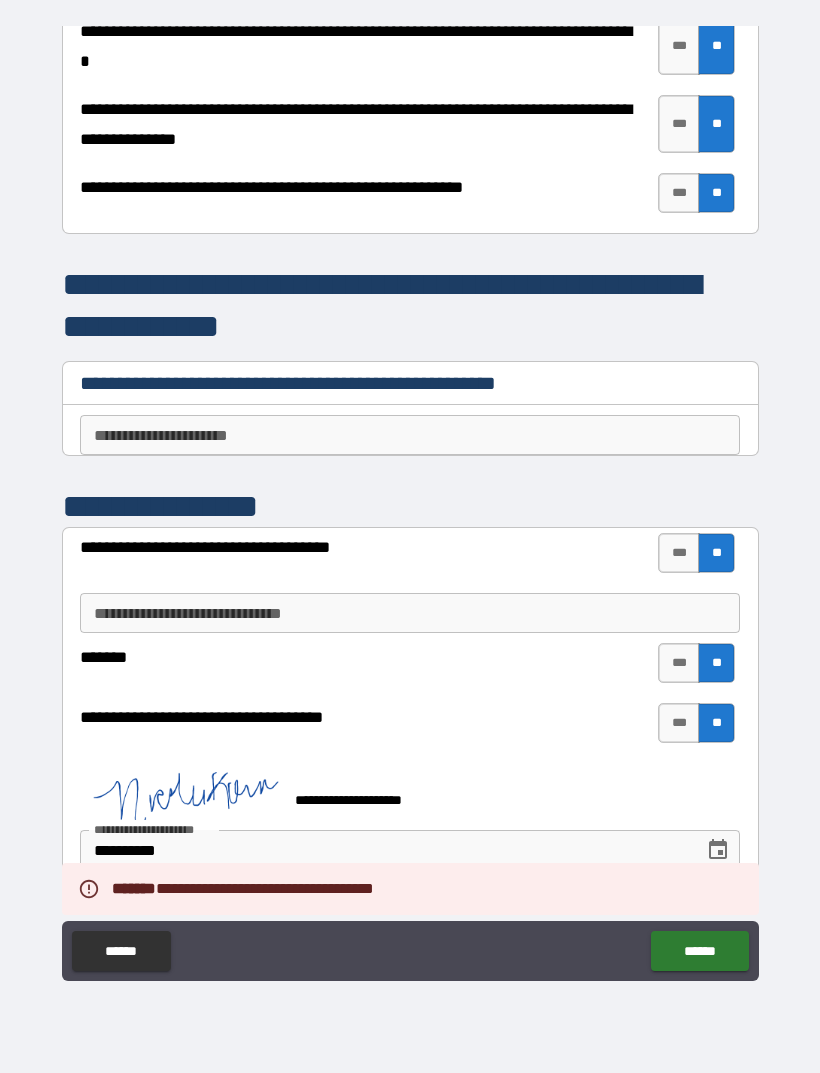 type on "*" 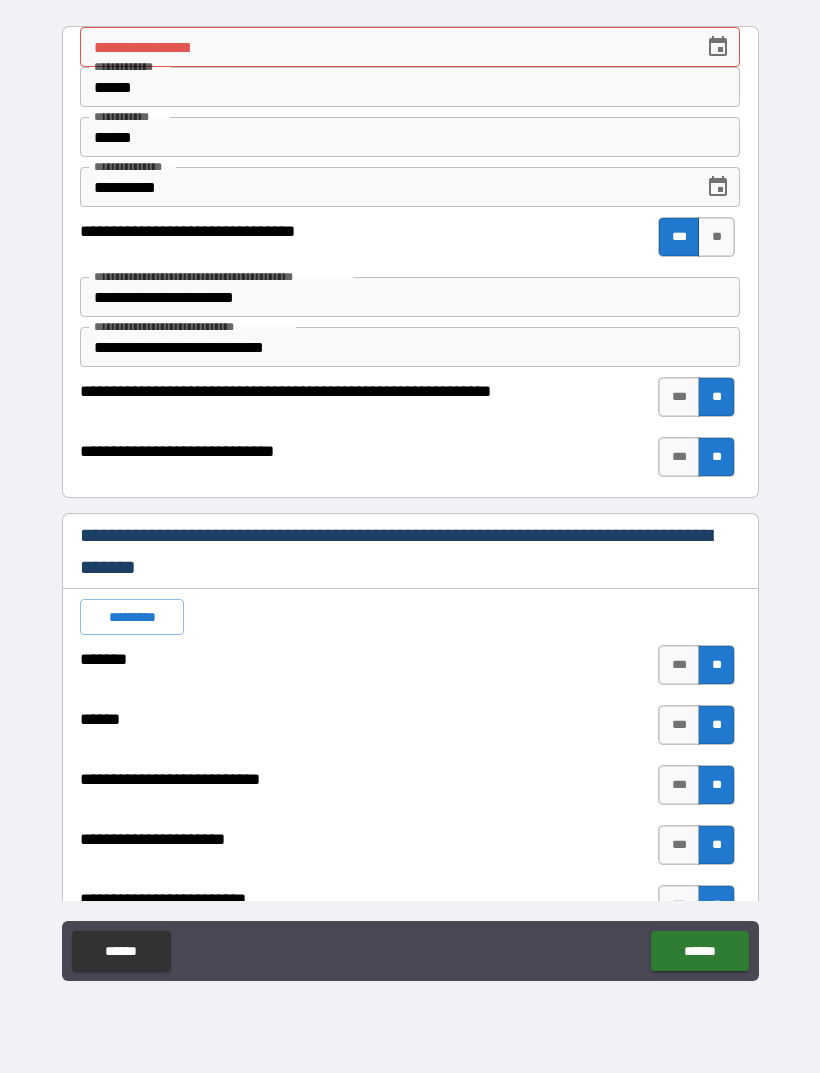 scroll, scrollTop: 0, scrollLeft: 0, axis: both 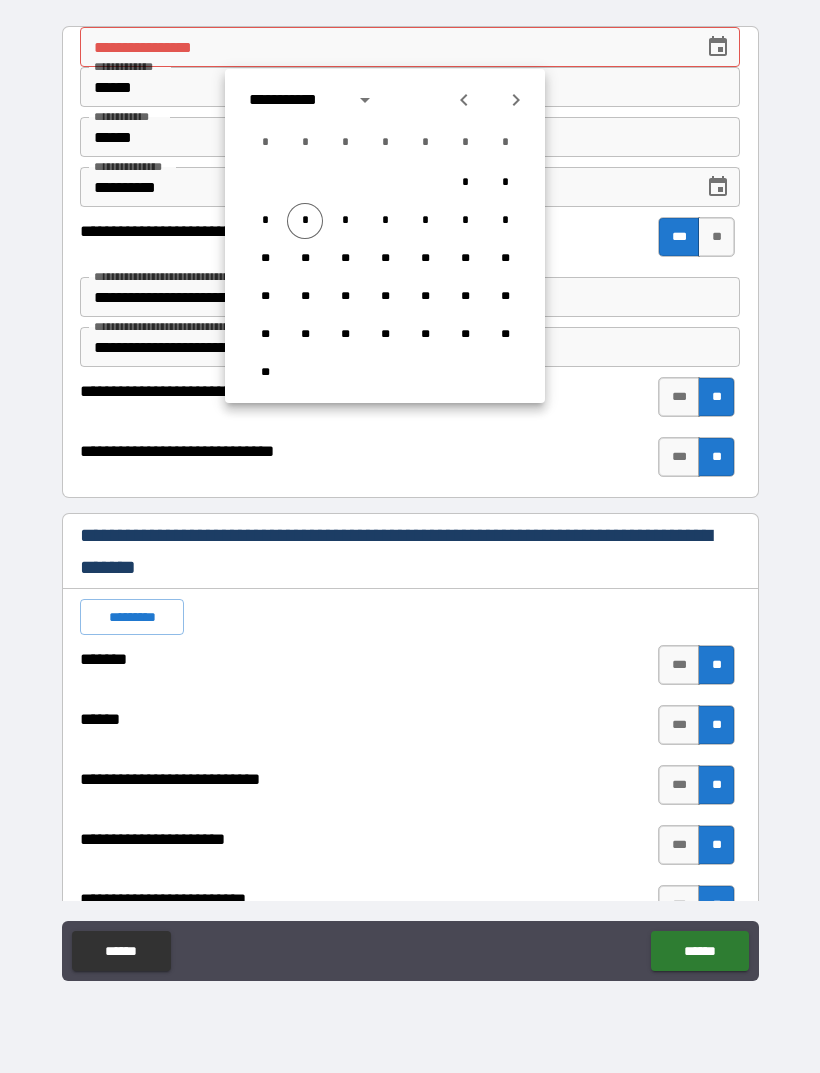 click on "*" at bounding box center [305, 221] 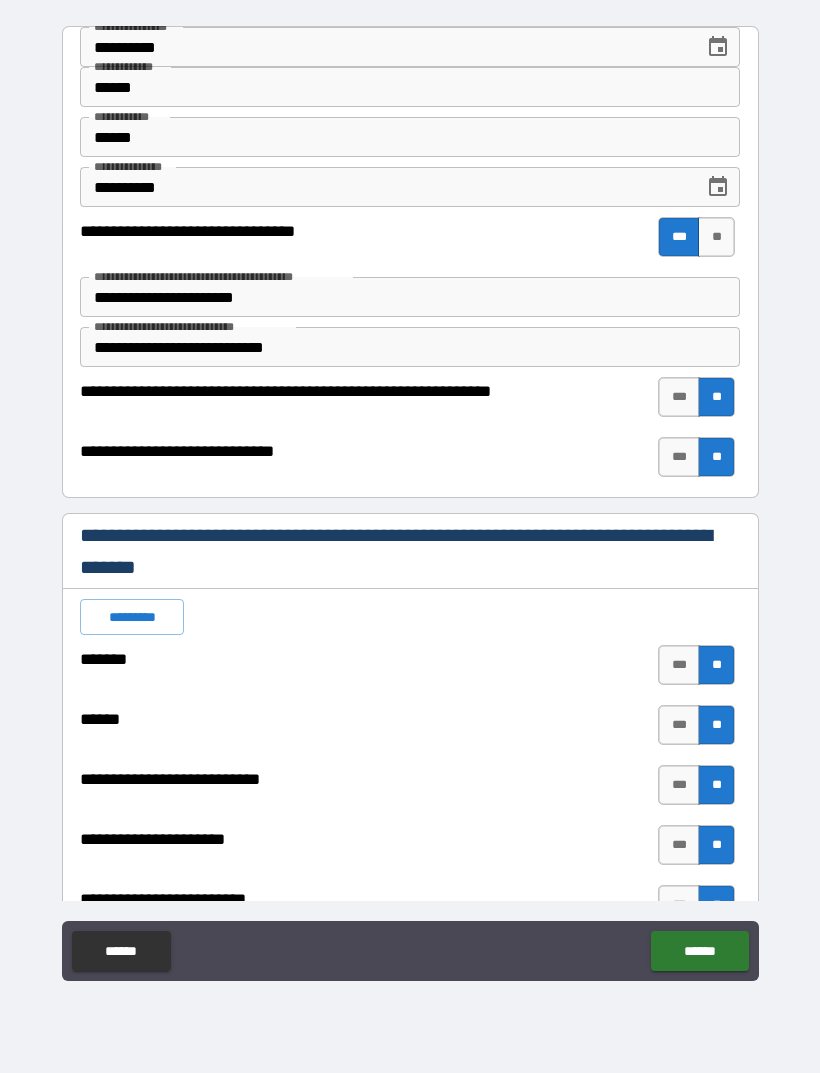 type on "*" 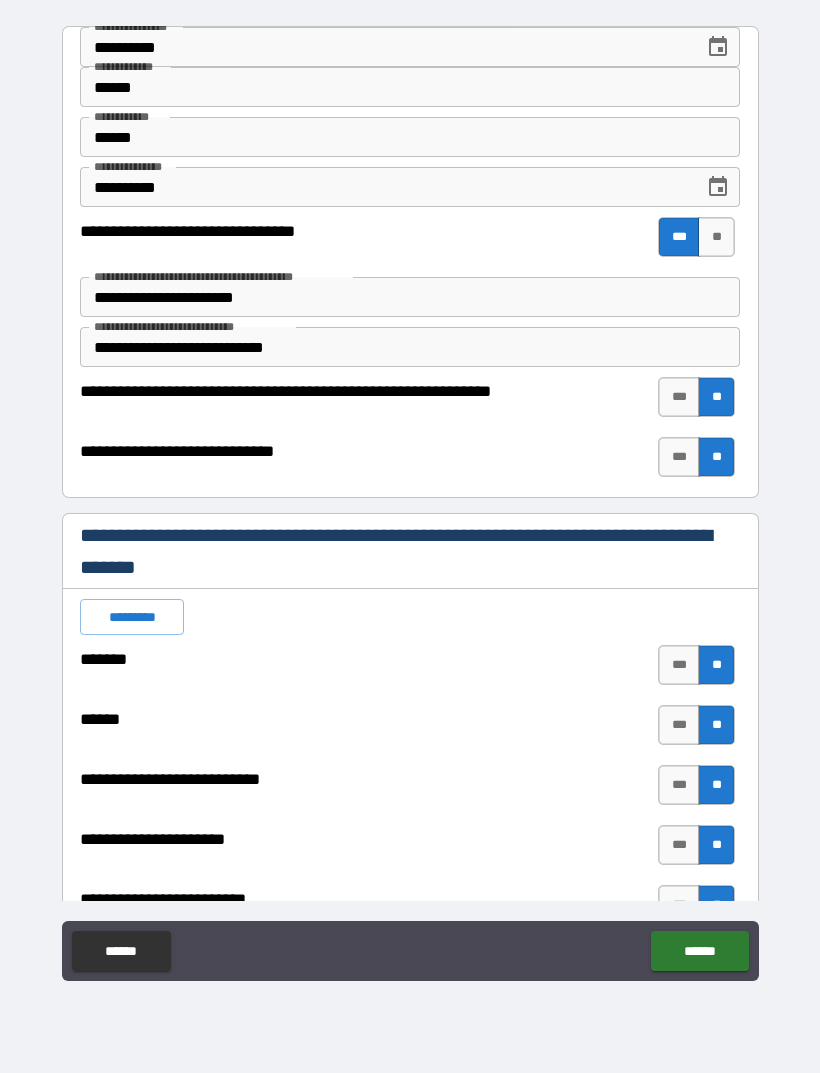 click on "******" at bounding box center (699, 951) 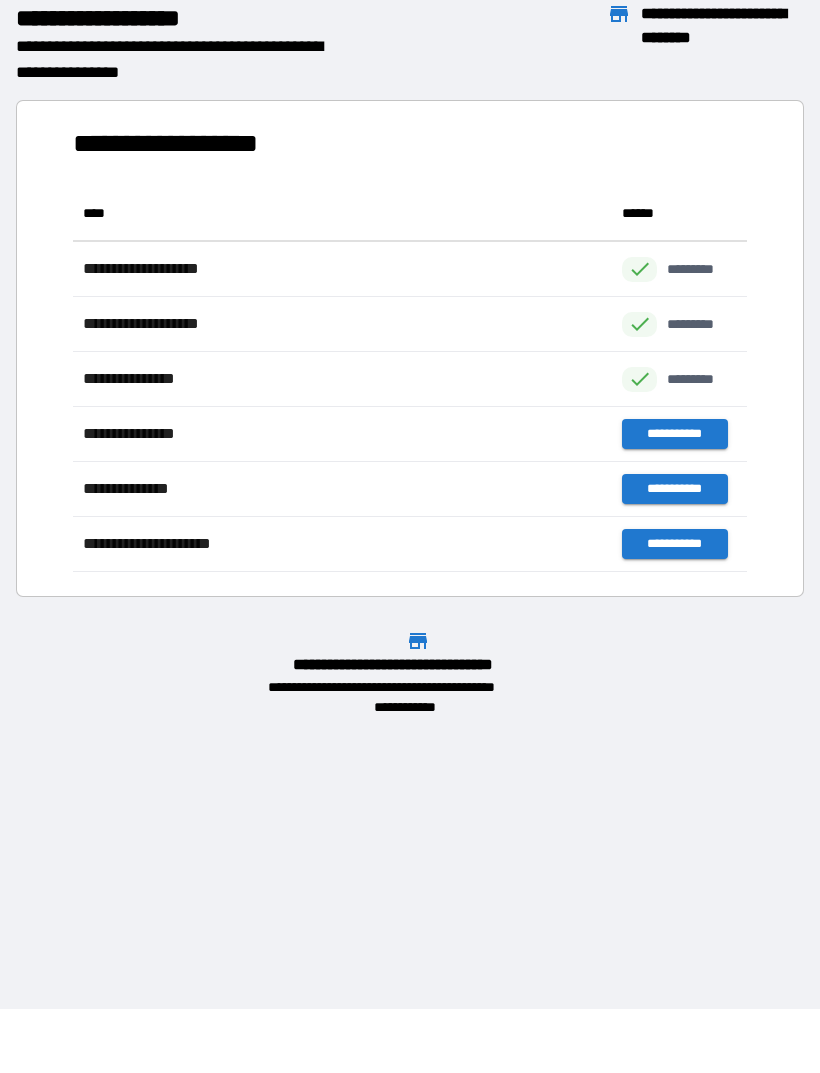 scroll, scrollTop: 386, scrollLeft: 674, axis: both 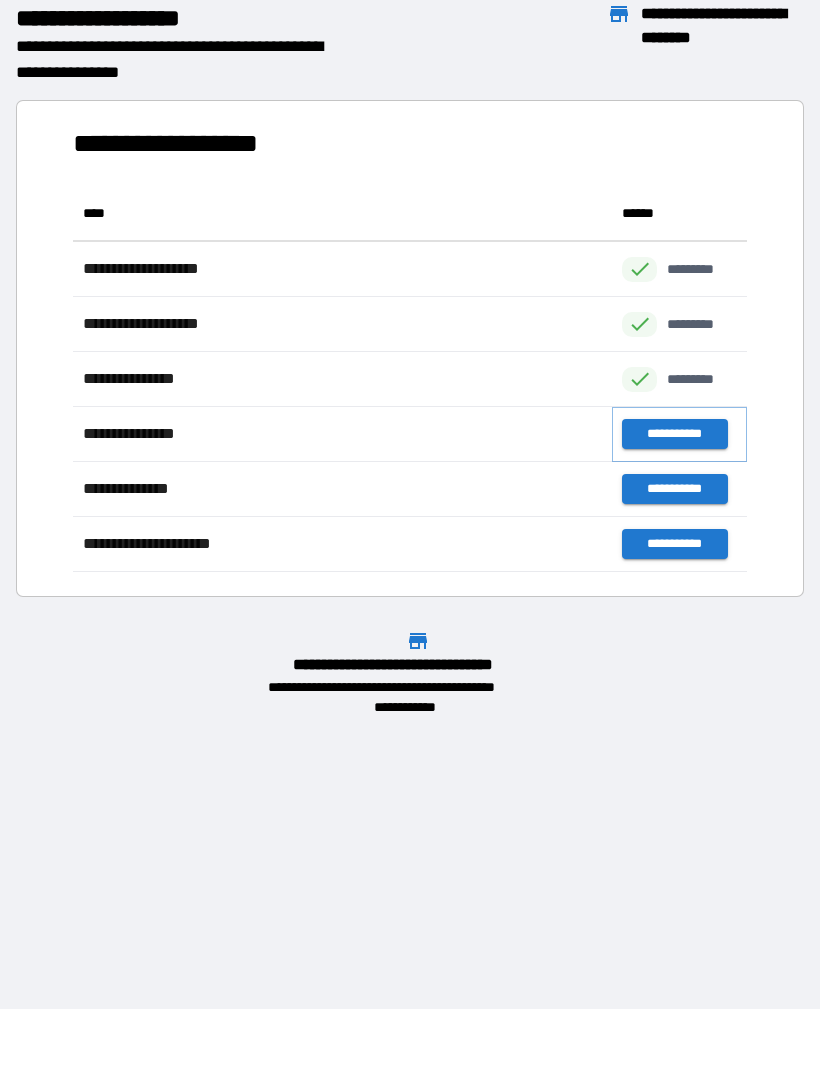 click on "**********" at bounding box center (674, 434) 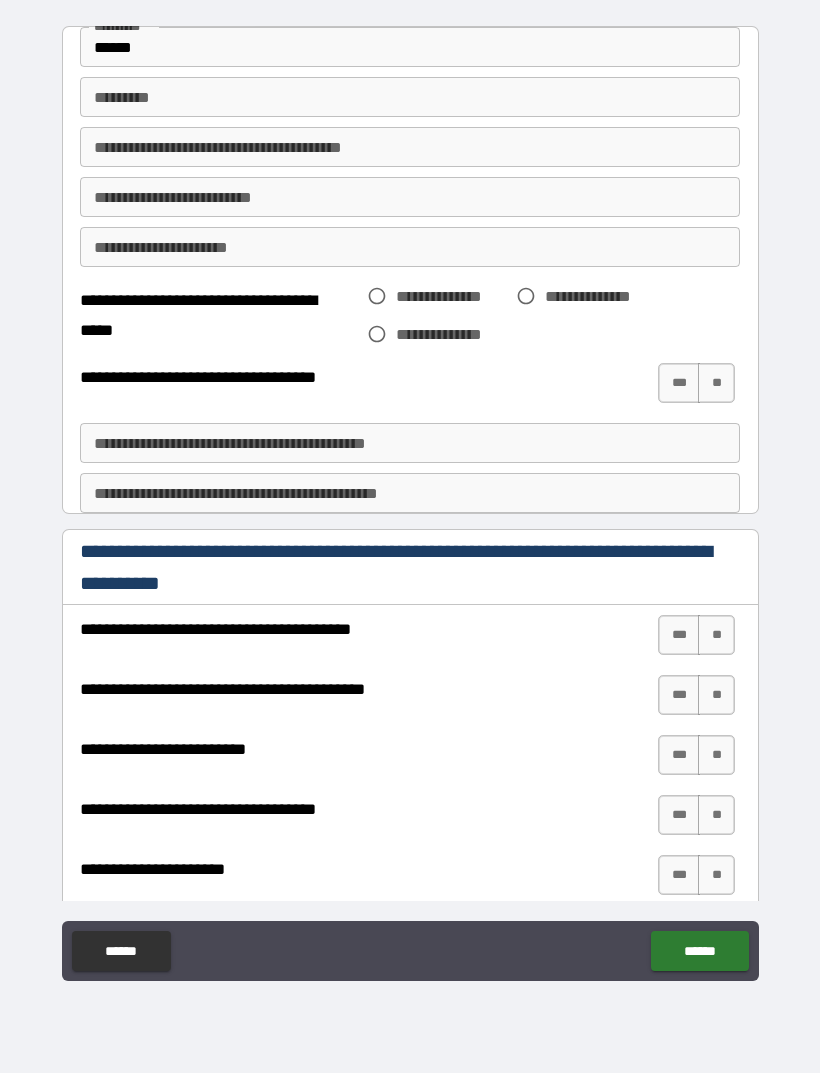 scroll, scrollTop: 0, scrollLeft: 0, axis: both 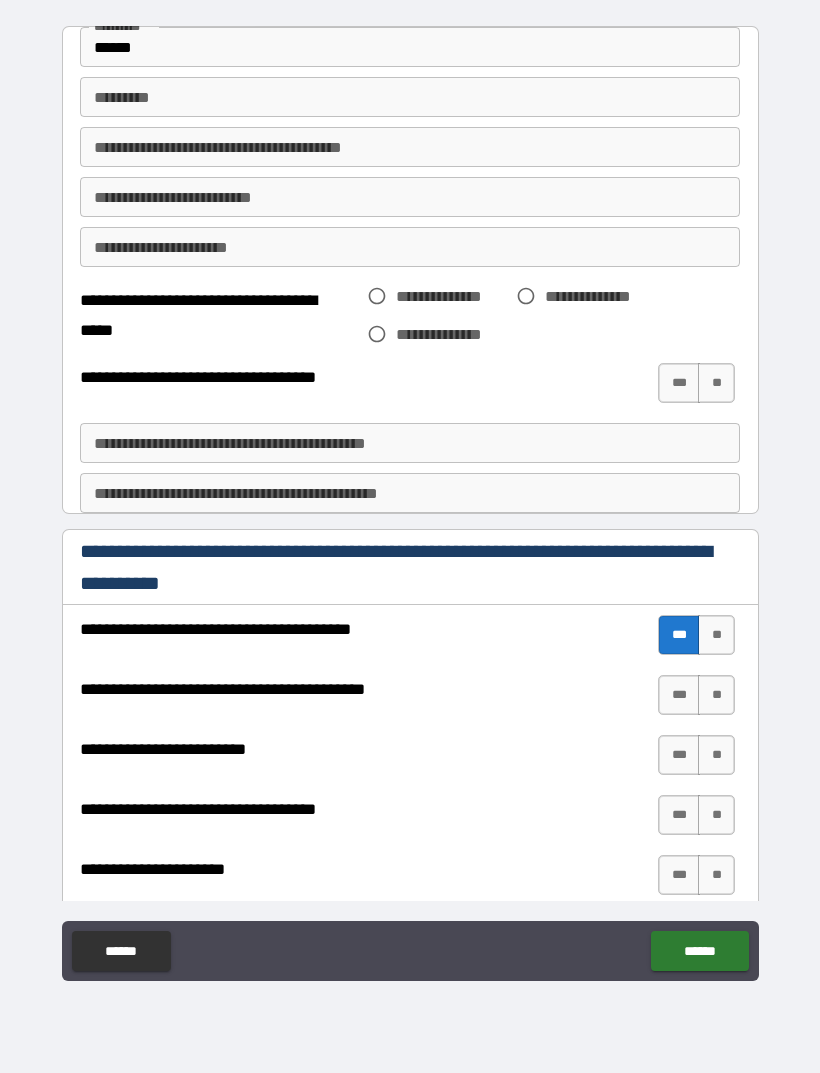 click on "**" at bounding box center [716, 695] 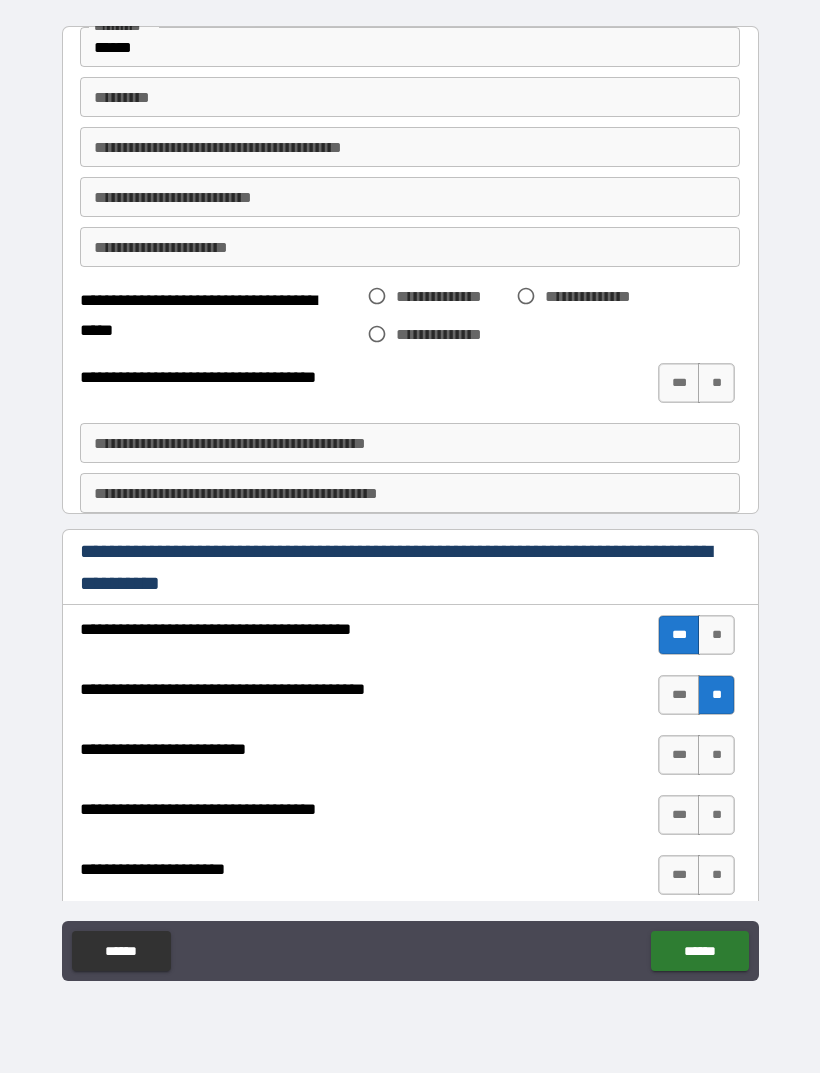 click on "**" at bounding box center [716, 755] 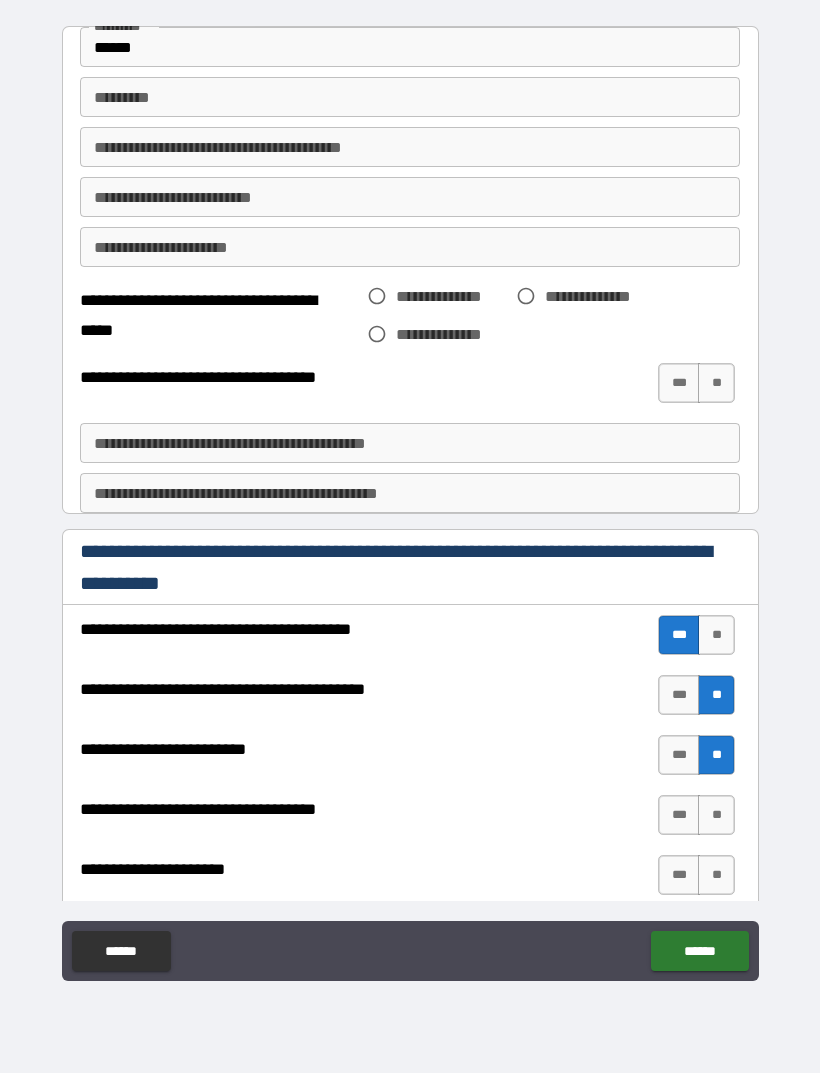 click on "**" at bounding box center [716, 815] 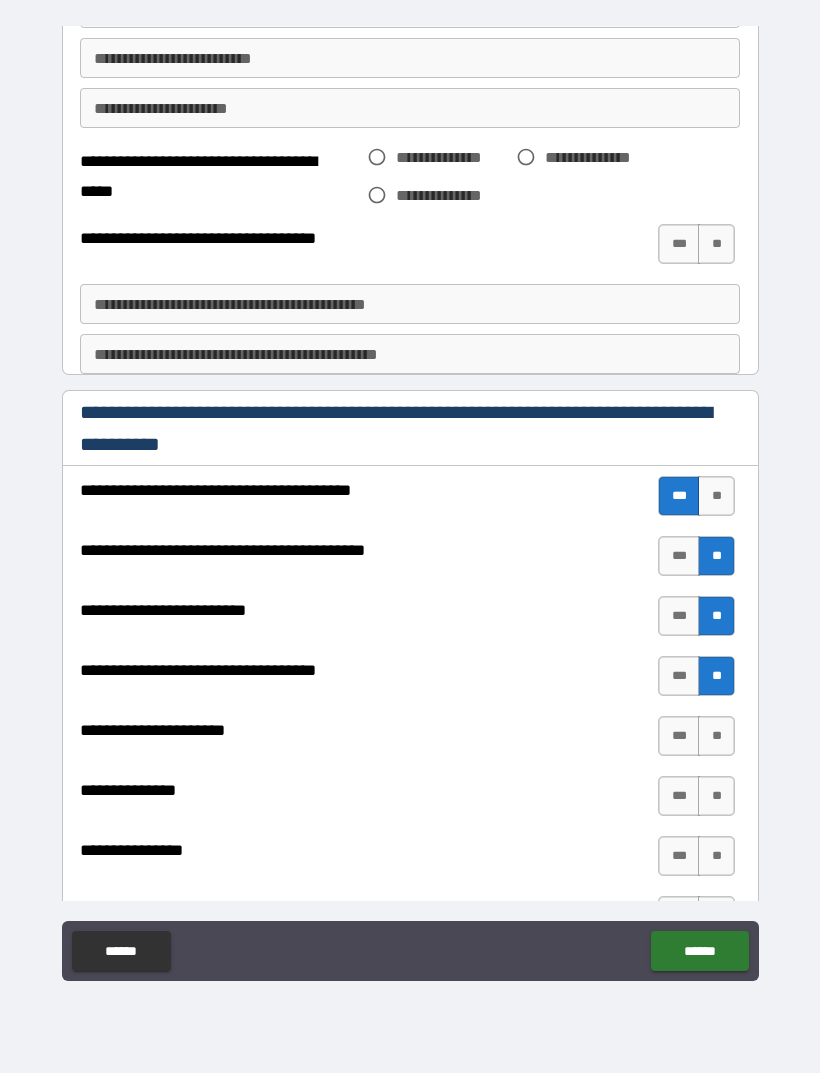 scroll, scrollTop: 140, scrollLeft: 0, axis: vertical 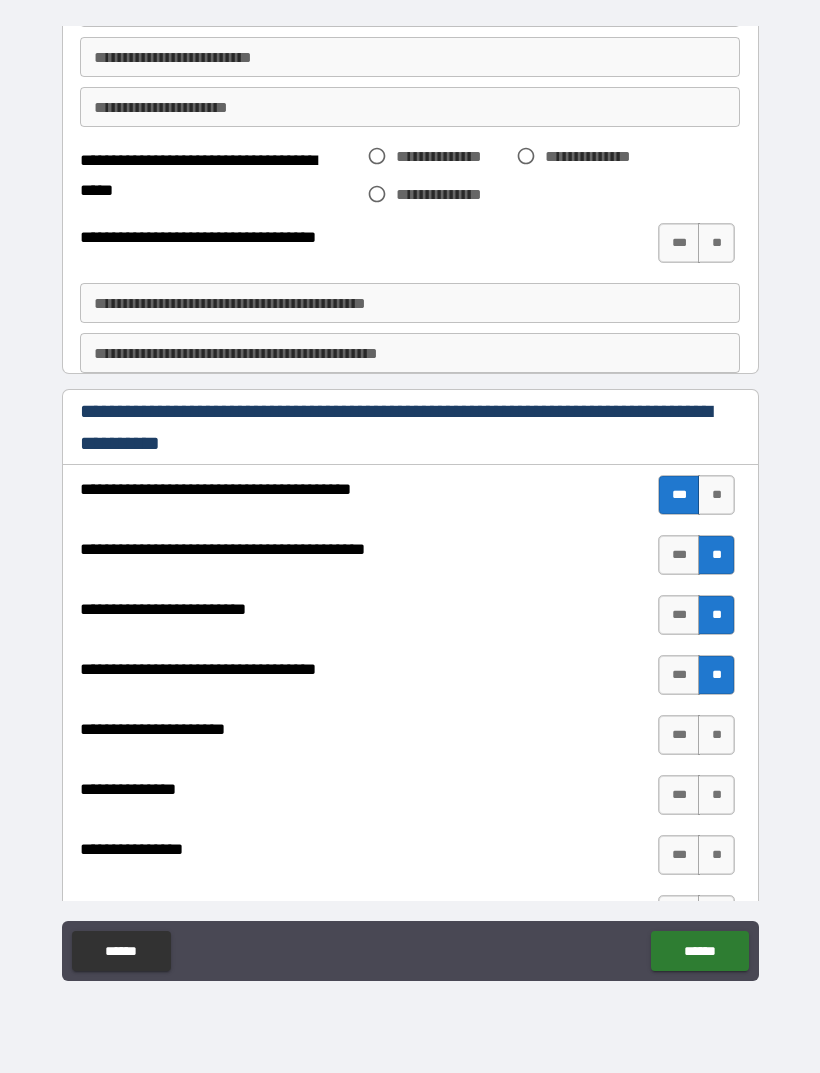 click on "**" at bounding box center (716, 735) 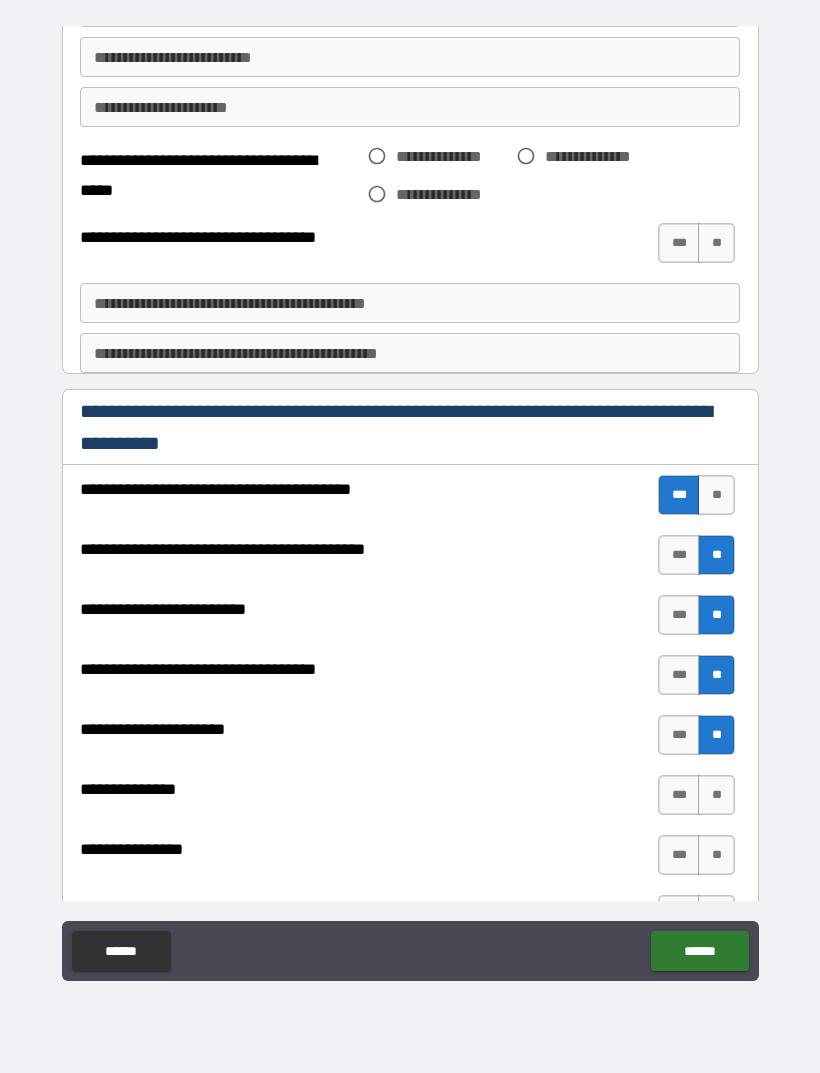 click on "***" at bounding box center (679, 795) 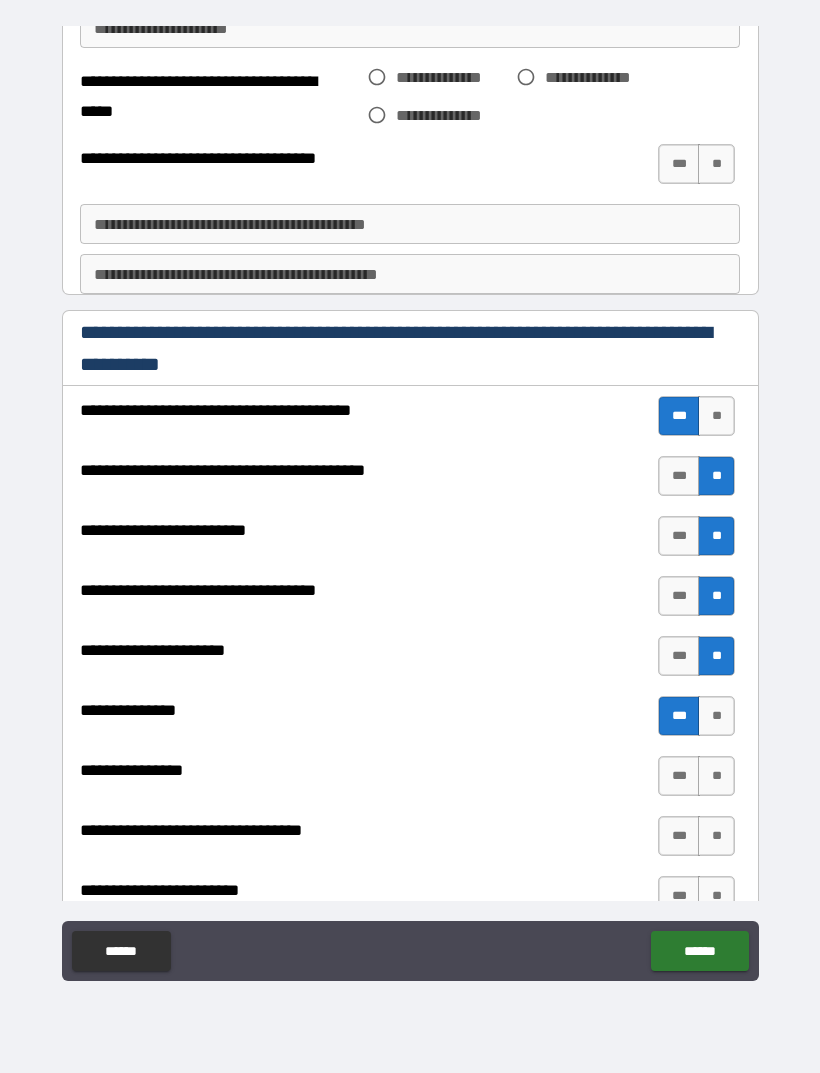 scroll, scrollTop: 283, scrollLeft: 0, axis: vertical 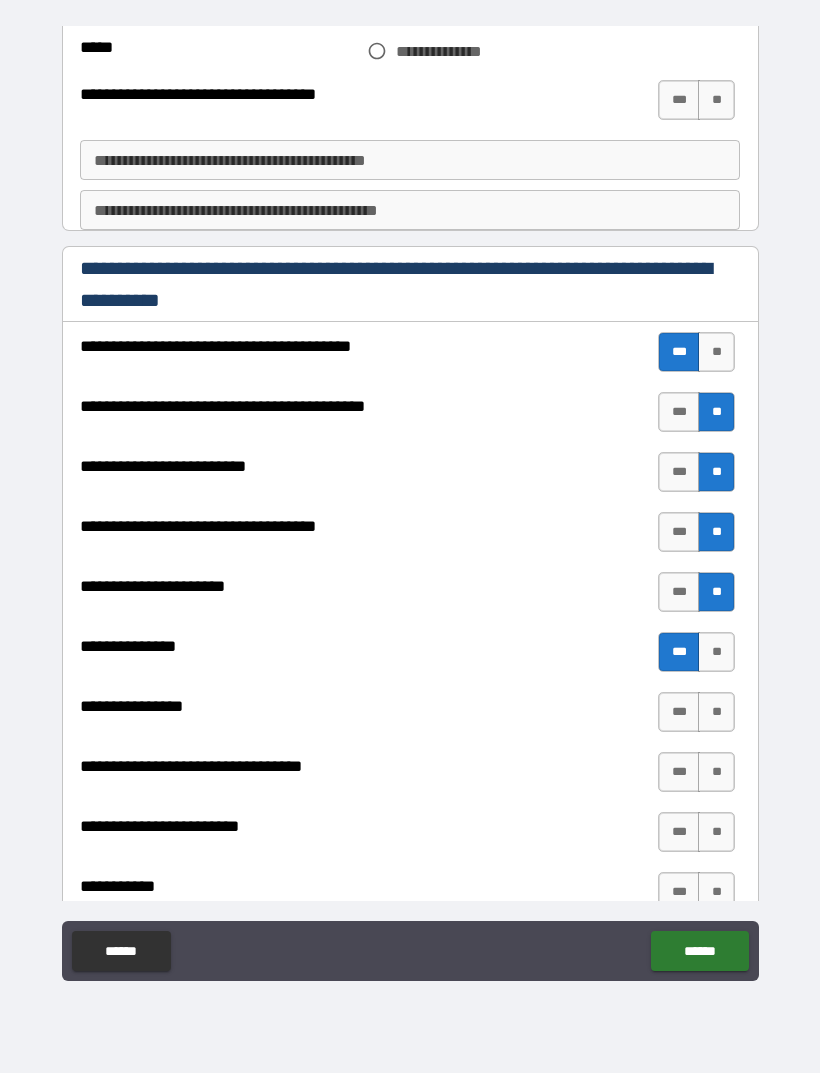 click on "**" at bounding box center (716, 712) 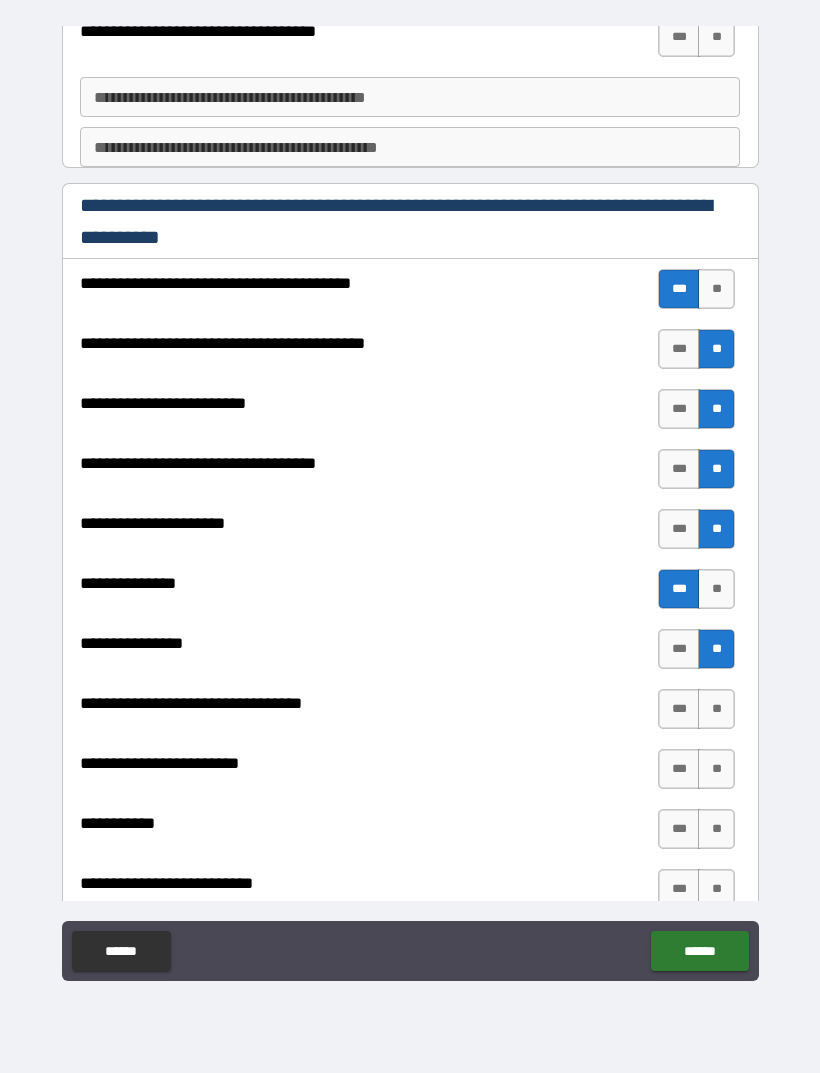 scroll, scrollTop: 361, scrollLeft: 0, axis: vertical 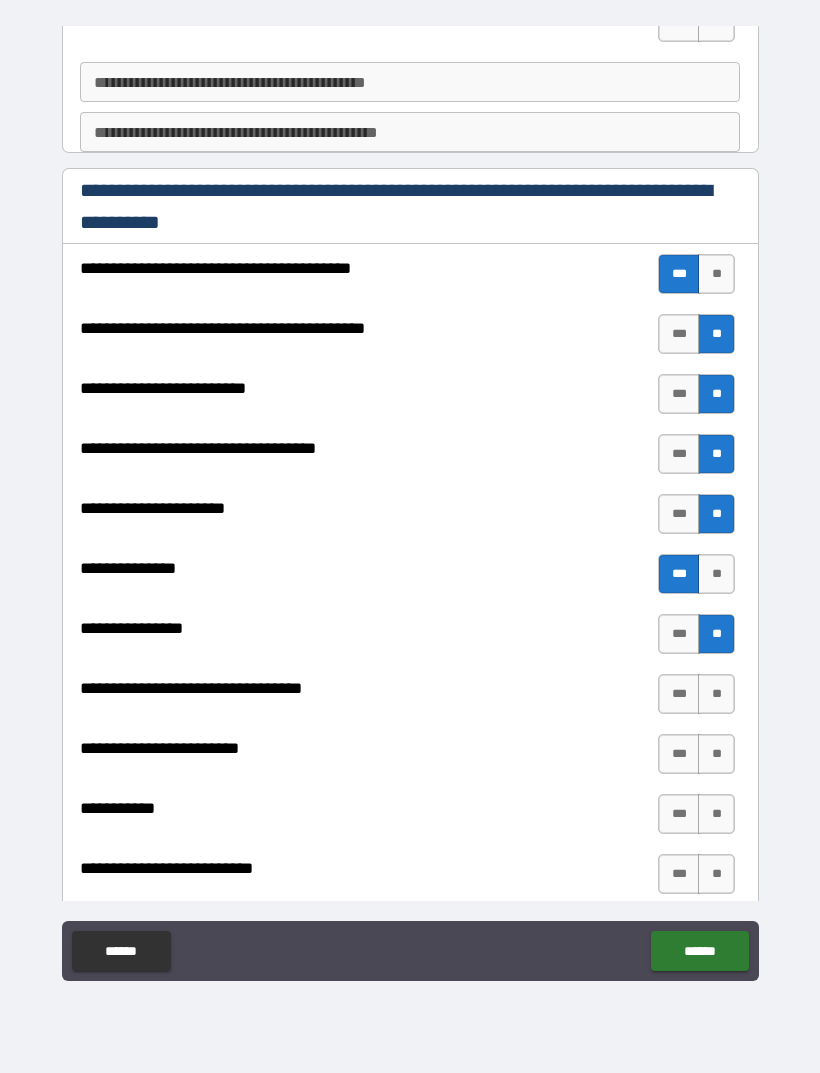 click on "**" at bounding box center (716, 694) 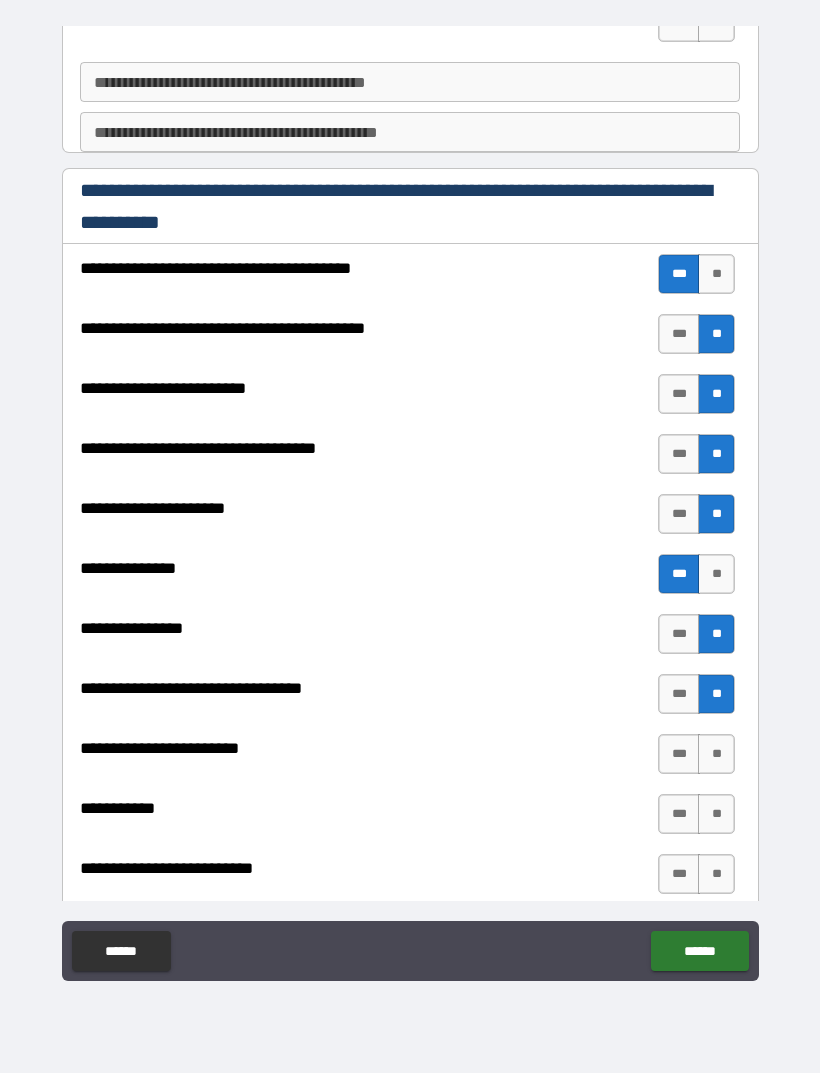 click on "**" at bounding box center (716, 754) 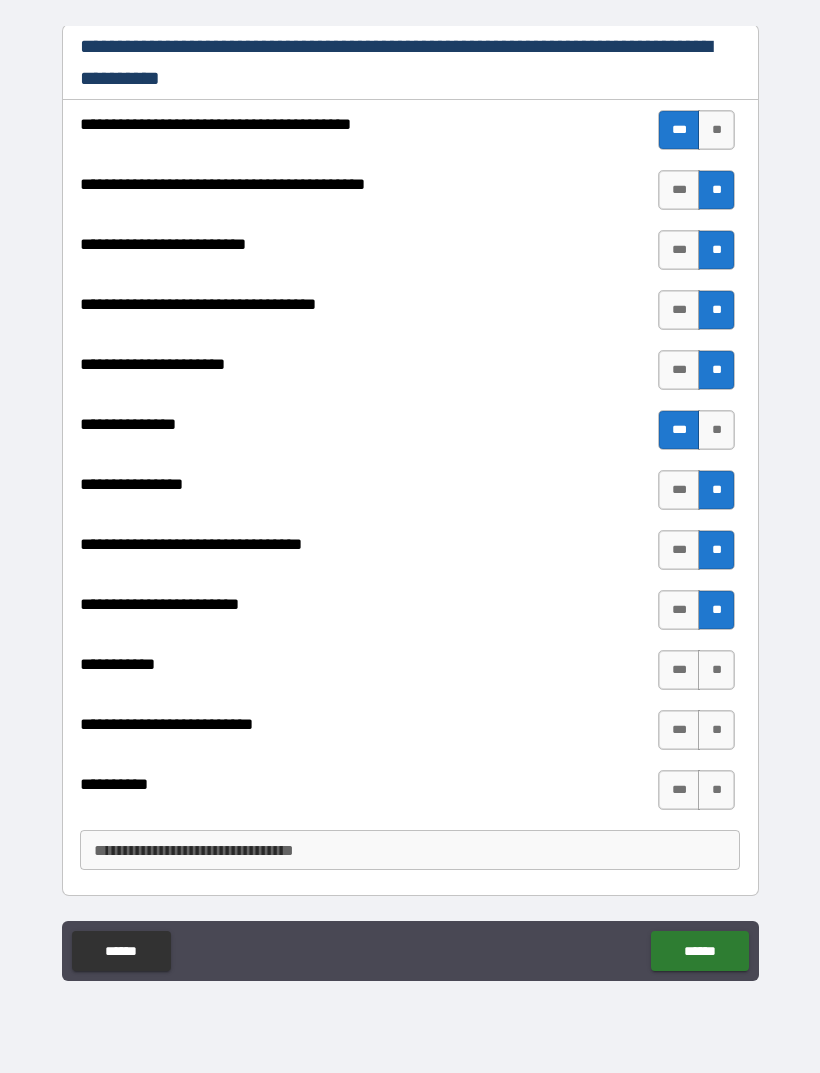 scroll, scrollTop: 505, scrollLeft: 0, axis: vertical 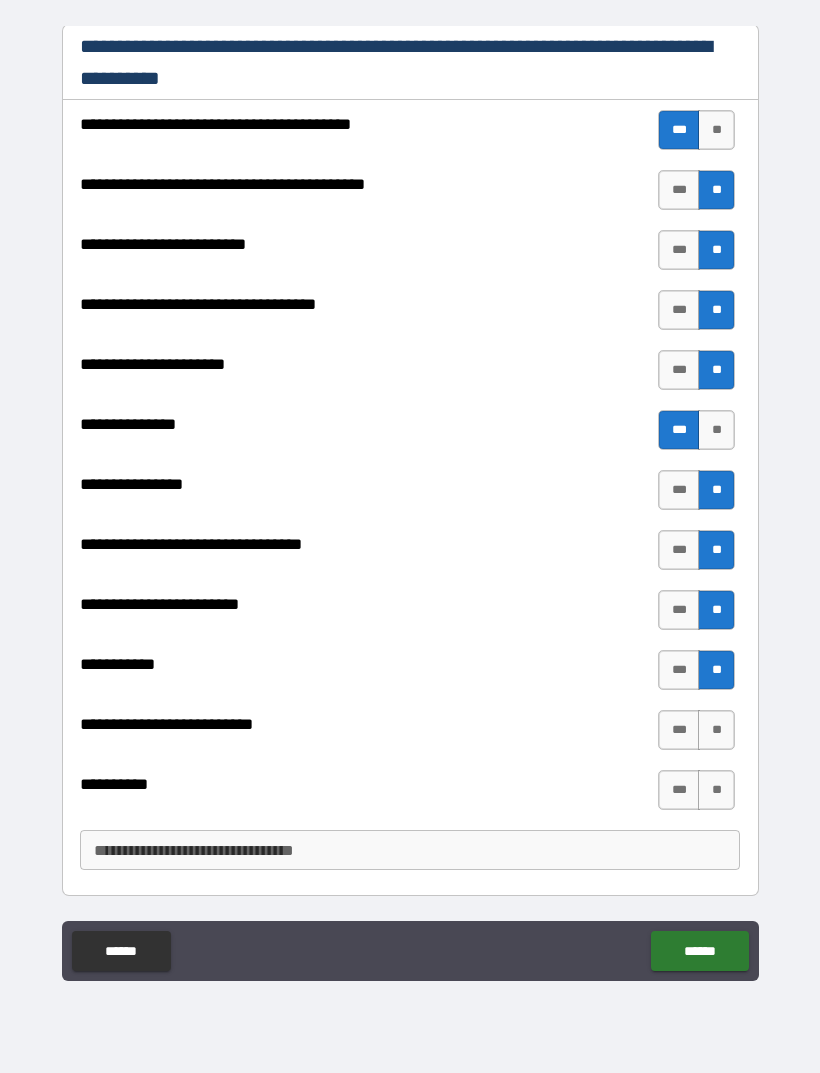 click on "**" at bounding box center [716, 730] 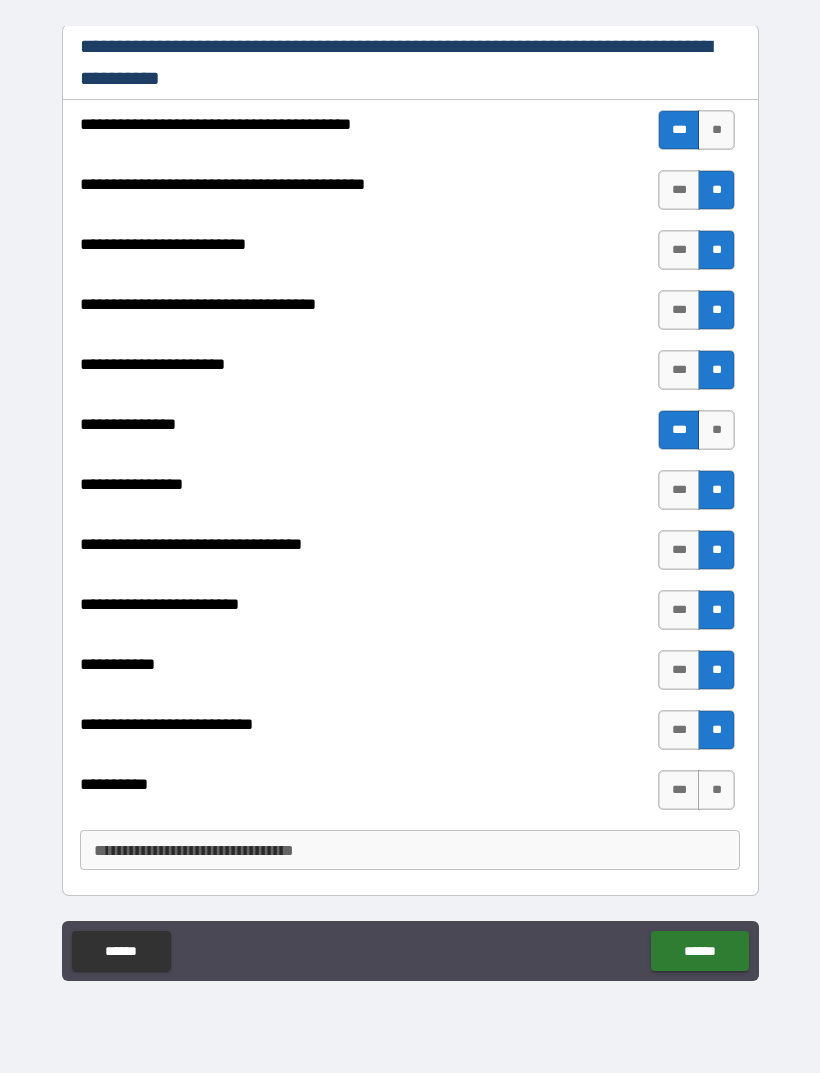 click on "**" at bounding box center [716, 790] 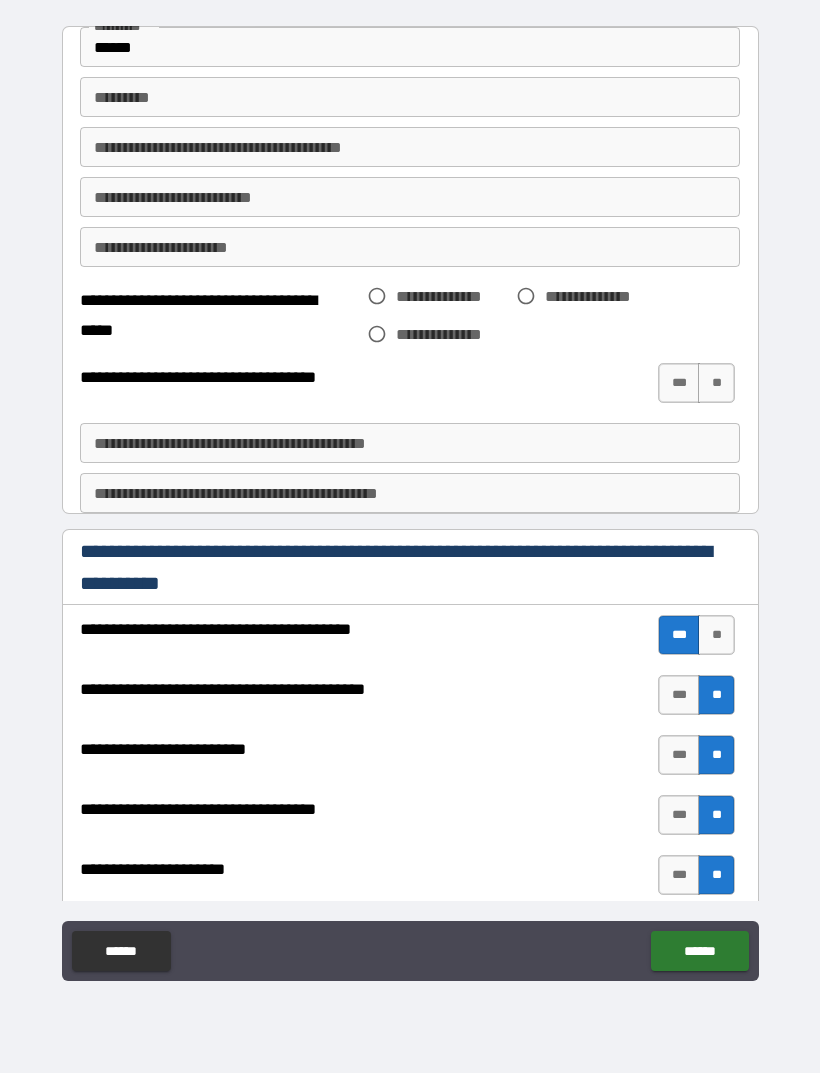 scroll, scrollTop: 0, scrollLeft: 0, axis: both 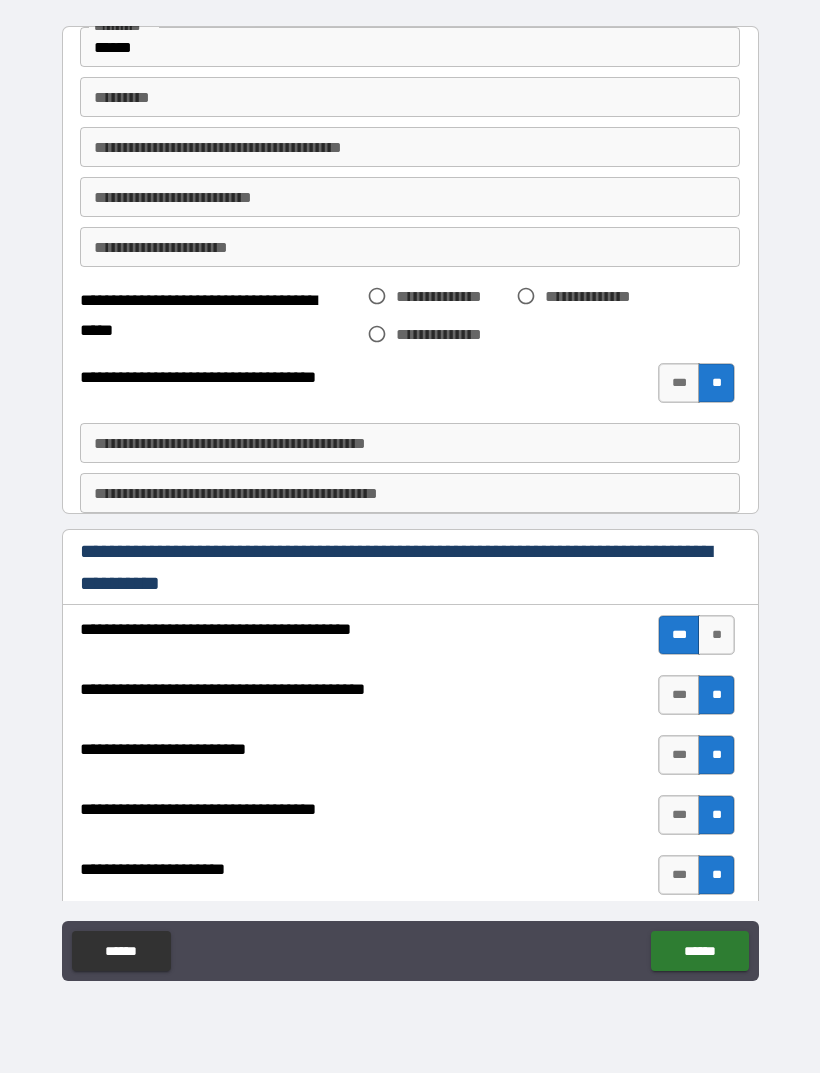 click on "**********" at bounding box center (432, 334) 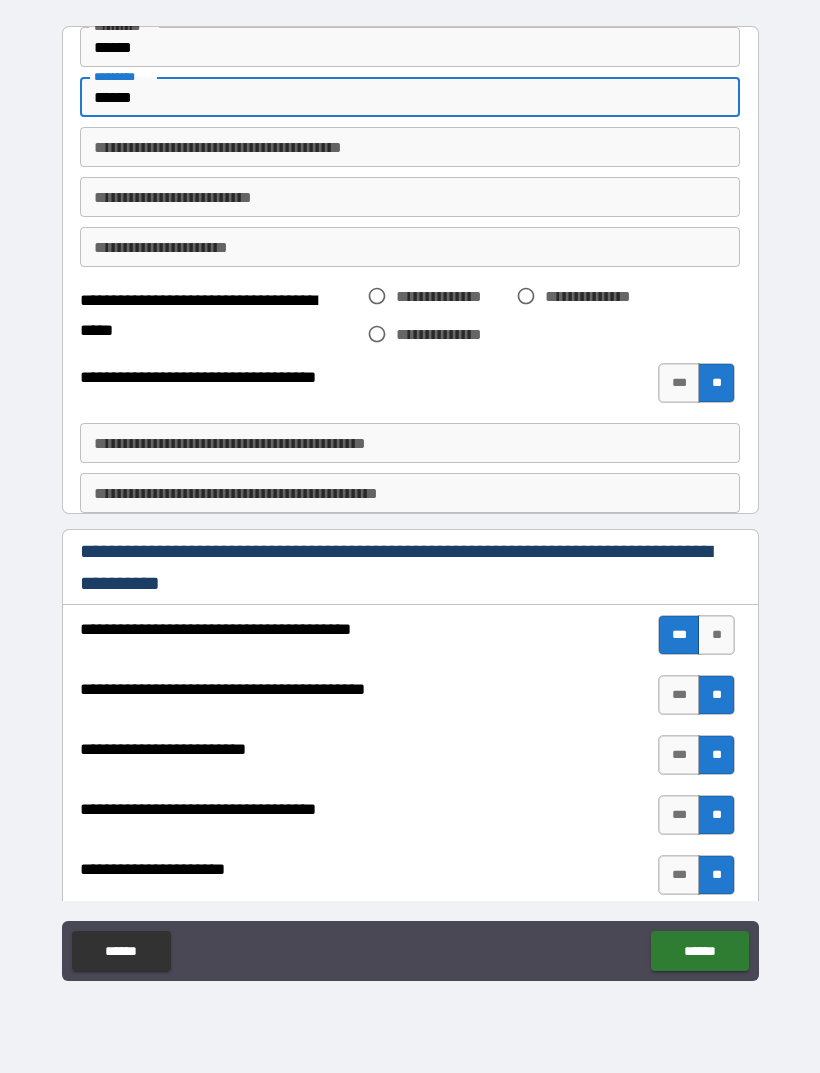 type on "******" 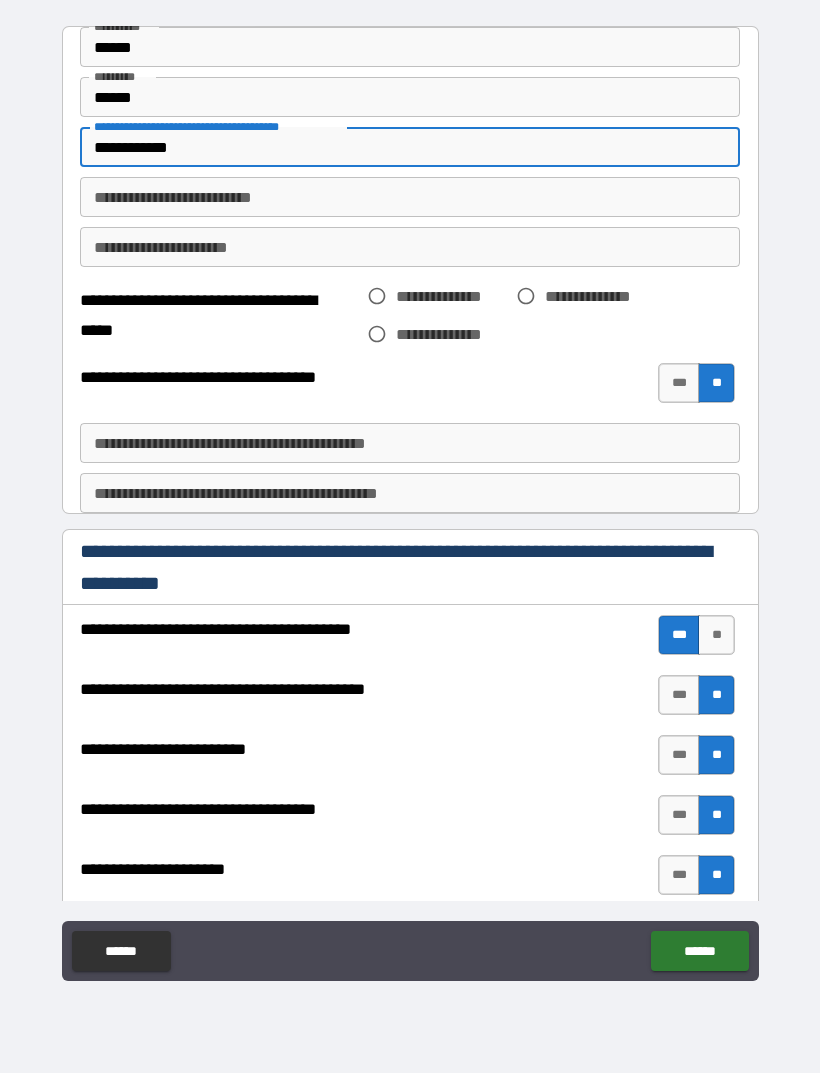 type on "**********" 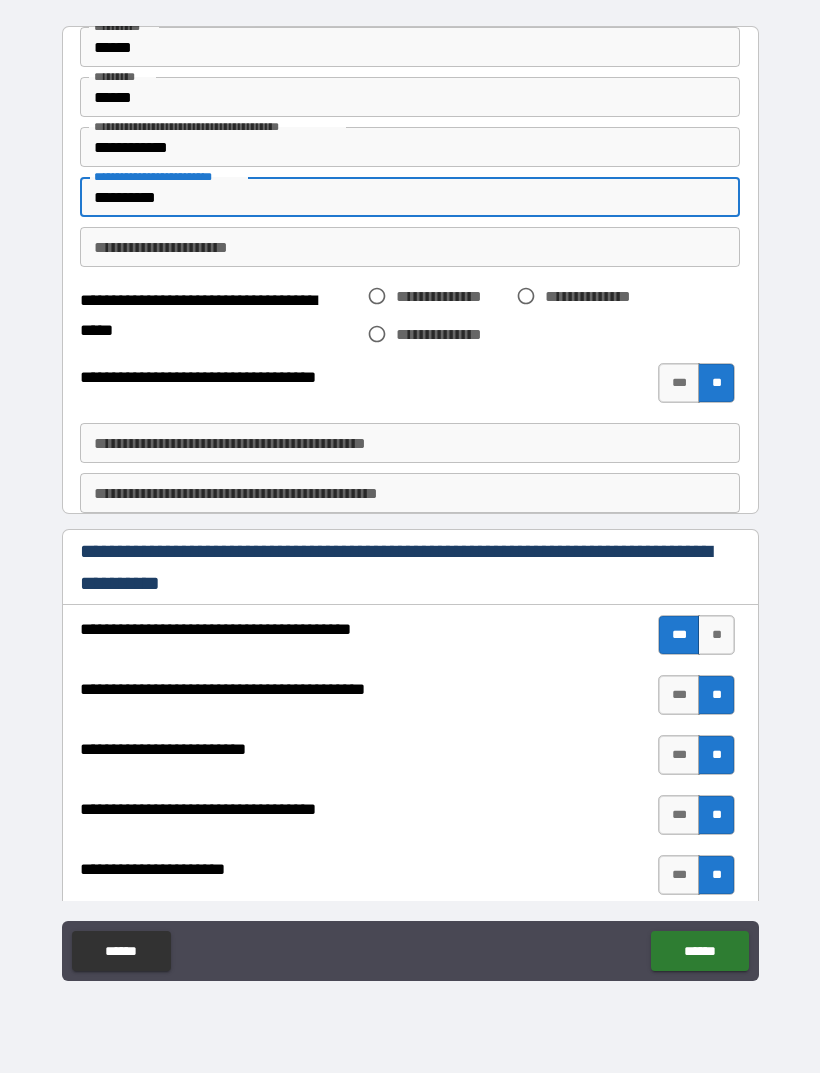 type on "**********" 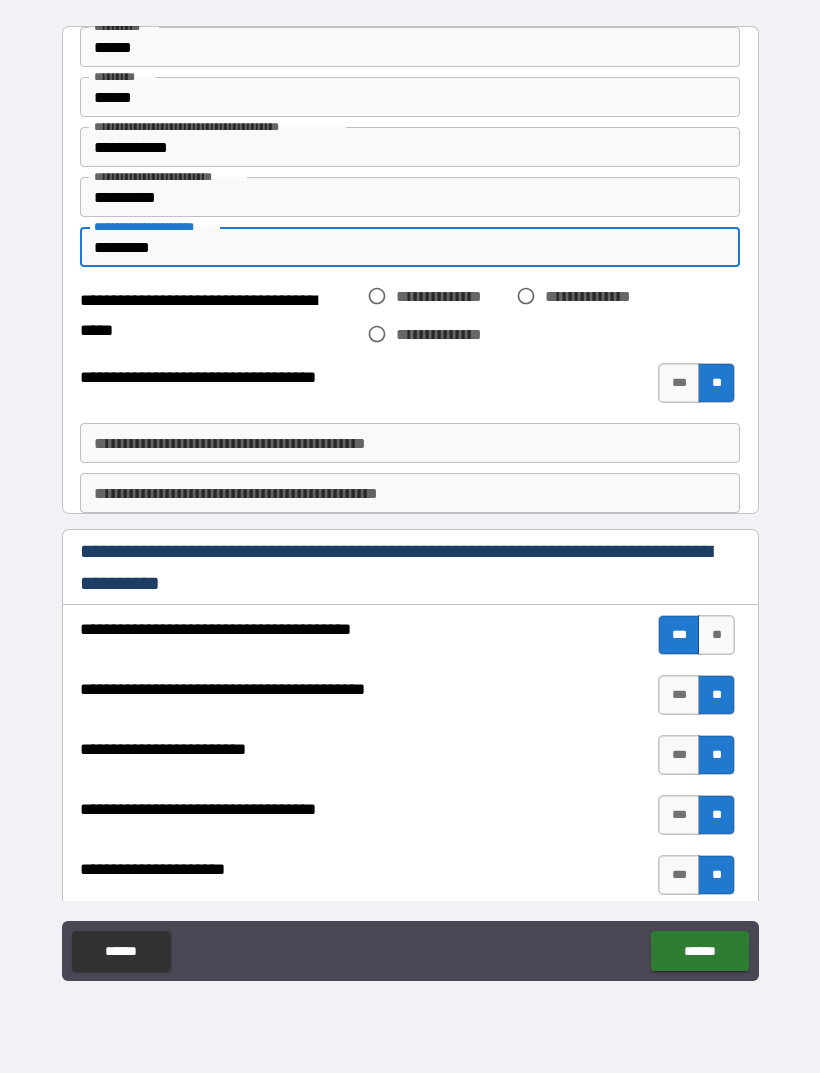 type on "**********" 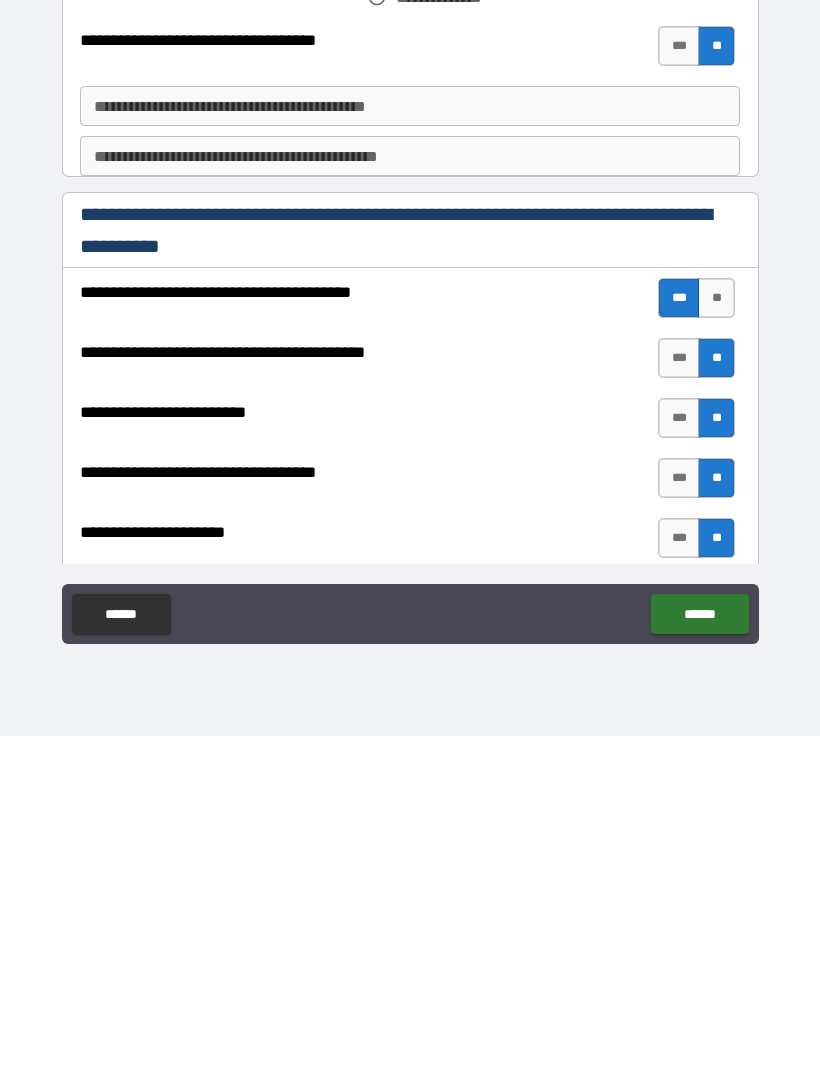 click on "******" at bounding box center (699, 951) 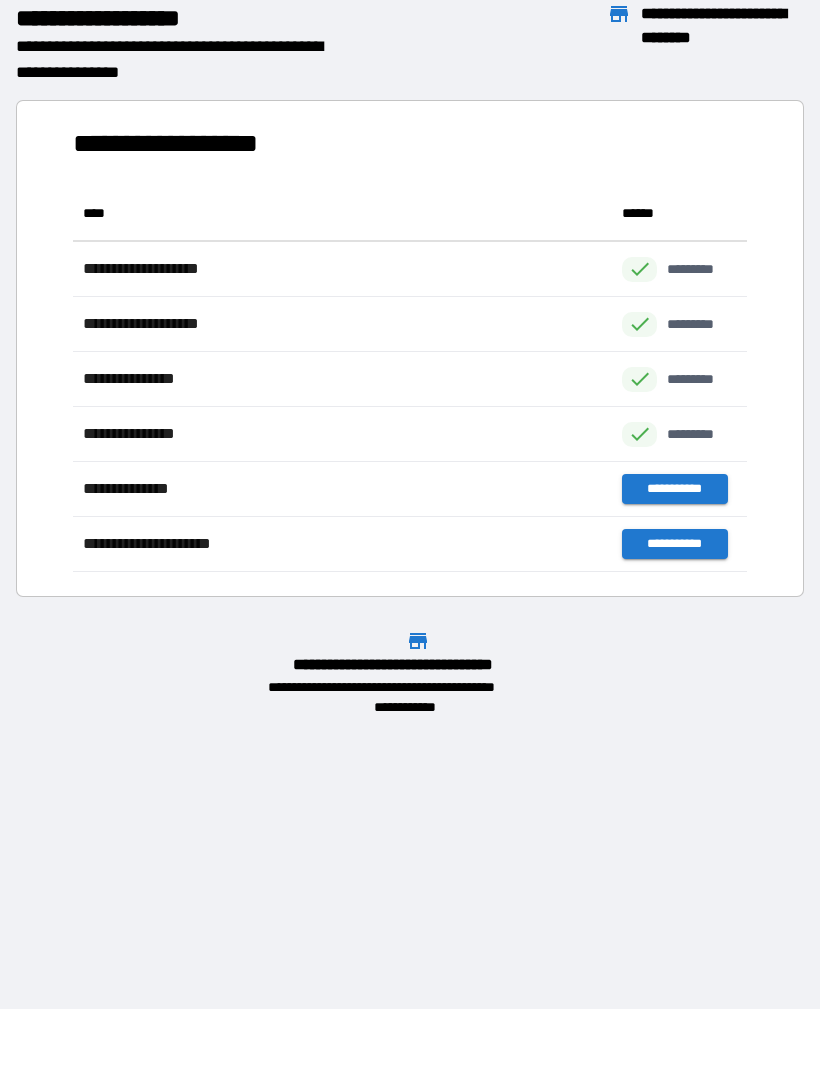scroll, scrollTop: 1, scrollLeft: 1, axis: both 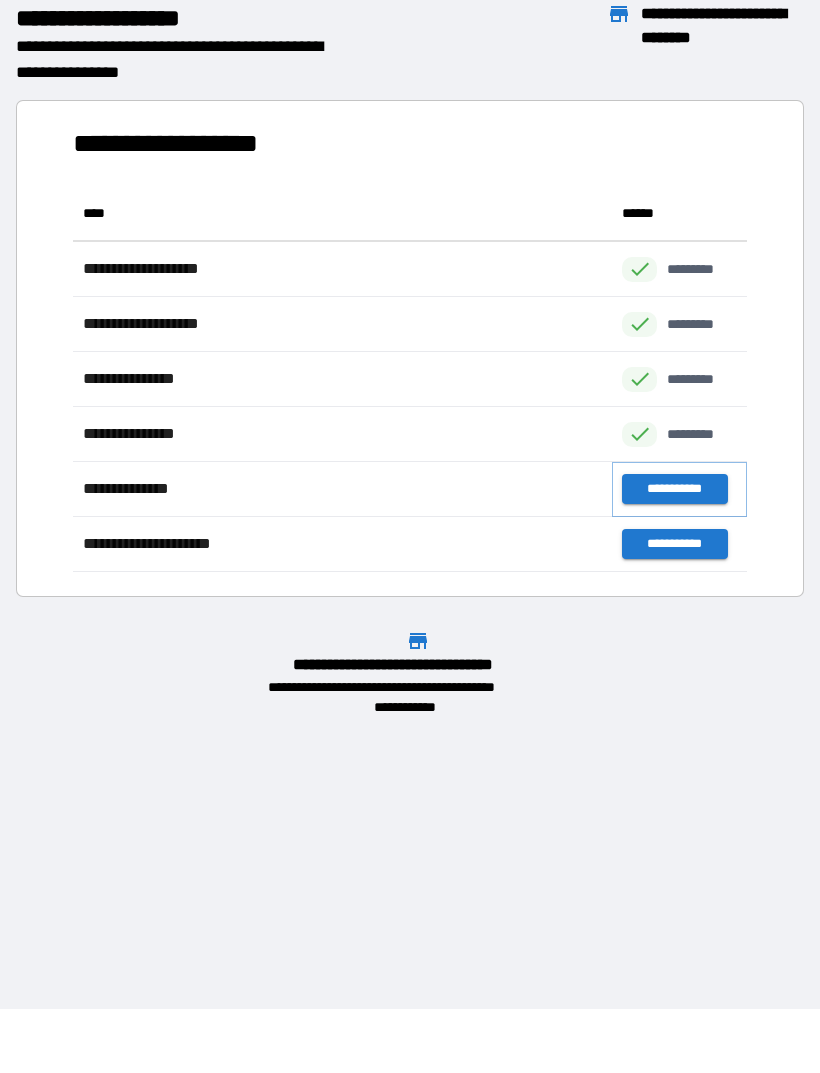 click on "**********" at bounding box center (674, 489) 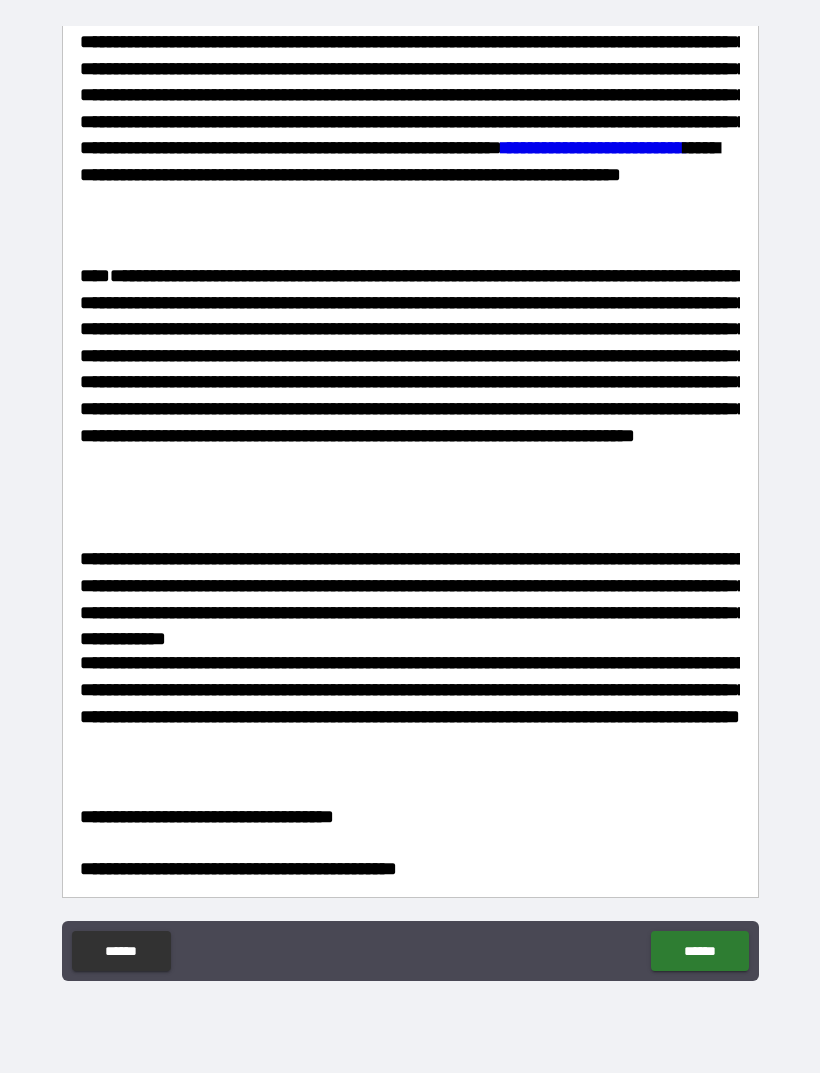 scroll, scrollTop: 82, scrollLeft: 0, axis: vertical 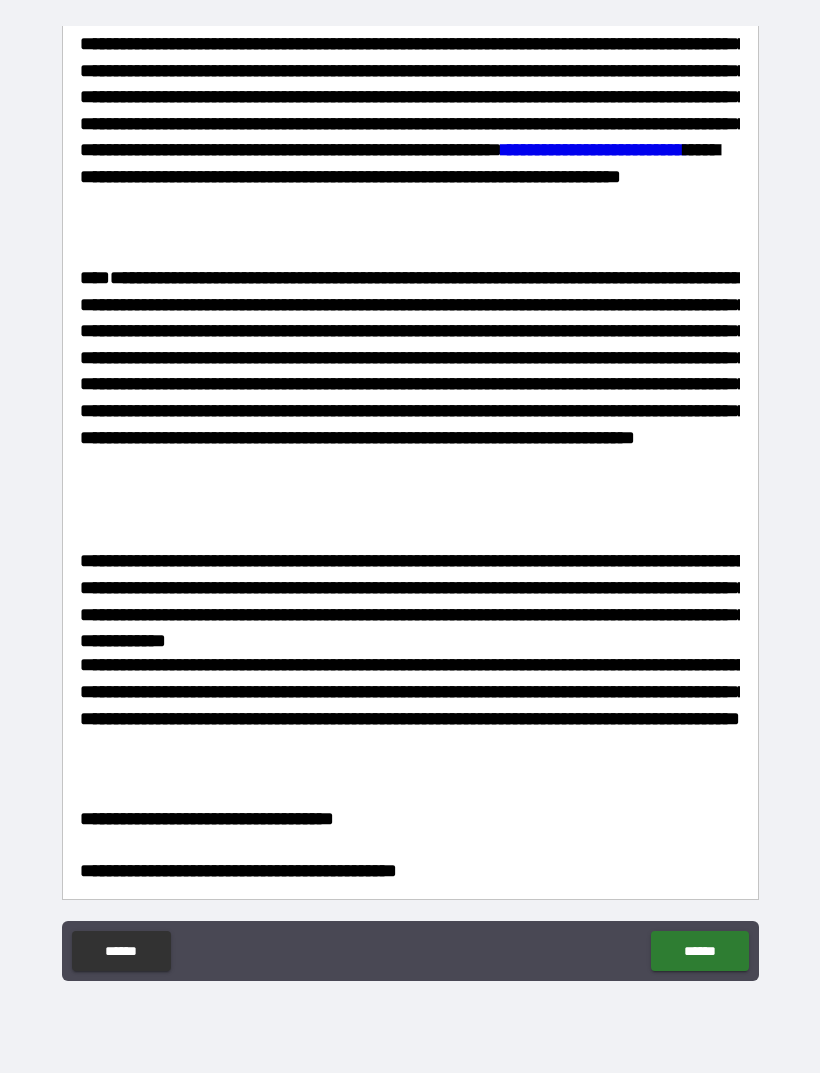 click on "******" at bounding box center (699, 951) 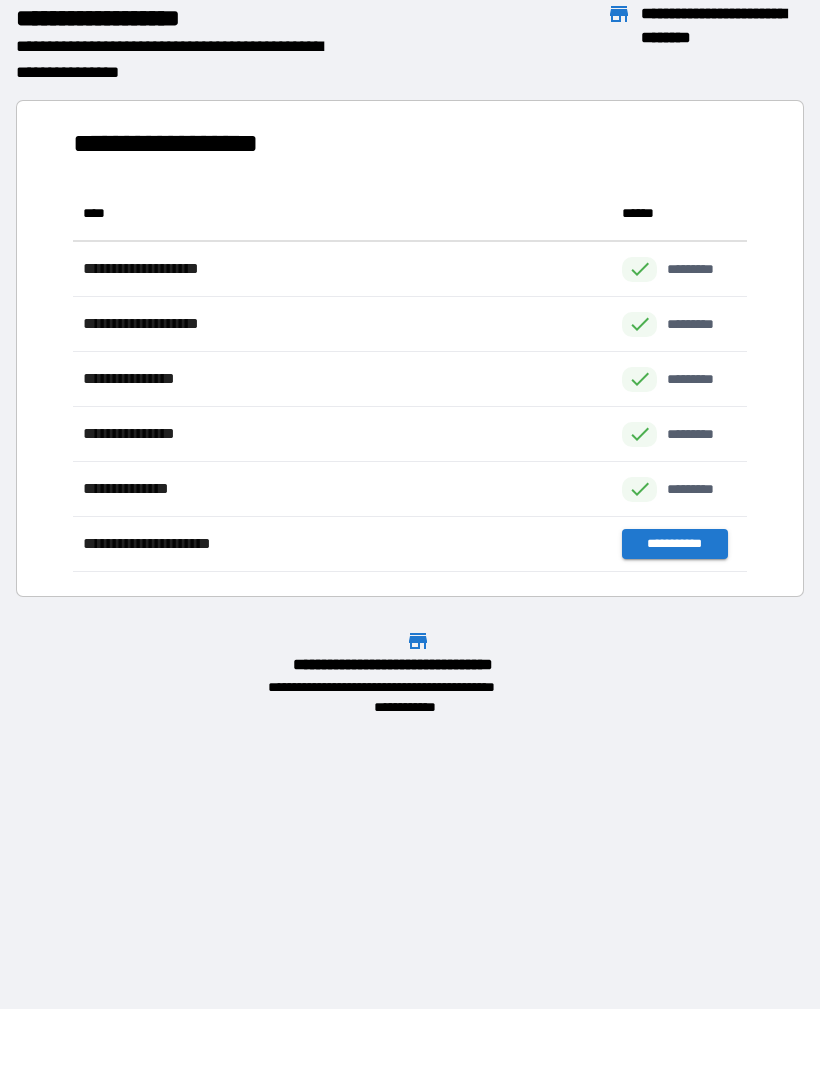 scroll, scrollTop: 1, scrollLeft: 1, axis: both 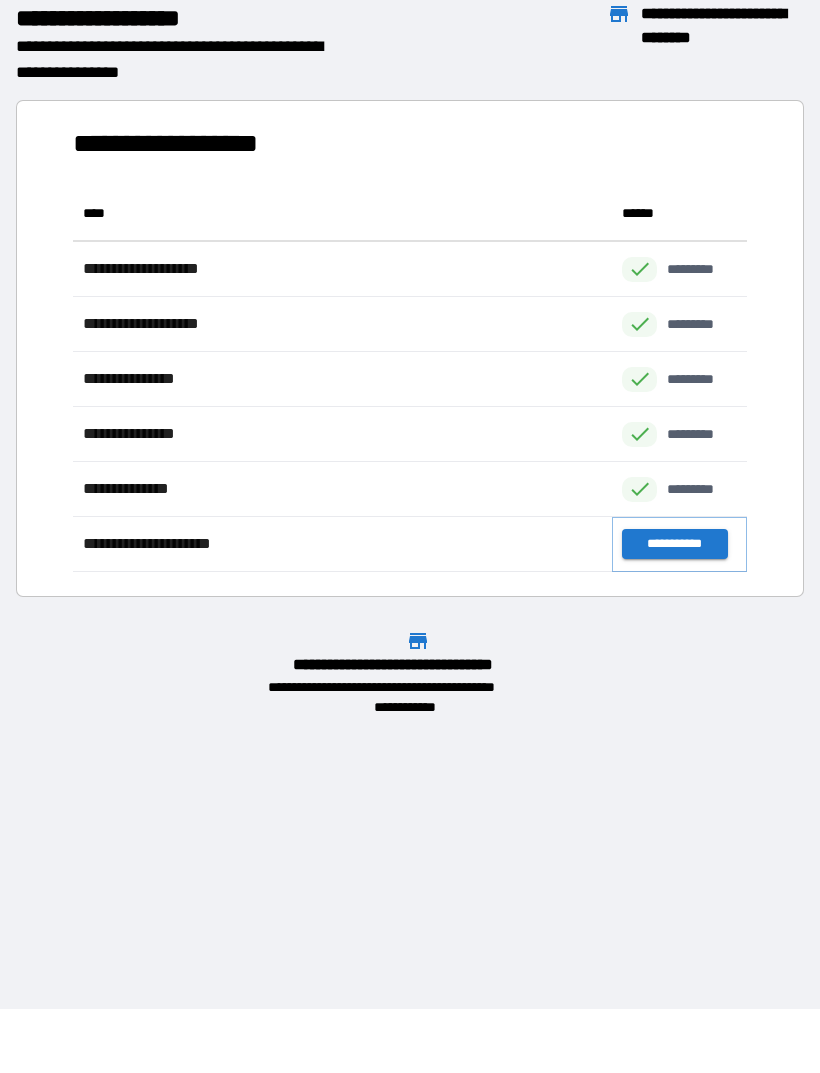 click on "**********" at bounding box center (674, 544) 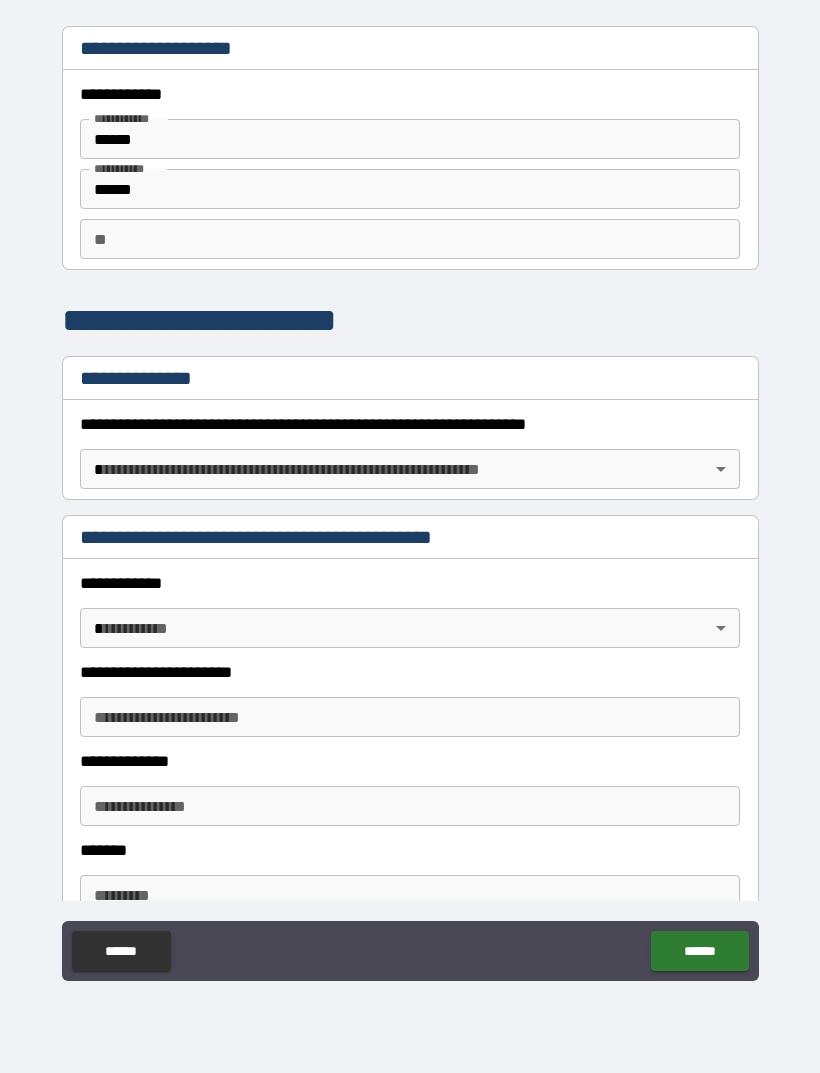 scroll, scrollTop: 14, scrollLeft: 0, axis: vertical 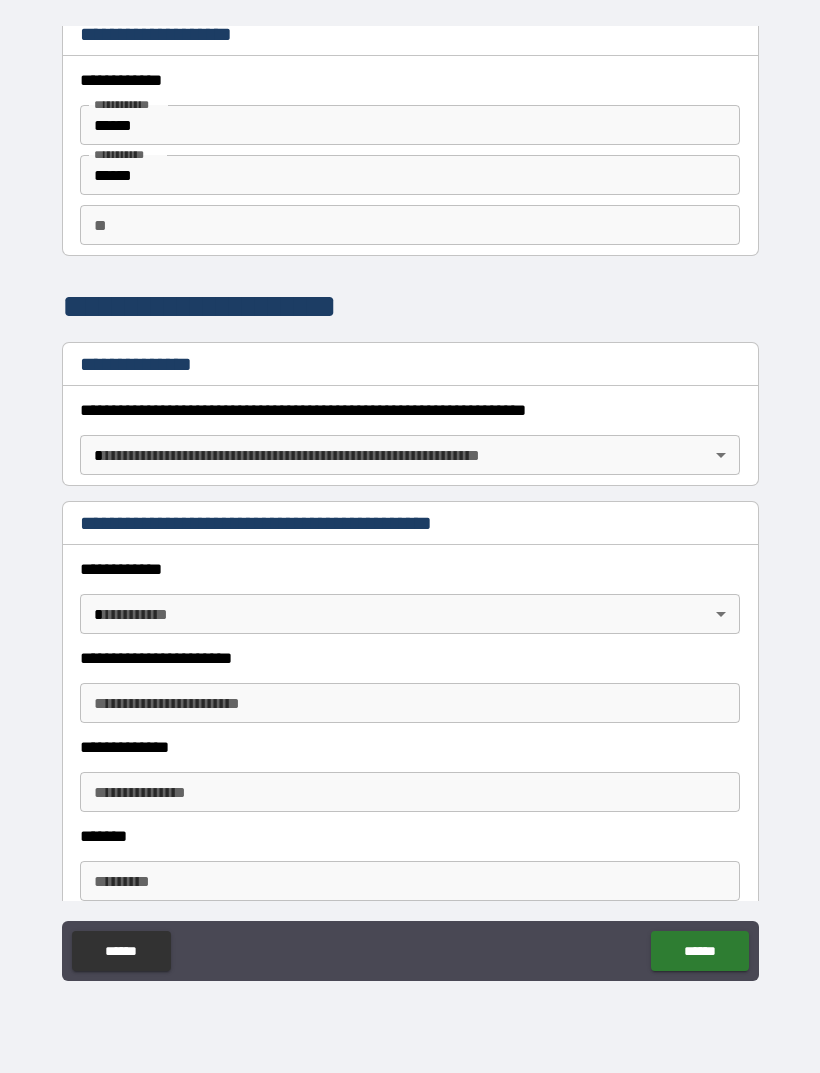click on "**********" at bounding box center [410, 504] 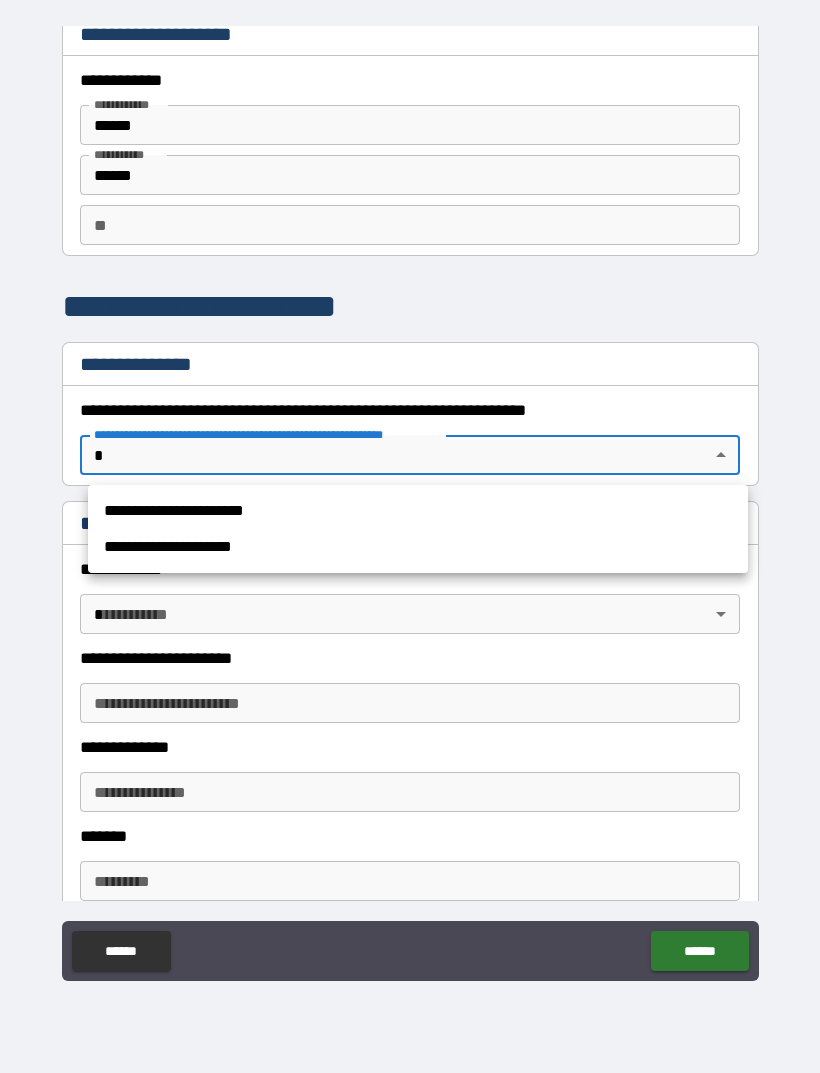 click on "**********" at bounding box center (418, 511) 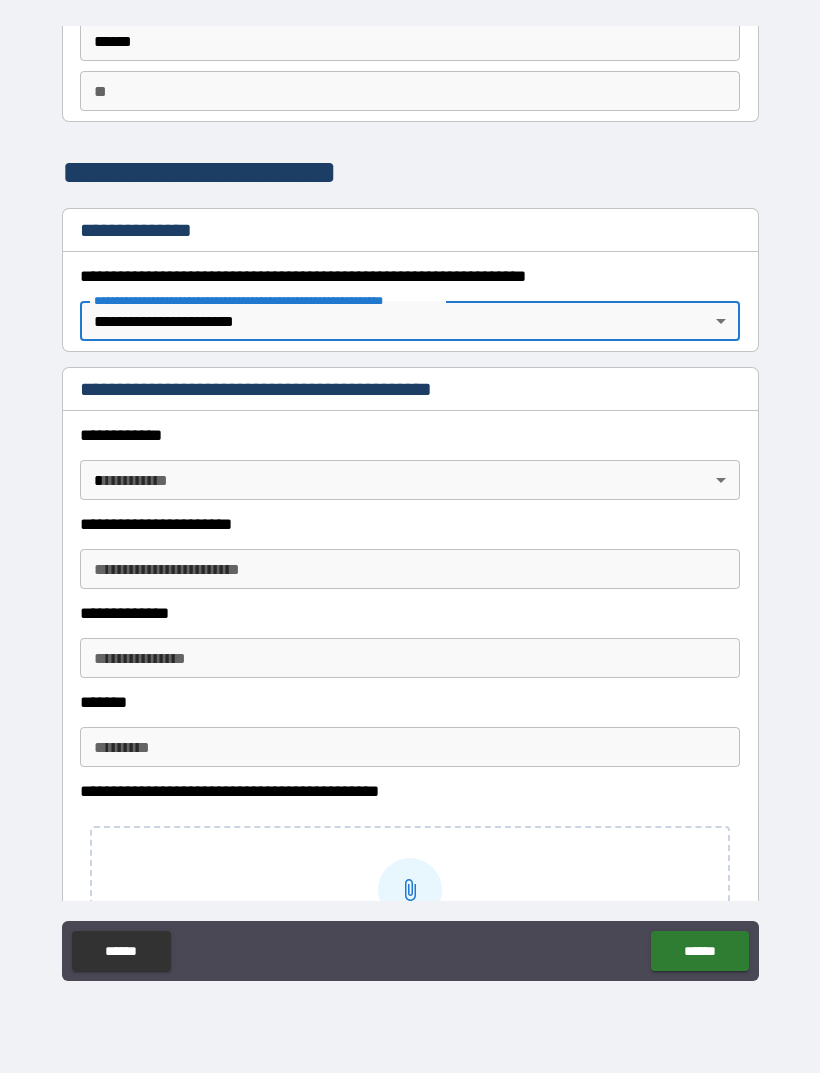 scroll, scrollTop: 150, scrollLeft: 0, axis: vertical 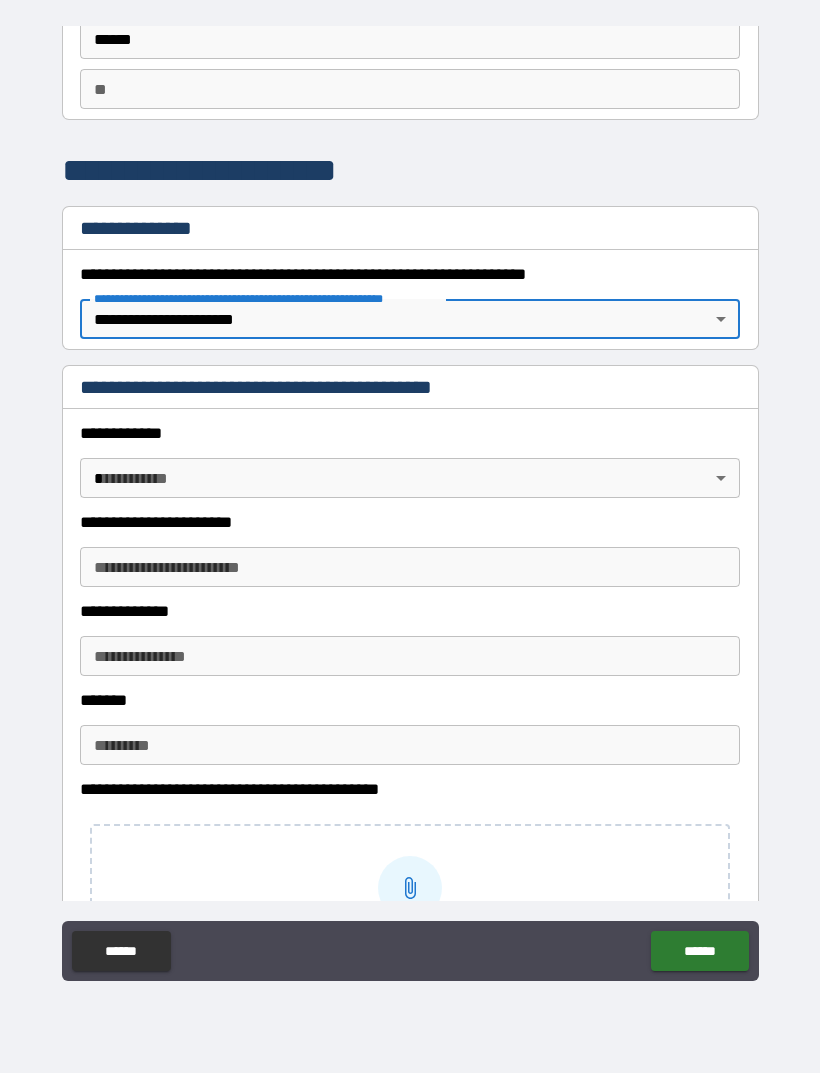 click on "**********" at bounding box center (410, 504) 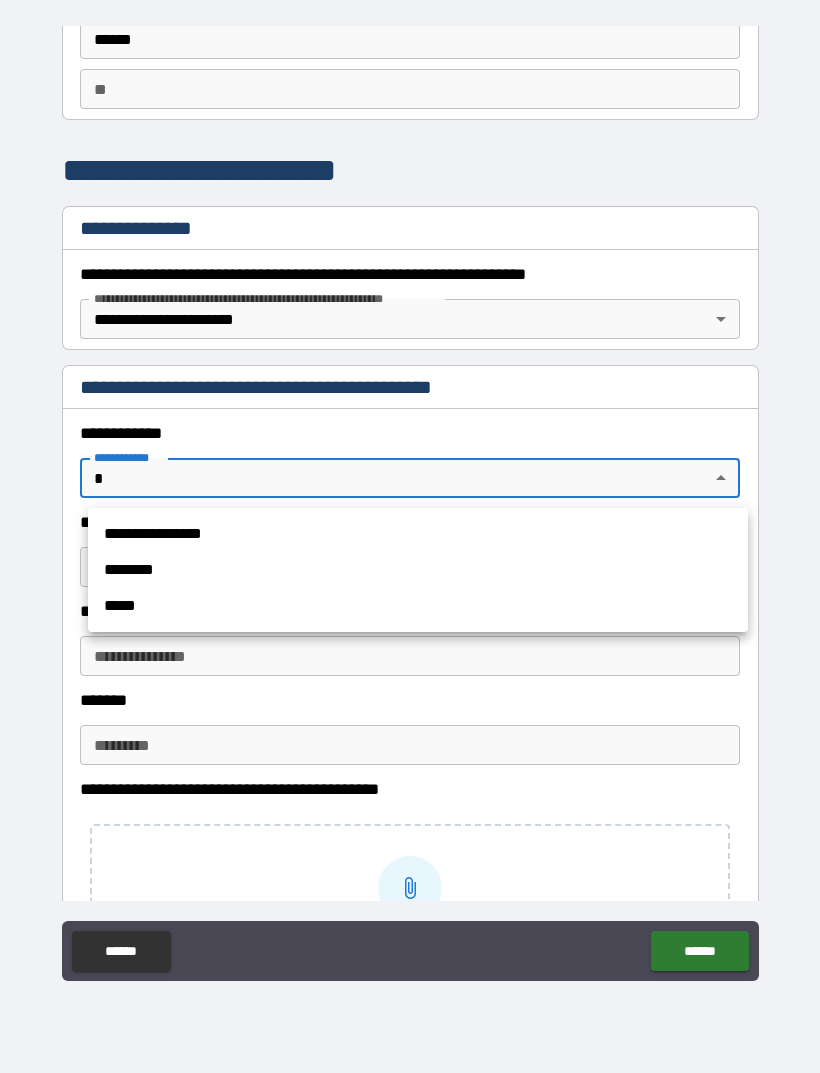click on "**********" at bounding box center (418, 534) 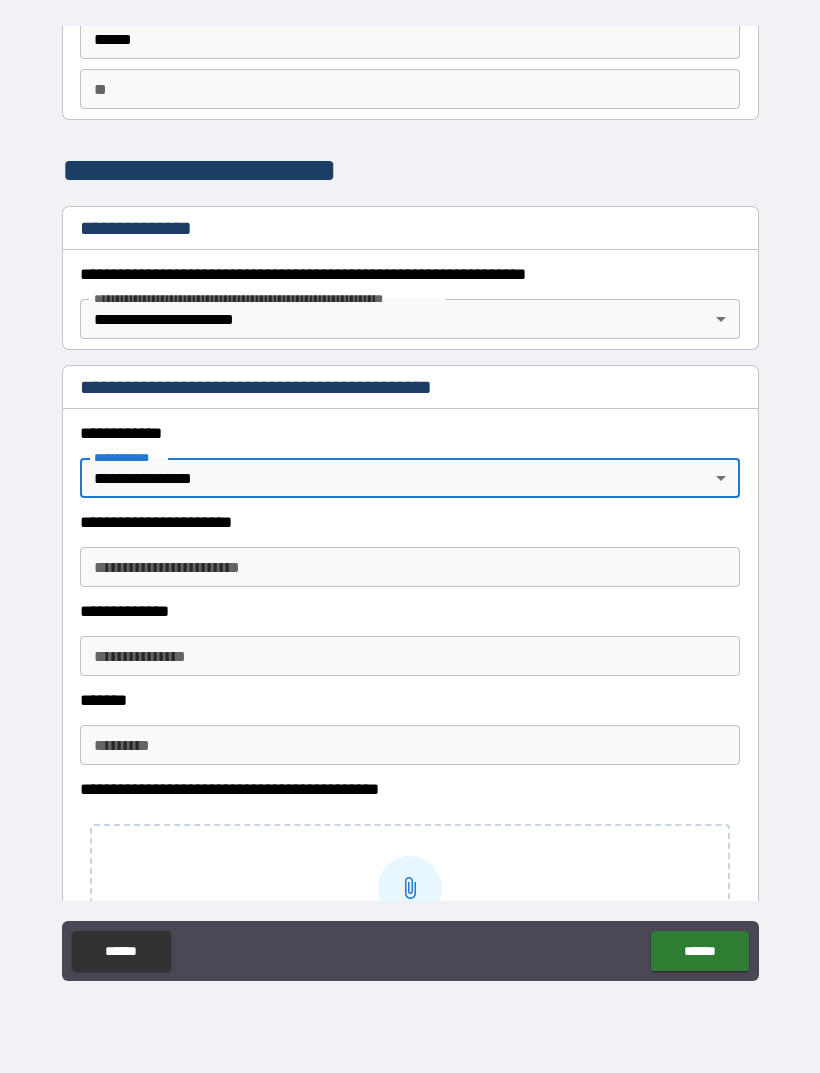 type on "*" 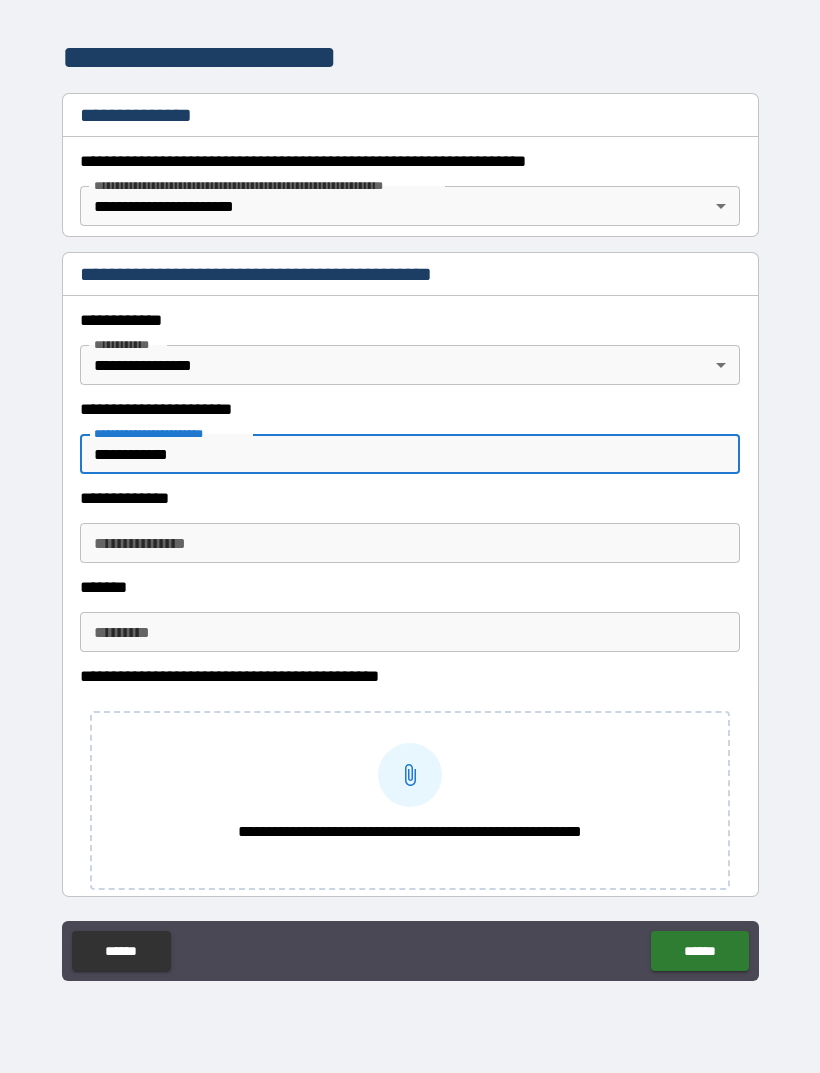 scroll, scrollTop: 264, scrollLeft: 0, axis: vertical 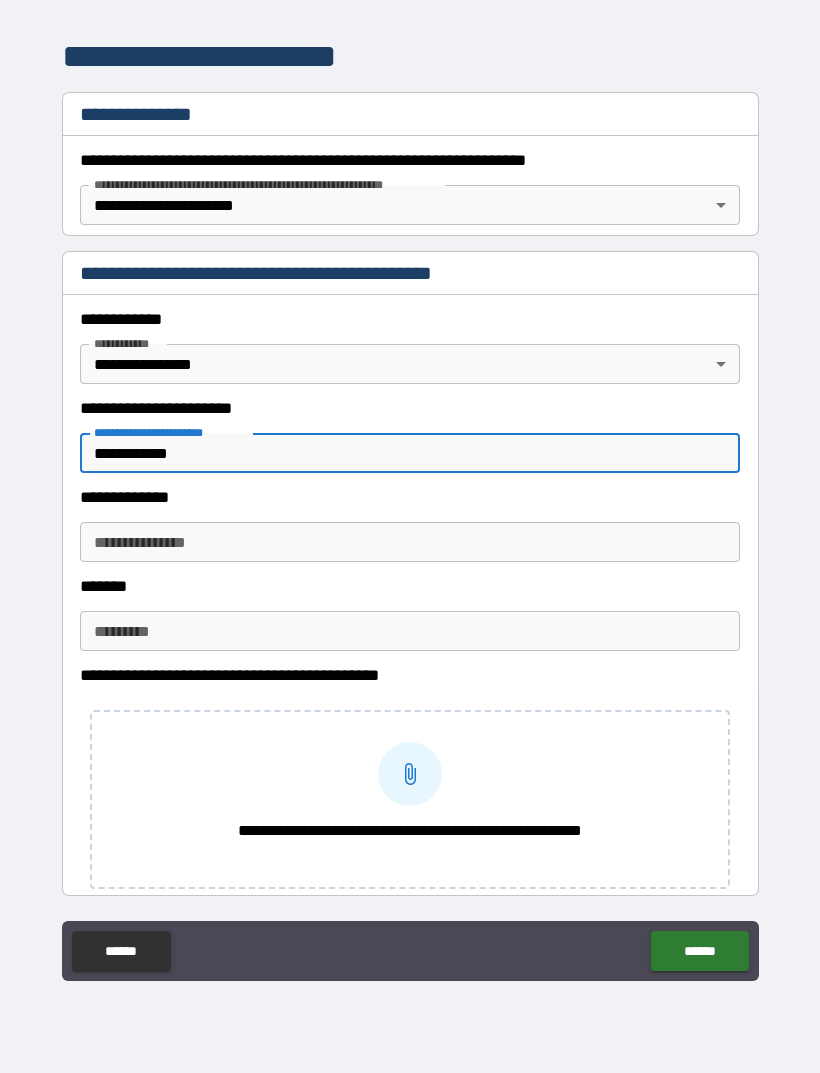 type on "**********" 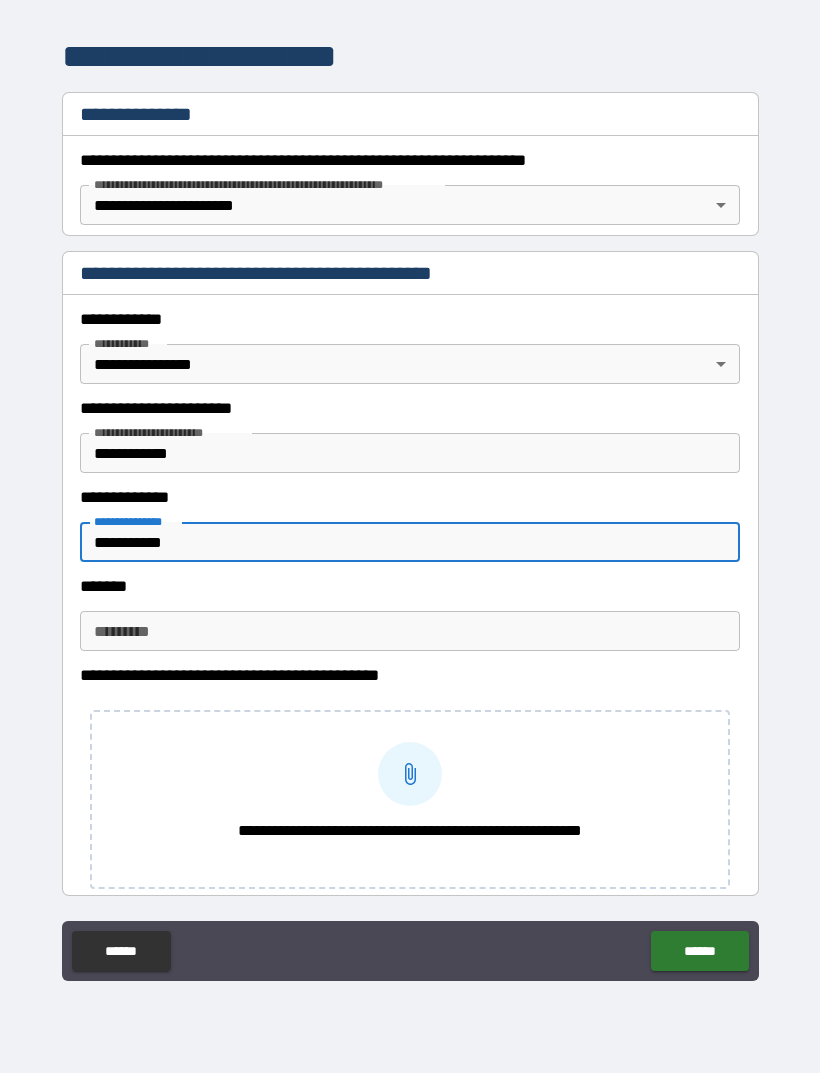 type on "**********" 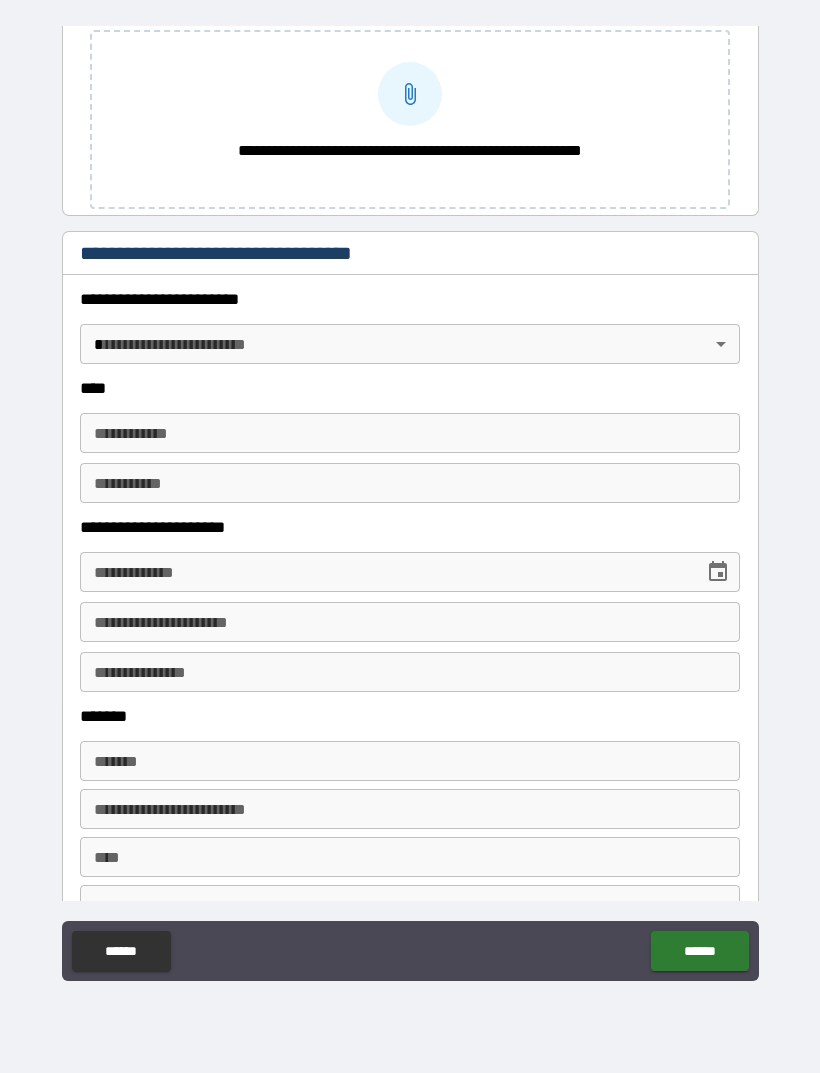 scroll, scrollTop: 947, scrollLeft: 0, axis: vertical 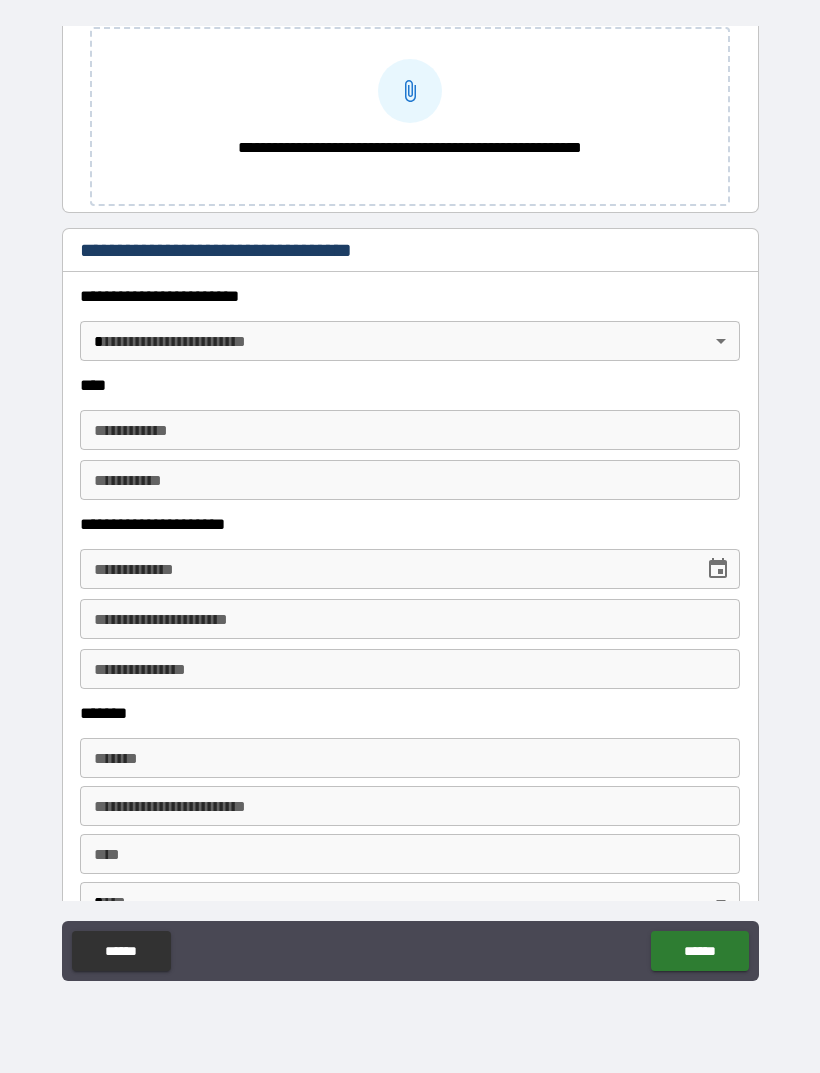 type on "**********" 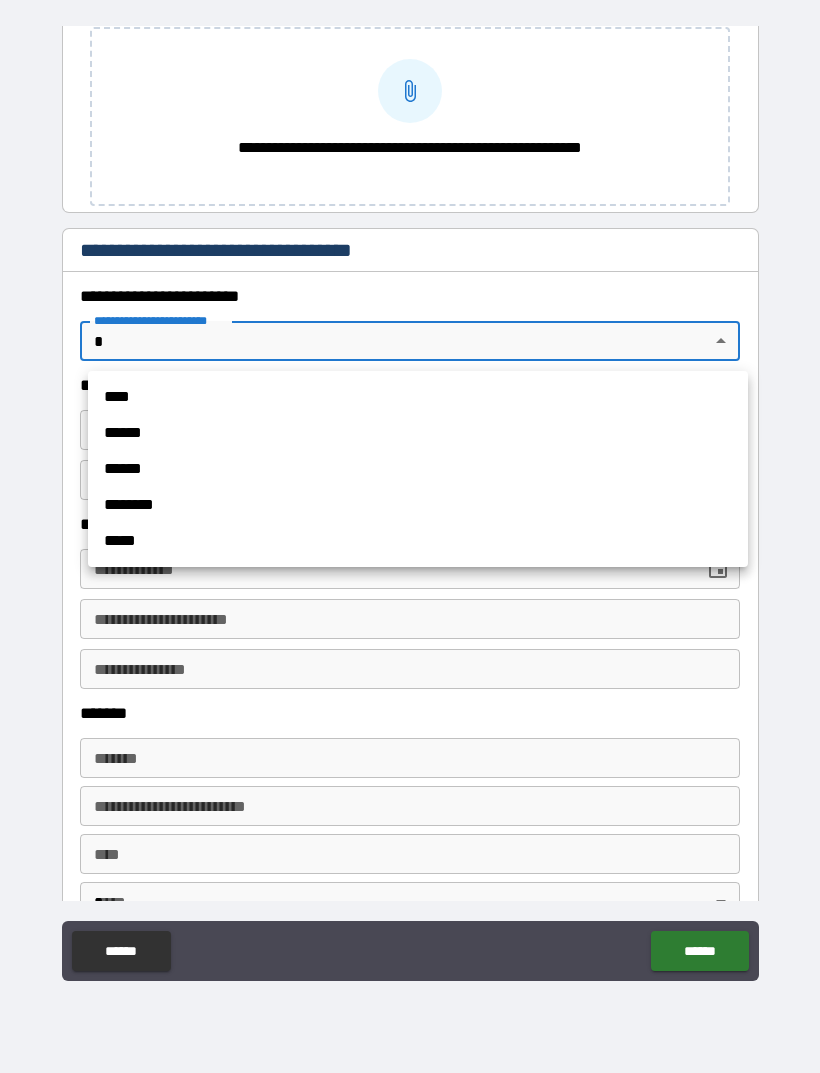 click on "****" at bounding box center (418, 397) 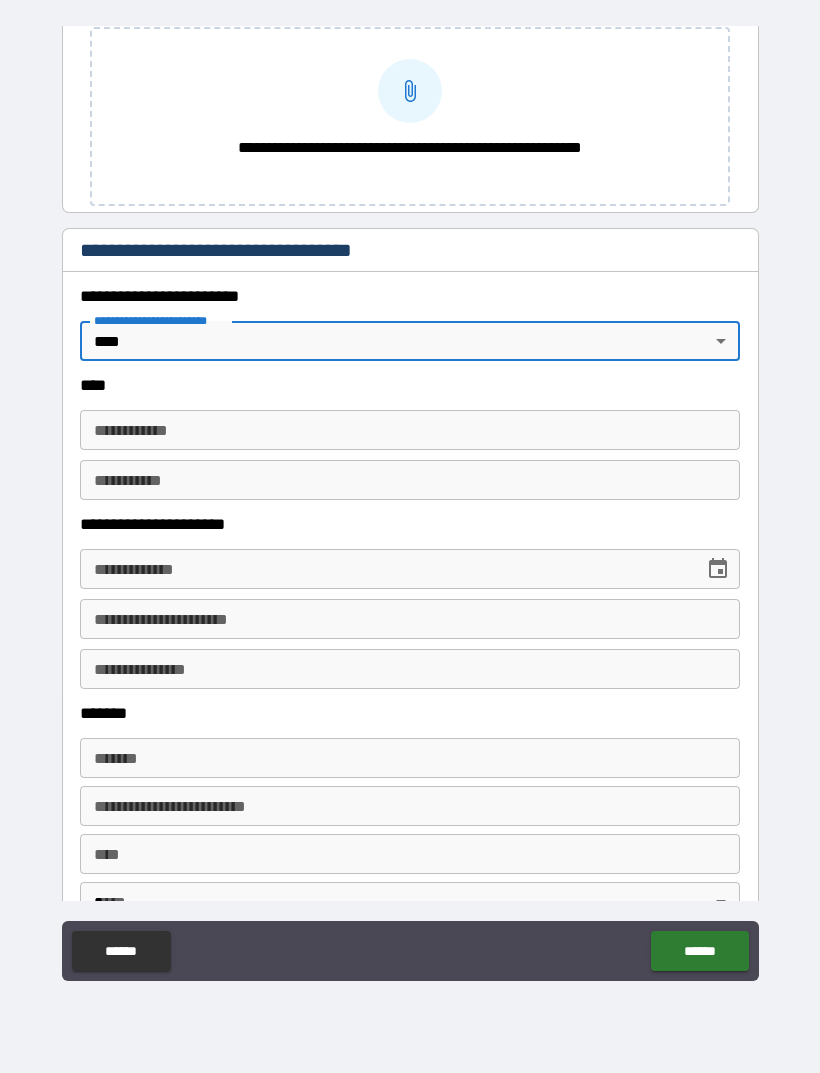 type on "*" 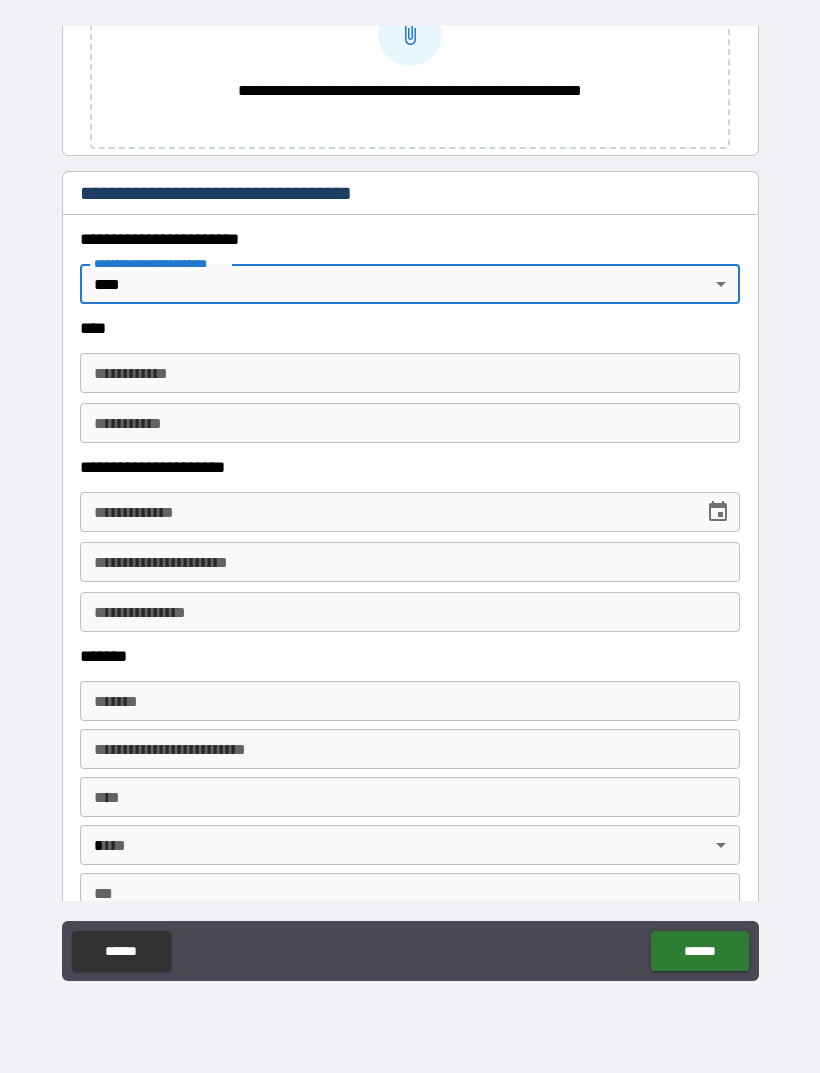 scroll, scrollTop: 1006, scrollLeft: 0, axis: vertical 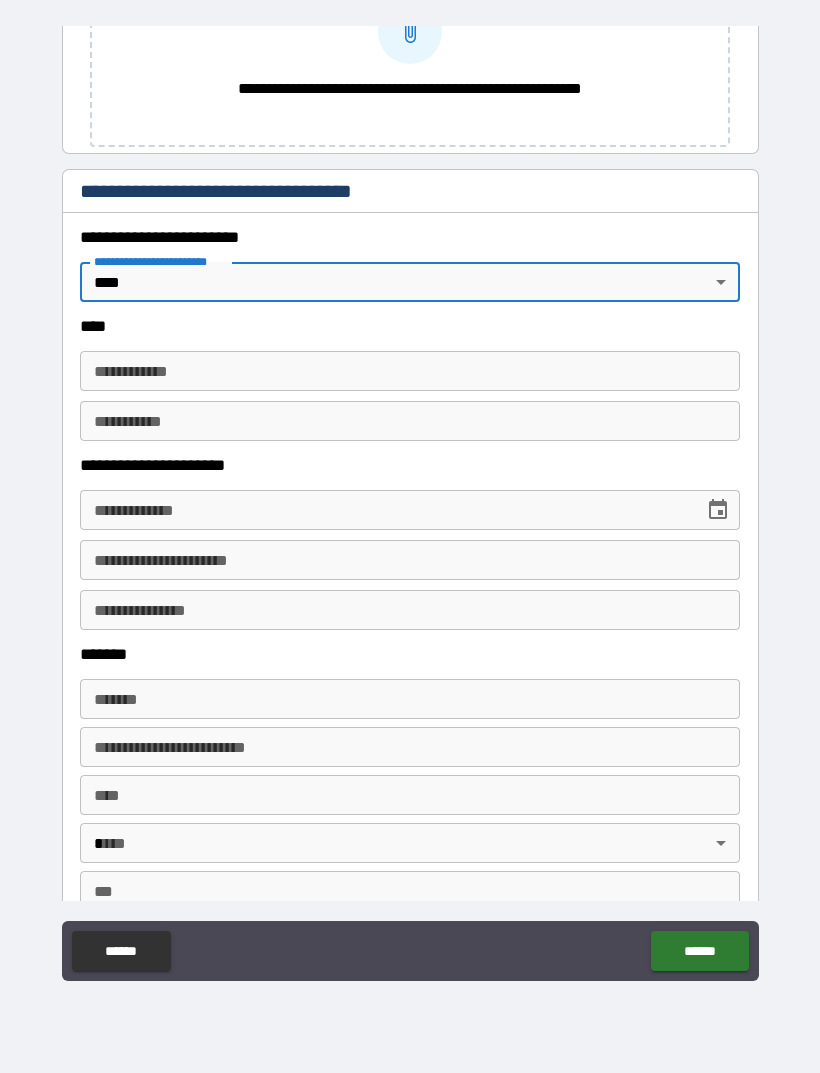 click on "**********" at bounding box center [410, 371] 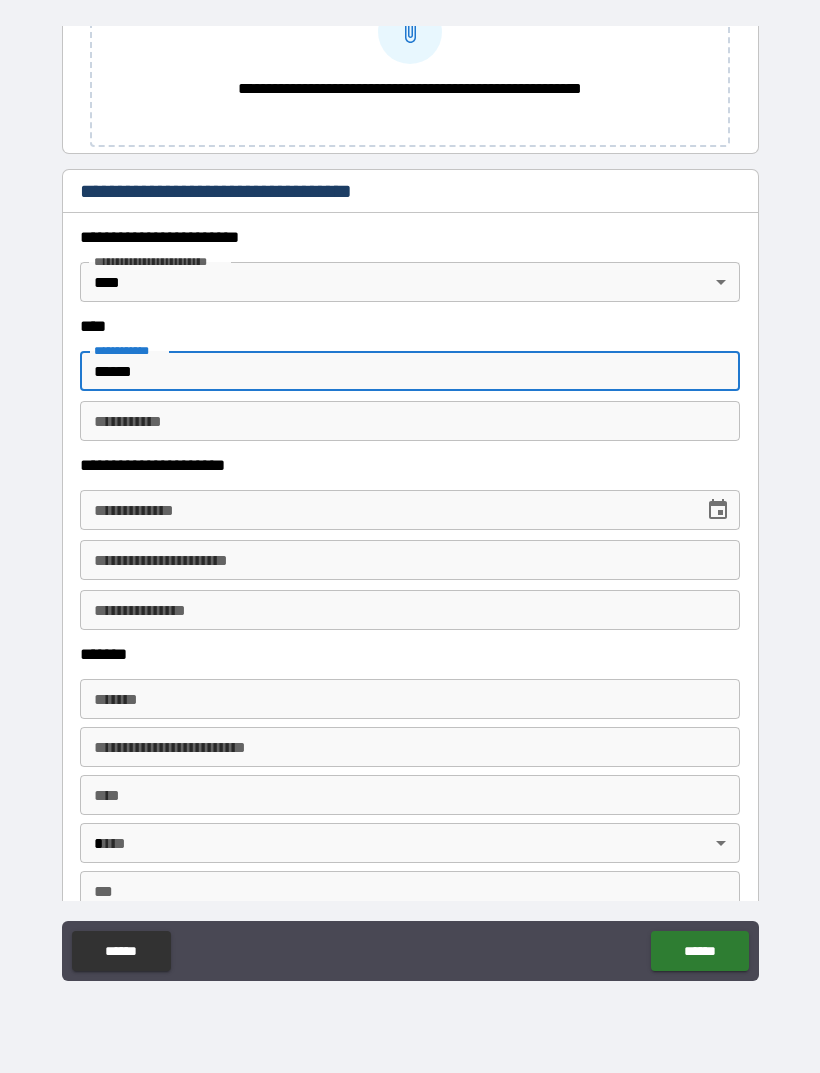 type on "******" 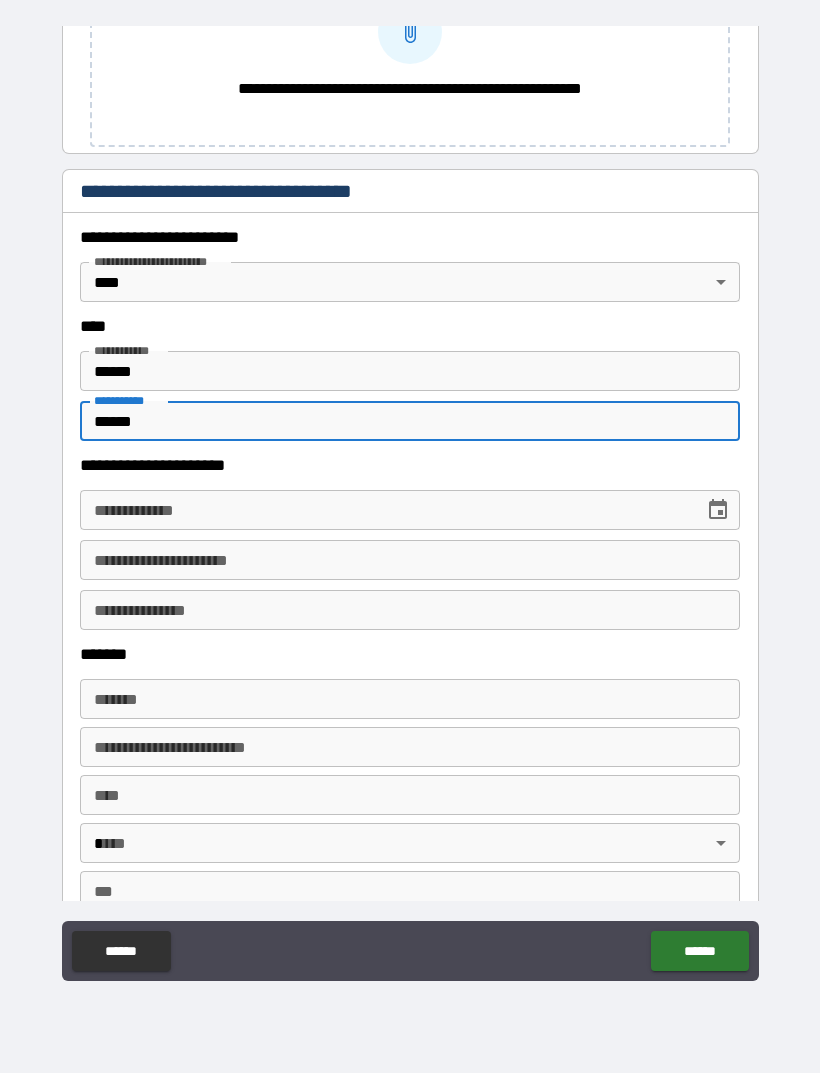 type on "******" 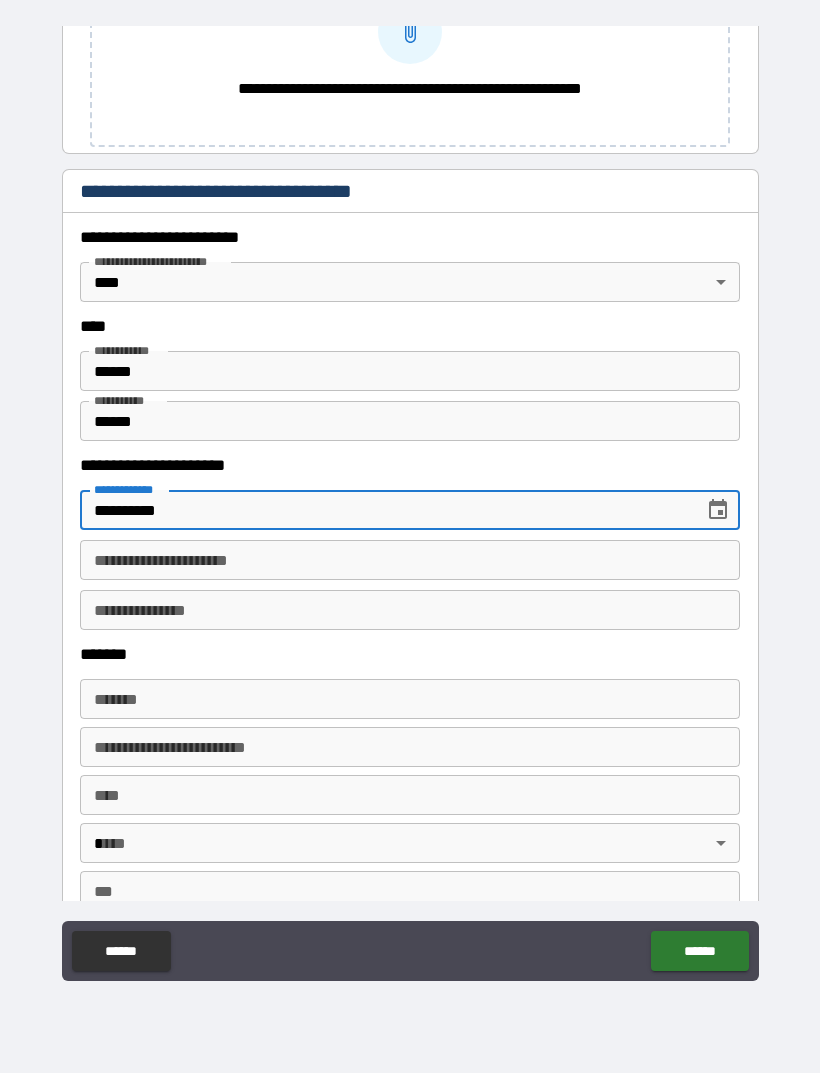 type on "**********" 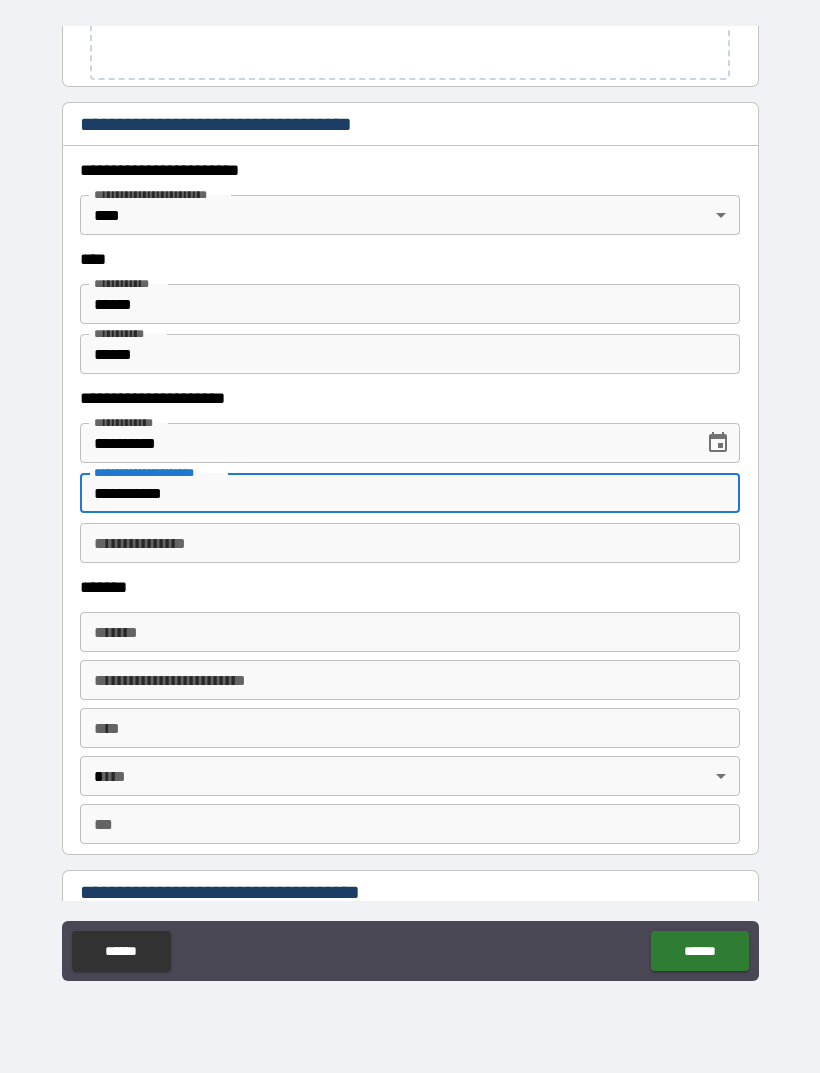 scroll, scrollTop: 1082, scrollLeft: 0, axis: vertical 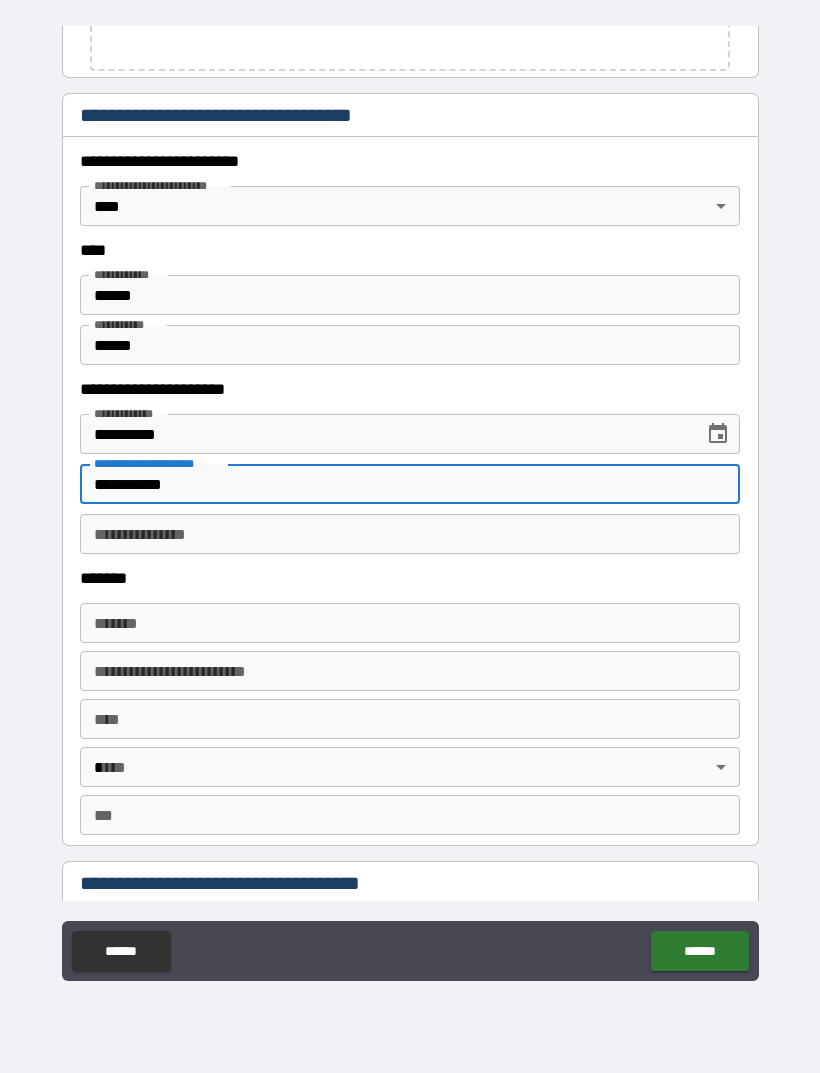 type on "**********" 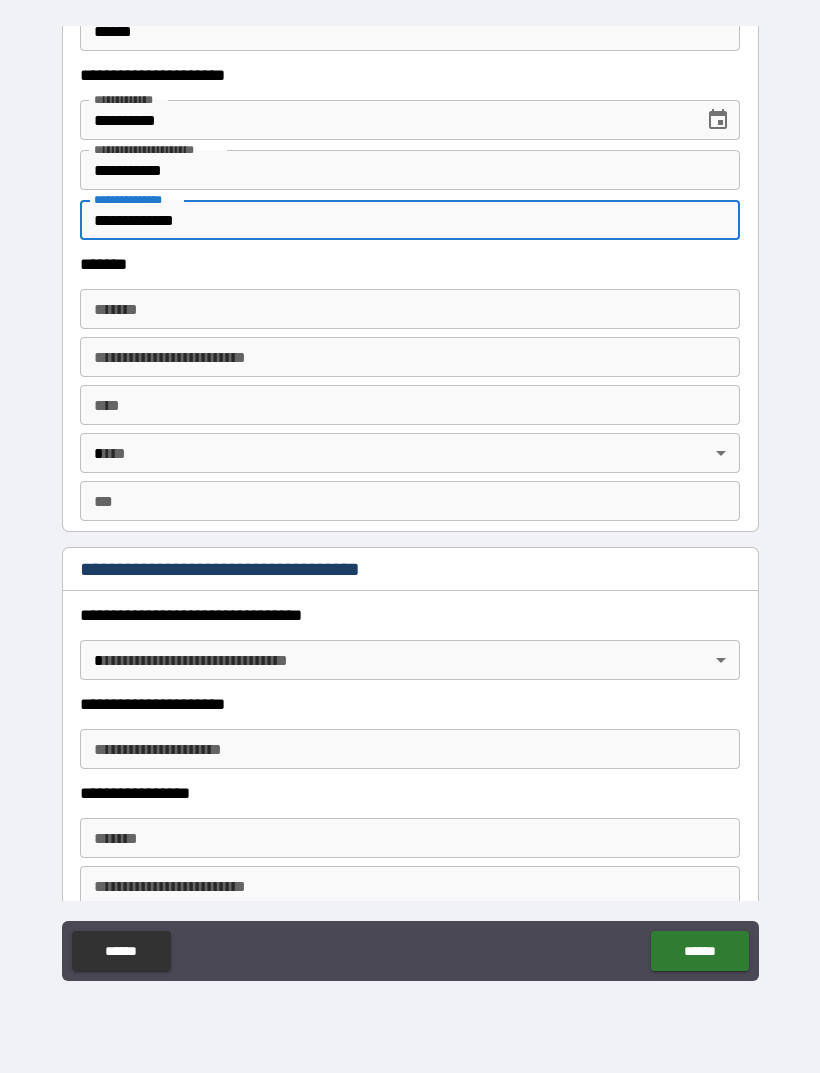 scroll, scrollTop: 1395, scrollLeft: 0, axis: vertical 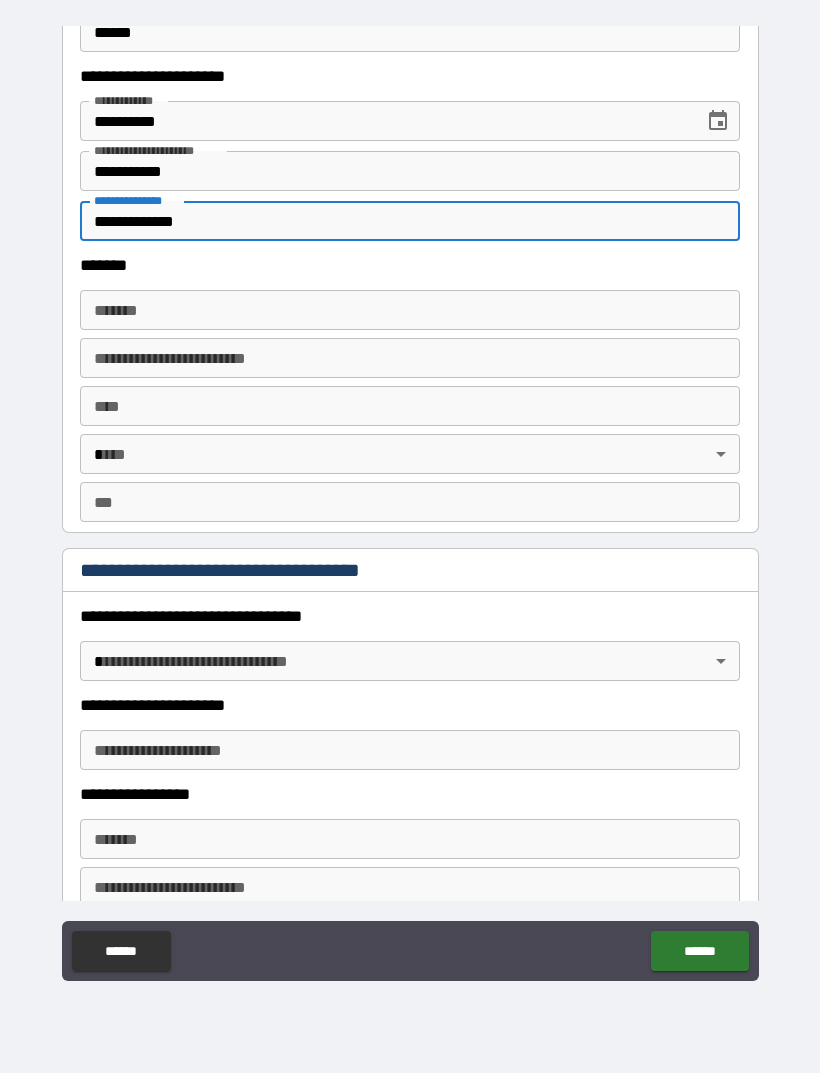 type on "**********" 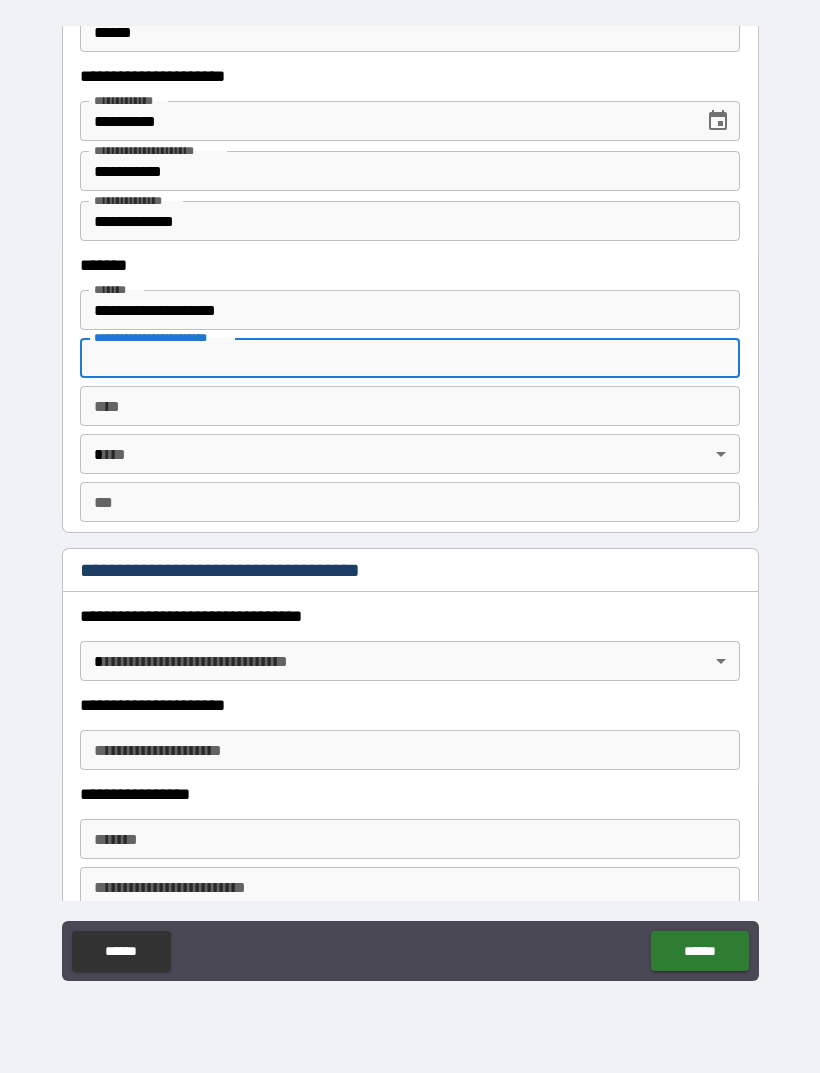 type on "**********" 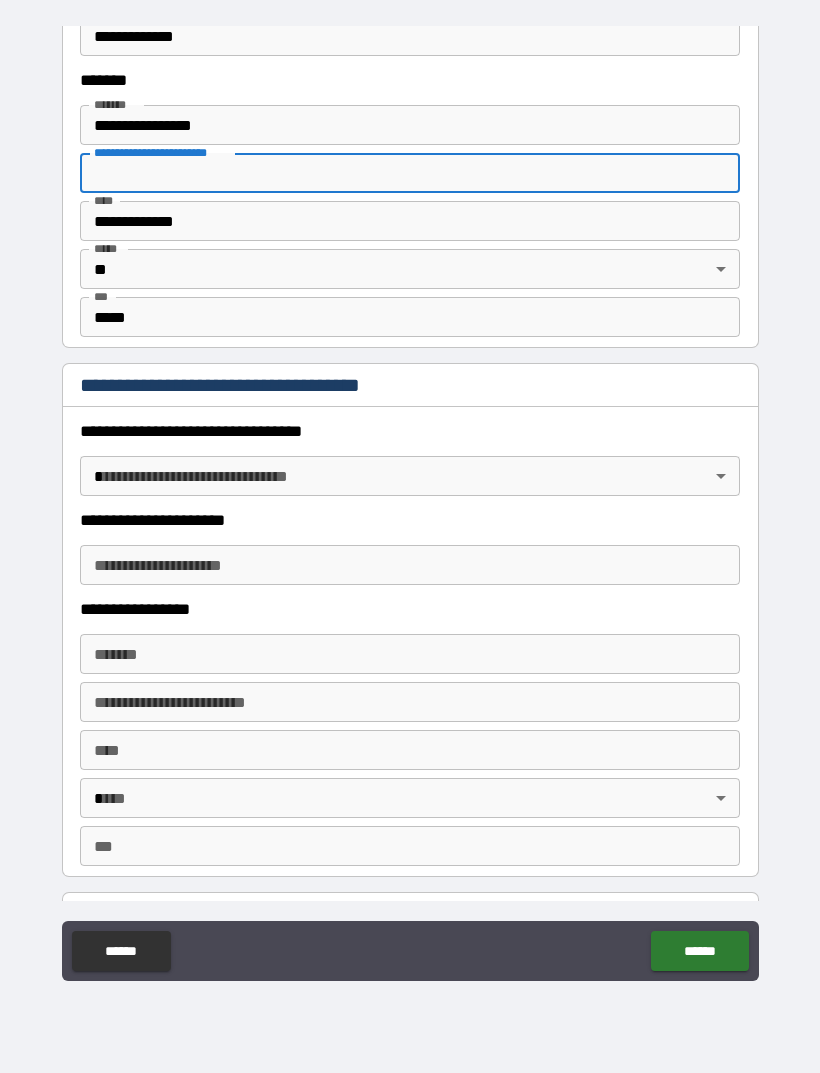scroll, scrollTop: 1579, scrollLeft: 0, axis: vertical 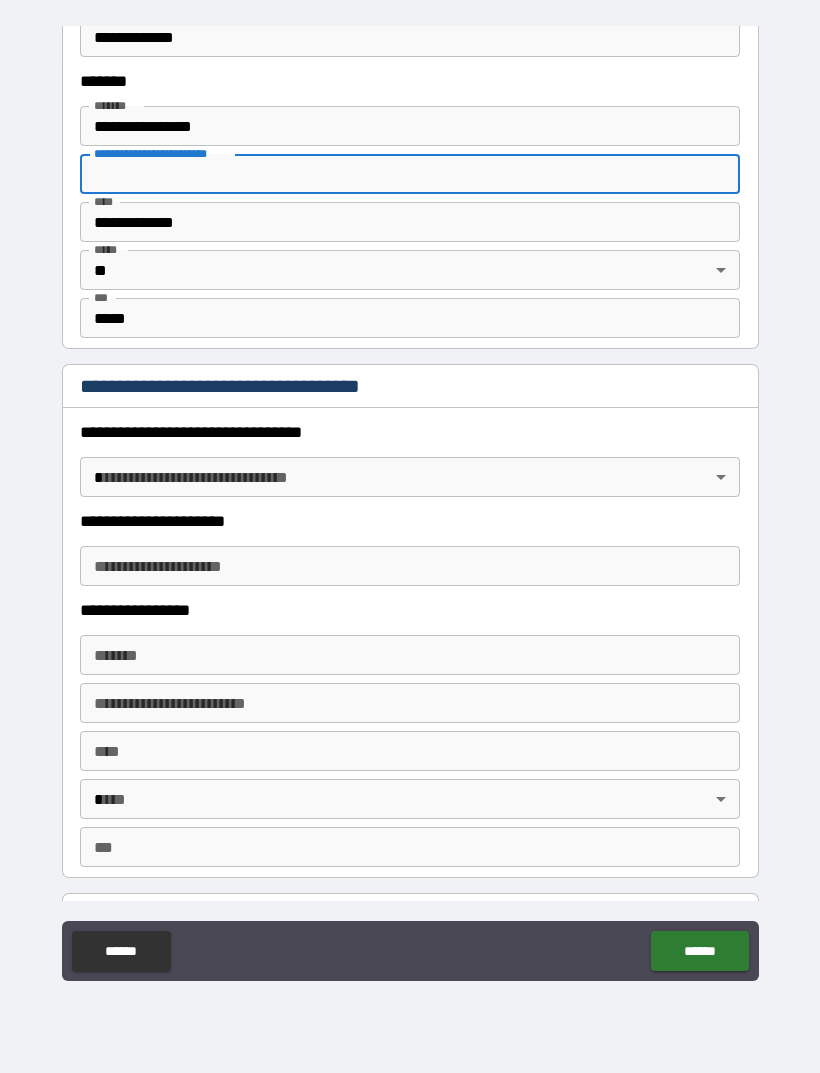 click on "**********" at bounding box center (410, 504) 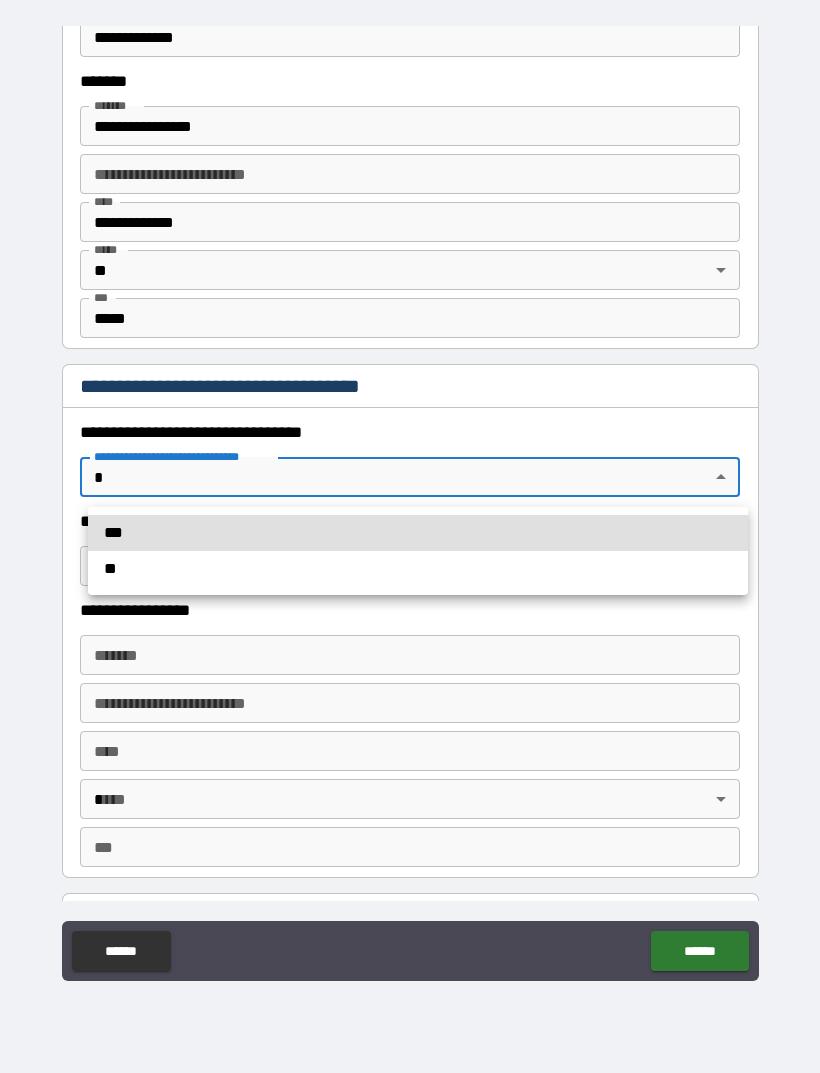 click on "**" at bounding box center (418, 569) 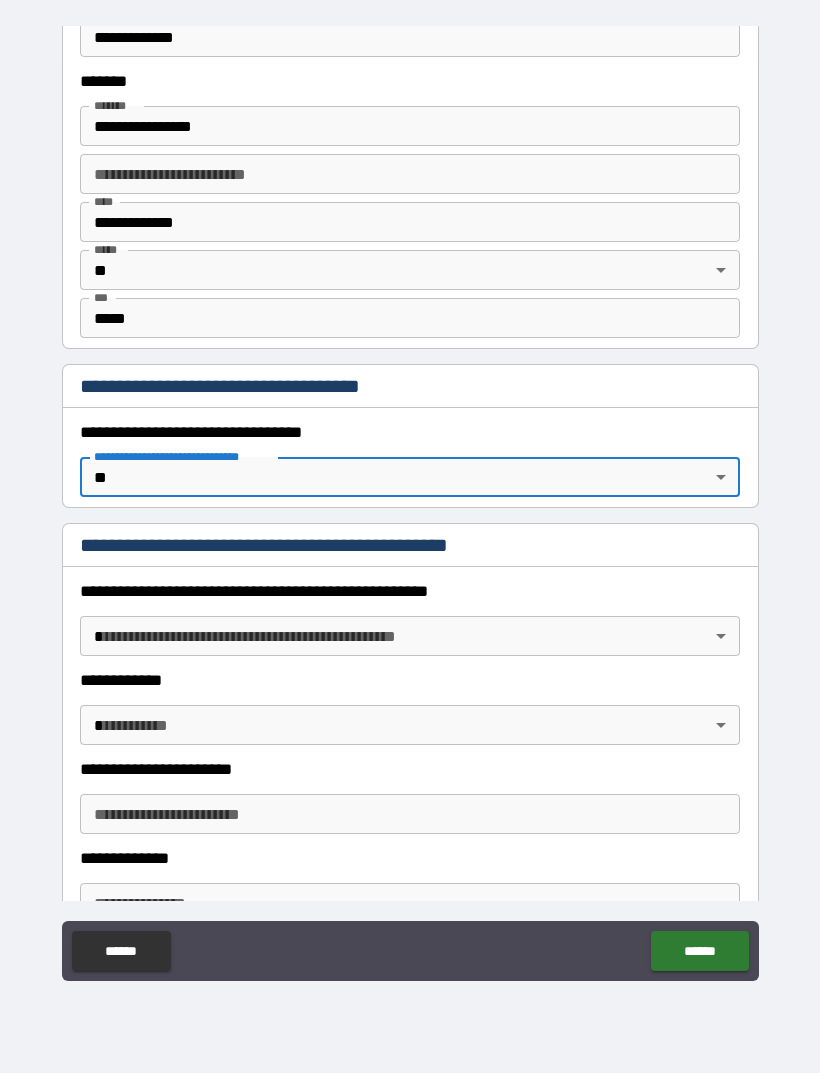 click on "**********" at bounding box center (410, 504) 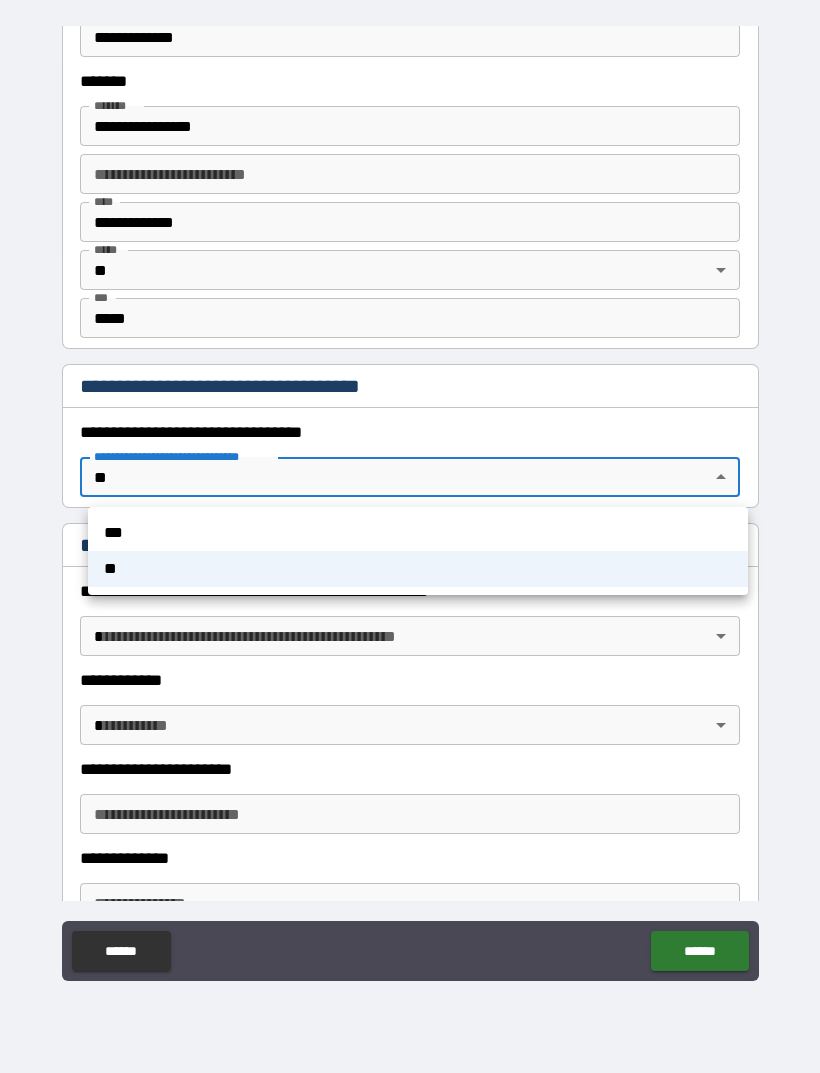 click on "***" at bounding box center [418, 533] 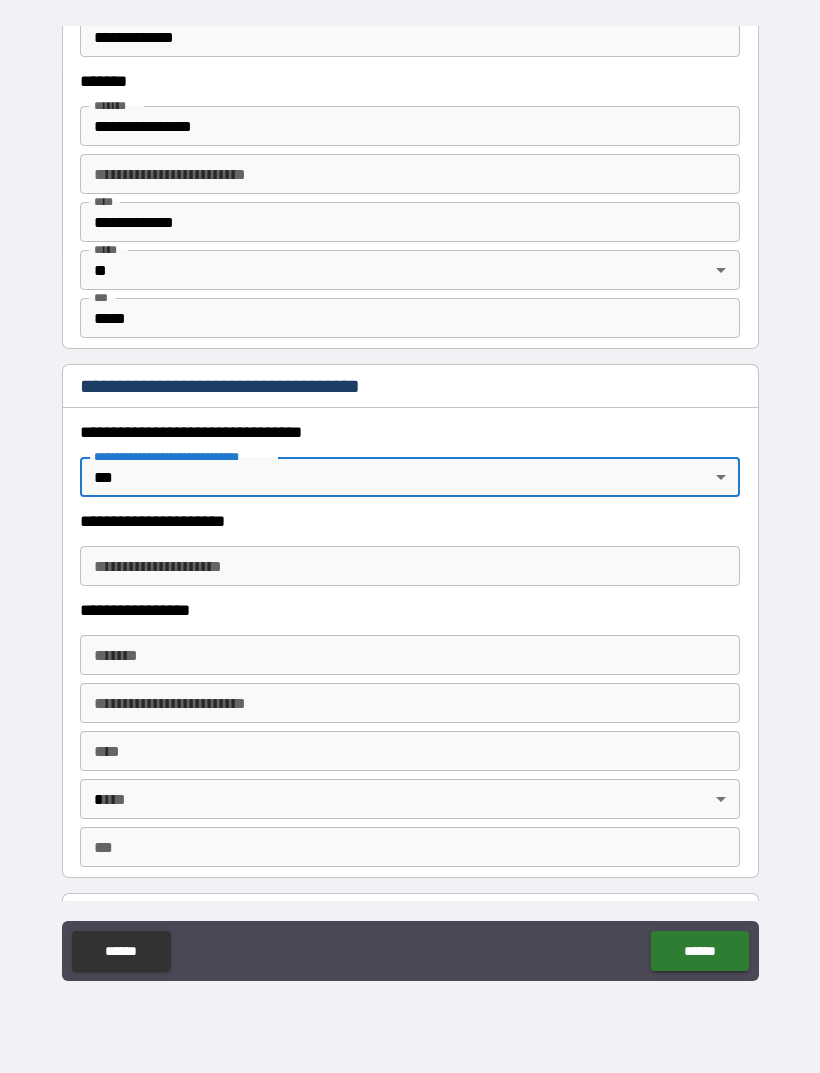 scroll, scrollTop: 1627, scrollLeft: 0, axis: vertical 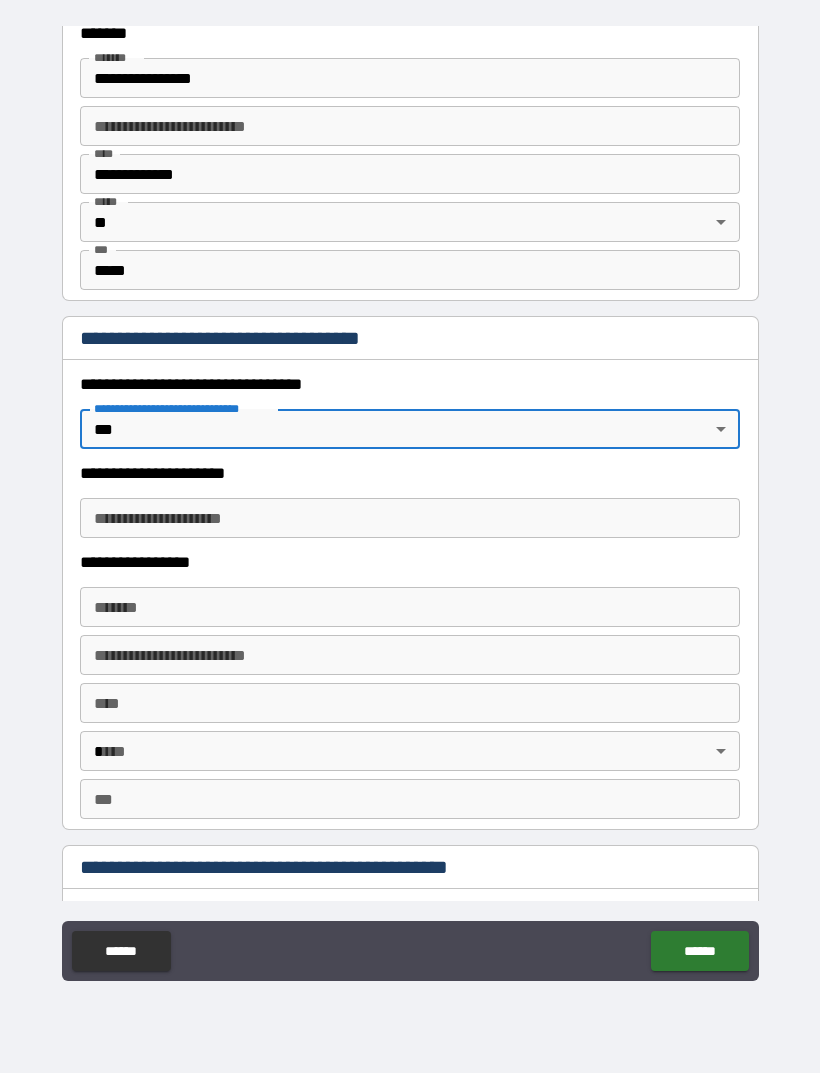 click on "**********" at bounding box center (410, 518) 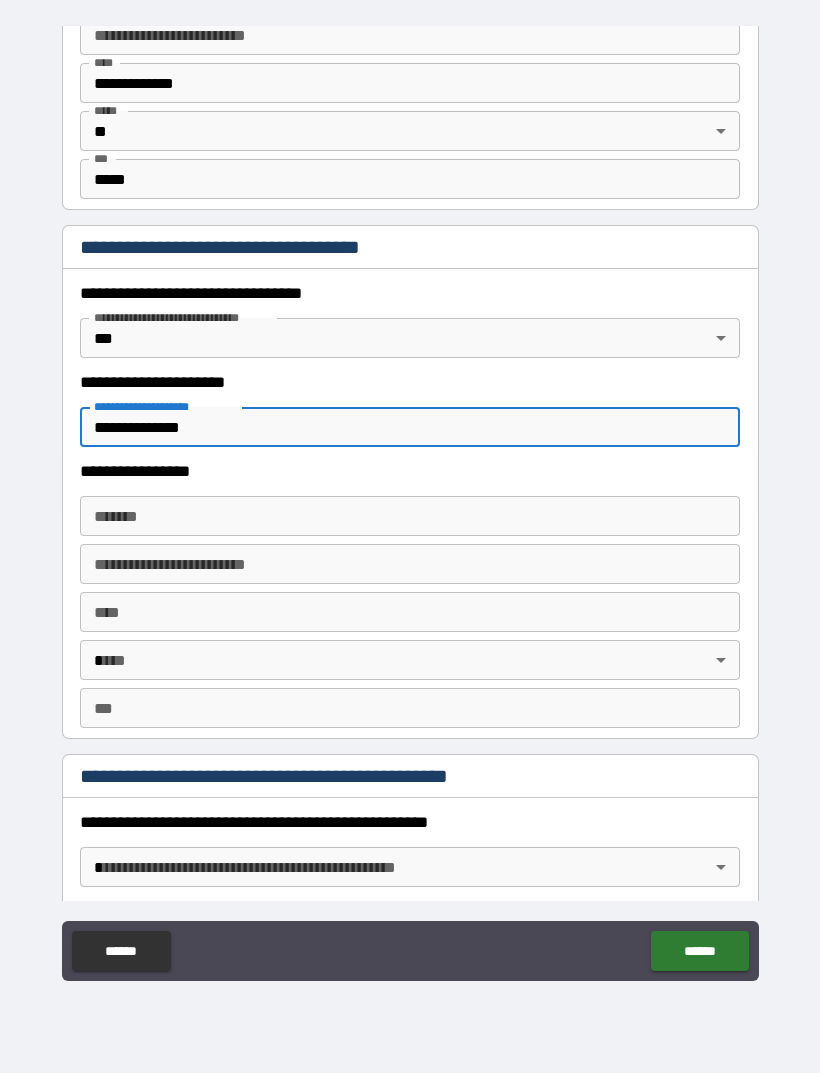 scroll, scrollTop: 1721, scrollLeft: 0, axis: vertical 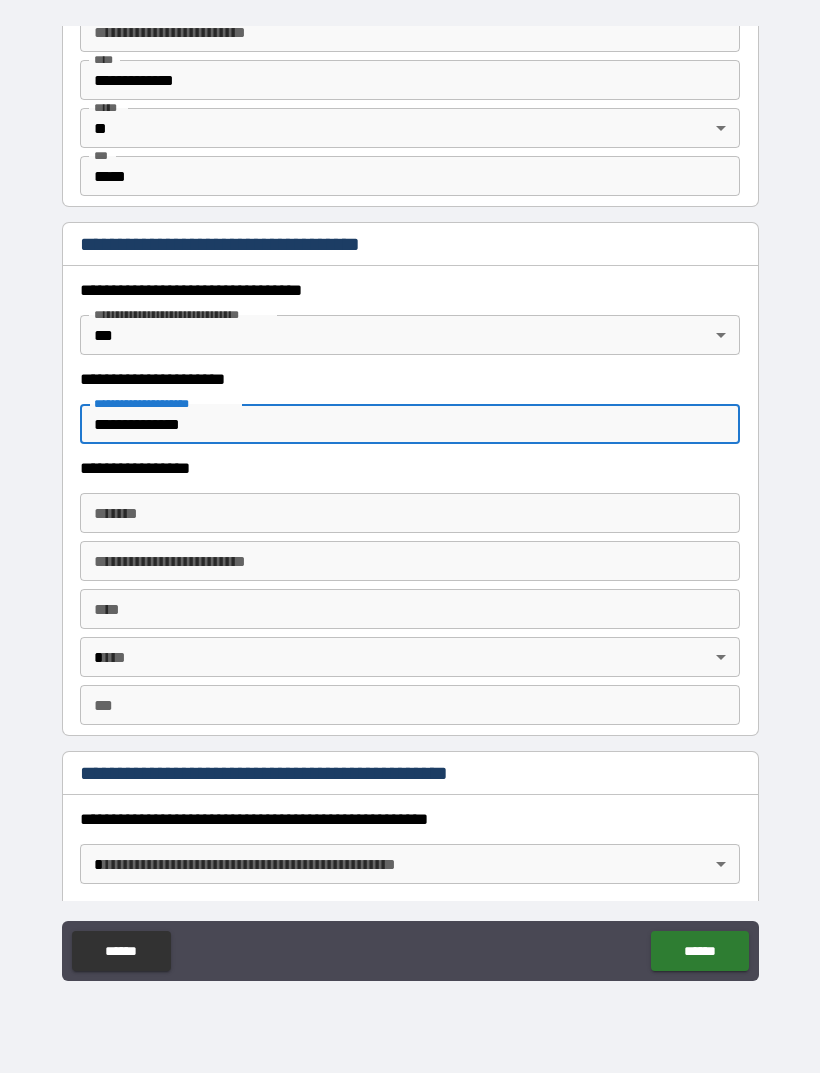 type on "**********" 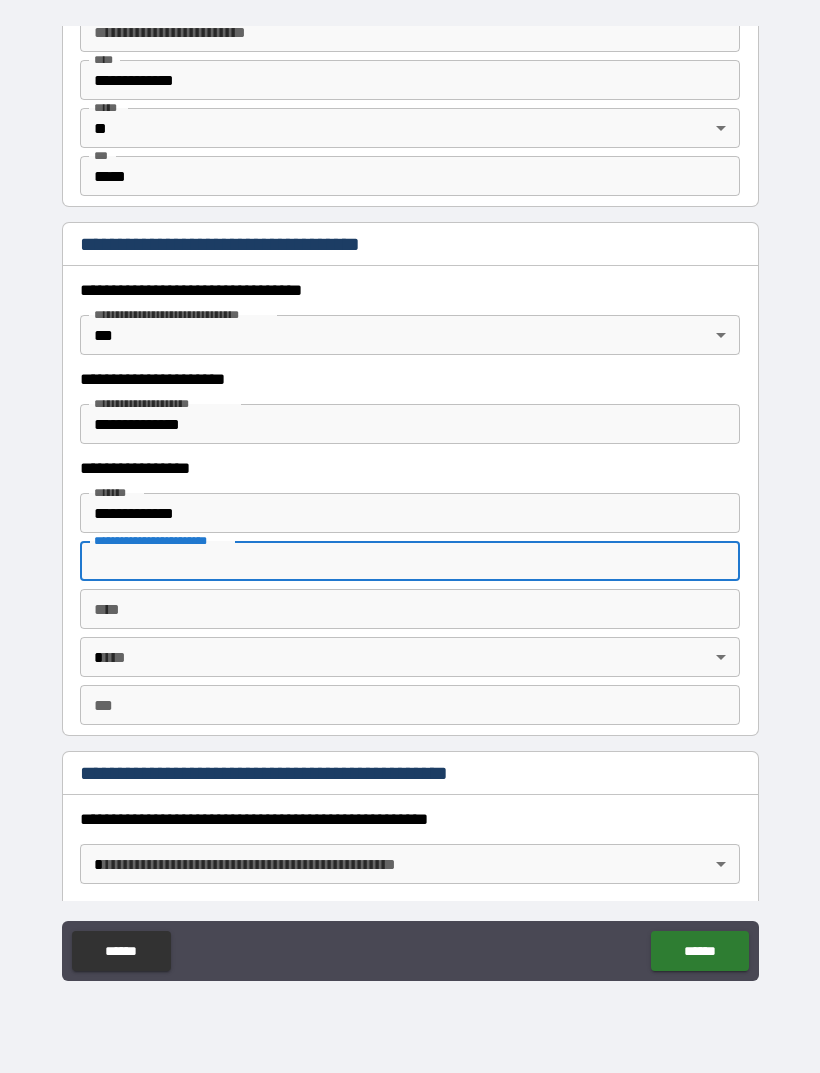 type on "**********" 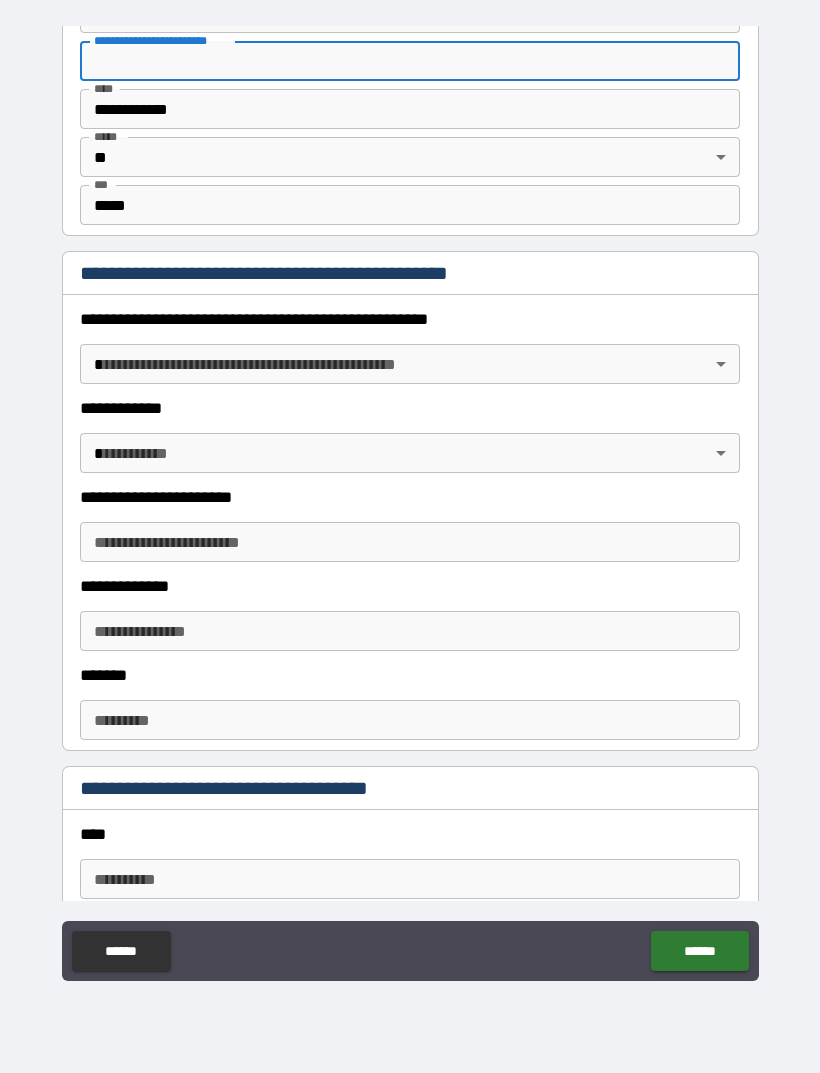 scroll, scrollTop: 2229, scrollLeft: 0, axis: vertical 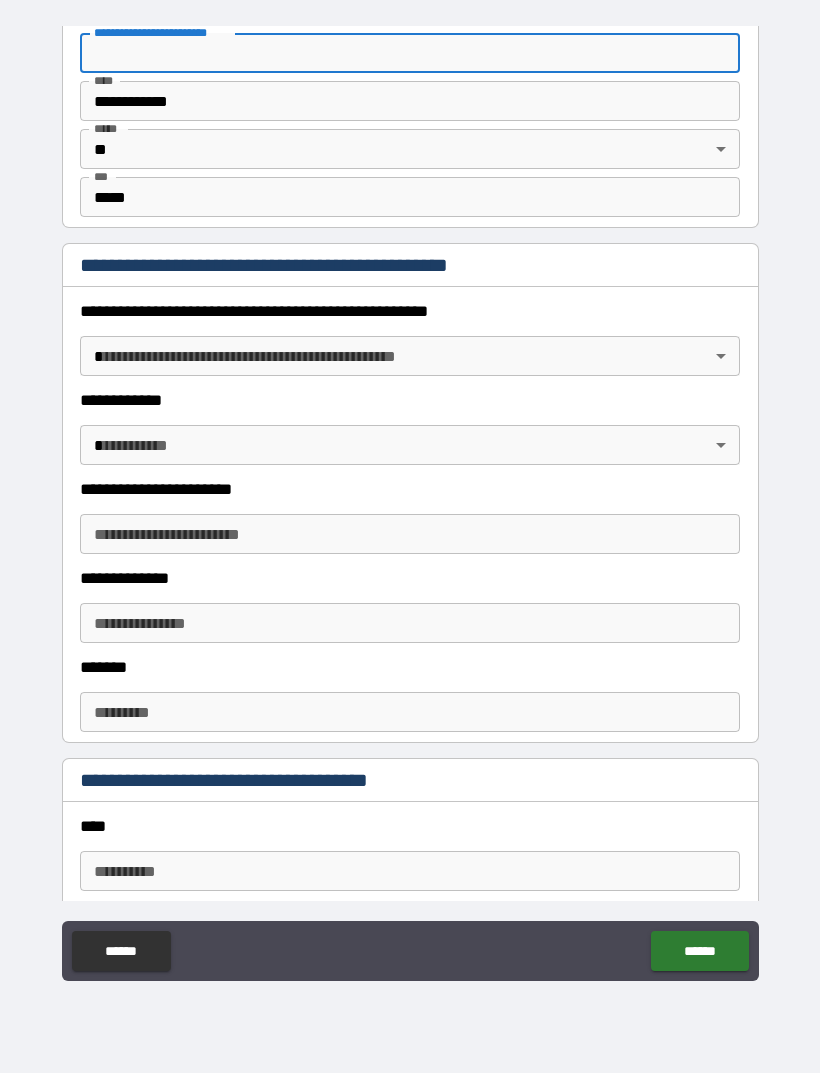 click on "**********" at bounding box center [410, 504] 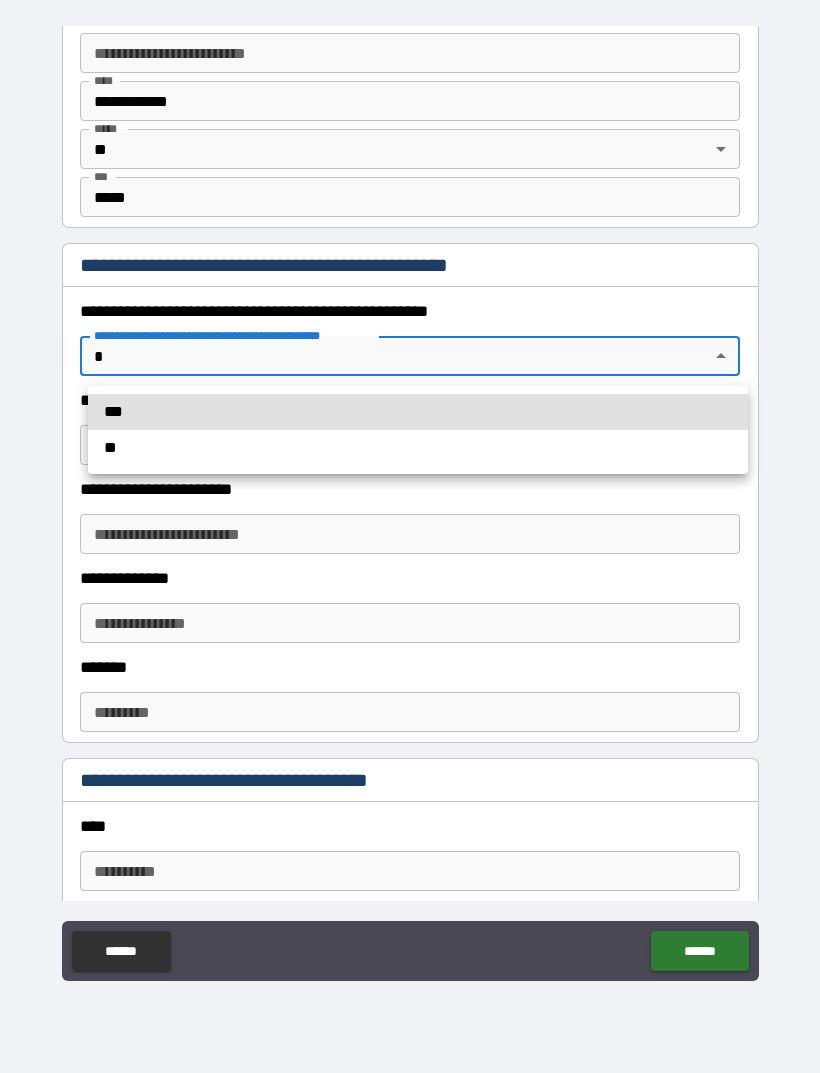 click on "**" at bounding box center [418, 448] 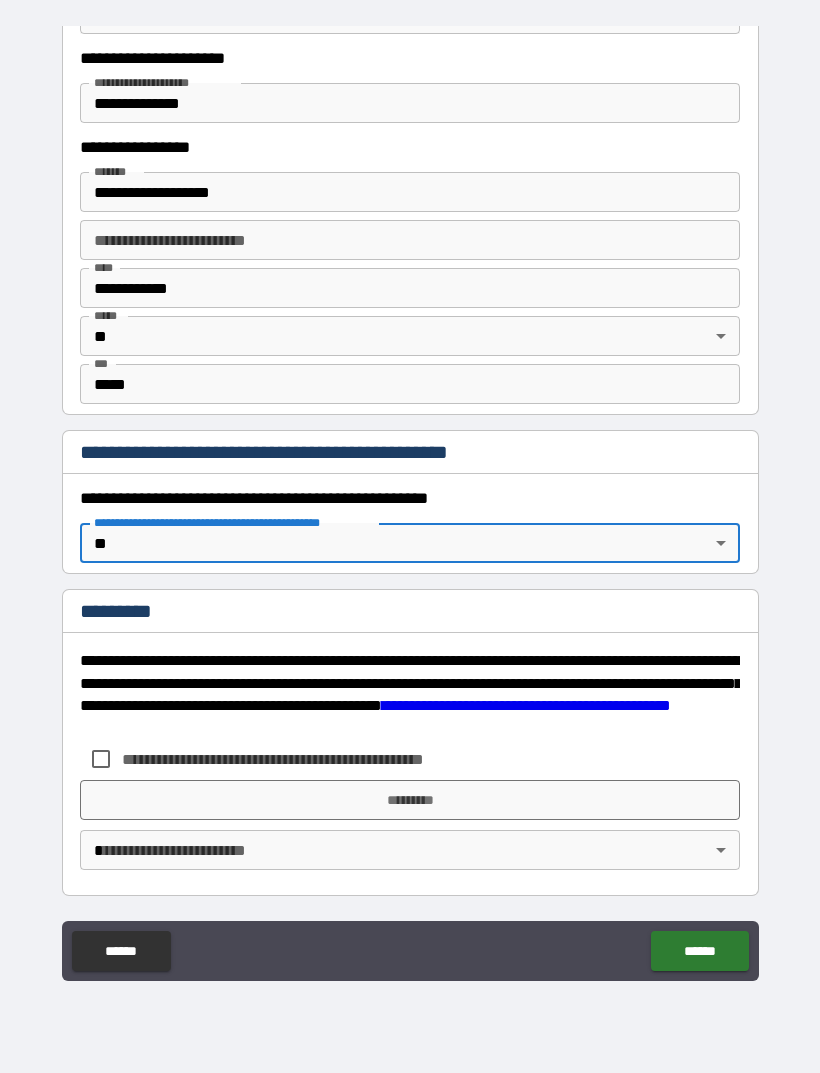 scroll, scrollTop: 2042, scrollLeft: 0, axis: vertical 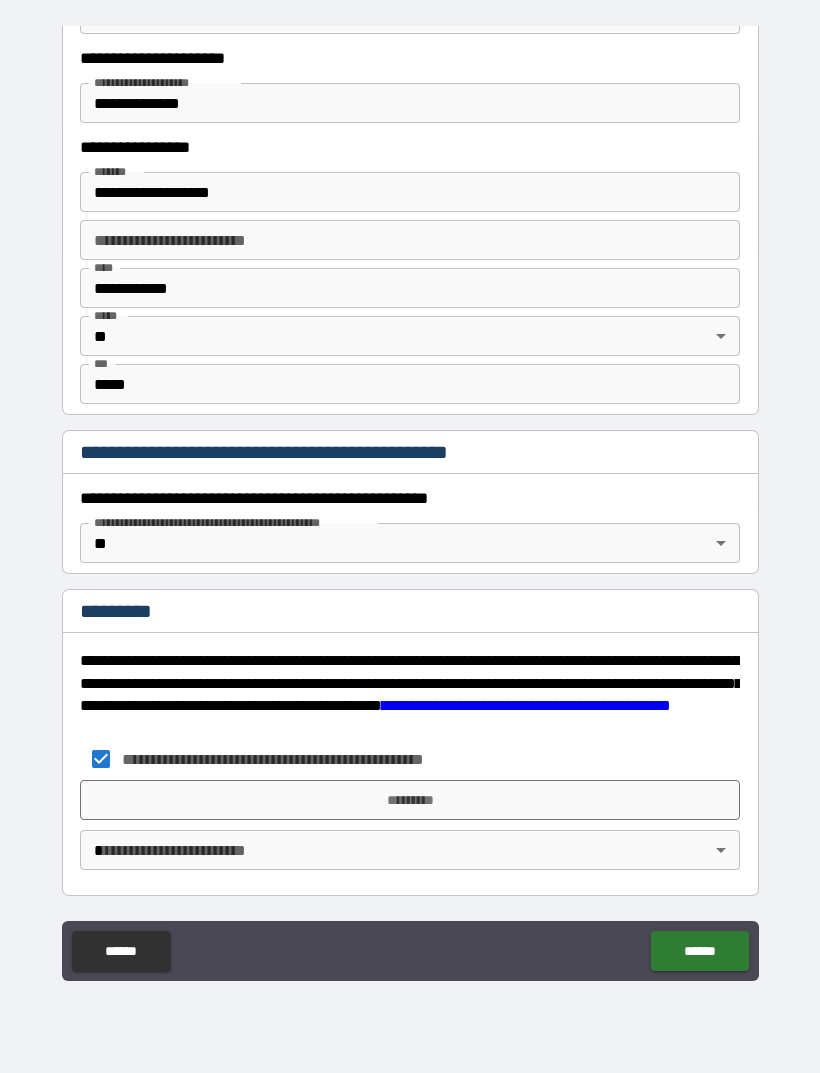 click on "*********" at bounding box center (410, 800) 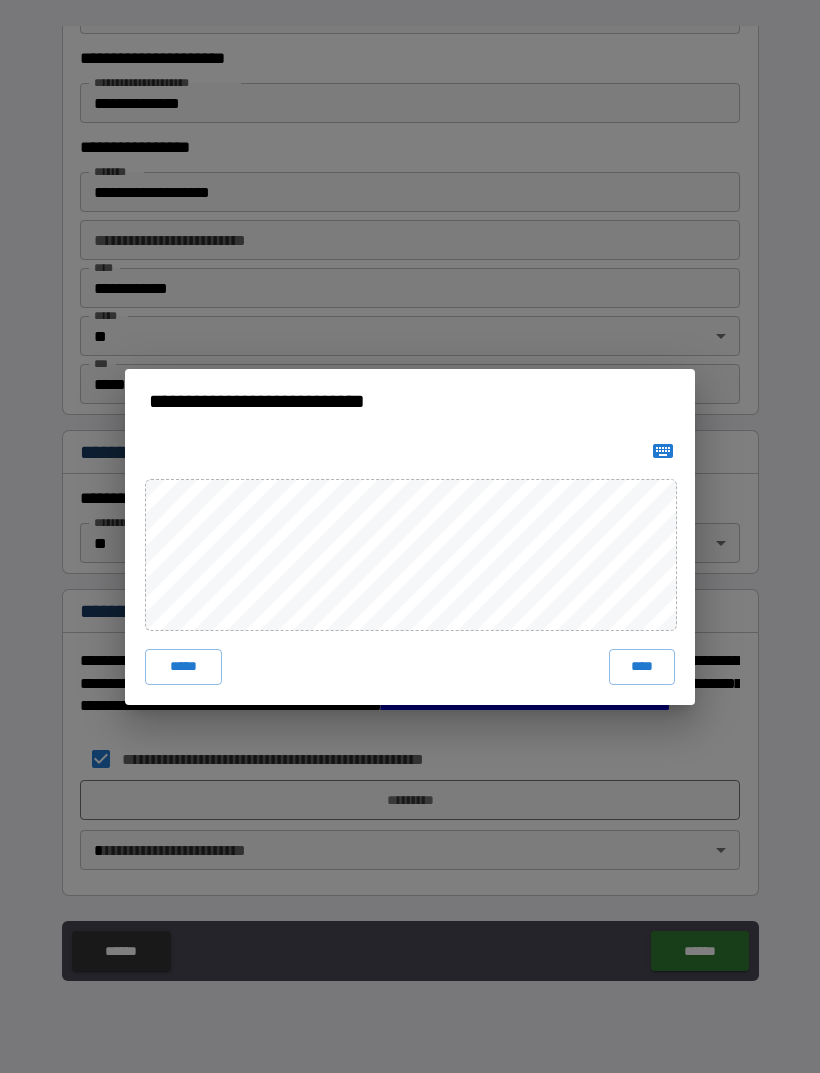 click on "****" at bounding box center (642, 667) 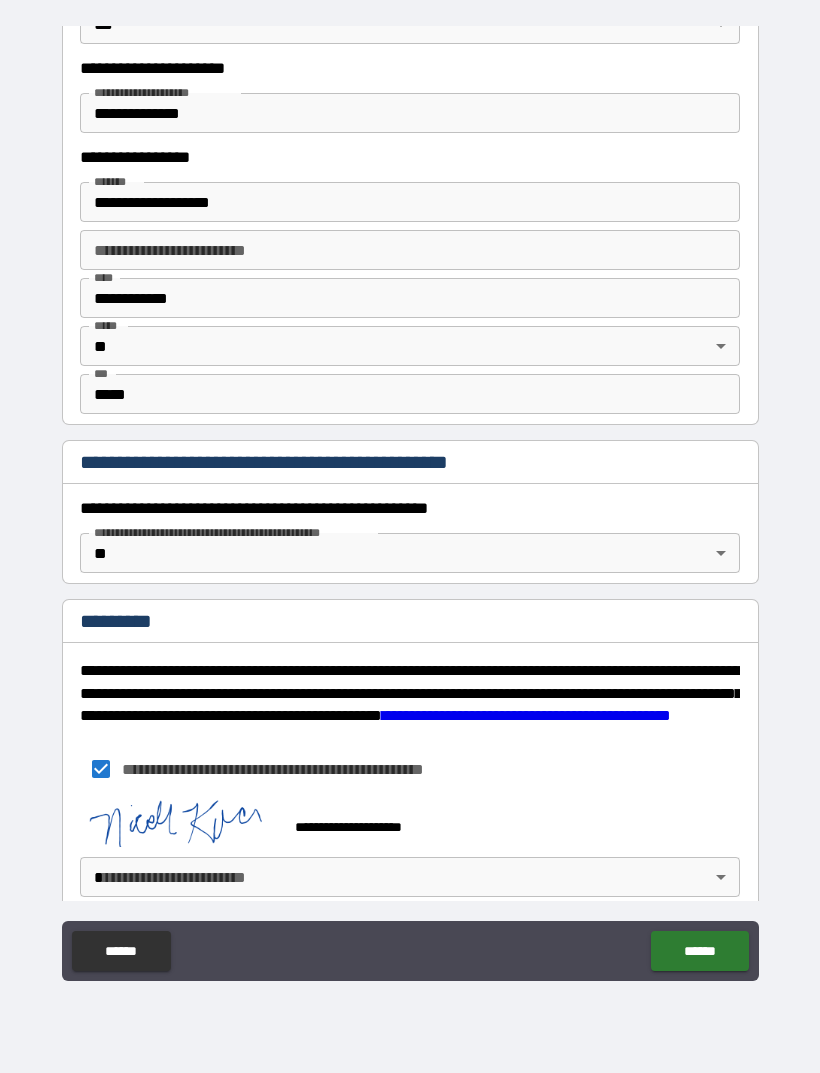 click on "**********" at bounding box center [410, 504] 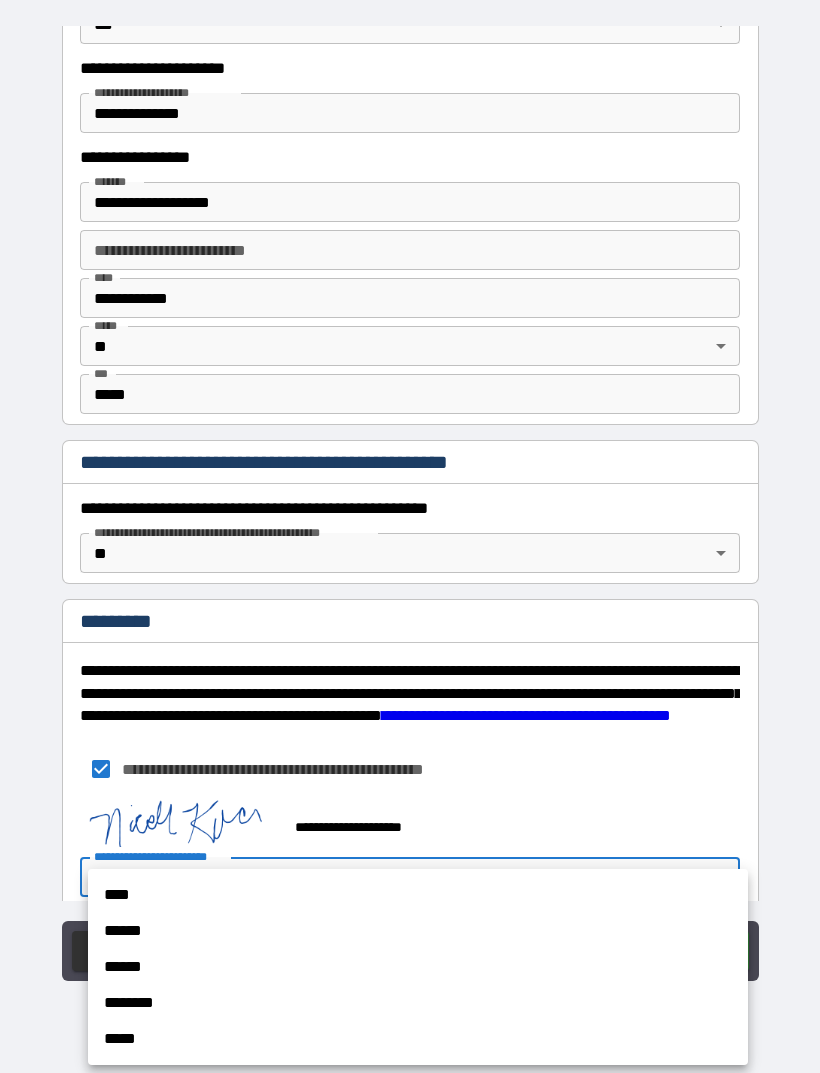 click on "****" at bounding box center (418, 895) 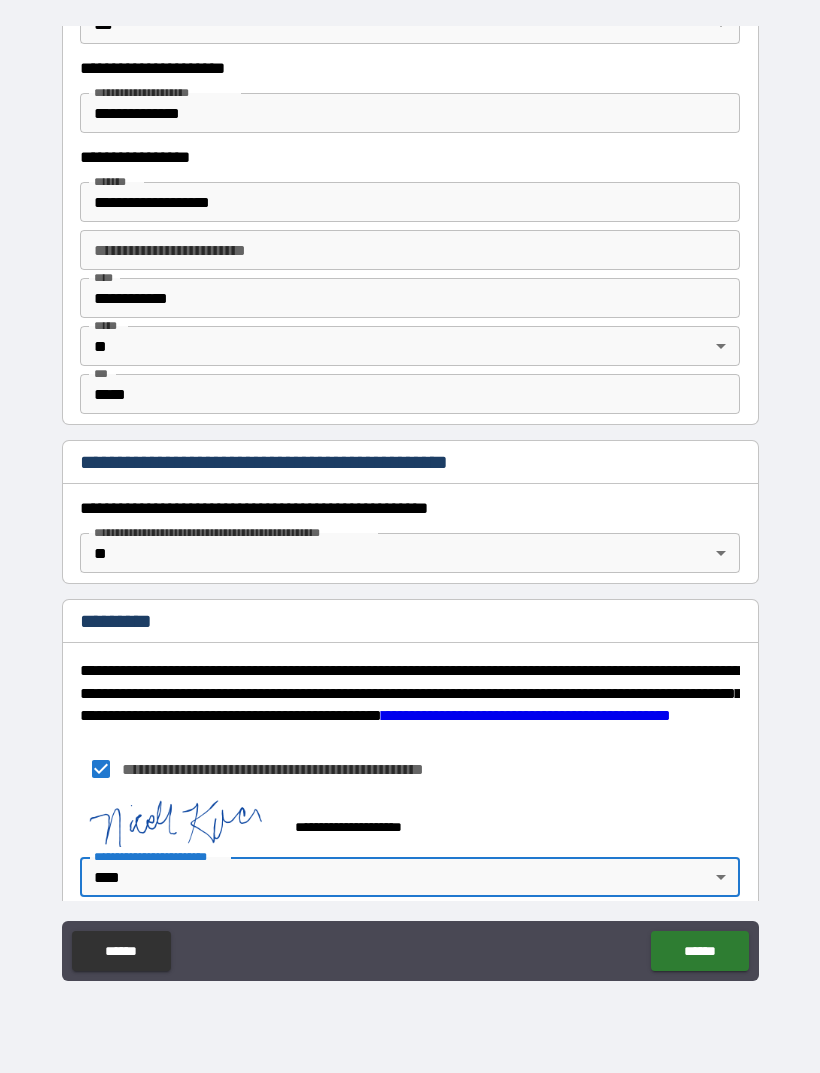 click on "******" at bounding box center [699, 951] 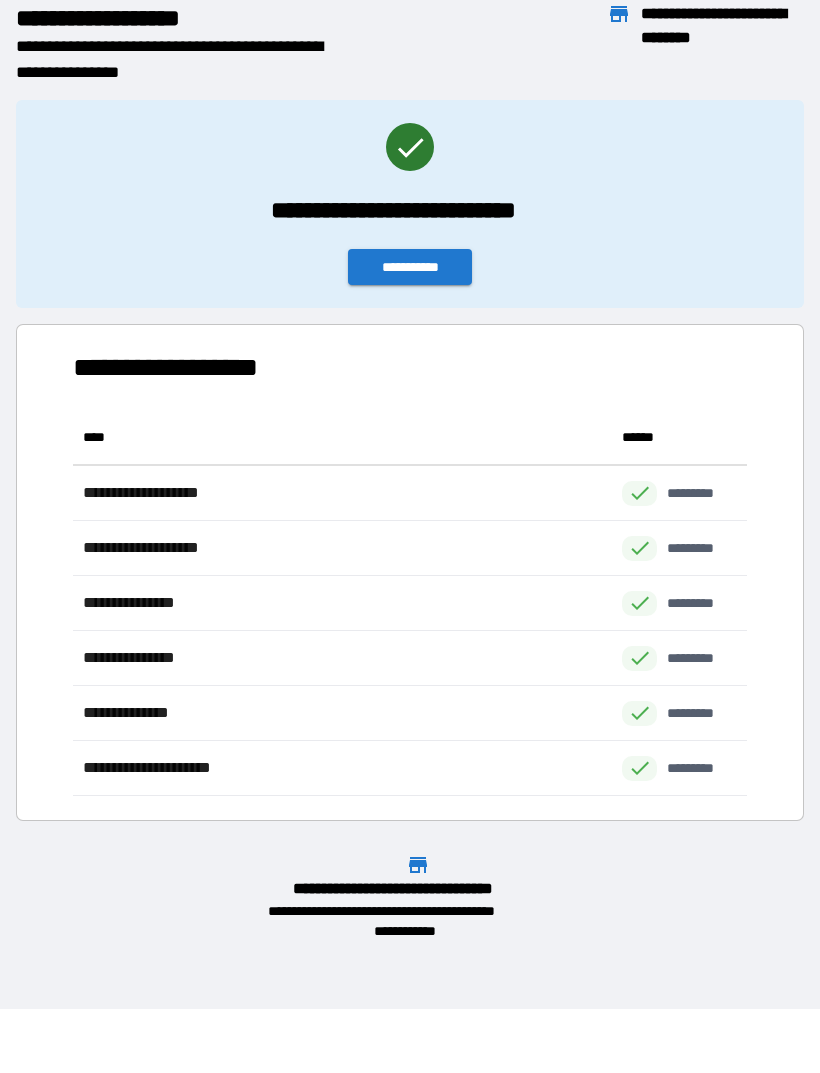 scroll, scrollTop: 386, scrollLeft: 674, axis: both 